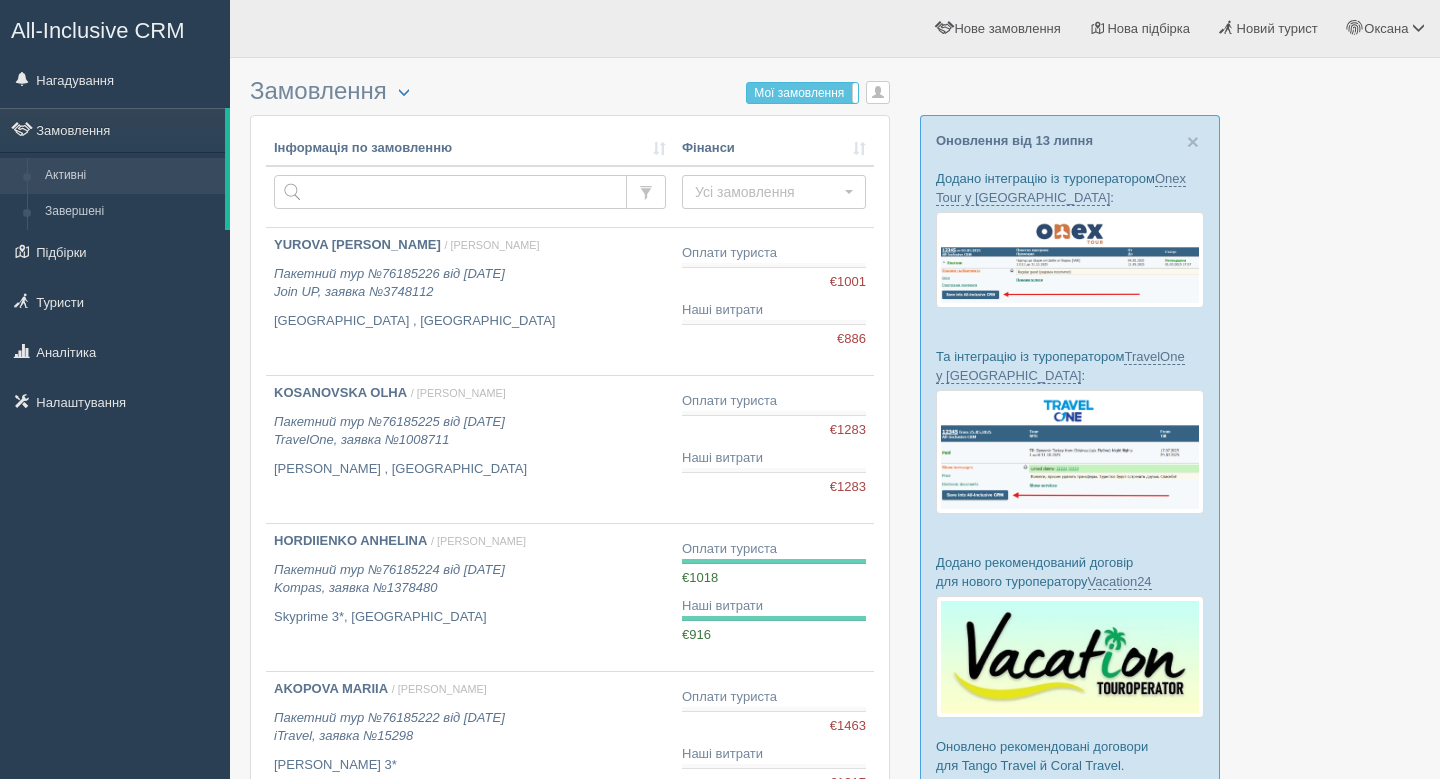scroll, scrollTop: 0, scrollLeft: 0, axis: both 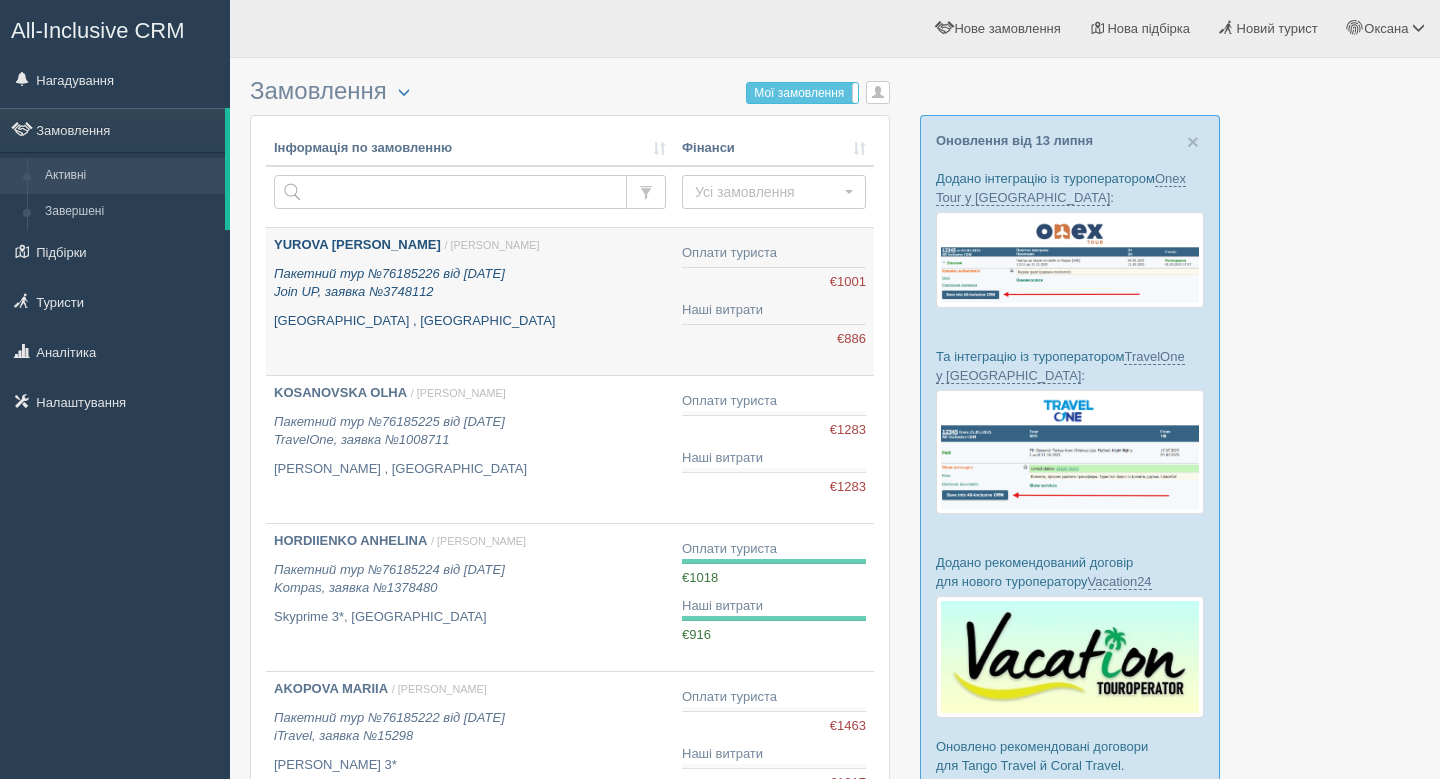 click on "Пакетний тур №76185226 від 11.07.2025
Join UP, заявка №3748112" at bounding box center (470, 283) 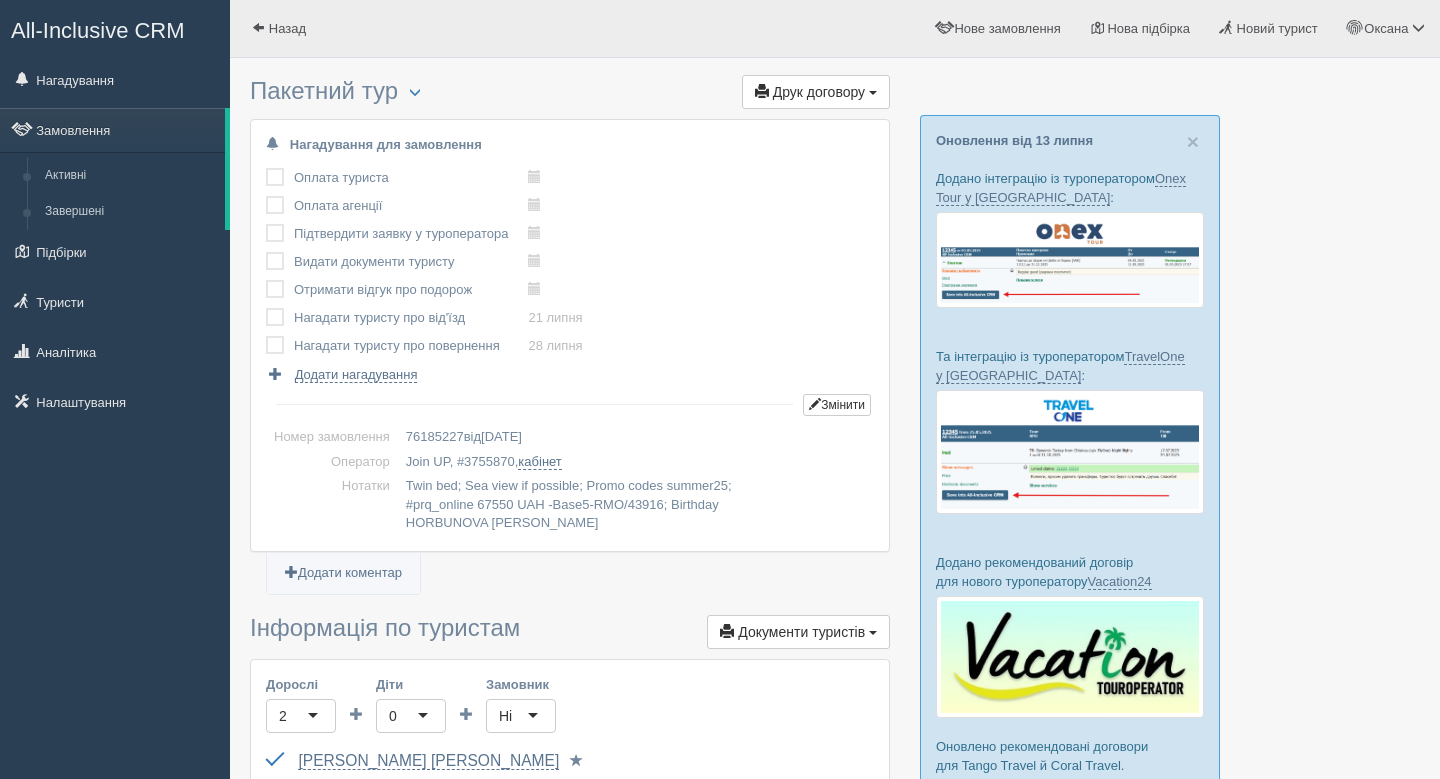 scroll, scrollTop: 0, scrollLeft: 0, axis: both 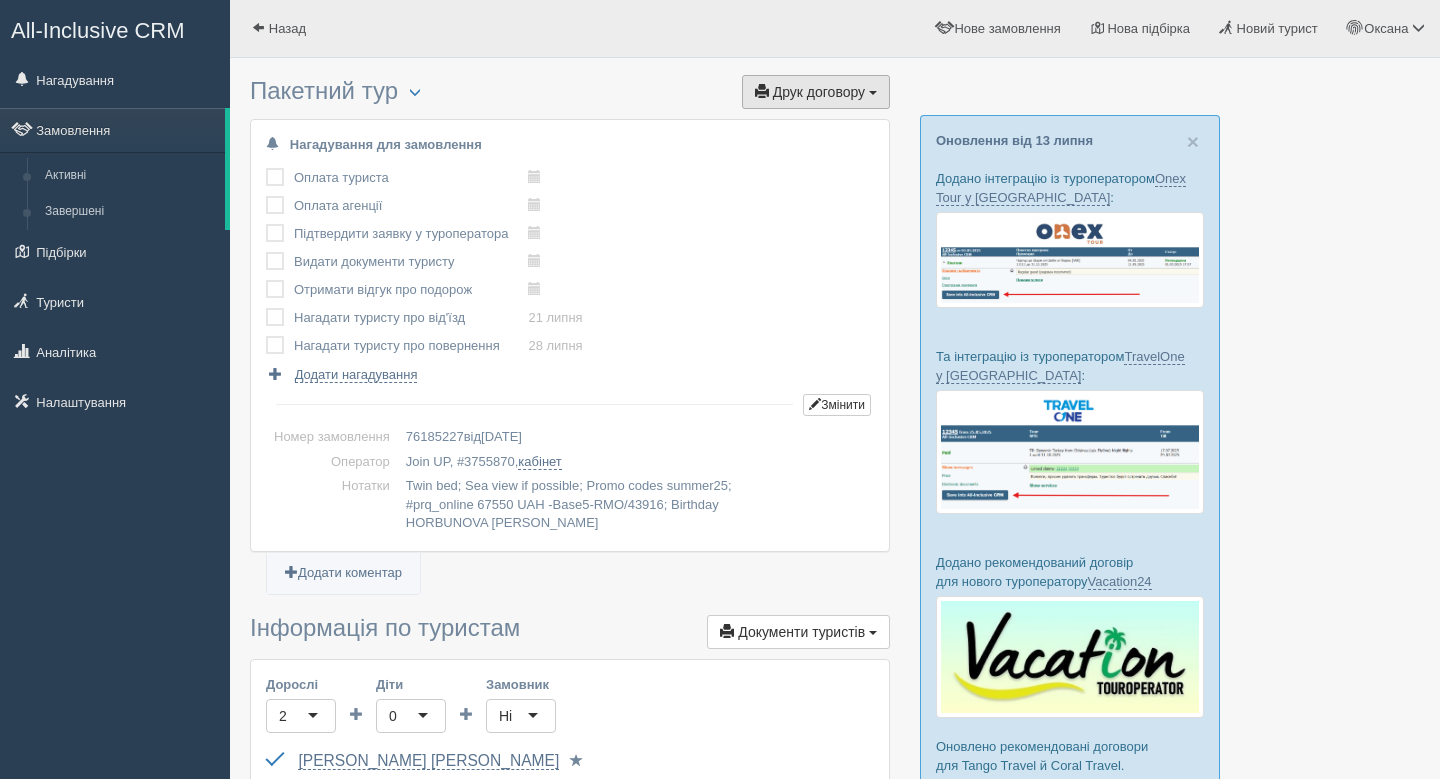 click on "Друк договору" at bounding box center [819, 92] 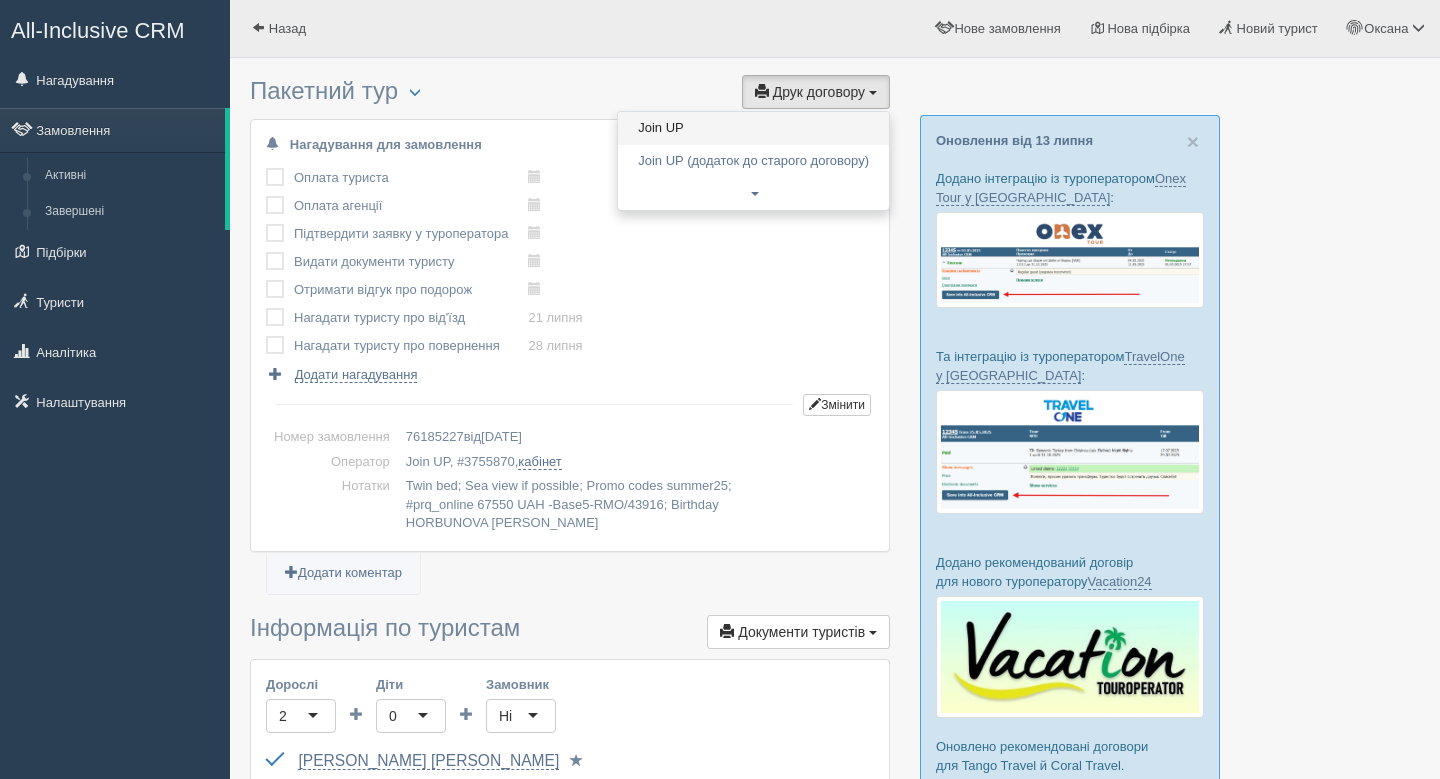 click on "Join UP" at bounding box center (753, 128) 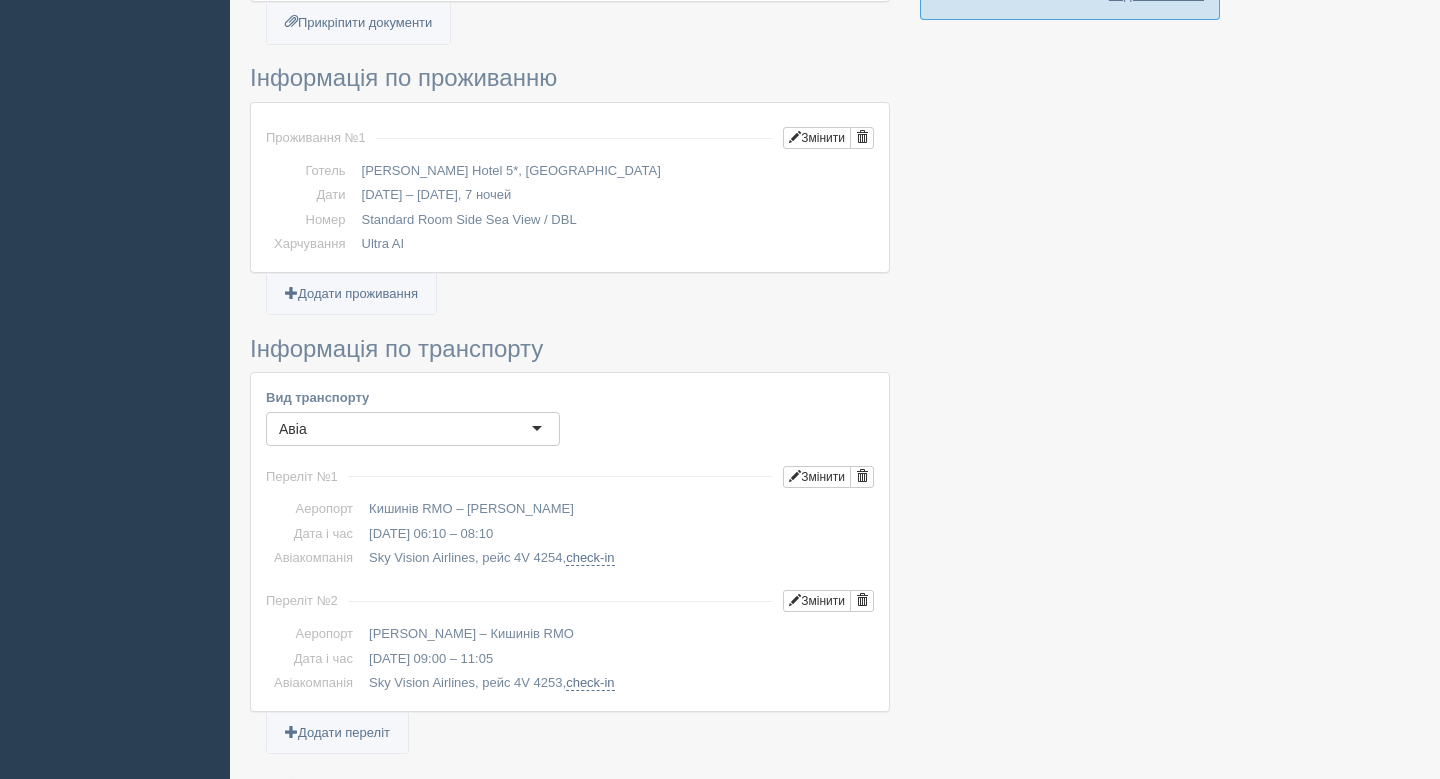 scroll, scrollTop: 638, scrollLeft: 0, axis: vertical 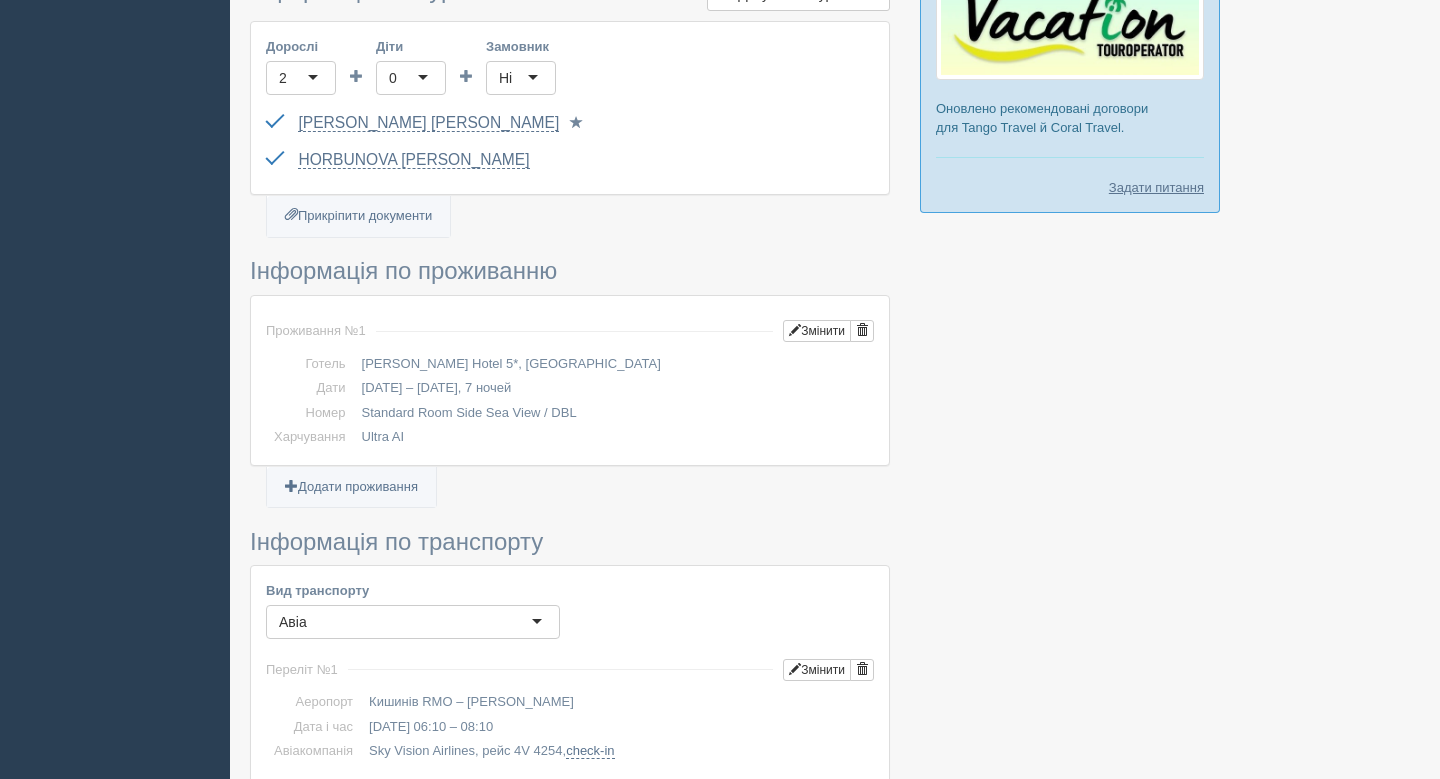 click on "Нагадування для замовлення
Оплата туриста
виконано!
Оплата агенції
виконано!
Підтвердити заявку у туроператора
виконано!
Видати документи туристу
виконано!" at bounding box center (570, 669) 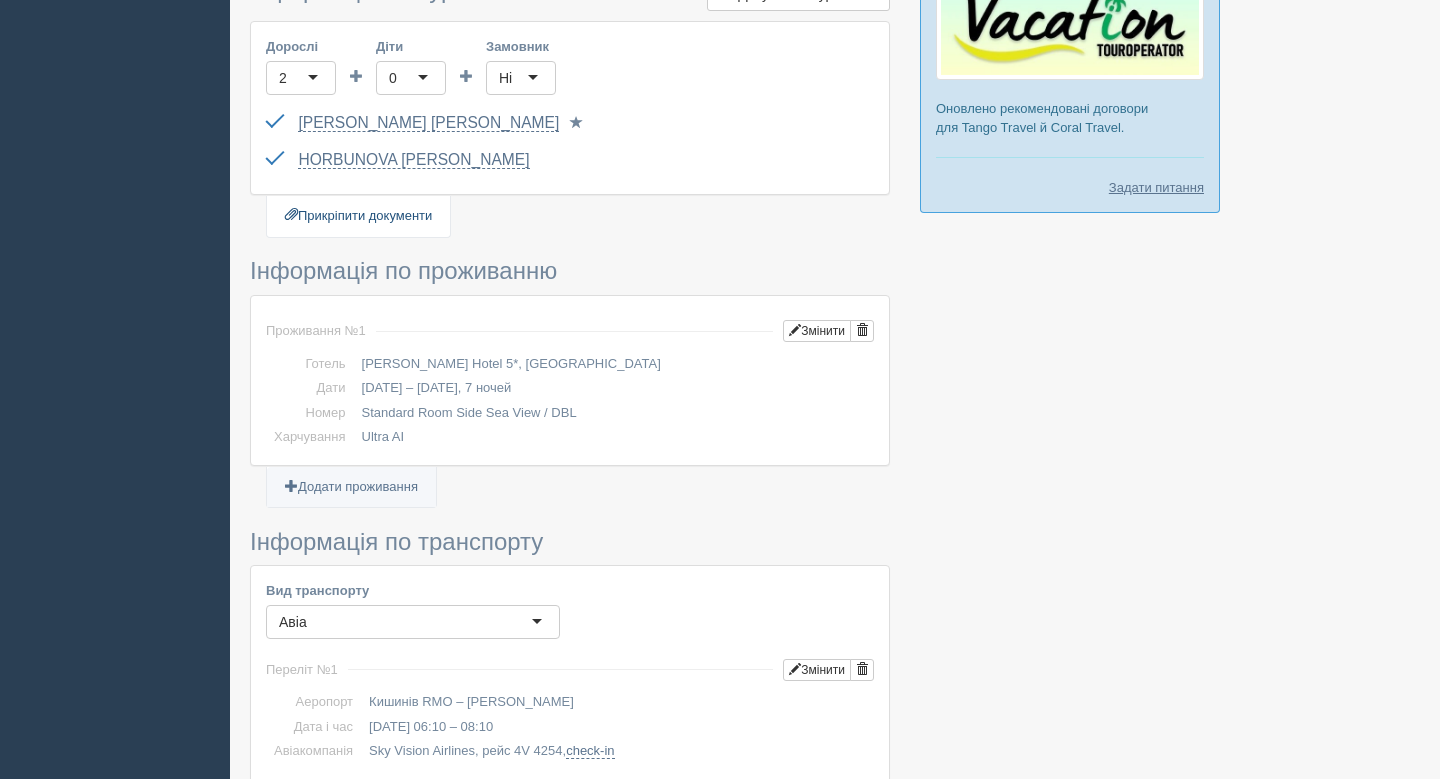 click on "Прикріпити документи" at bounding box center [358, 216] 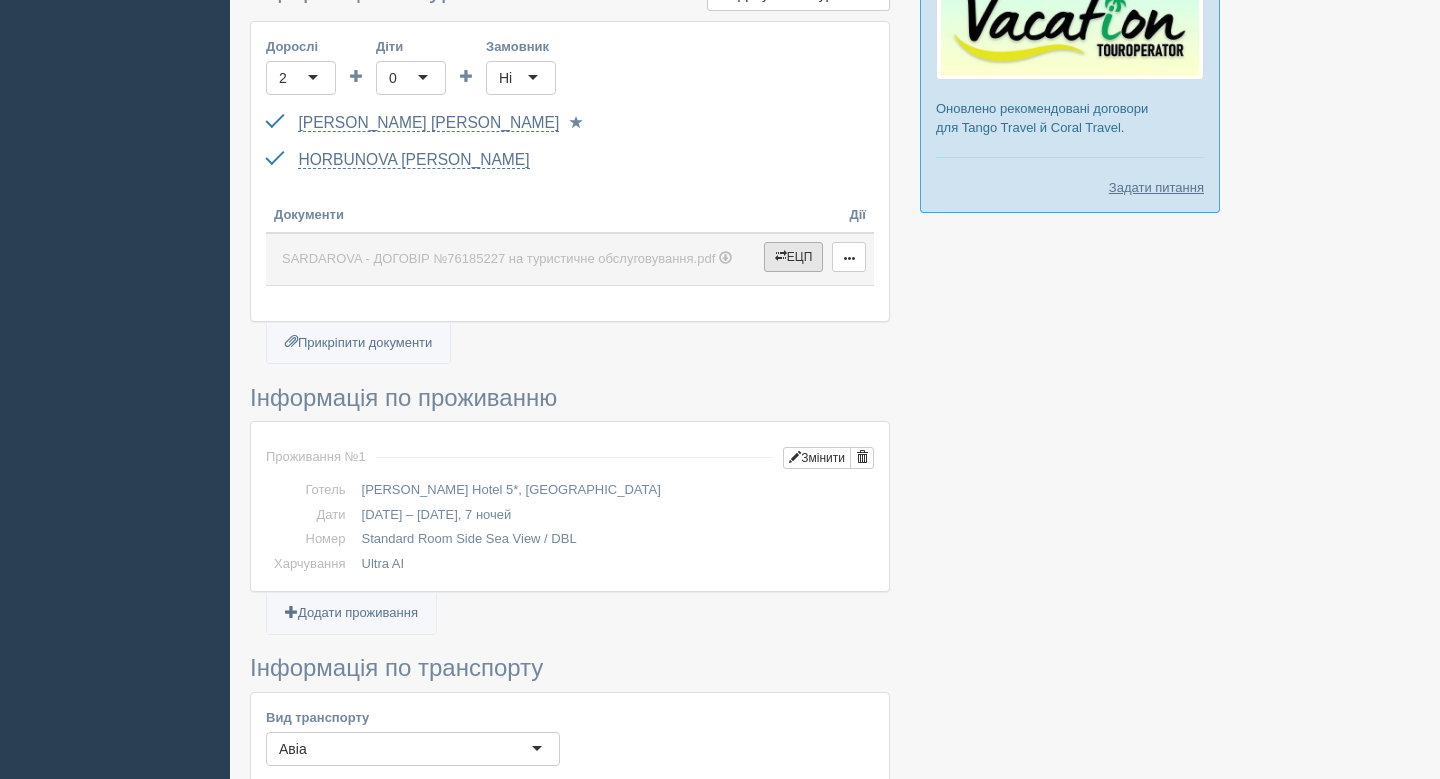 click on "ЕЦП" at bounding box center [794, 257] 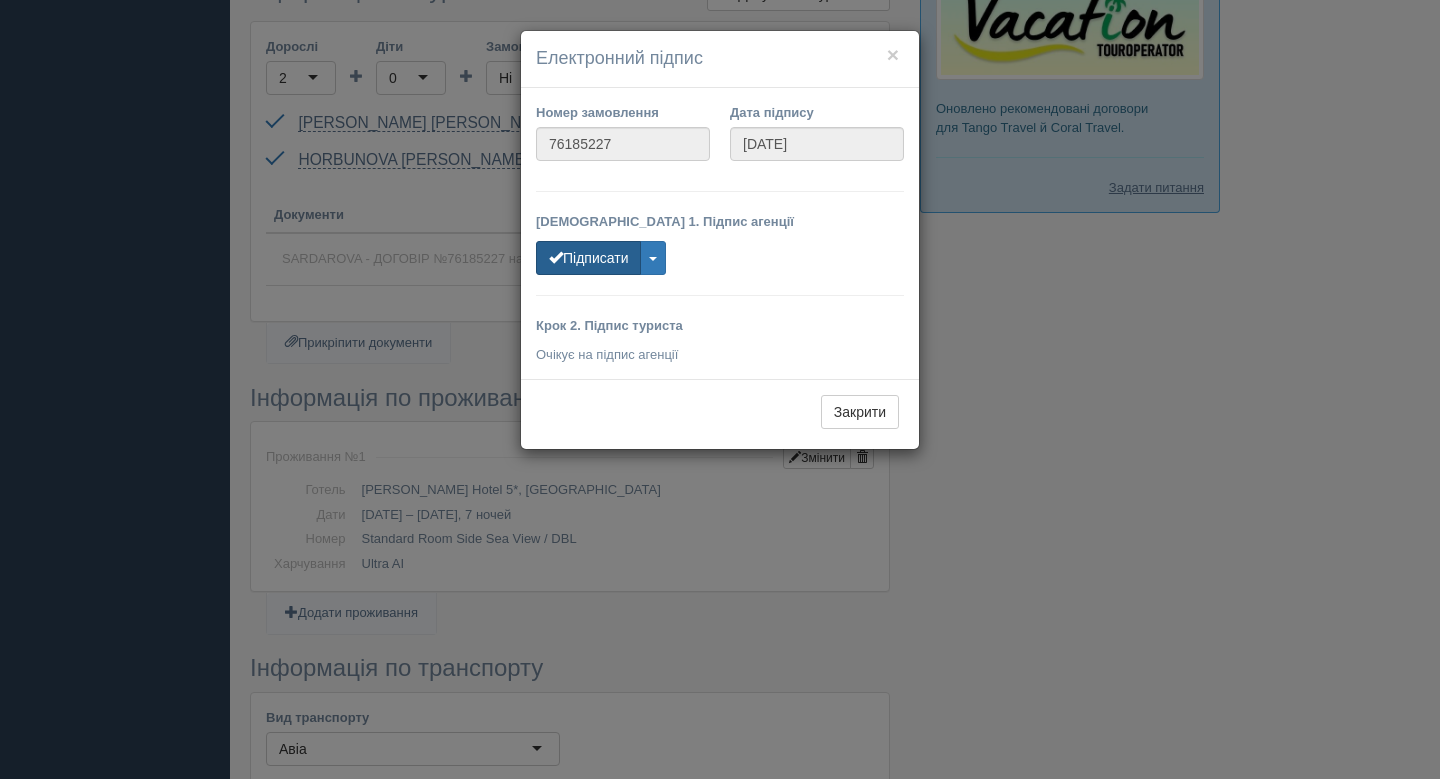 click on "Підписати" at bounding box center (588, 258) 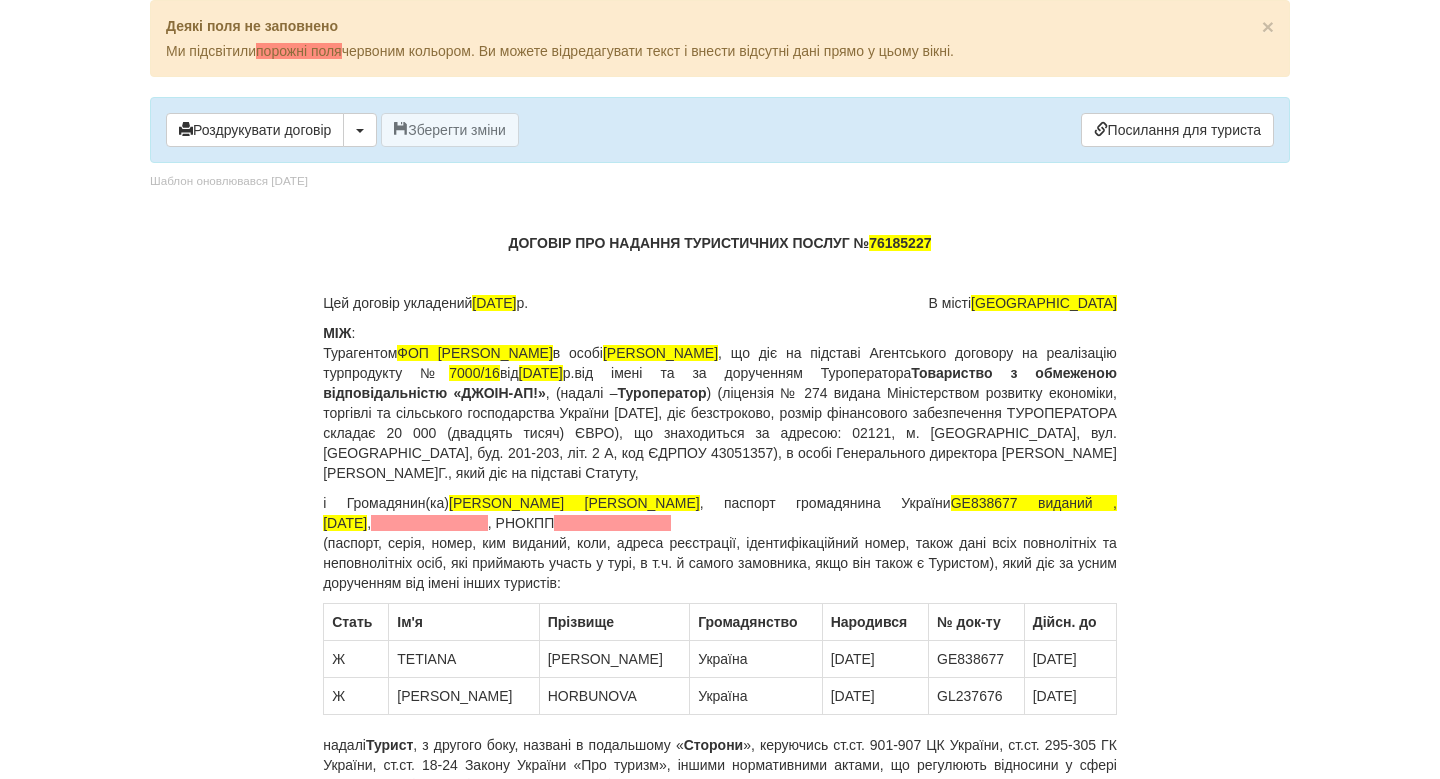 scroll, scrollTop: 0, scrollLeft: 0, axis: both 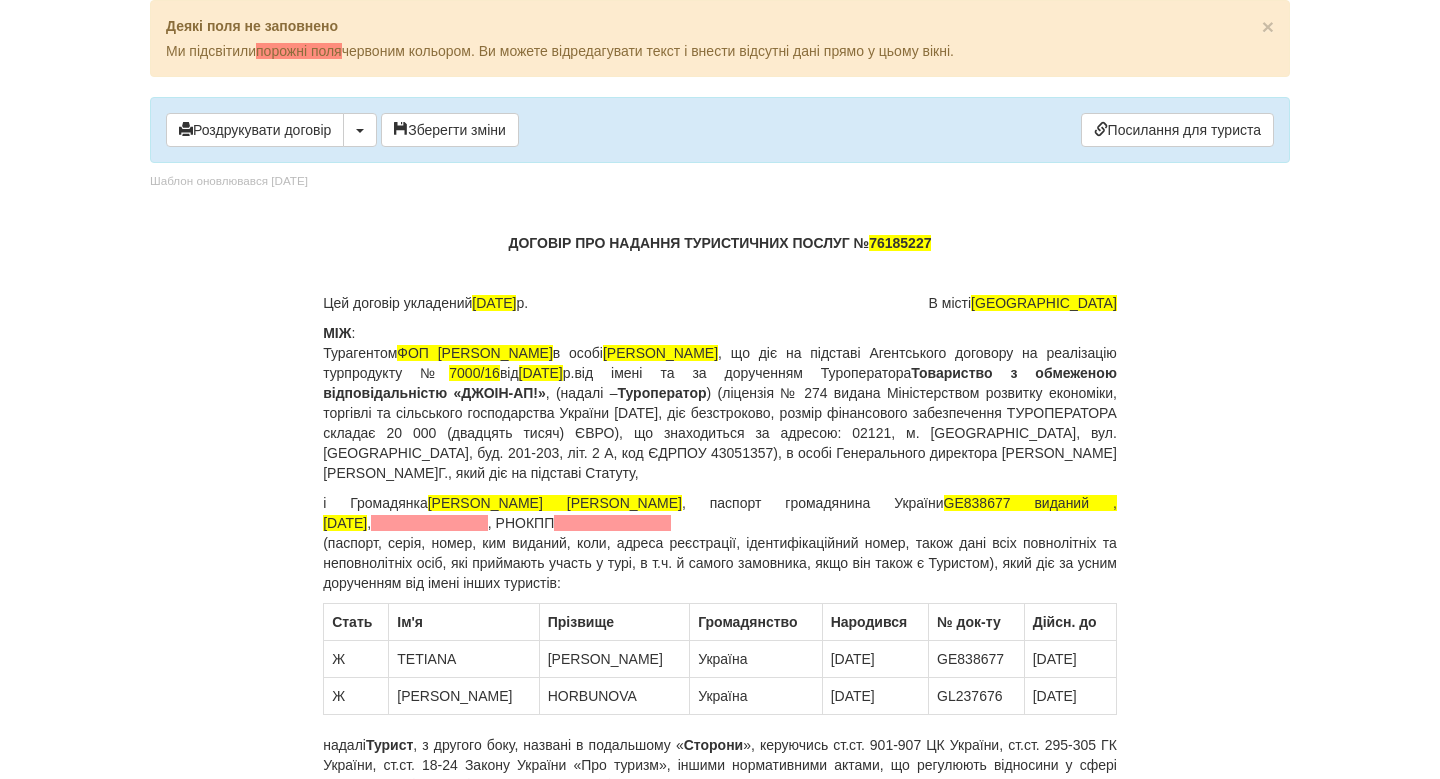 drag, startPoint x: 528, startPoint y: 526, endPoint x: 511, endPoint y: 526, distance: 17 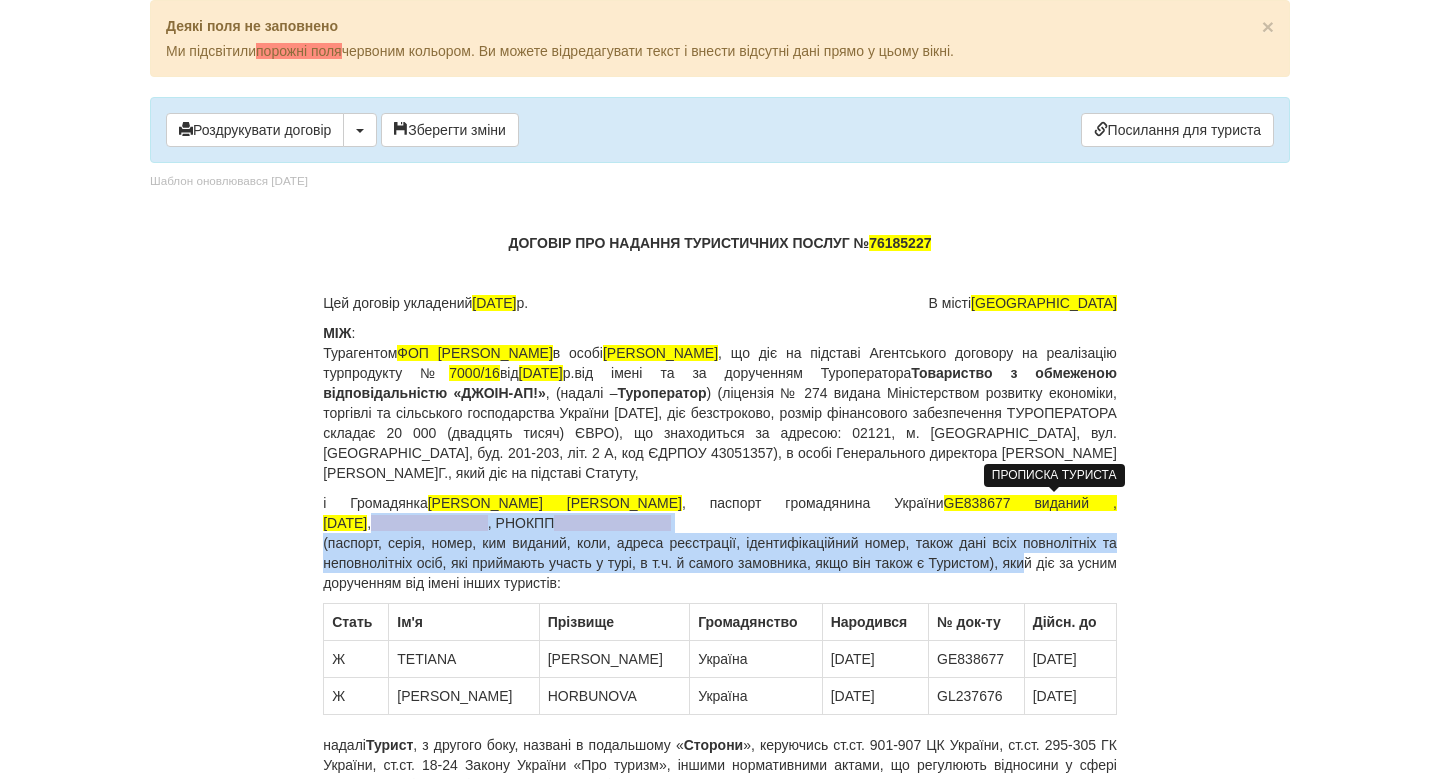 drag, startPoint x: 1050, startPoint y: 563, endPoint x: 995, endPoint y: 497, distance: 85.91275 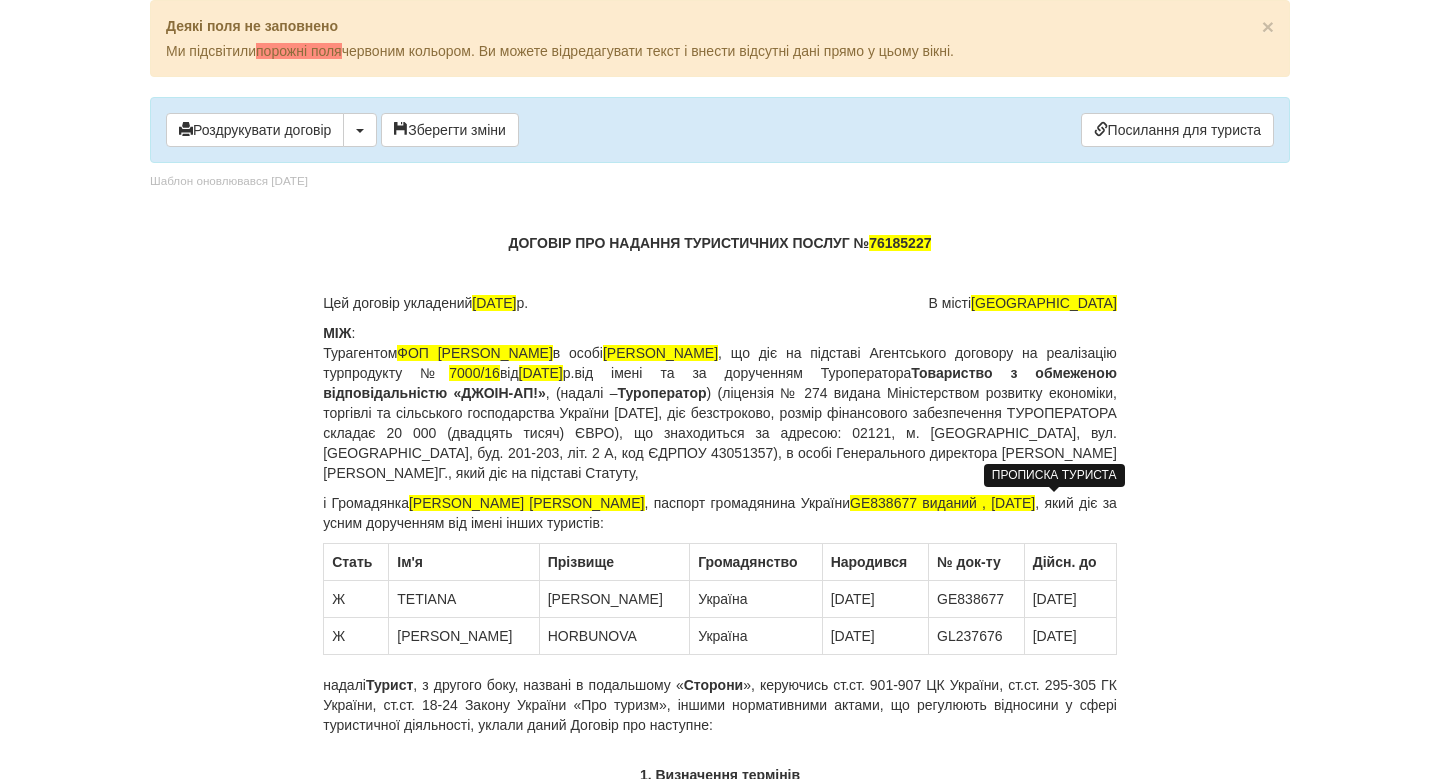 click on "і Громадянка  SARDAROVA TETIANA , паспорт громадянина України  GE838677 виданий , 13.01.2023 , який діє за усним дорученням від імені інших туристів:" at bounding box center [720, 513] 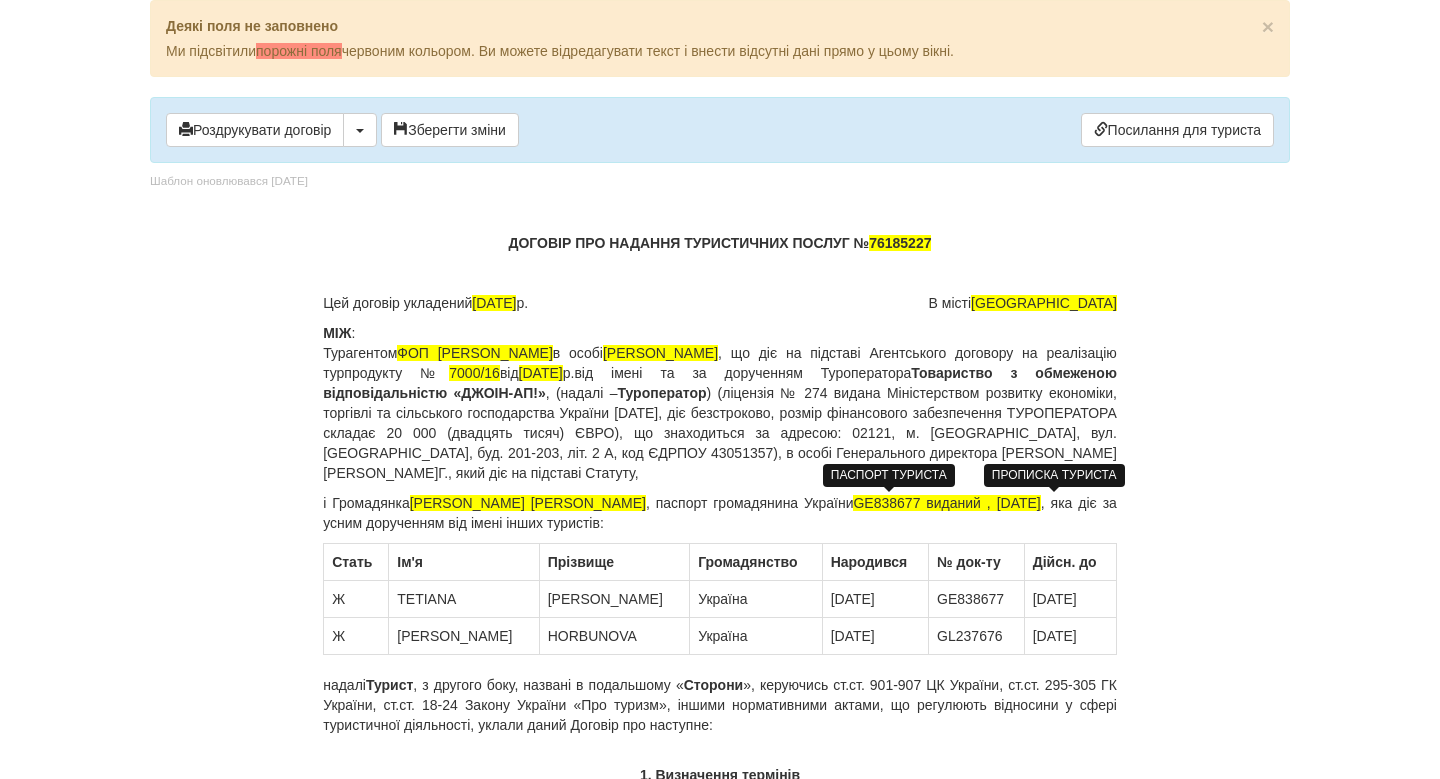 click on "GE838677 виданий , 13.01.2023" at bounding box center [946, 503] 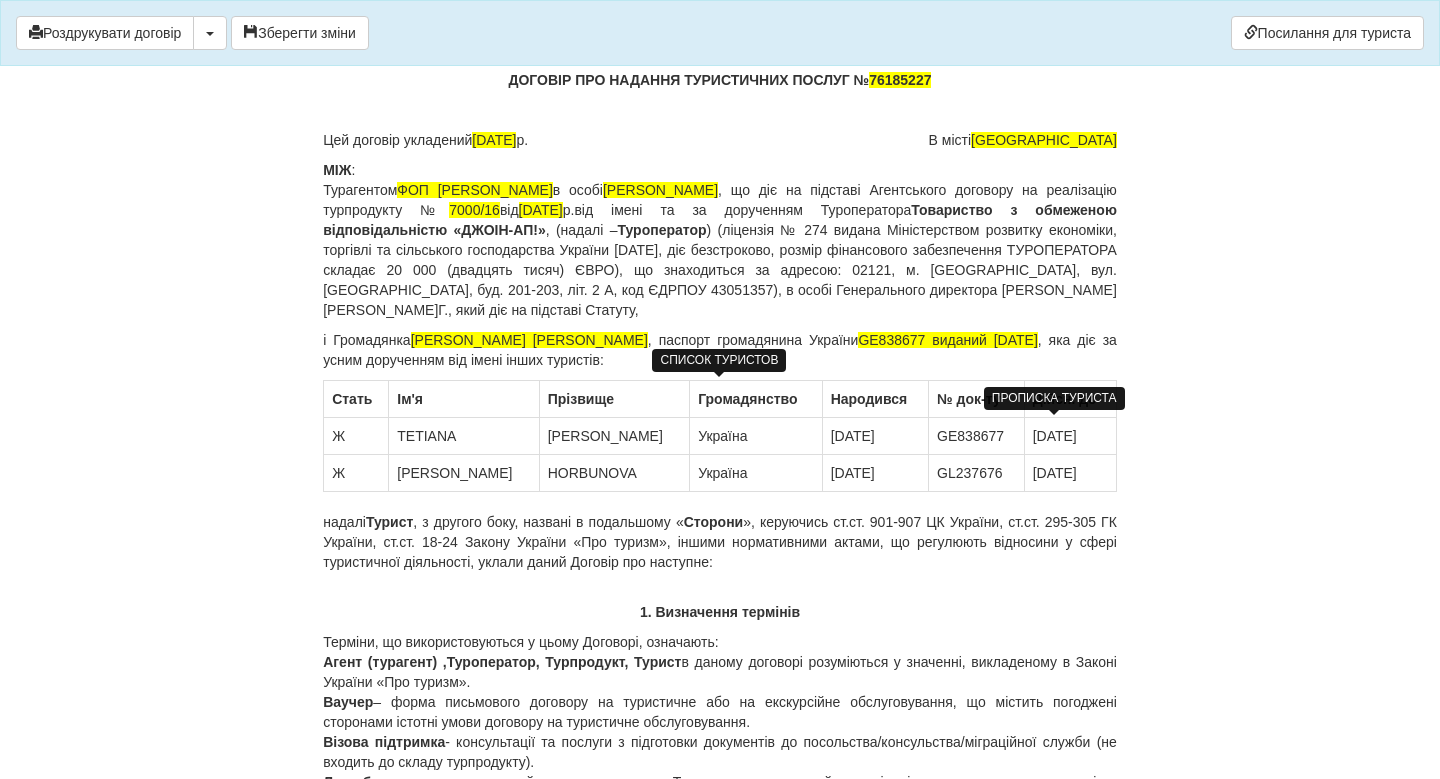 scroll, scrollTop: 79, scrollLeft: 0, axis: vertical 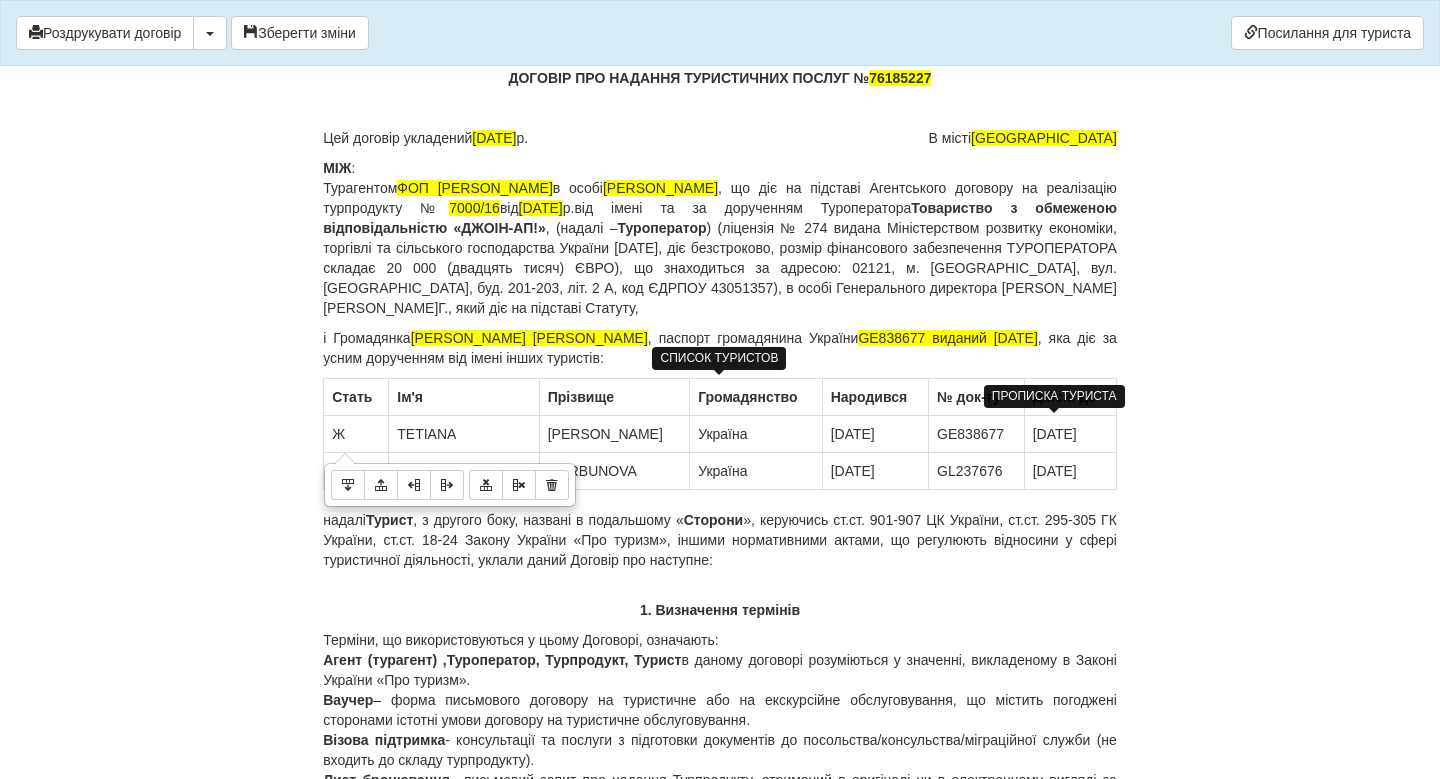 drag, startPoint x: 332, startPoint y: 427, endPoint x: 1091, endPoint y: 480, distance: 760.8482 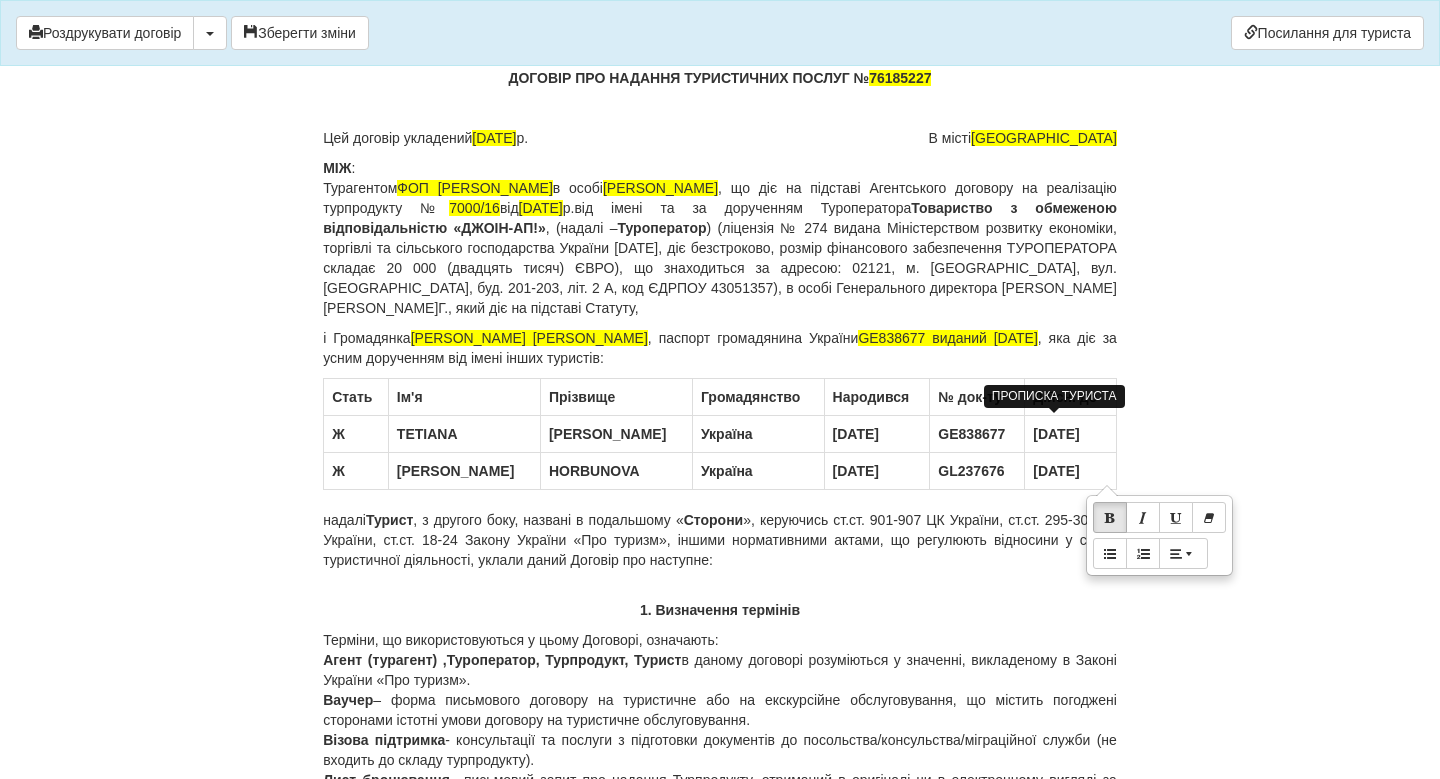 click on "надалі  Турист , з другого боку, названі в подальшому « Сторони », керуючись ст.ст. 901-907 ЦК України, ст.ст. 295-305 ГК України, ст.ст. 18-24 Закону України «Про туризм», іншими нормативними актами, що регулюють відносини у сфері туристичної діяльності, уклали даний Договір про наступне:" at bounding box center (720, 540) 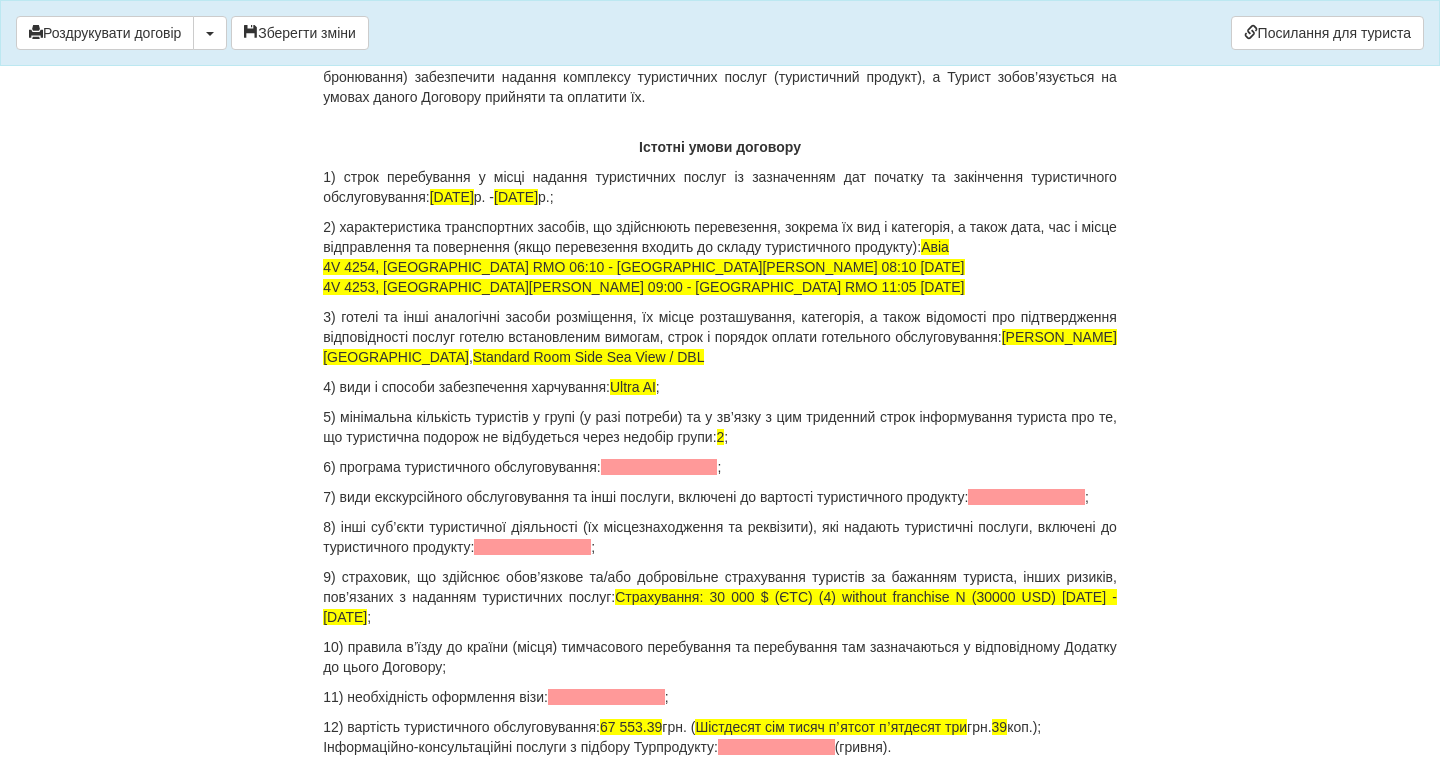scroll, scrollTop: 1844, scrollLeft: 0, axis: vertical 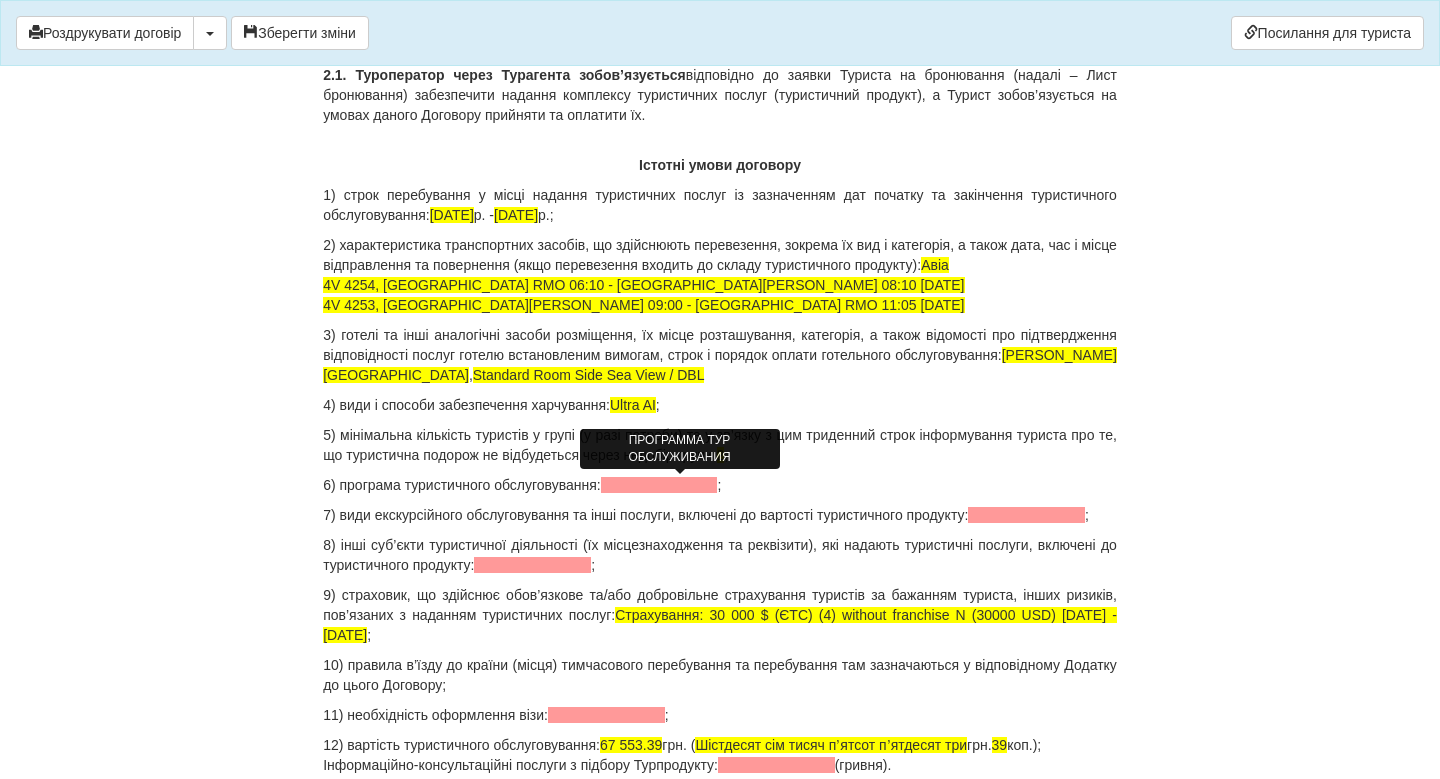 click at bounding box center (659, 485) 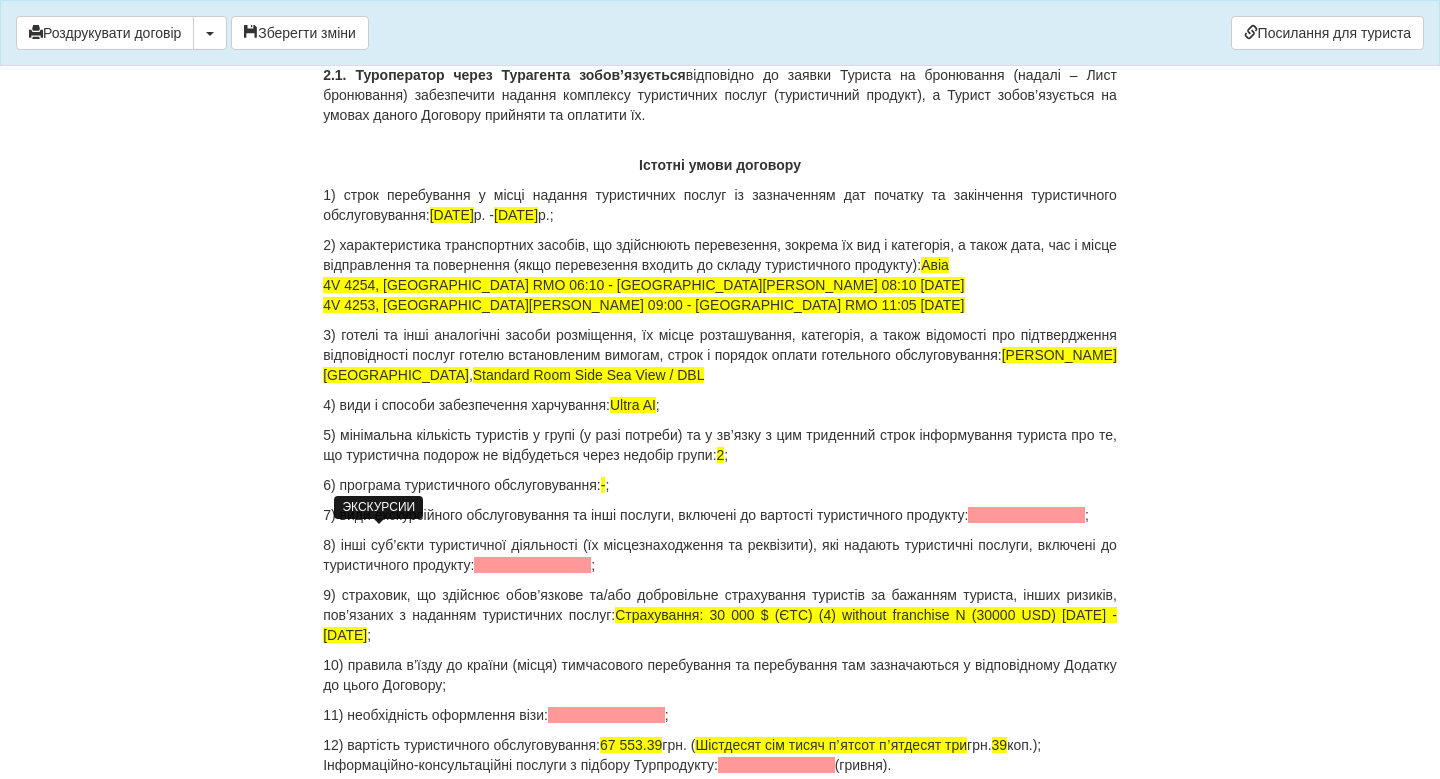 click at bounding box center [1026, 515] 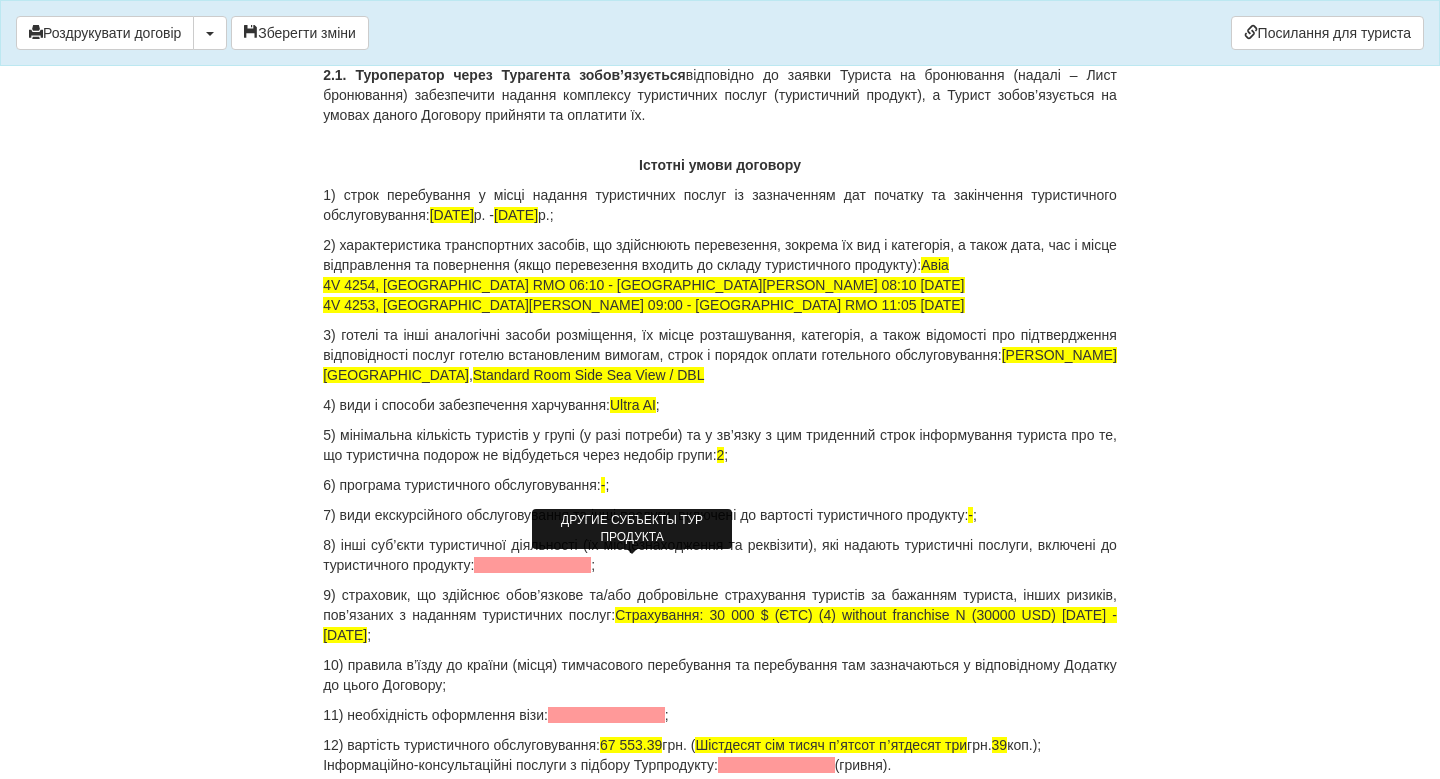 click at bounding box center (532, 565) 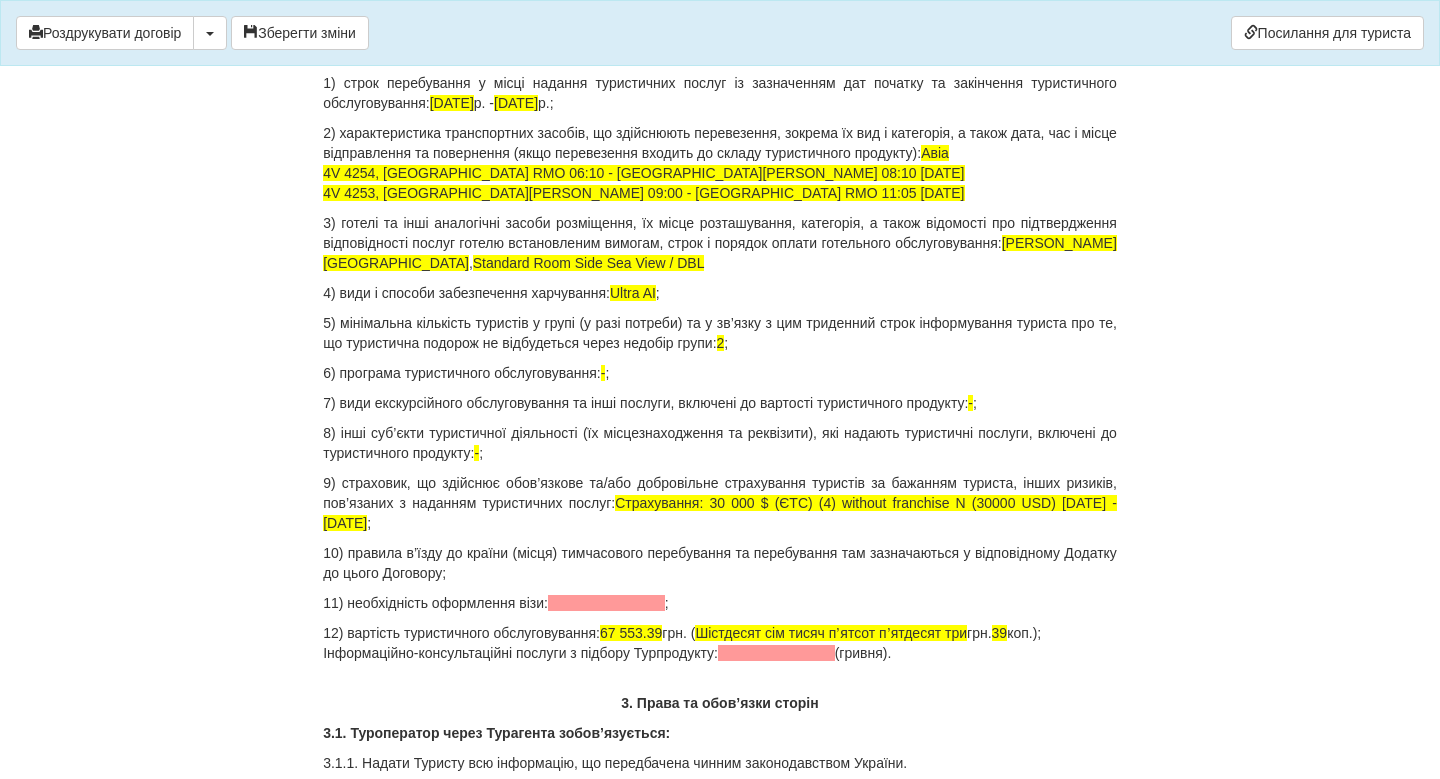 scroll, scrollTop: 1954, scrollLeft: 0, axis: vertical 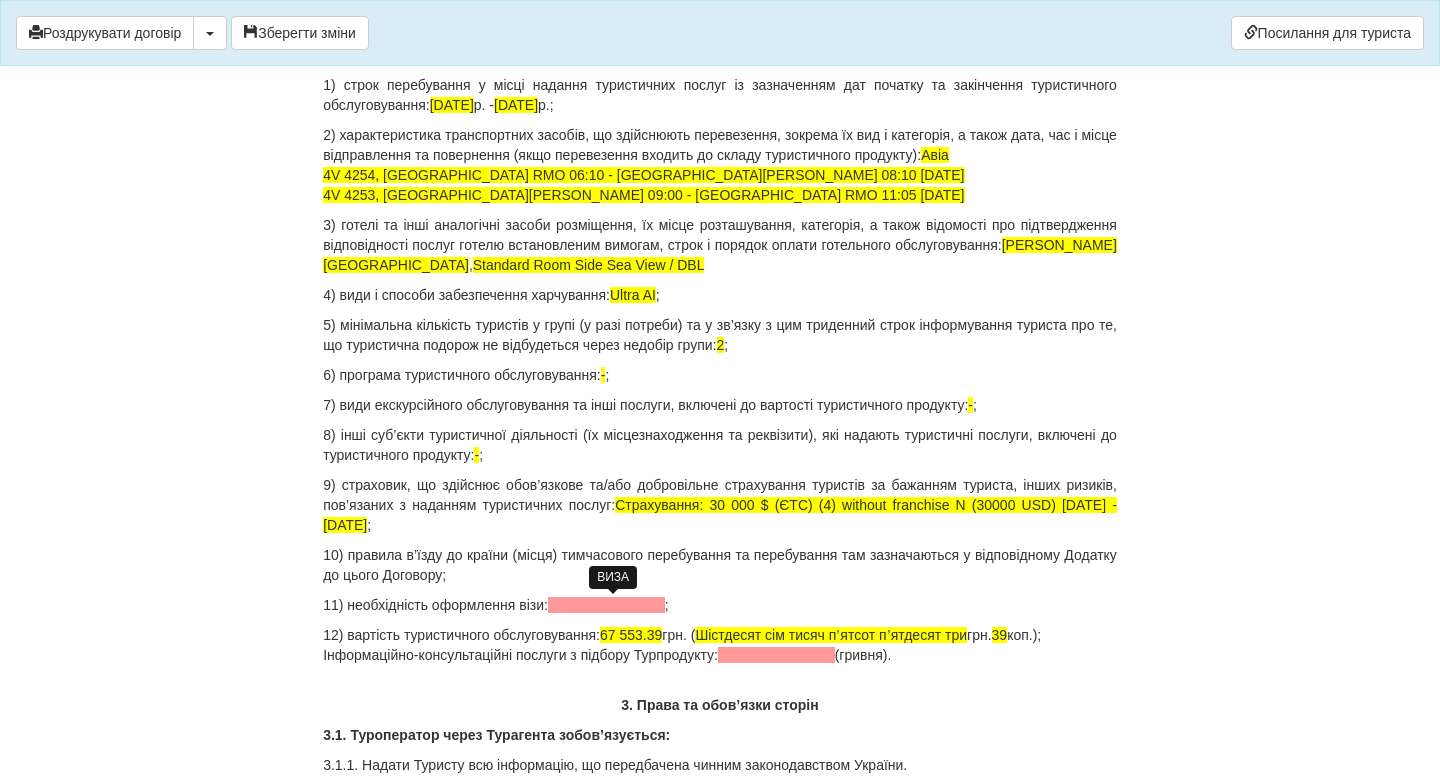 click at bounding box center (606, 605) 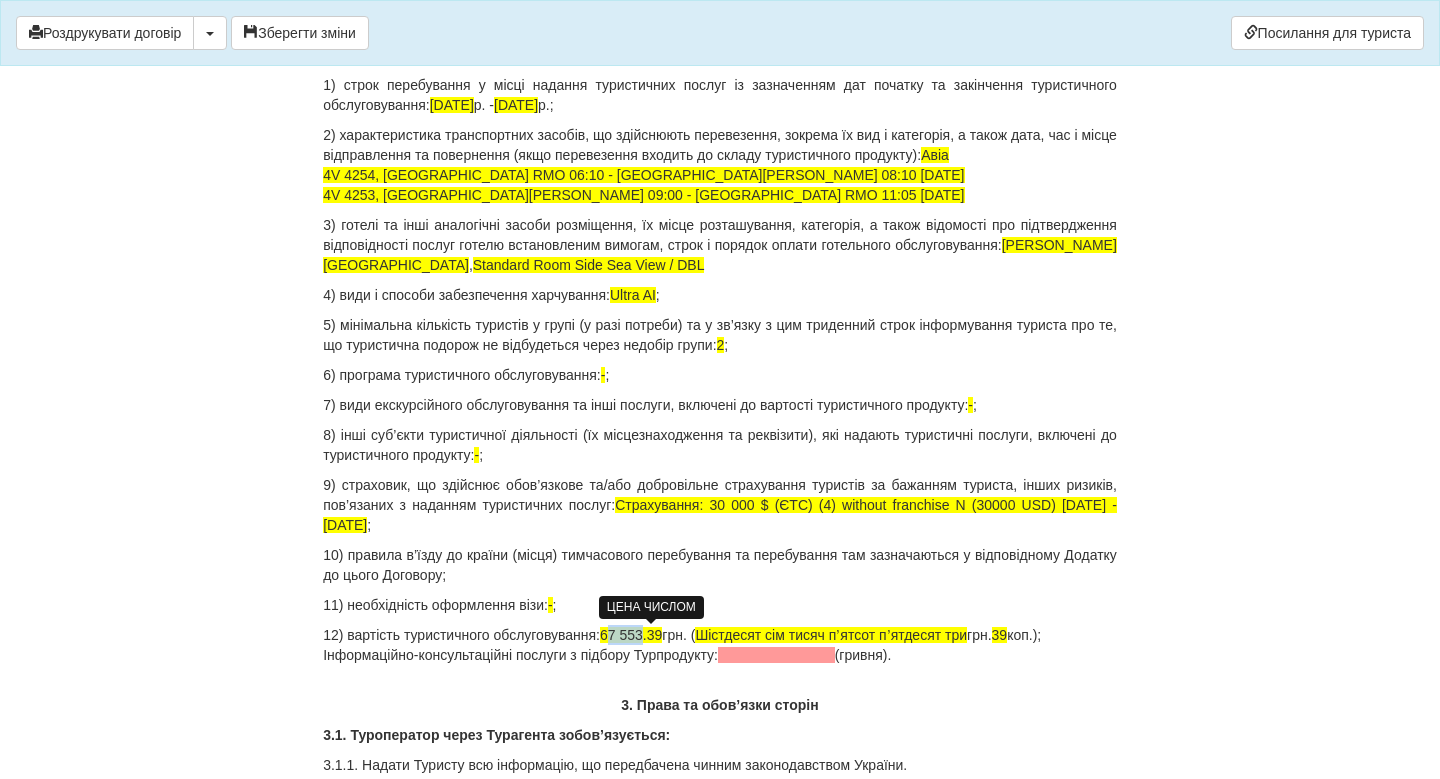 drag, startPoint x: 662, startPoint y: 632, endPoint x: 624, endPoint y: 634, distance: 38.052597 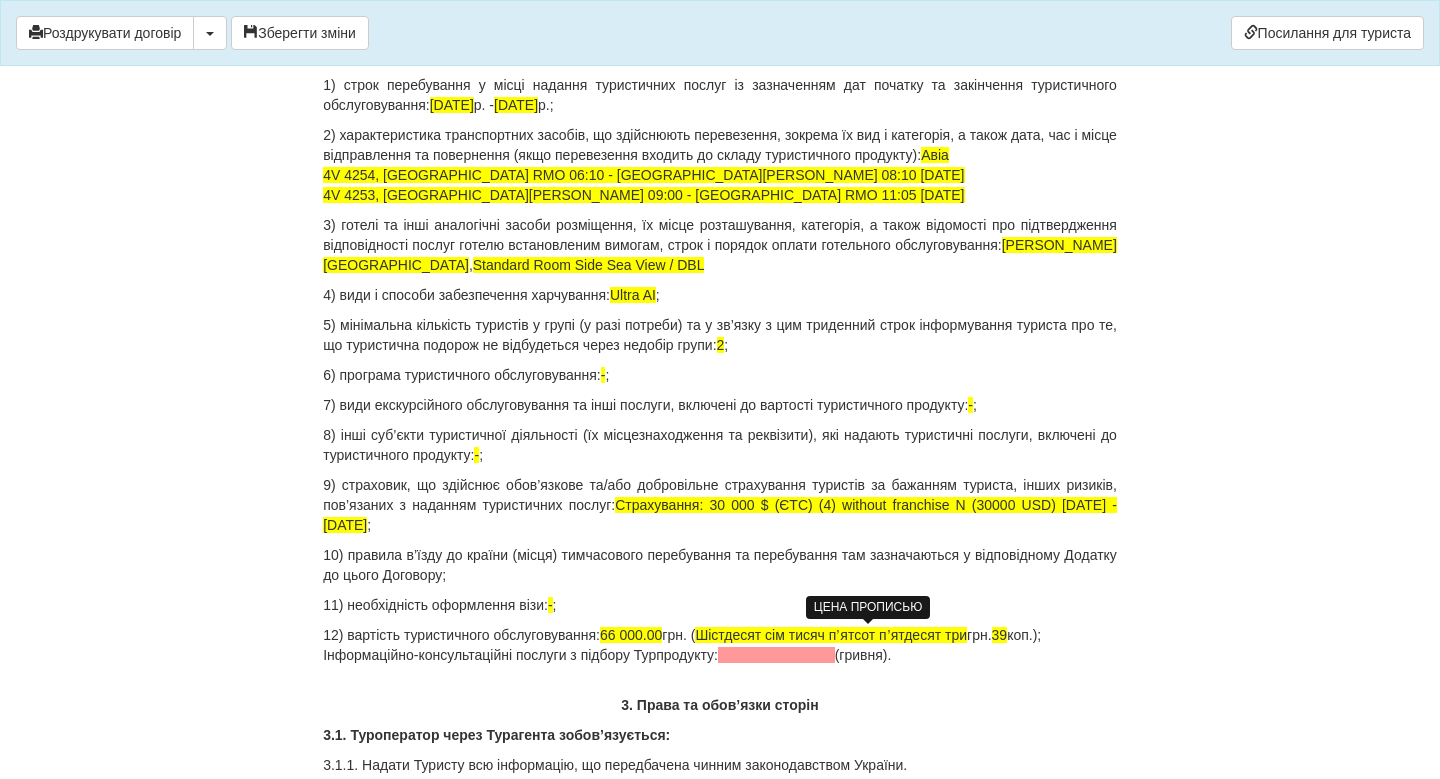 click on "Шістдесят сім тисяч пʼятсот пʼятдесят три" at bounding box center [831, 635] 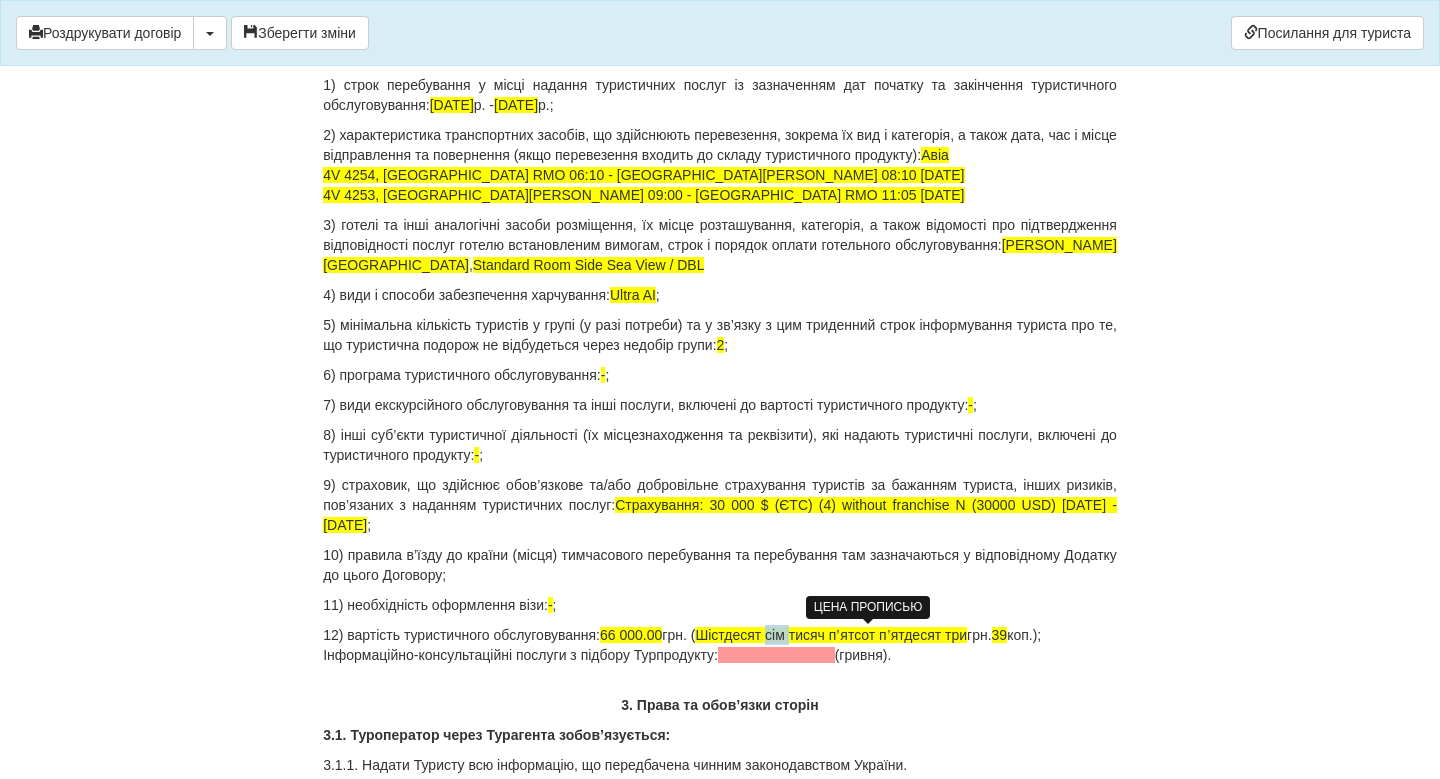 drag, startPoint x: 798, startPoint y: 638, endPoint x: 824, endPoint y: 631, distance: 26.925823 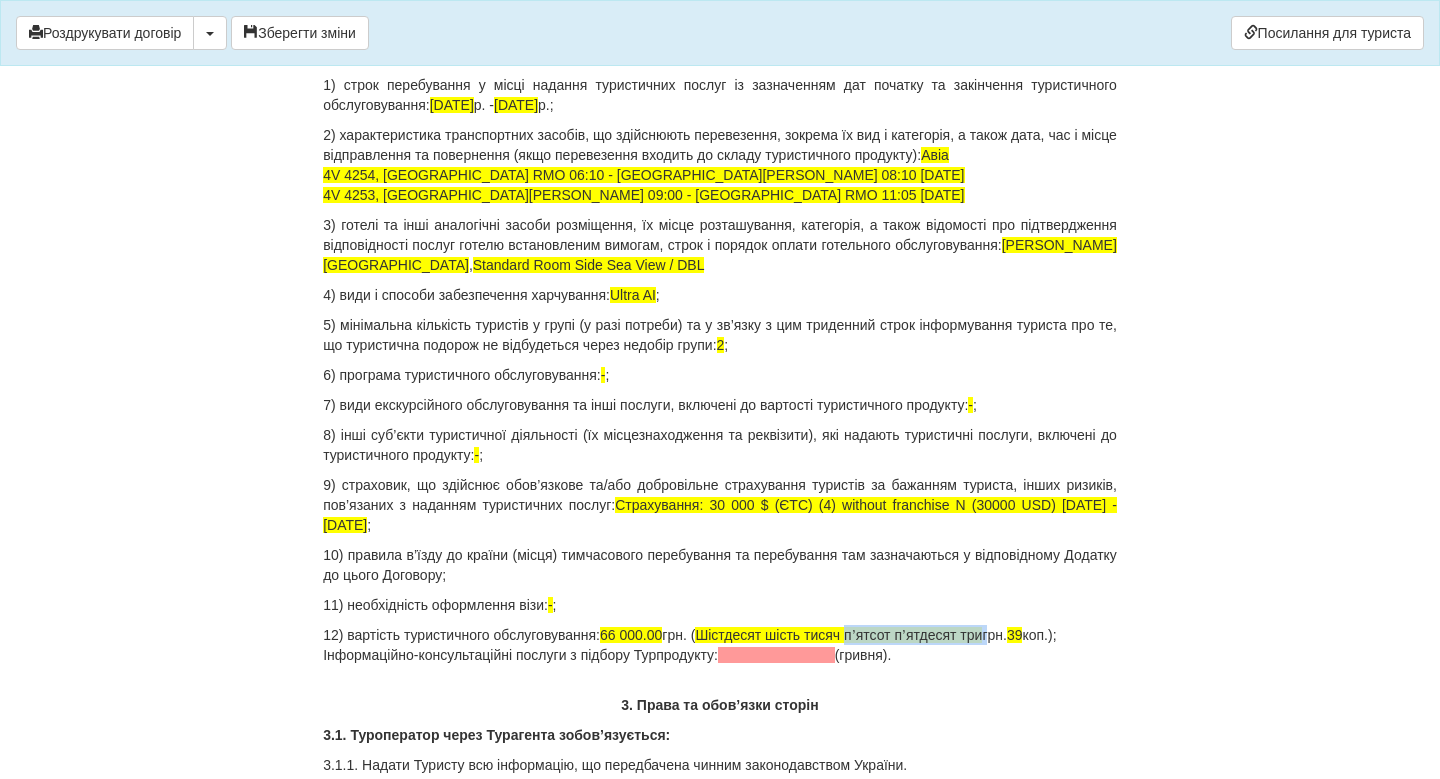 drag, startPoint x: 883, startPoint y: 634, endPoint x: 1027, endPoint y: 637, distance: 144.03125 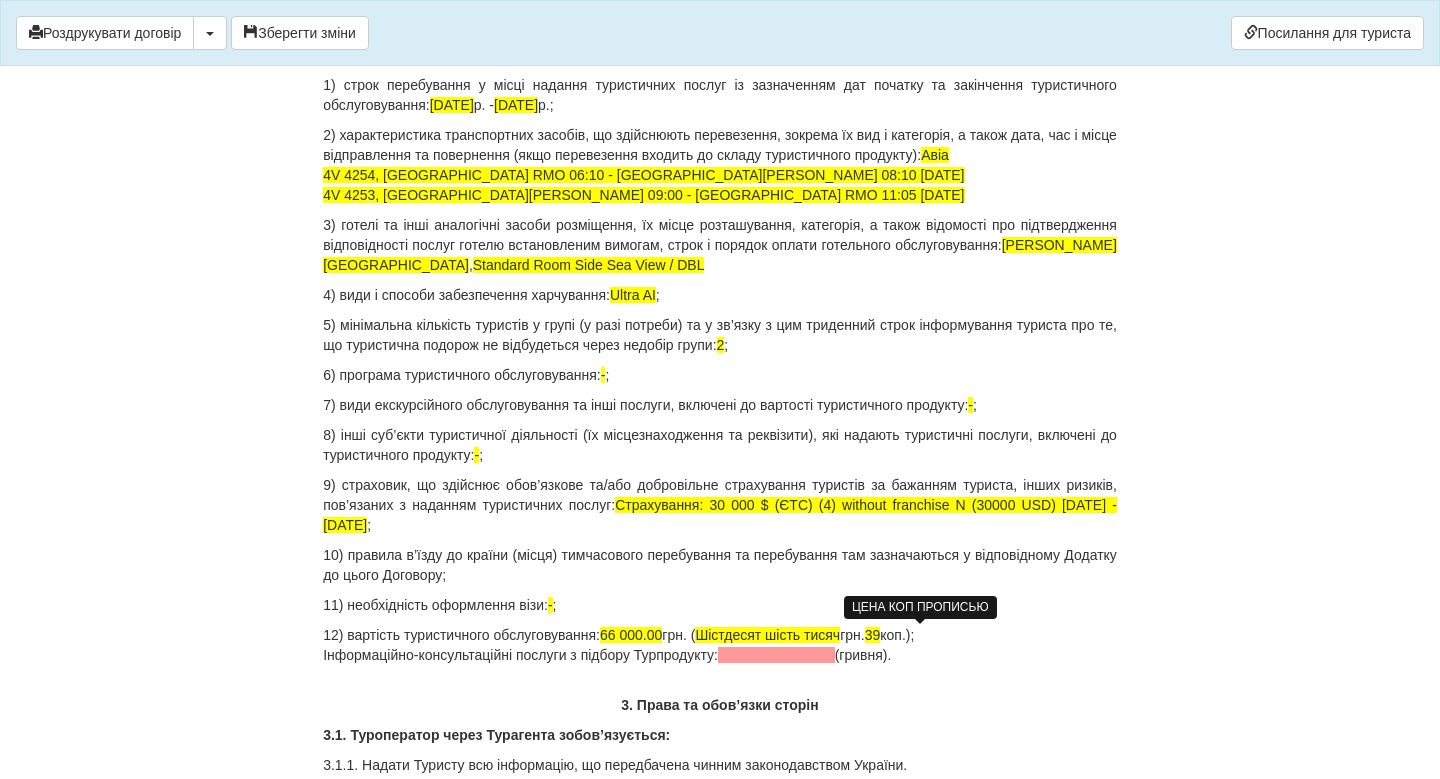 click on "39" at bounding box center [873, 635] 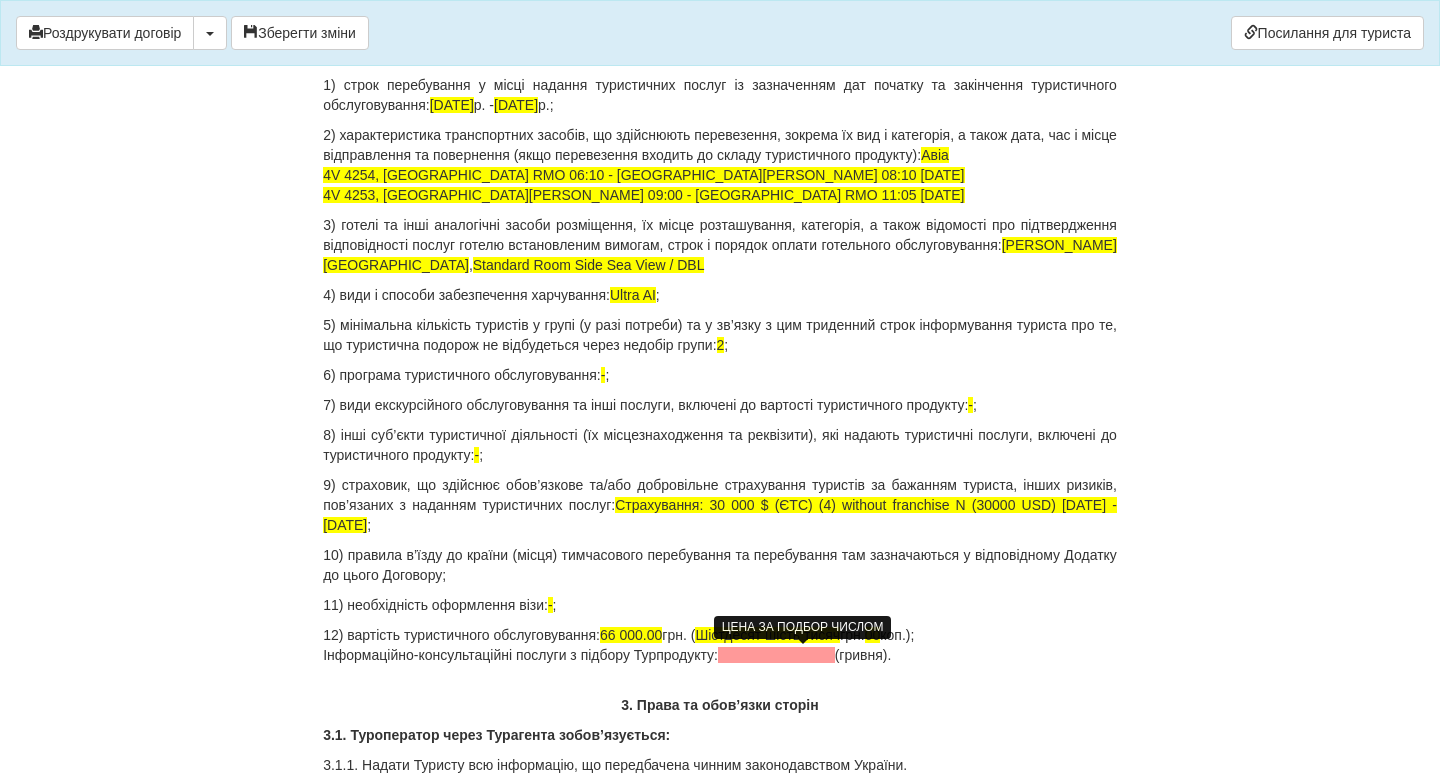 click on "ДОГОВІР ПРО НАДАННЯ ТУРИСТИЧНИХ ПОСЛУГ № 76185227
Цей договір укладений  15.07.2025  р.
В місті  Київ
МІЖ :
Турагентом  ФОП Наливайко Оксана Михайлівна  в особі  Наливайко Оксана Михайлівна , що діє на підставі Агентського договору на реалізацію турпродукту № 7000/16  від  08.11.2018  р.
від імені та за дорученням Туроператора  Товариство з обмеженою відповідальністю «ДЖОІН-АП!» , (надалі –  Туроператор
і Громадянка  SARDAROVA TETIANA , паспорт громадянина України  GE838677 виданий 13.01.2023
Стать
Ім'я
Прiзвище" at bounding box center (720, 5259) 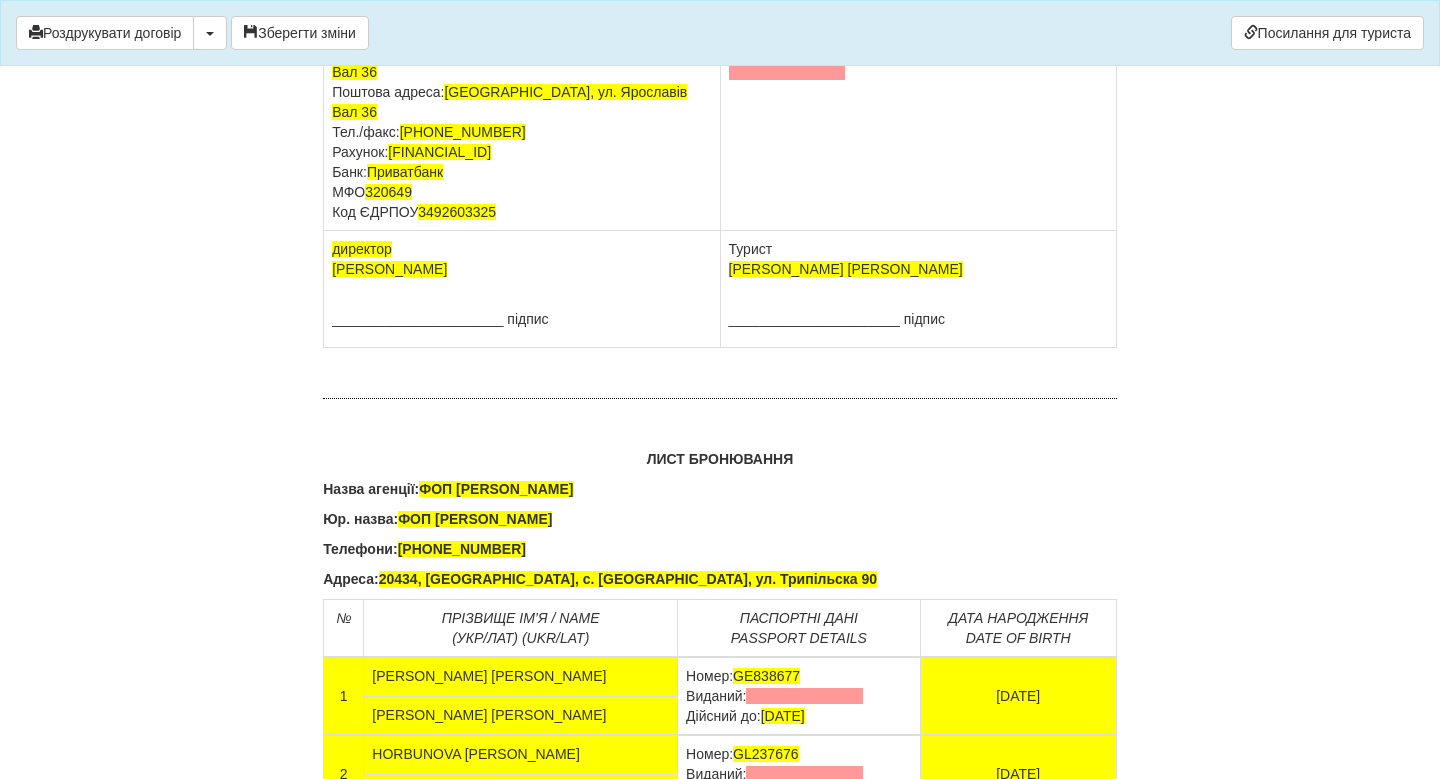 scroll, scrollTop: 12654, scrollLeft: 0, axis: vertical 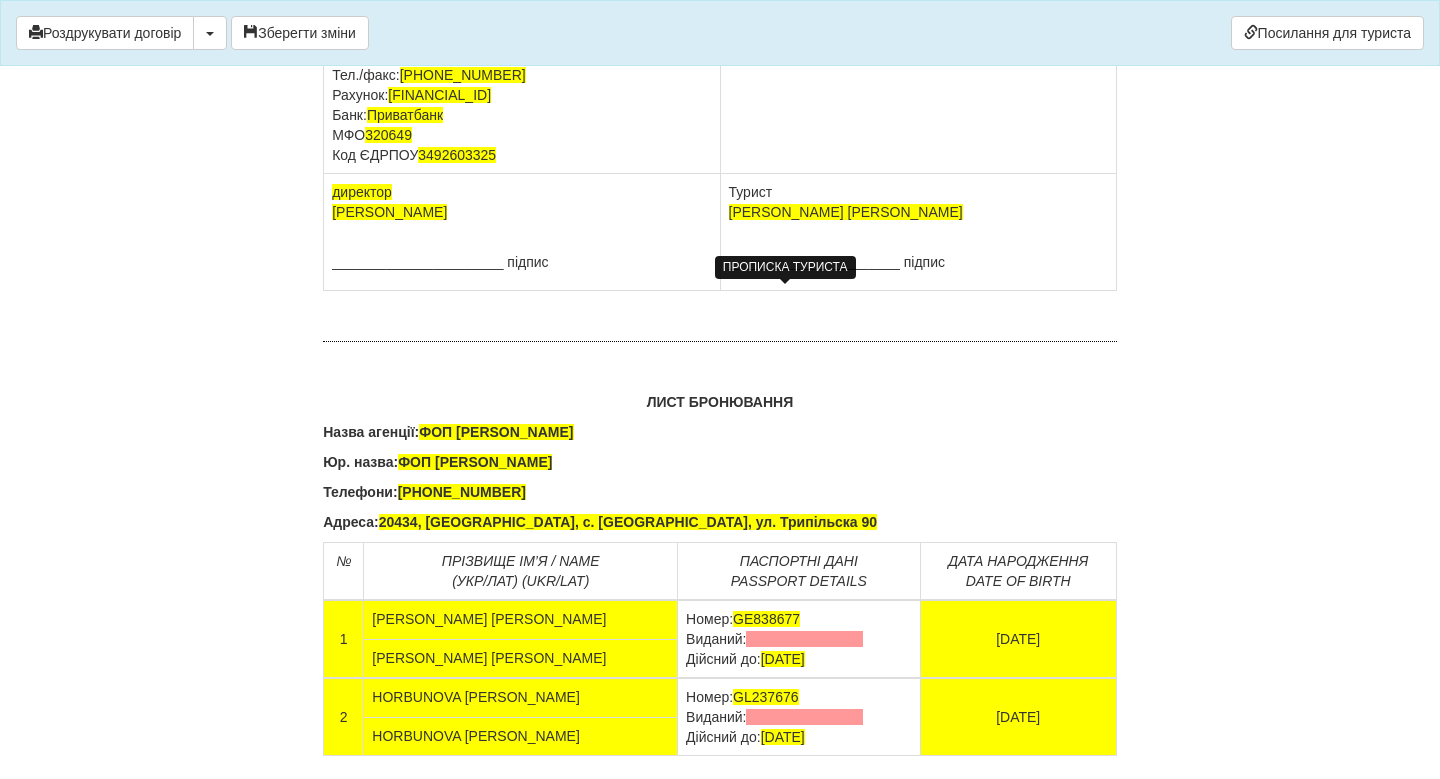 click at bounding box center (787, -45) 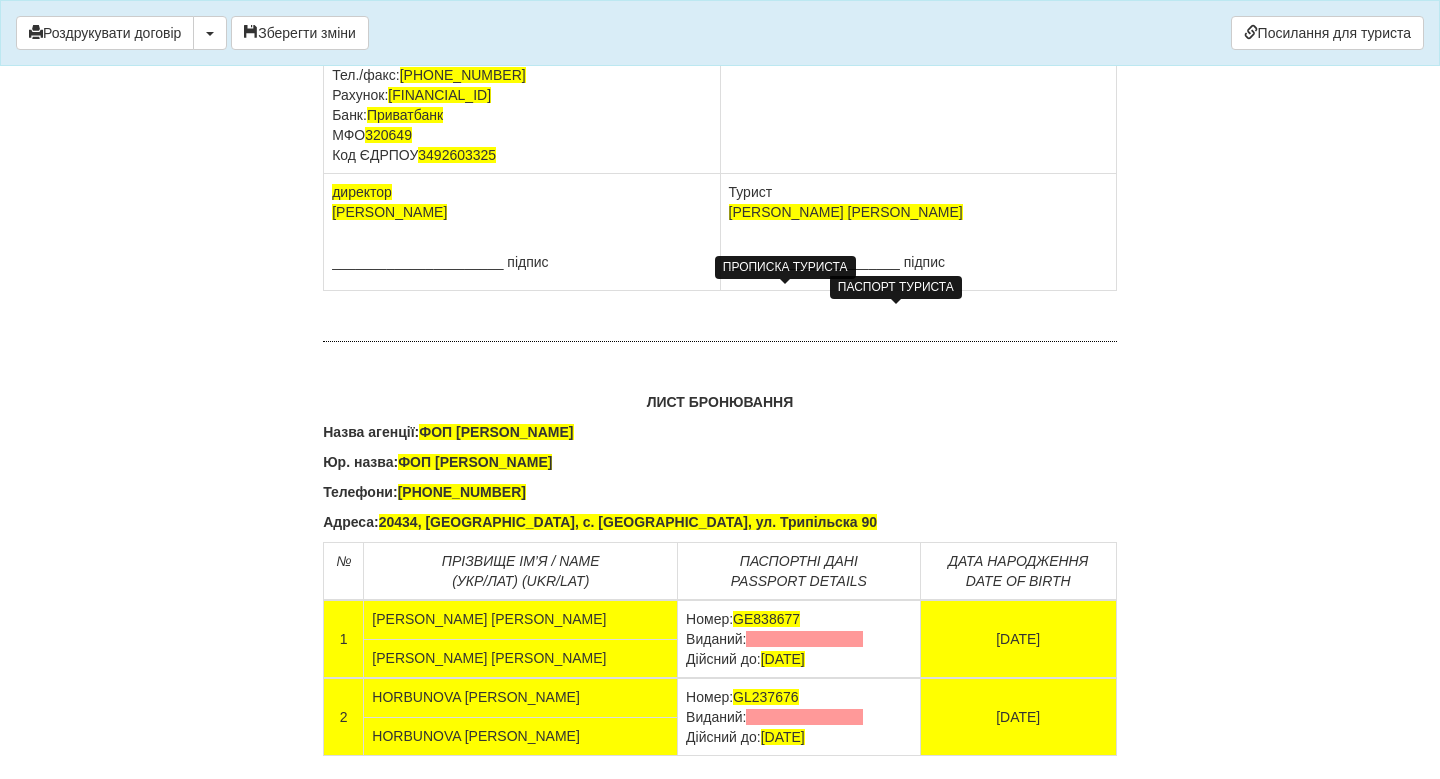 click on "GE838677 виданий , 13.01.2023" at bounding box center [873, -25] 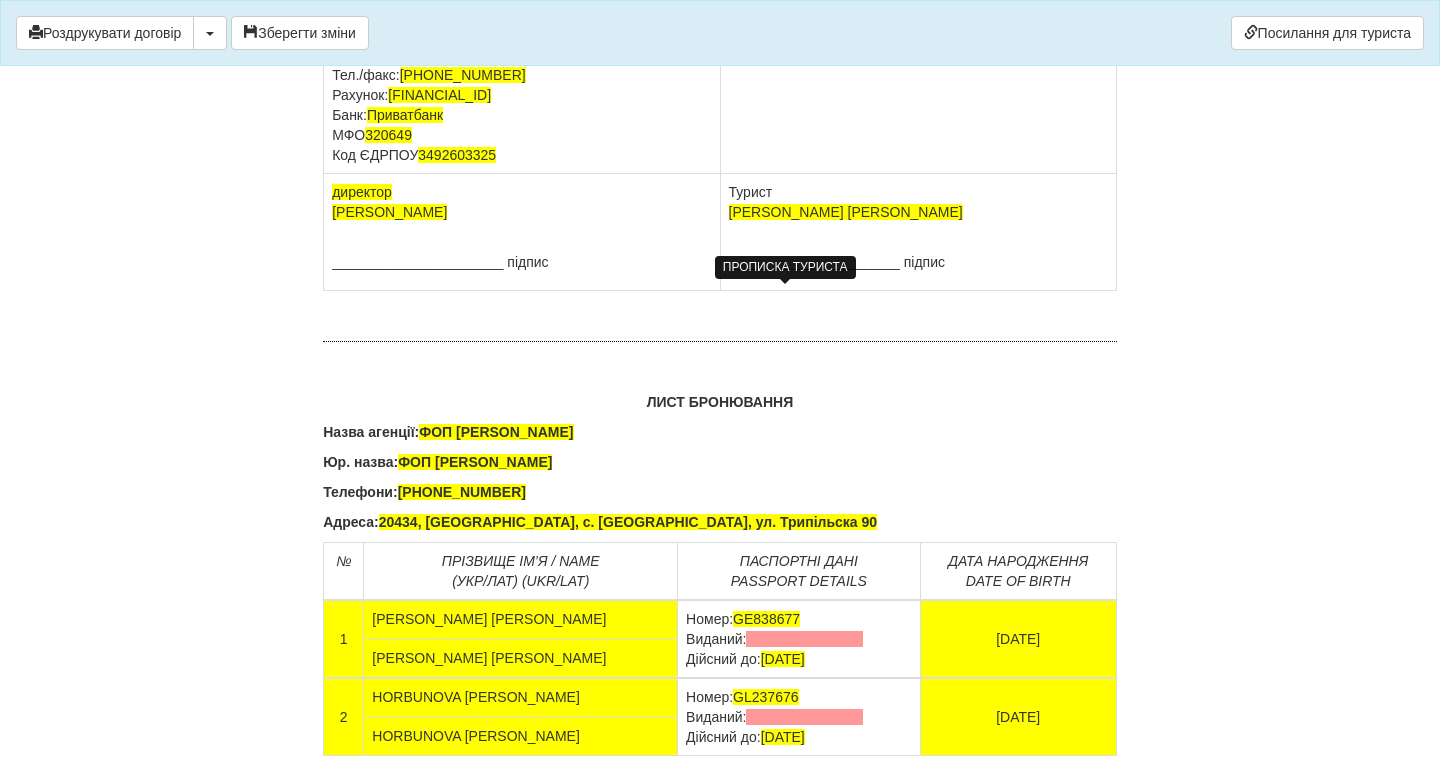 drag, startPoint x: 860, startPoint y: 315, endPoint x: 925, endPoint y: 315, distance: 65 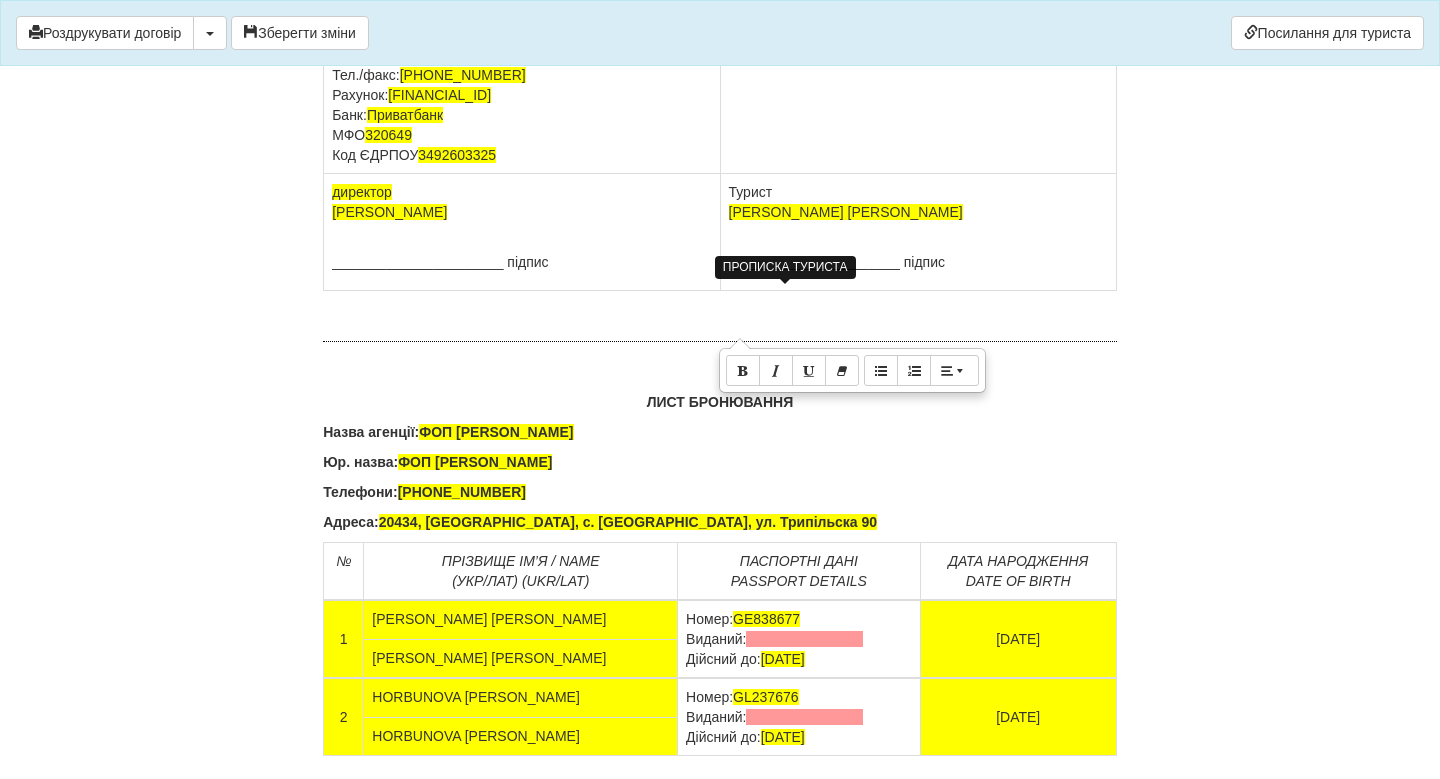 copy on "13.01.2023" 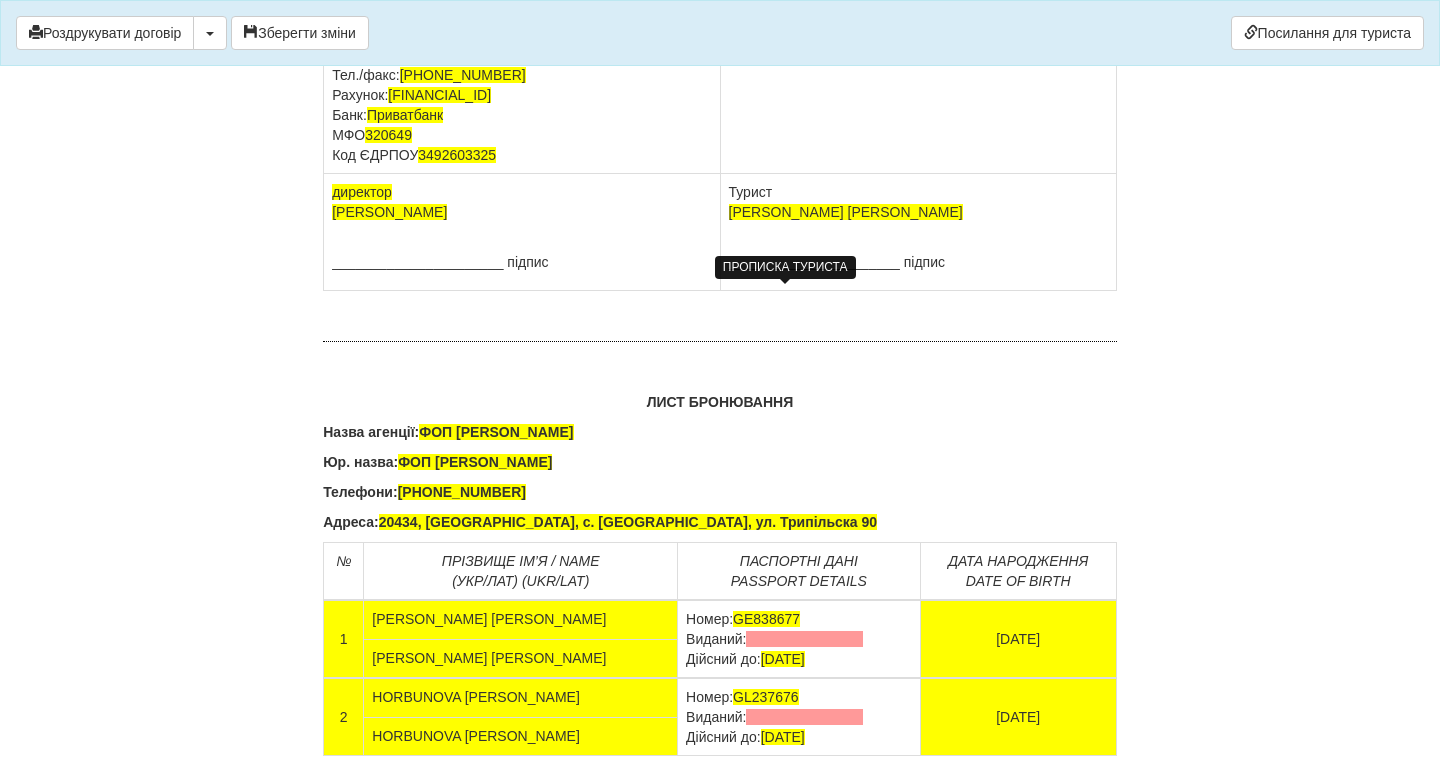click on "SARDAROVA TETIANA
18.02.1999
Паспорт  GE838677 13.01.2023
13.01.2023" at bounding box center [918, 45] 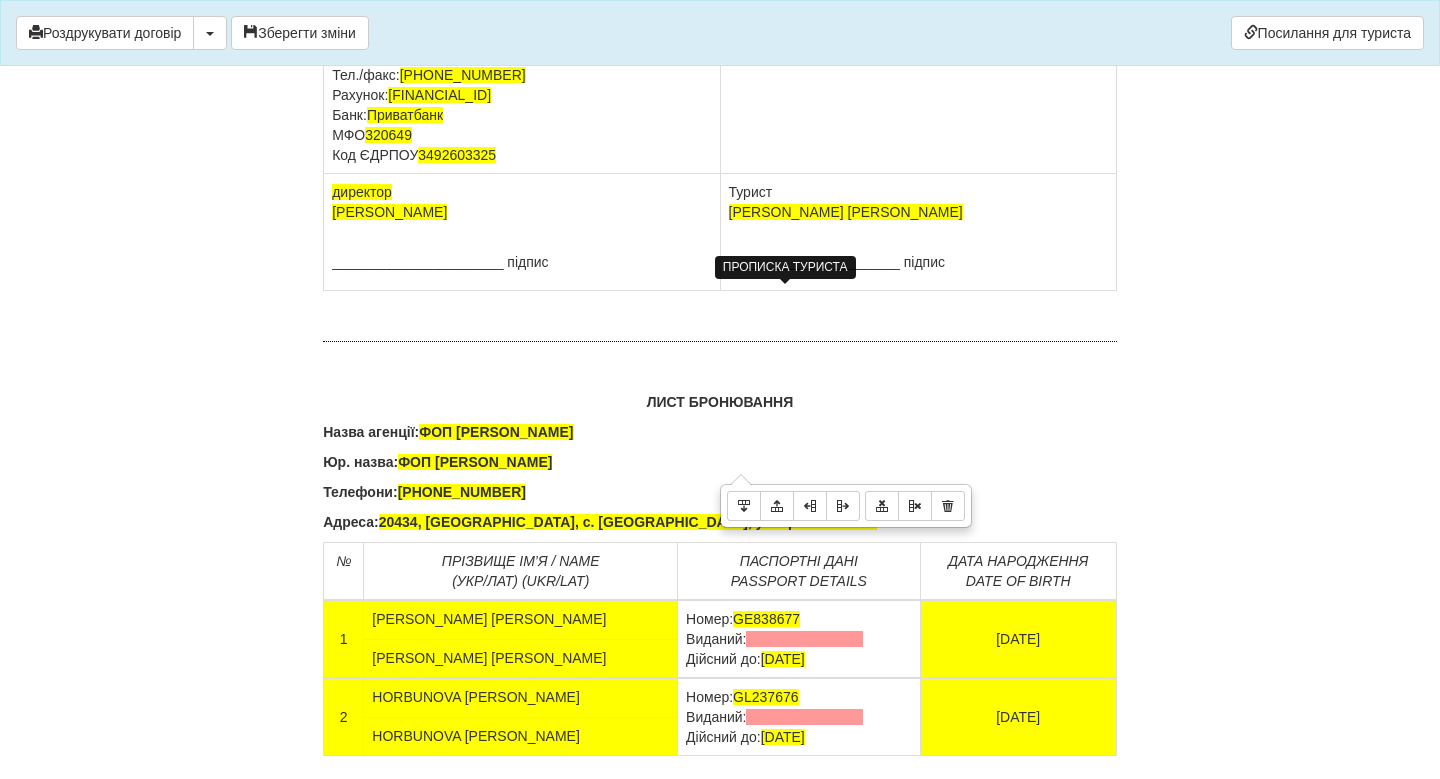 drag, startPoint x: 801, startPoint y: 355, endPoint x: 723, endPoint y: 339, distance: 79.624115 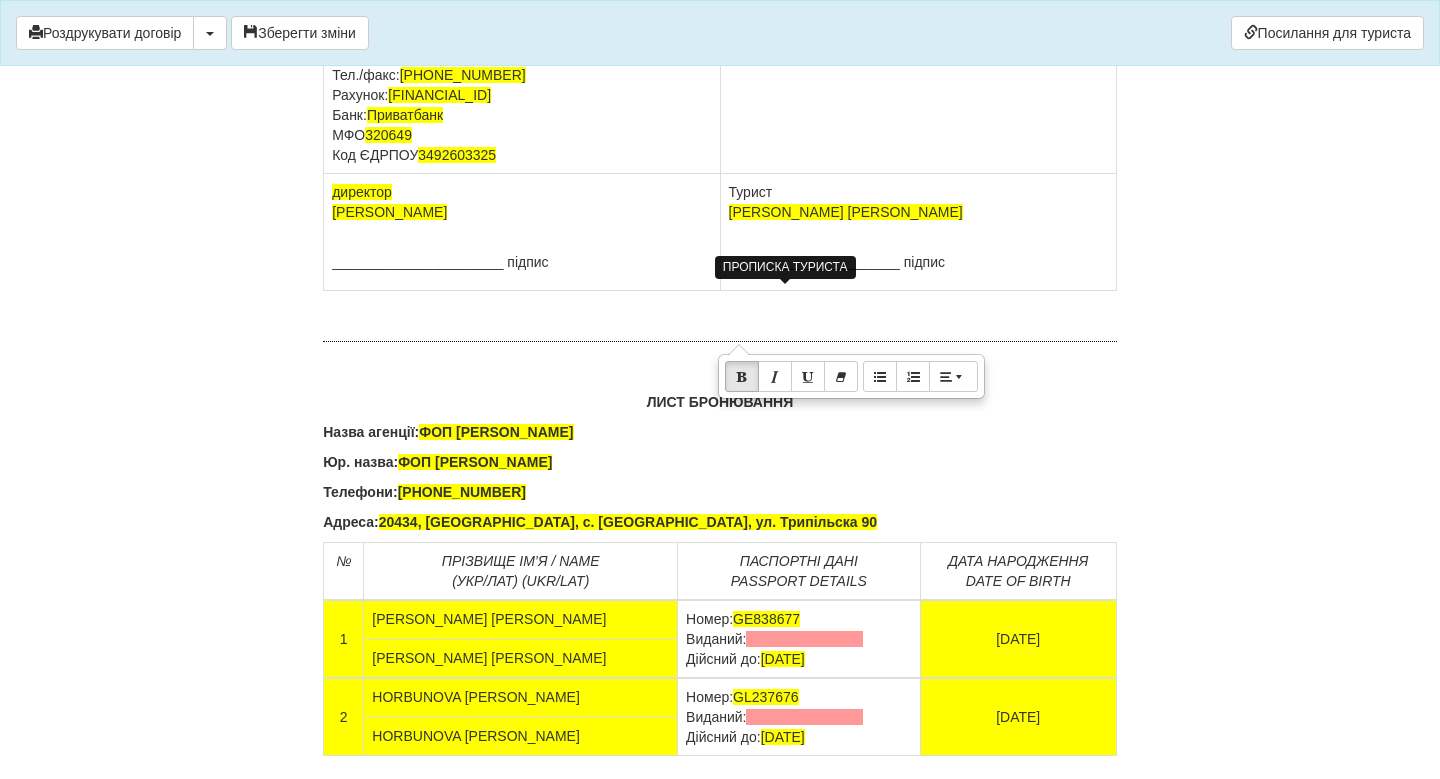 click on "SARDAROVA TETIANA
18.02.1999
Паспорт  GE838677 13.01.2023
13.01.2033" at bounding box center (918, 45) 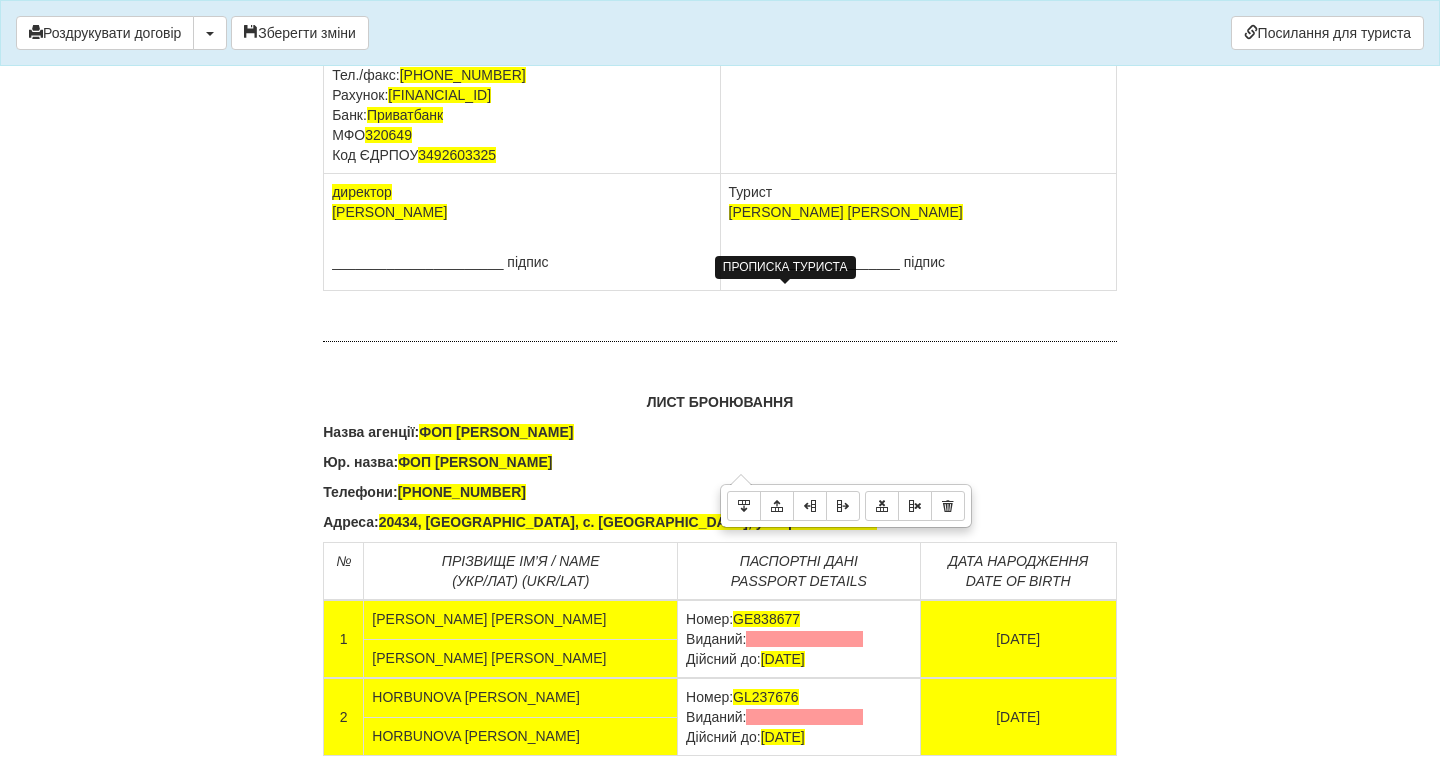 drag, startPoint x: 808, startPoint y: 352, endPoint x: 729, endPoint y: 279, distance: 107.563934 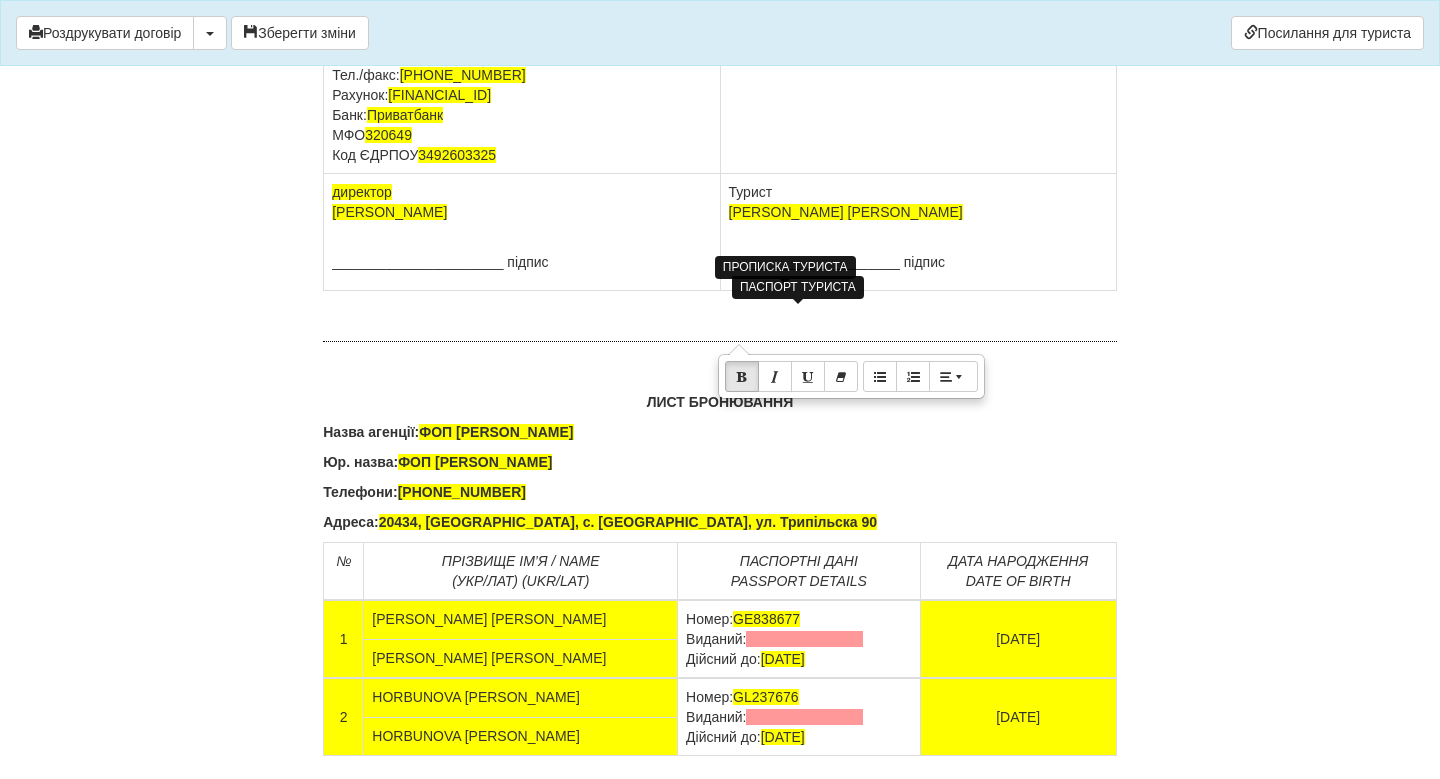 click on "GE838677 13.01.2023" at bounding box center (791, -15) 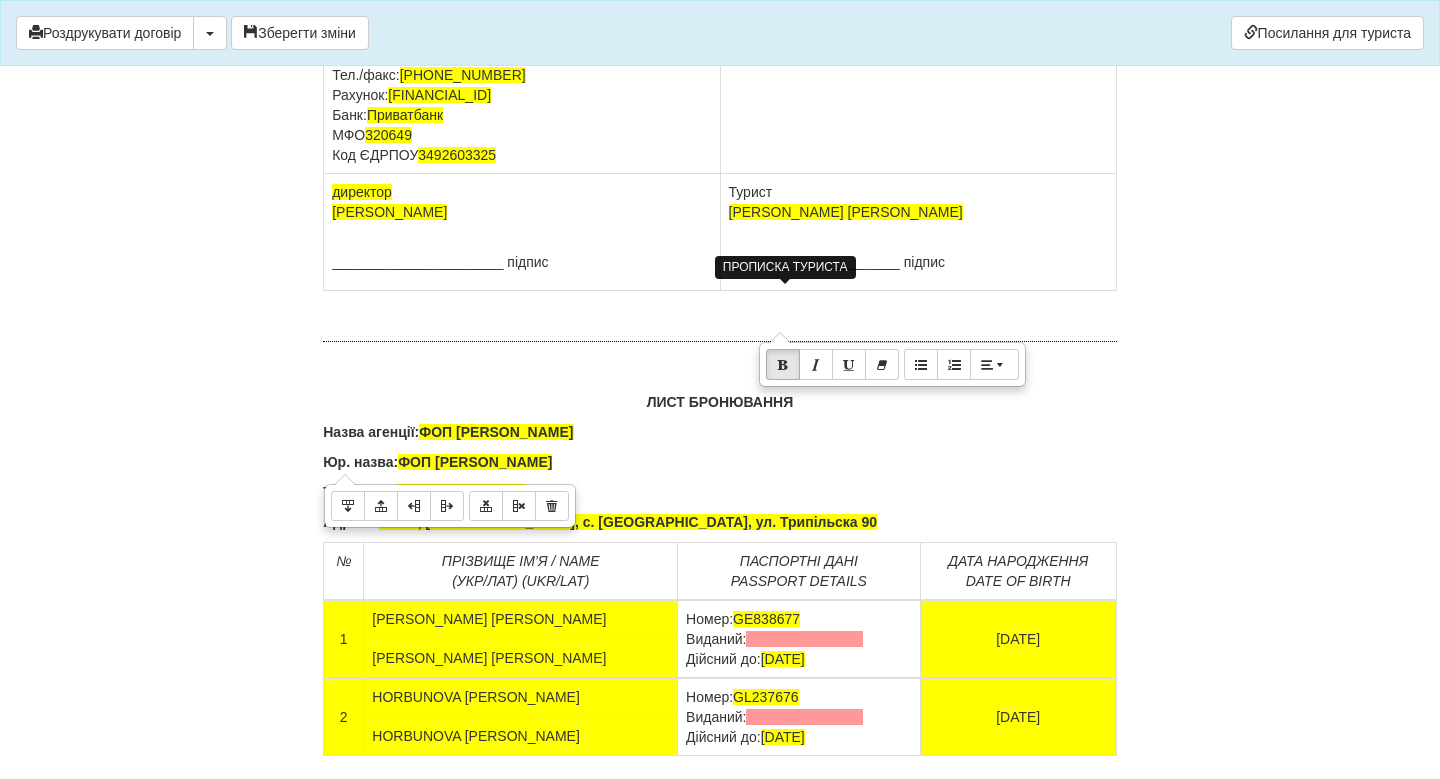 drag, startPoint x: 612, startPoint y: 358, endPoint x: 332, endPoint y: 331, distance: 281.29877 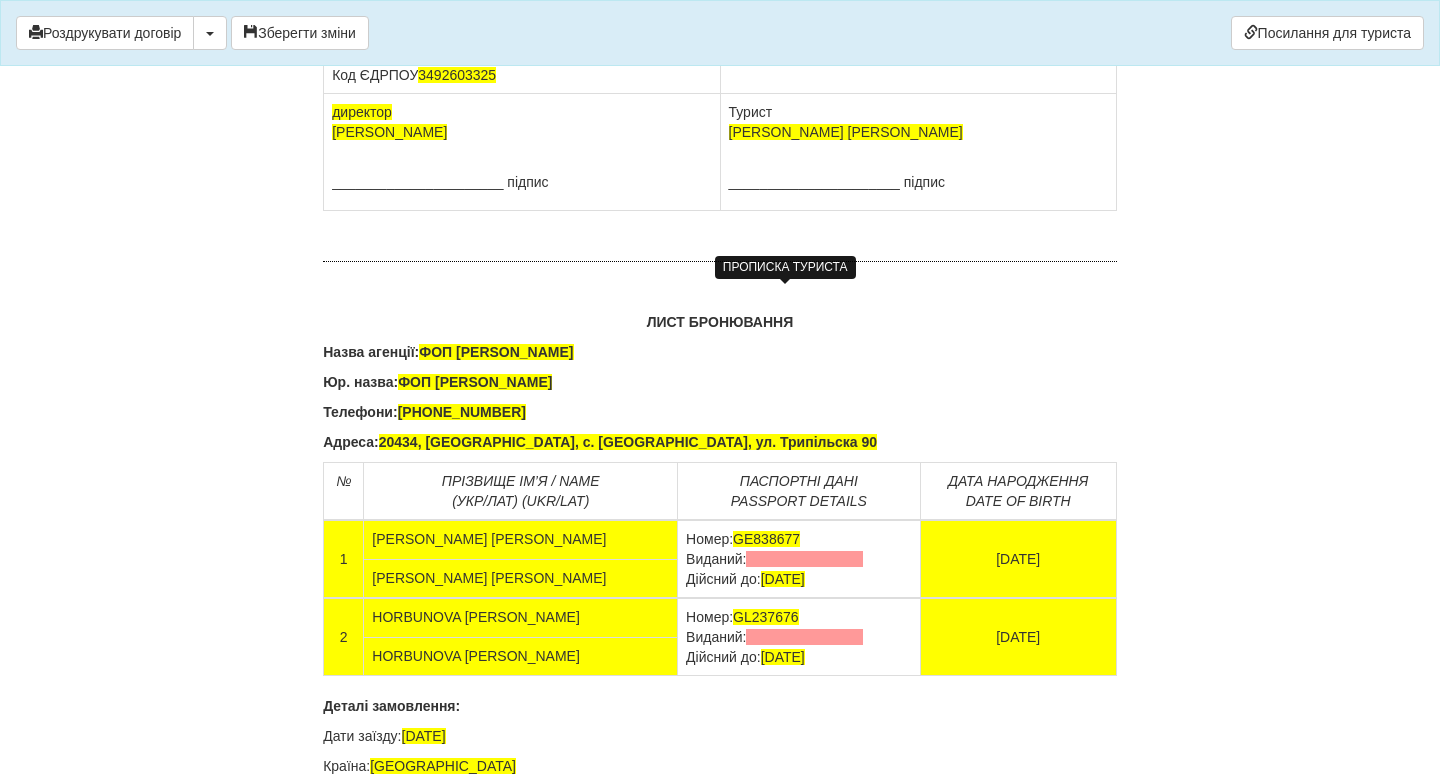click at bounding box center [521, 152] 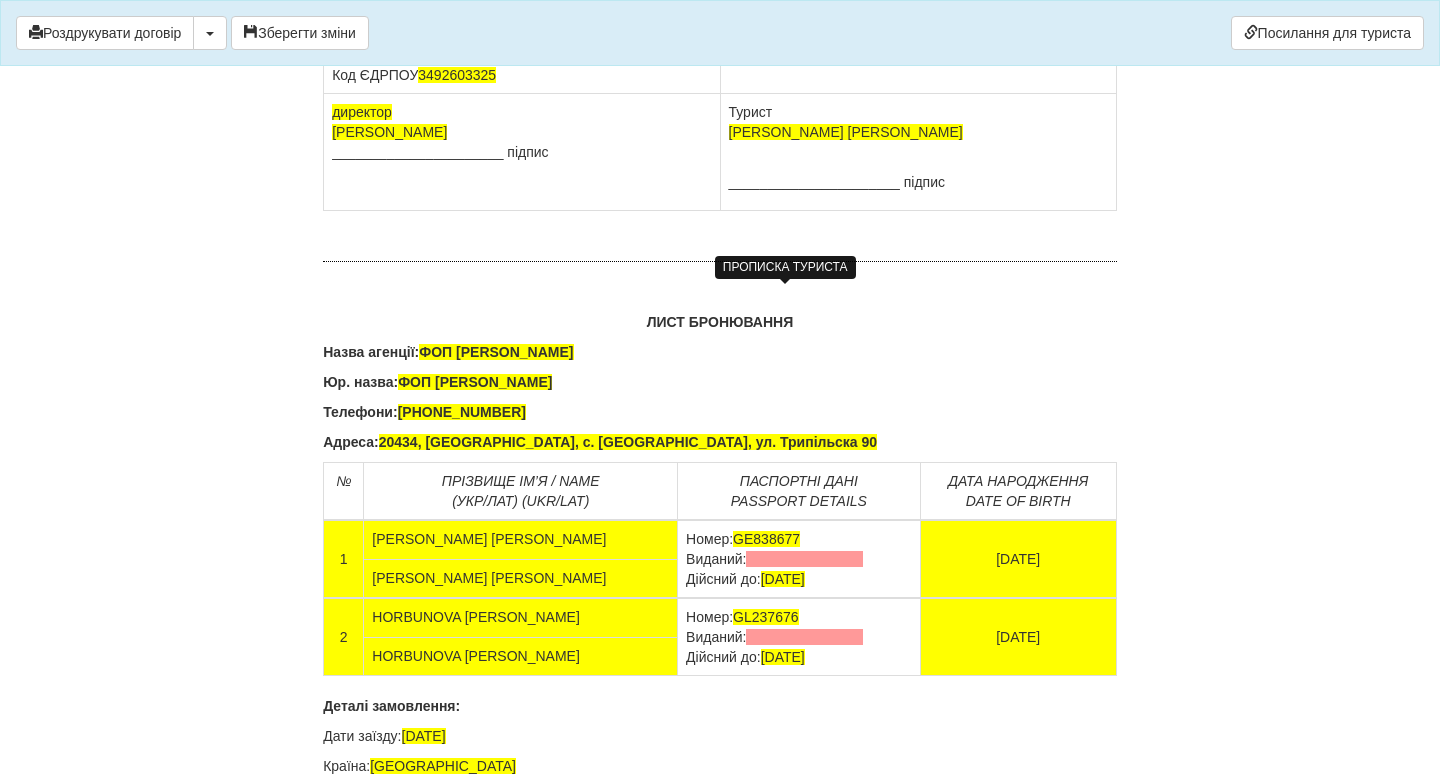 click on "Турист
SARDAROVA TETIANA
______________________  підпис" at bounding box center (918, 152) 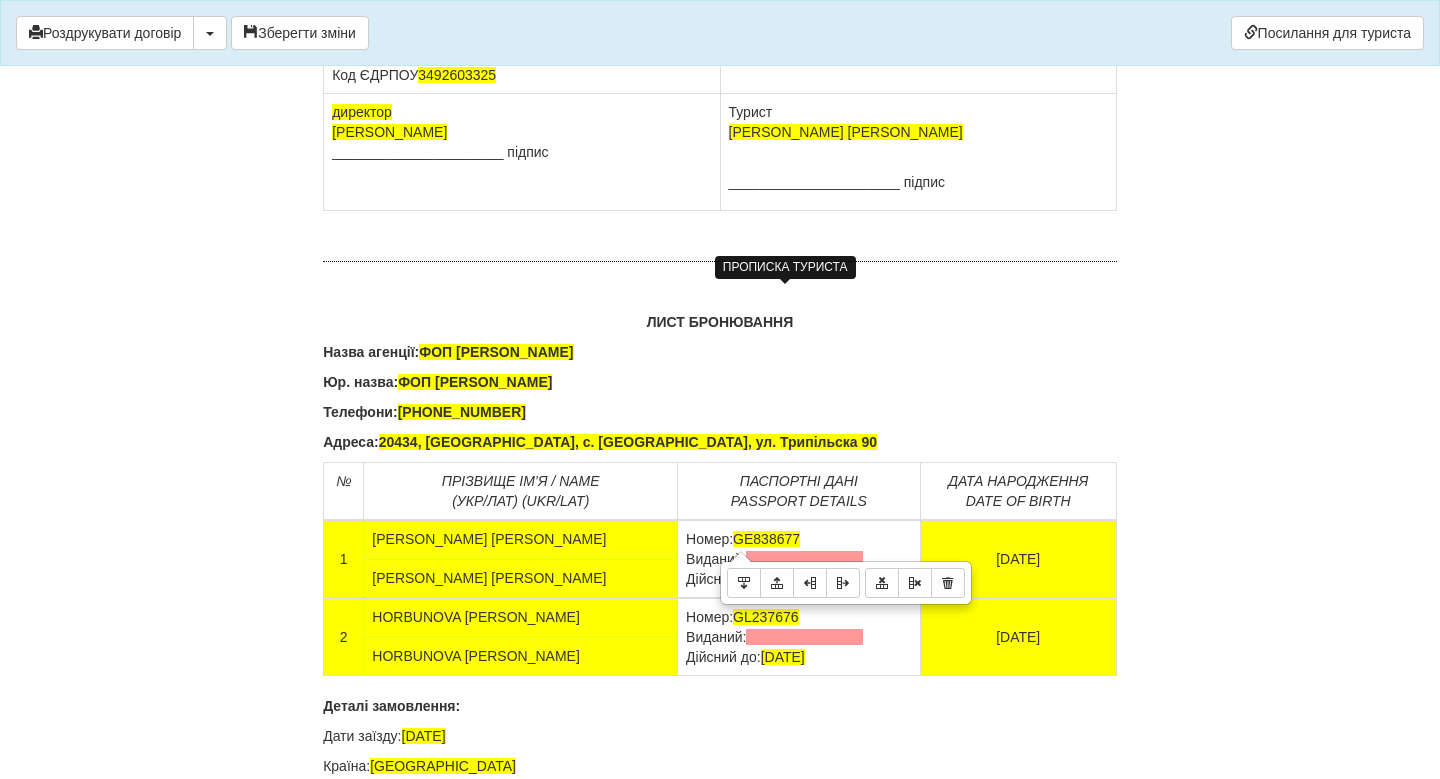click on "Турист
SARDAROVA TETIANA
______________________  підпис" at bounding box center (918, 152) 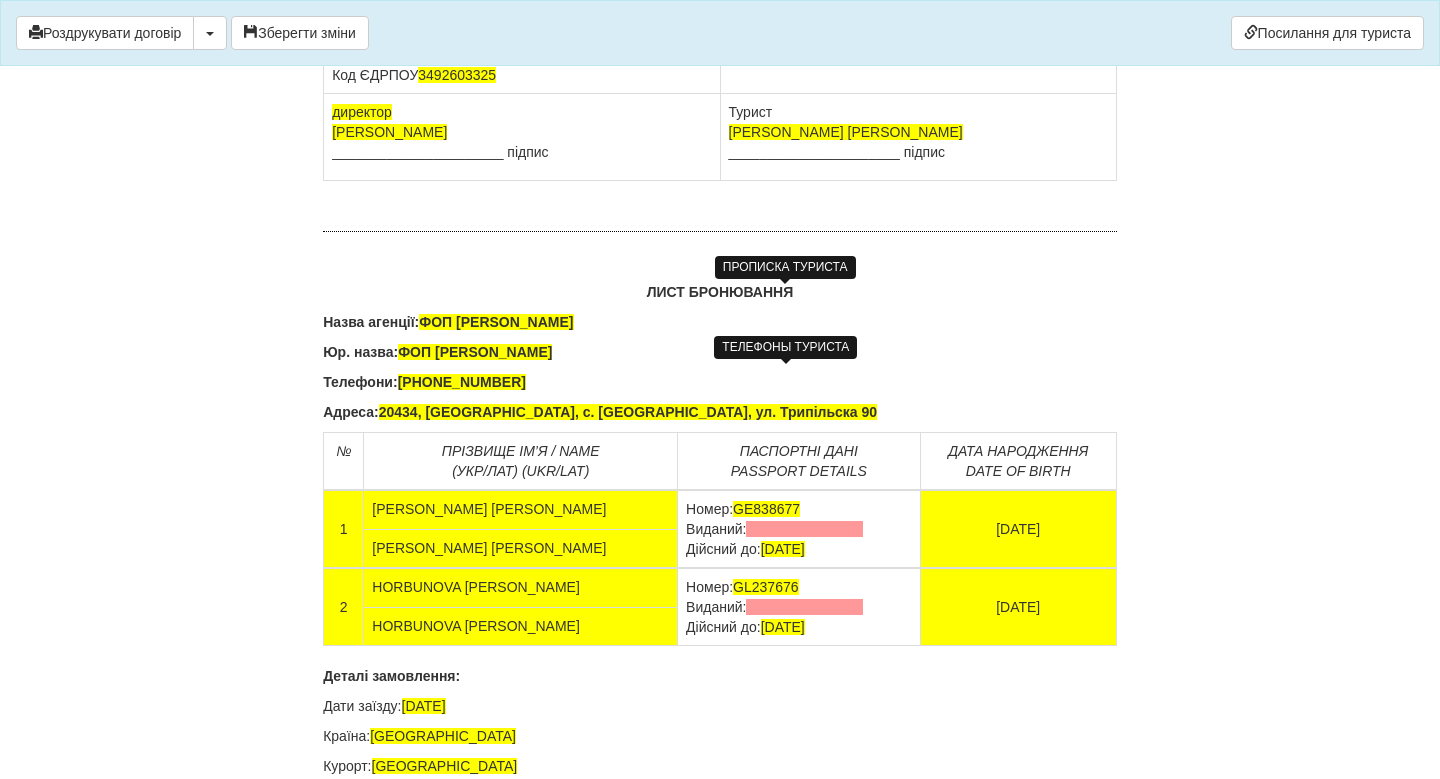 click at bounding box center (787, 35) 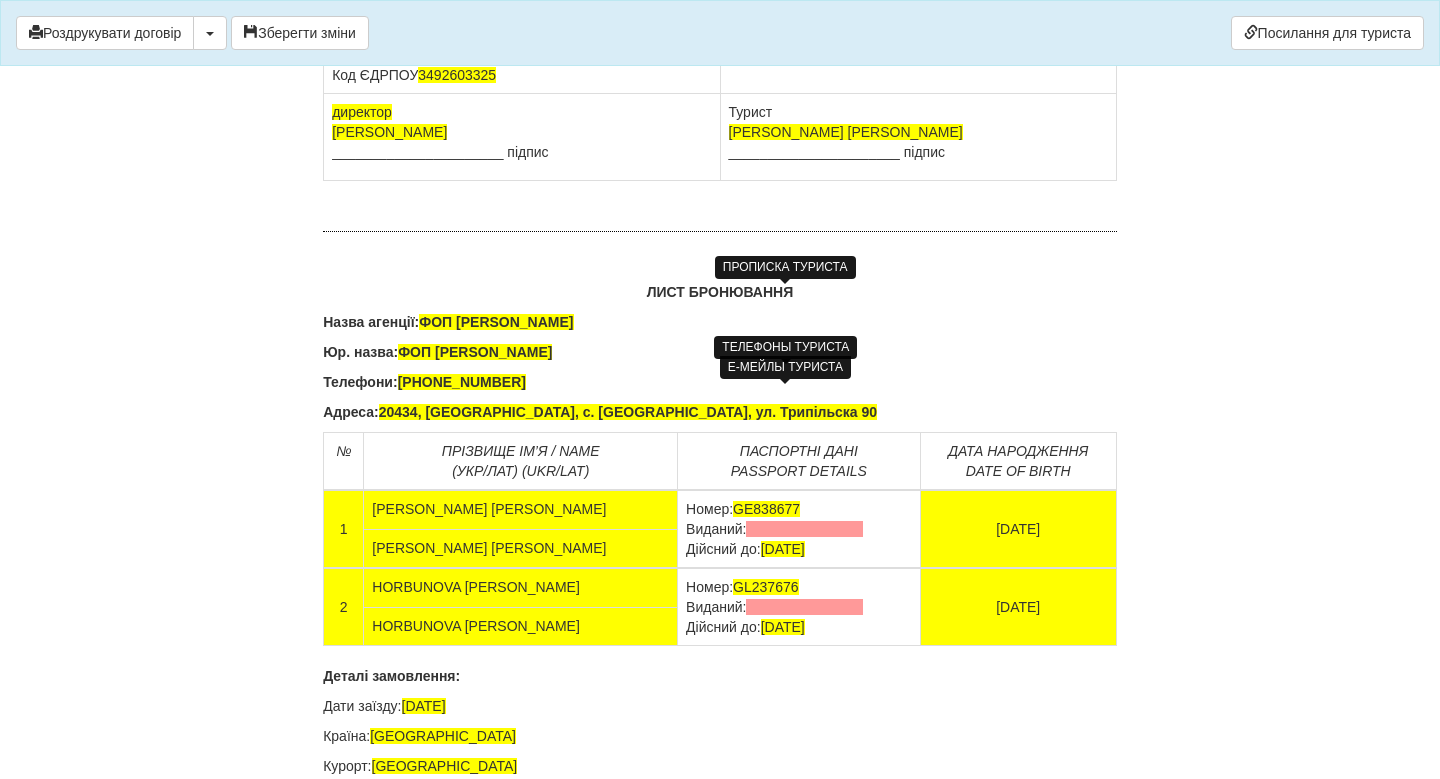 click at bounding box center [787, 55] 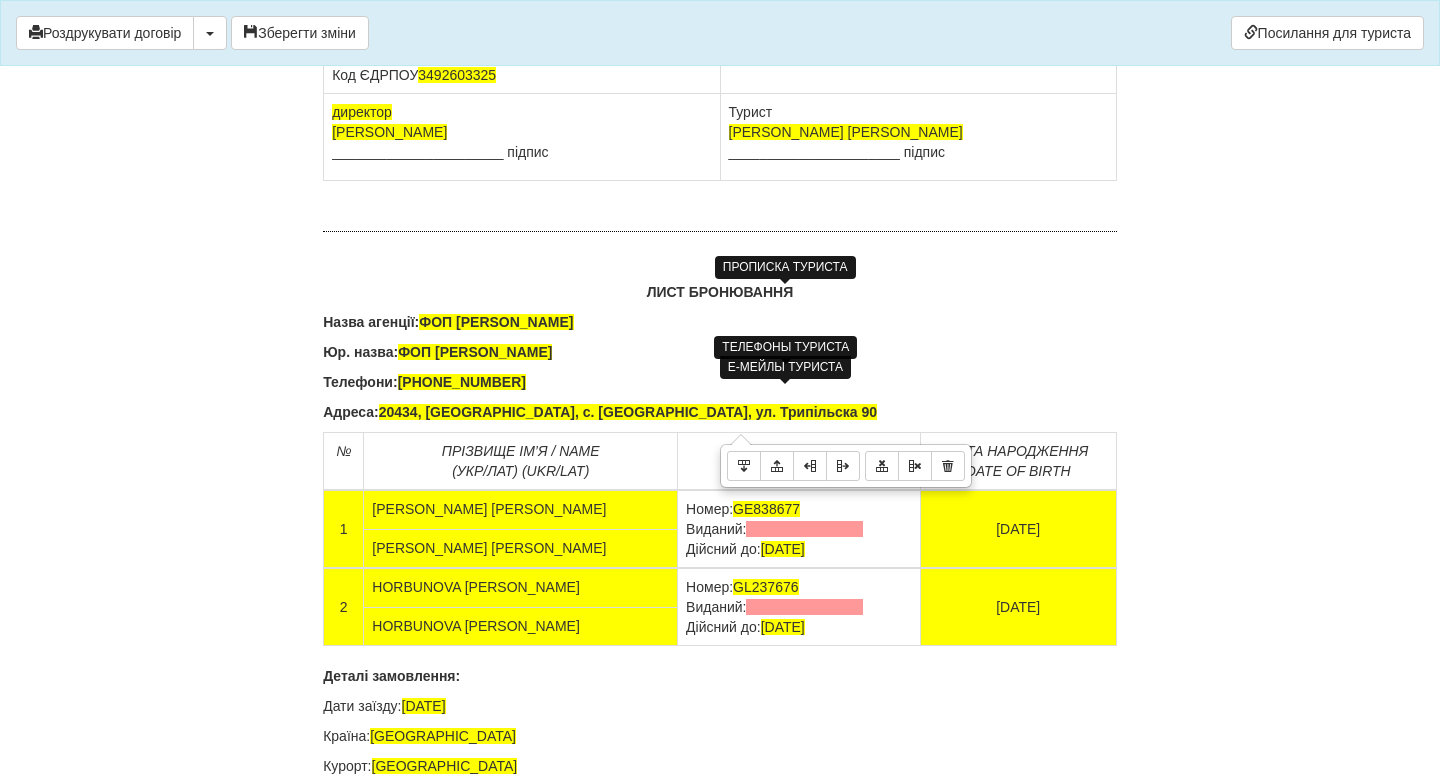 drag, startPoint x: 847, startPoint y: 329, endPoint x: 724, endPoint y: 324, distance: 123.101585 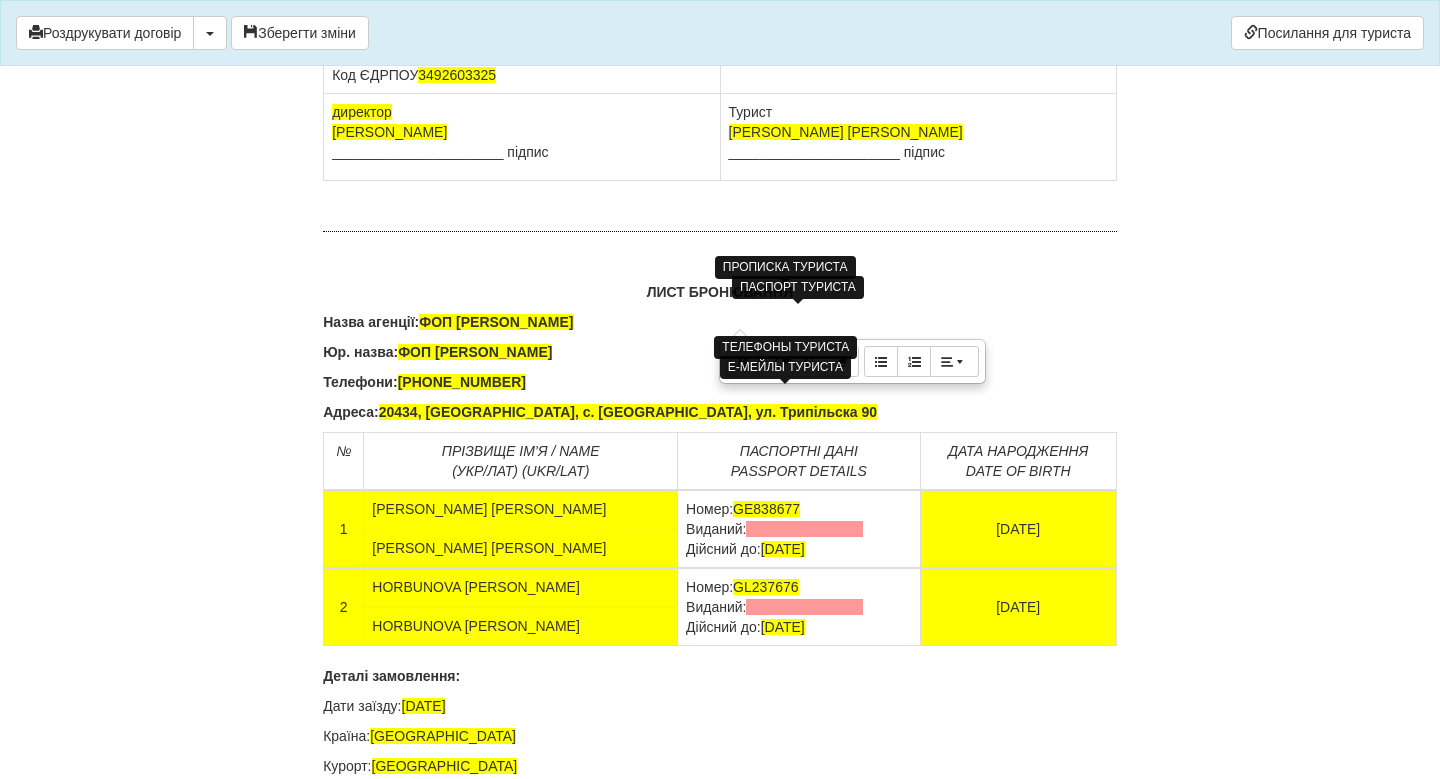 click on "GE838677 13.01.2023" at bounding box center [791, -15] 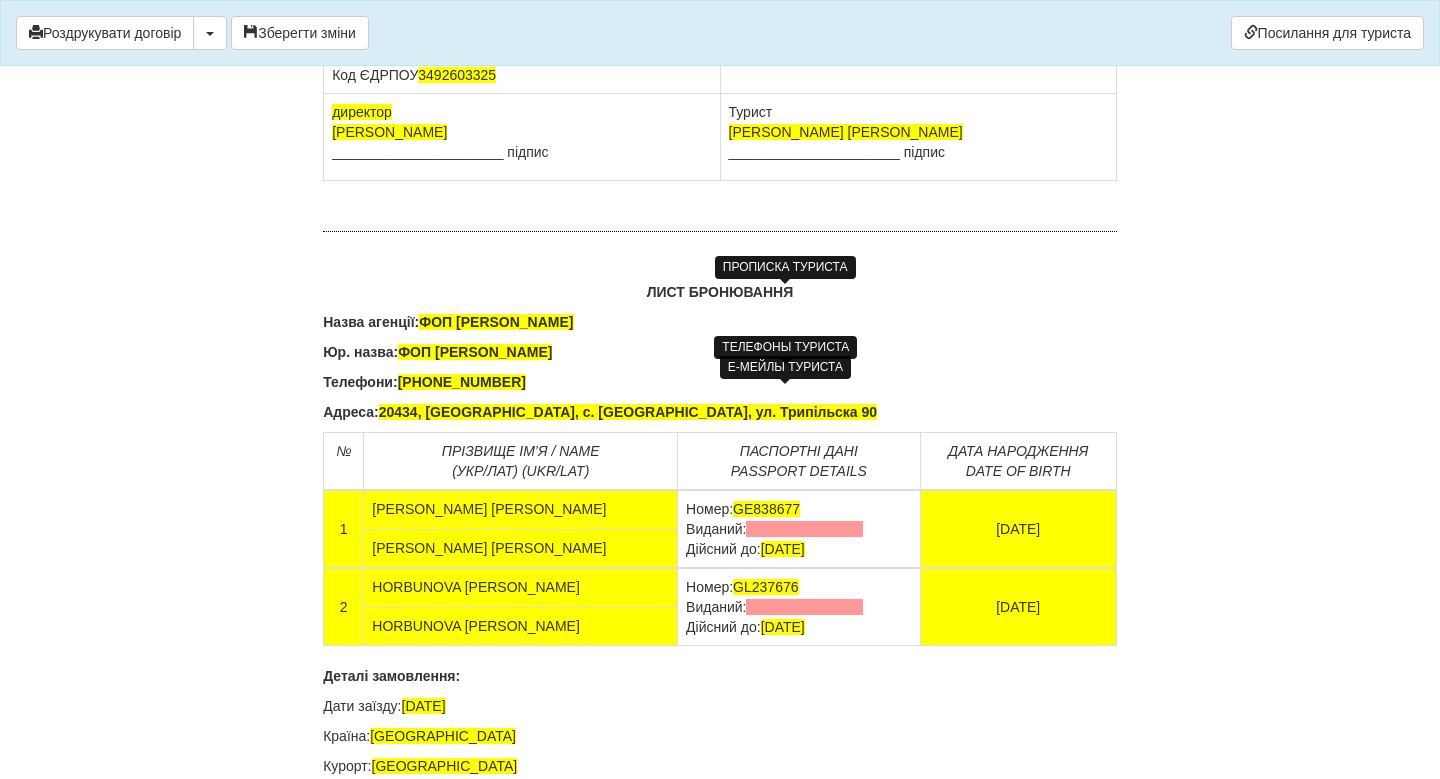 click on "Назва агенції:  ФОП Наливайко Оксана Михайлівна" at bounding box center (720, 322) 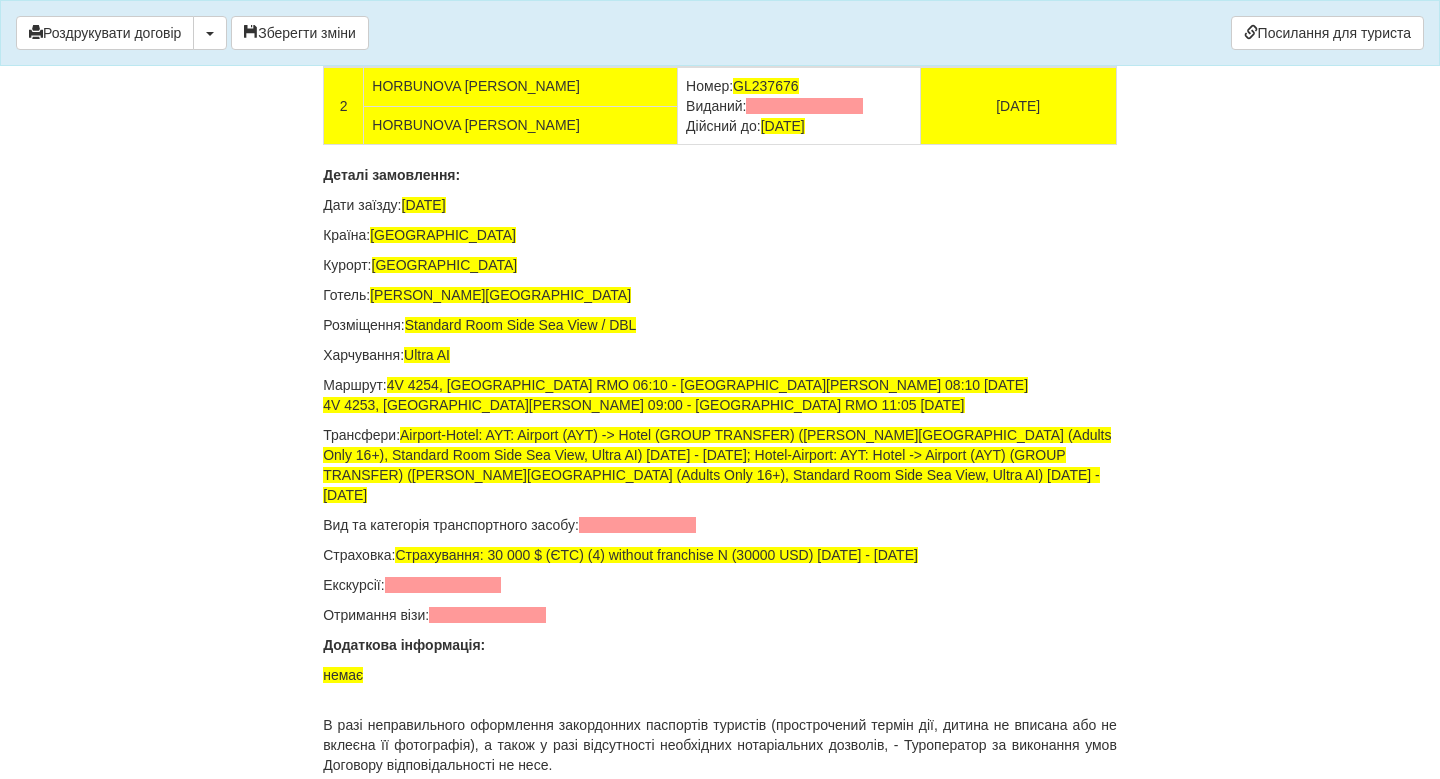 scroll, scrollTop: 13161, scrollLeft: 0, axis: vertical 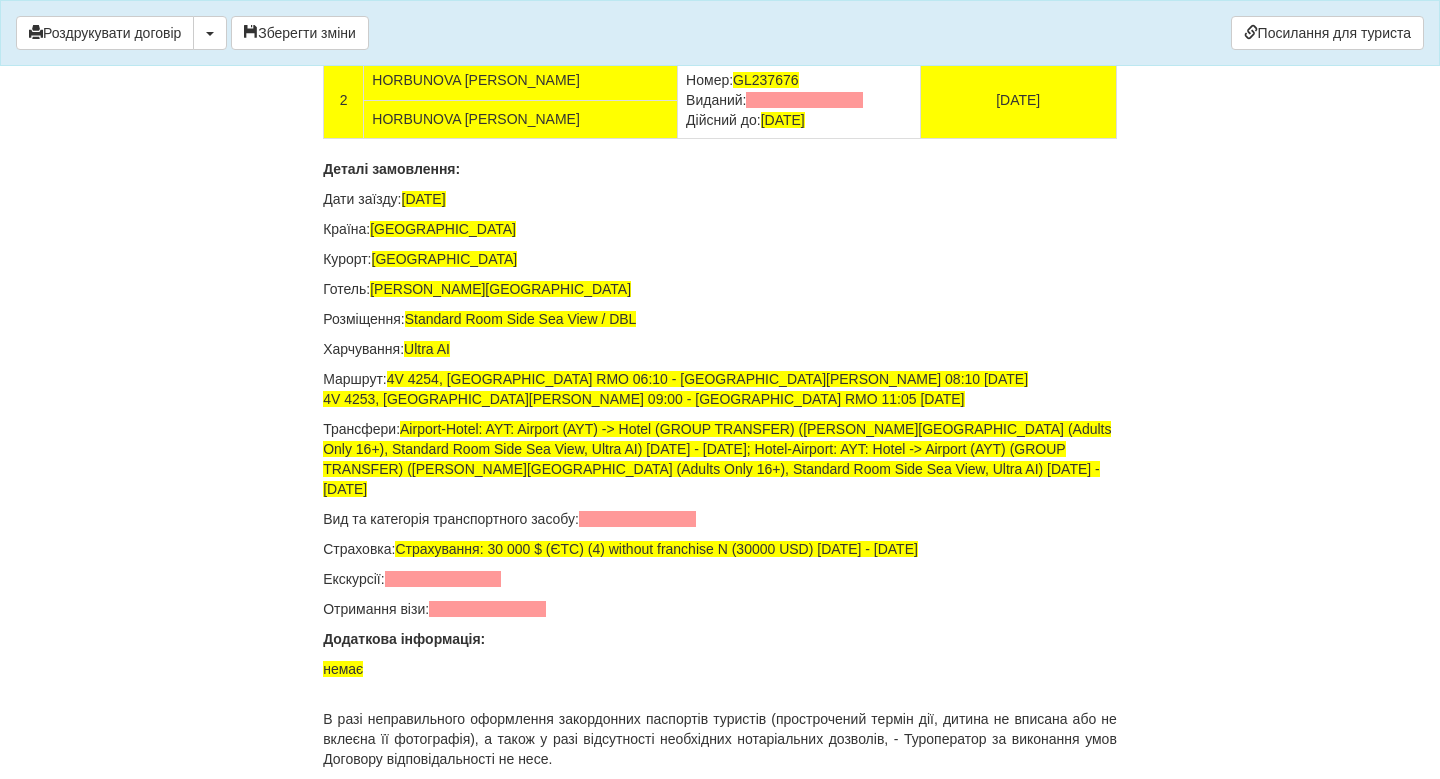 click at bounding box center [804, 22] 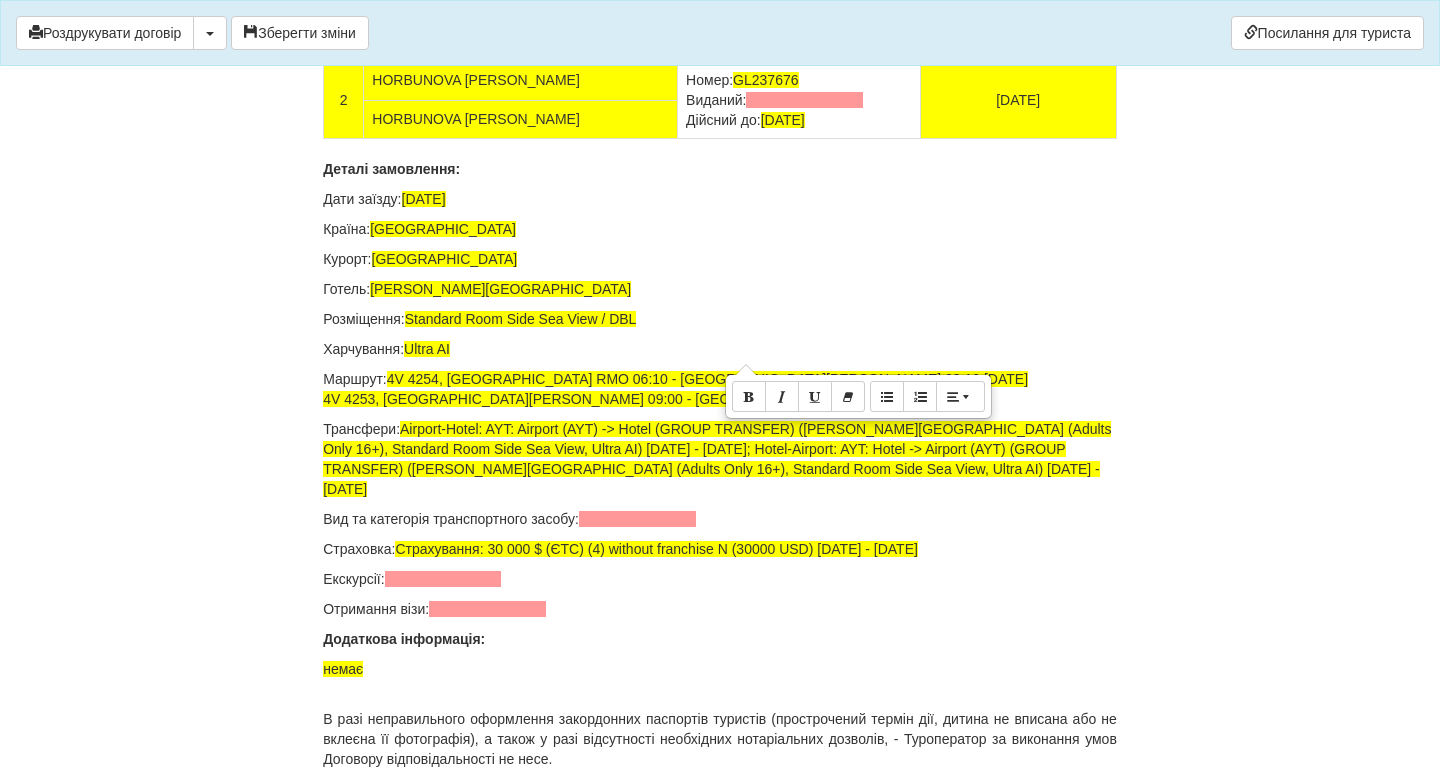 click on "Номер:  GE838677
Виданий:
Дійсний до:  13.01.2033" at bounding box center (799, 22) 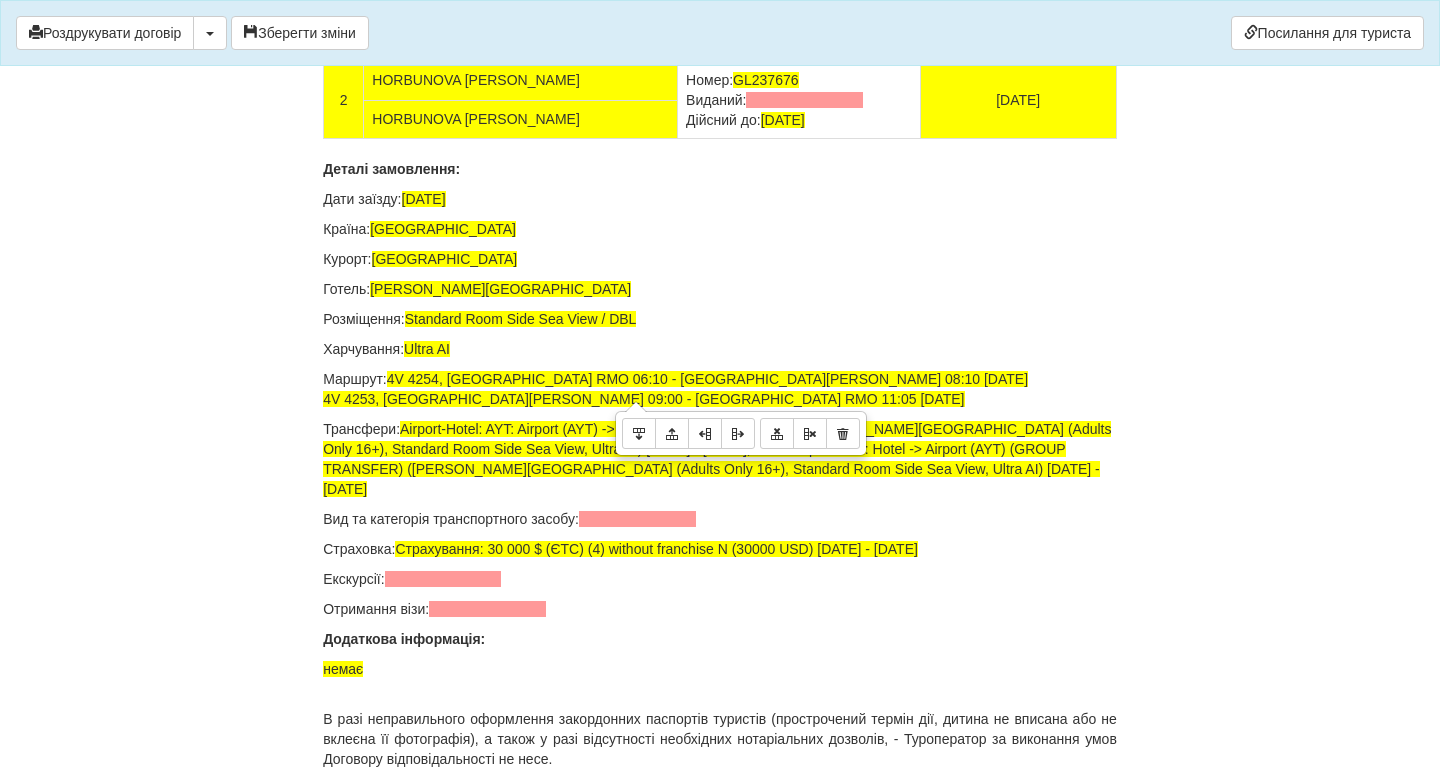 drag, startPoint x: 804, startPoint y: 357, endPoint x: 695, endPoint y: 364, distance: 109.22454 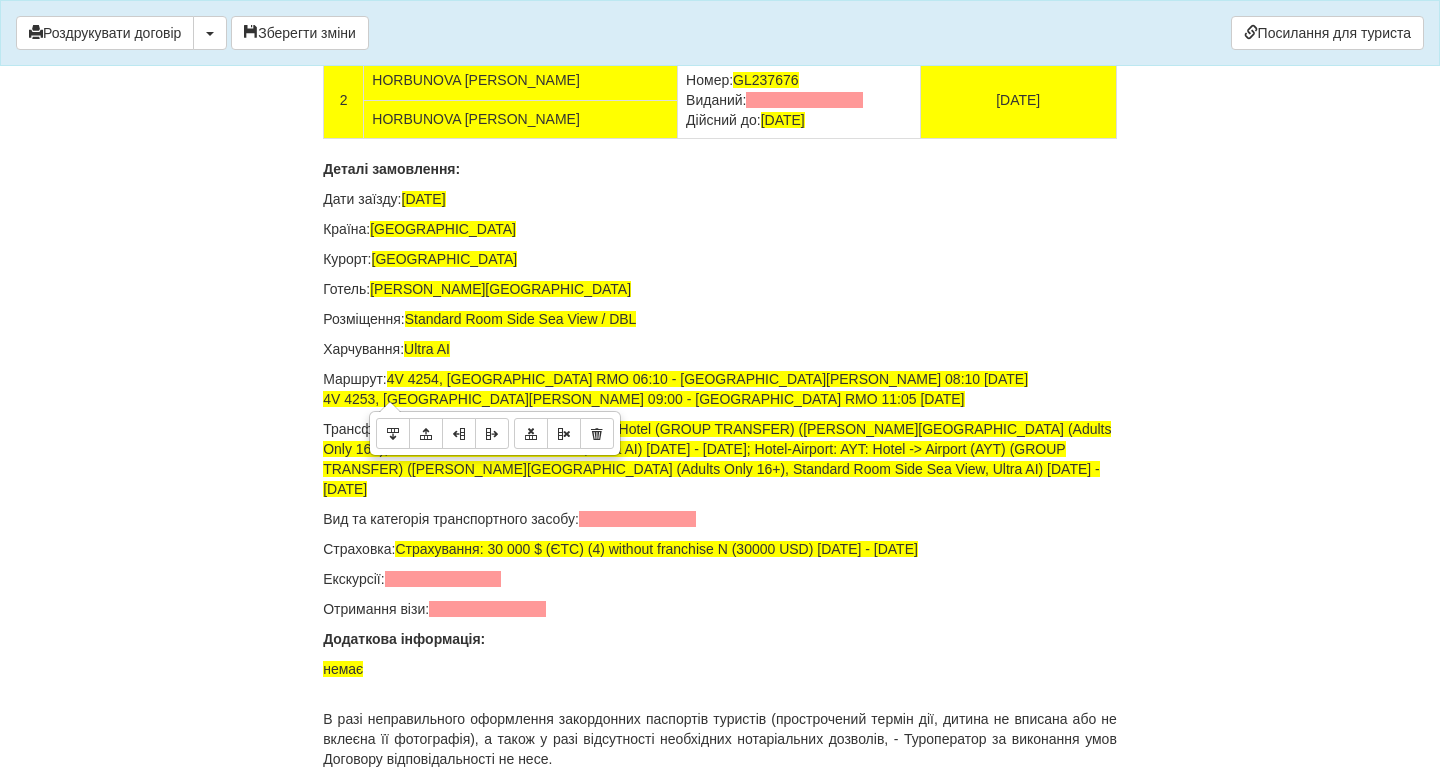 click on "SARDAROVA TETIANA" at bounding box center [521, 41] 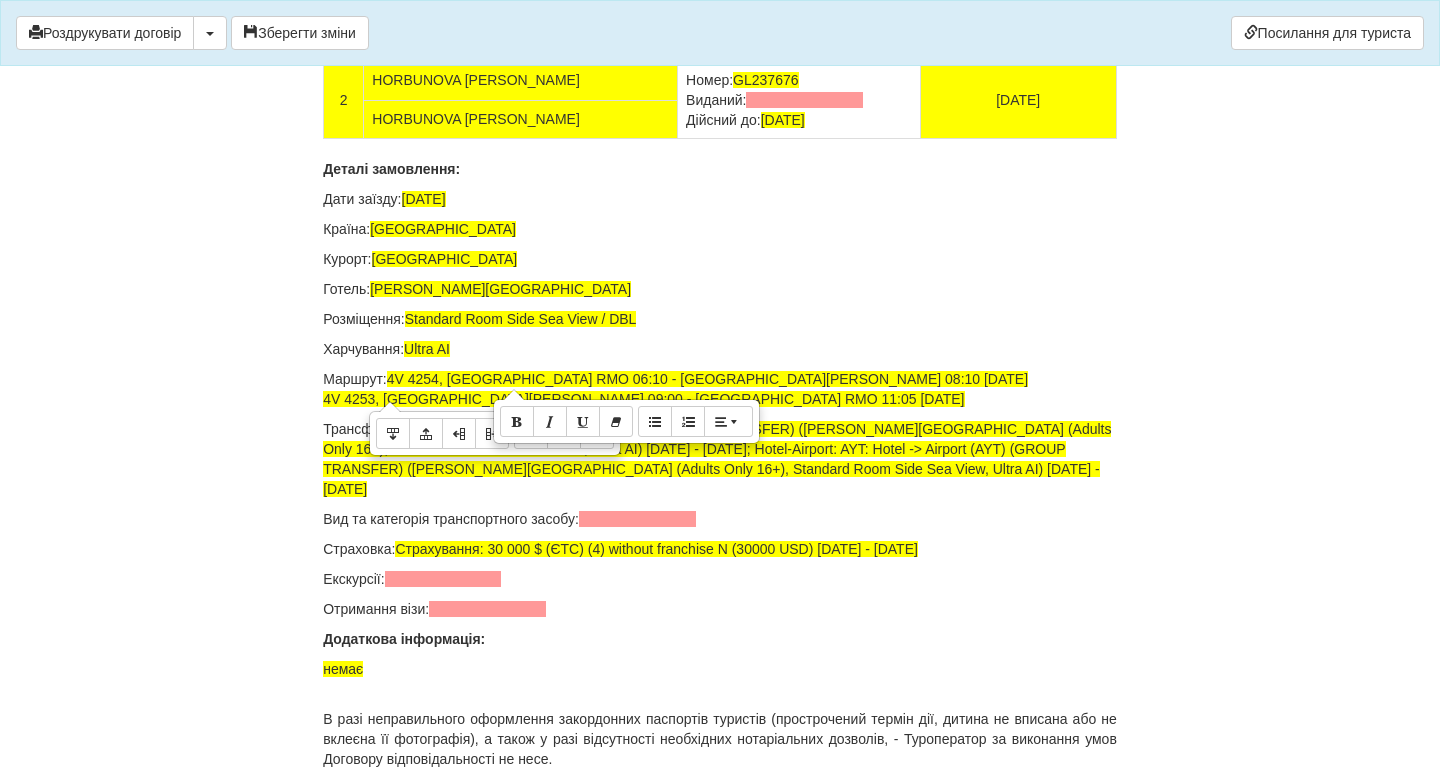 click on "SARDAROVA TETIANA" at bounding box center (521, 41) 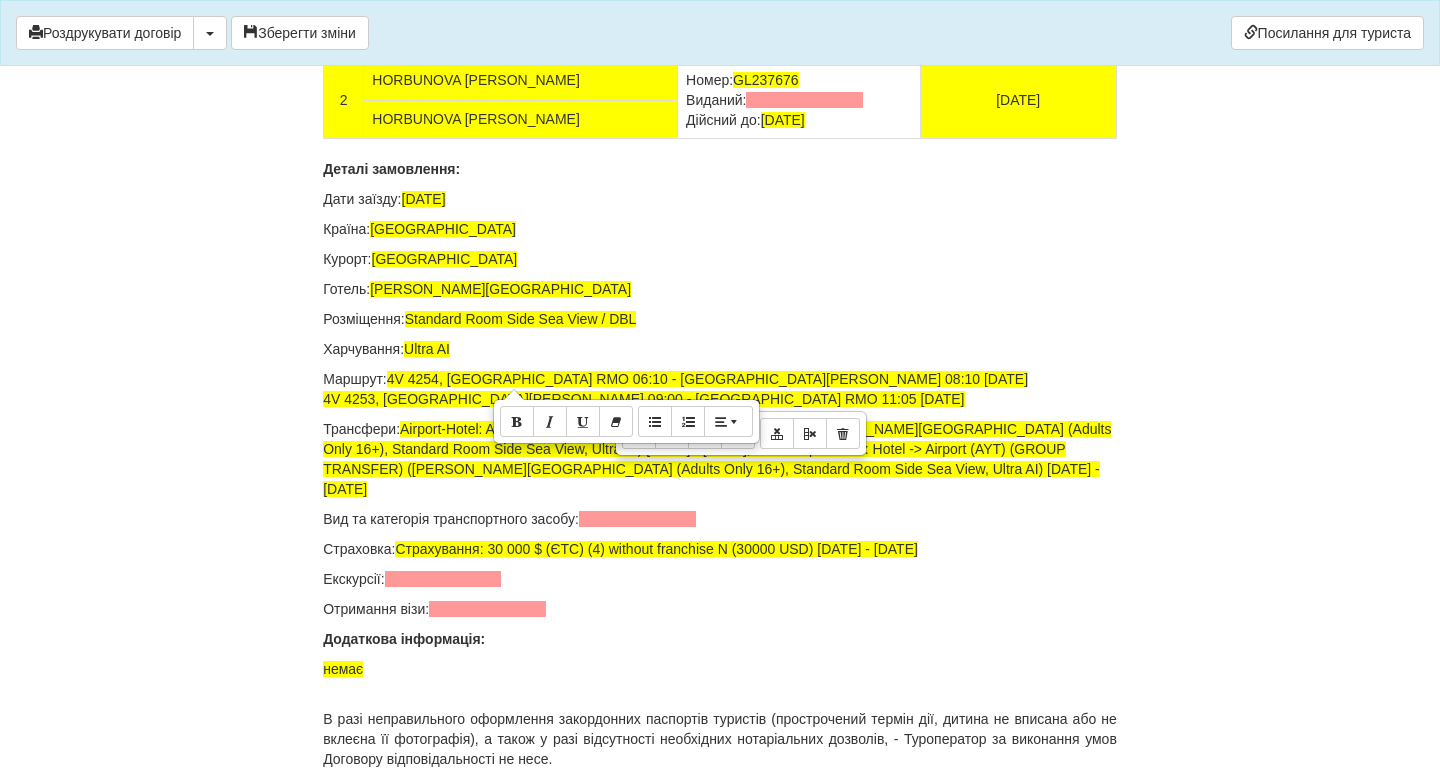 drag, startPoint x: 722, startPoint y: 360, endPoint x: 692, endPoint y: 361, distance: 30.016663 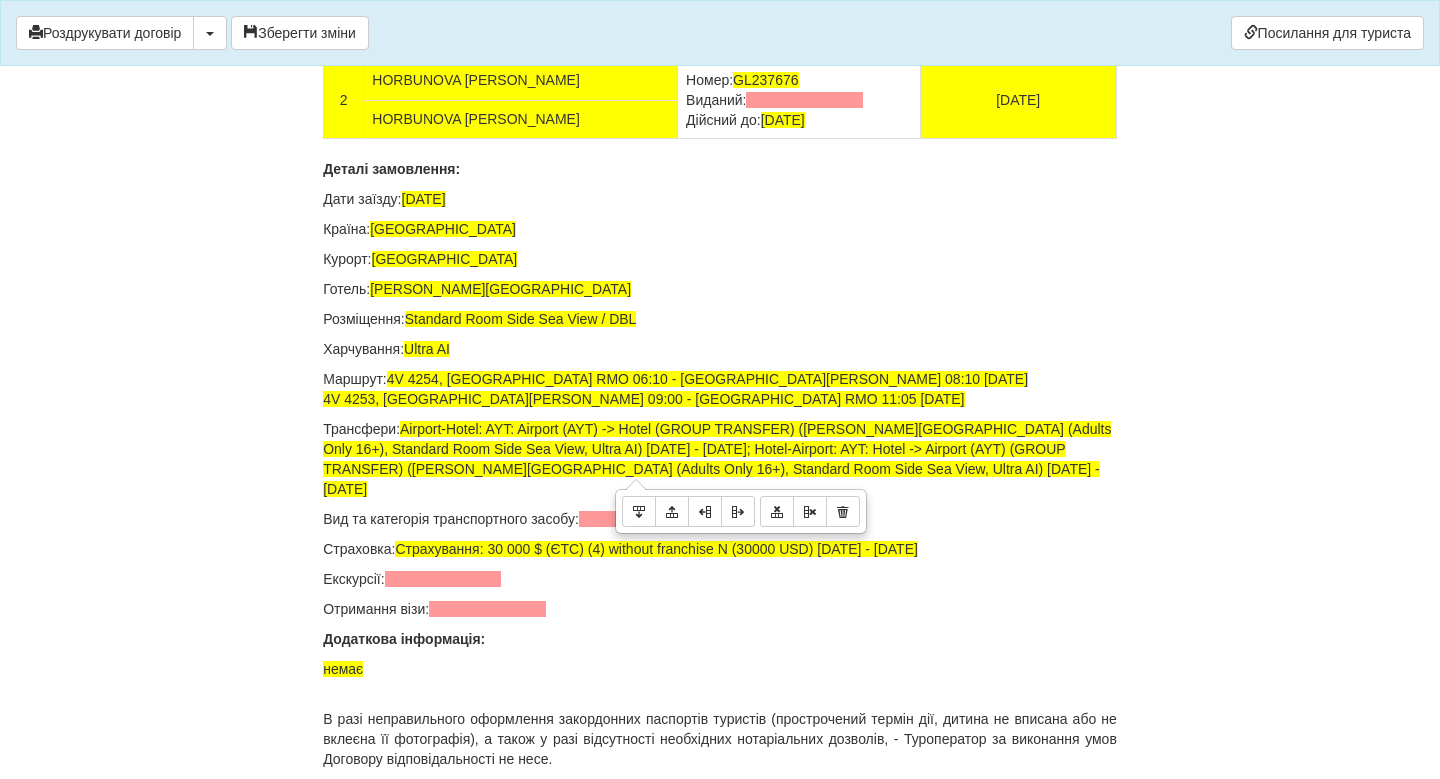 click on "Номер:  GL237676
Виданий:
Дійсний до:  10.03.2035" at bounding box center (799, 100) 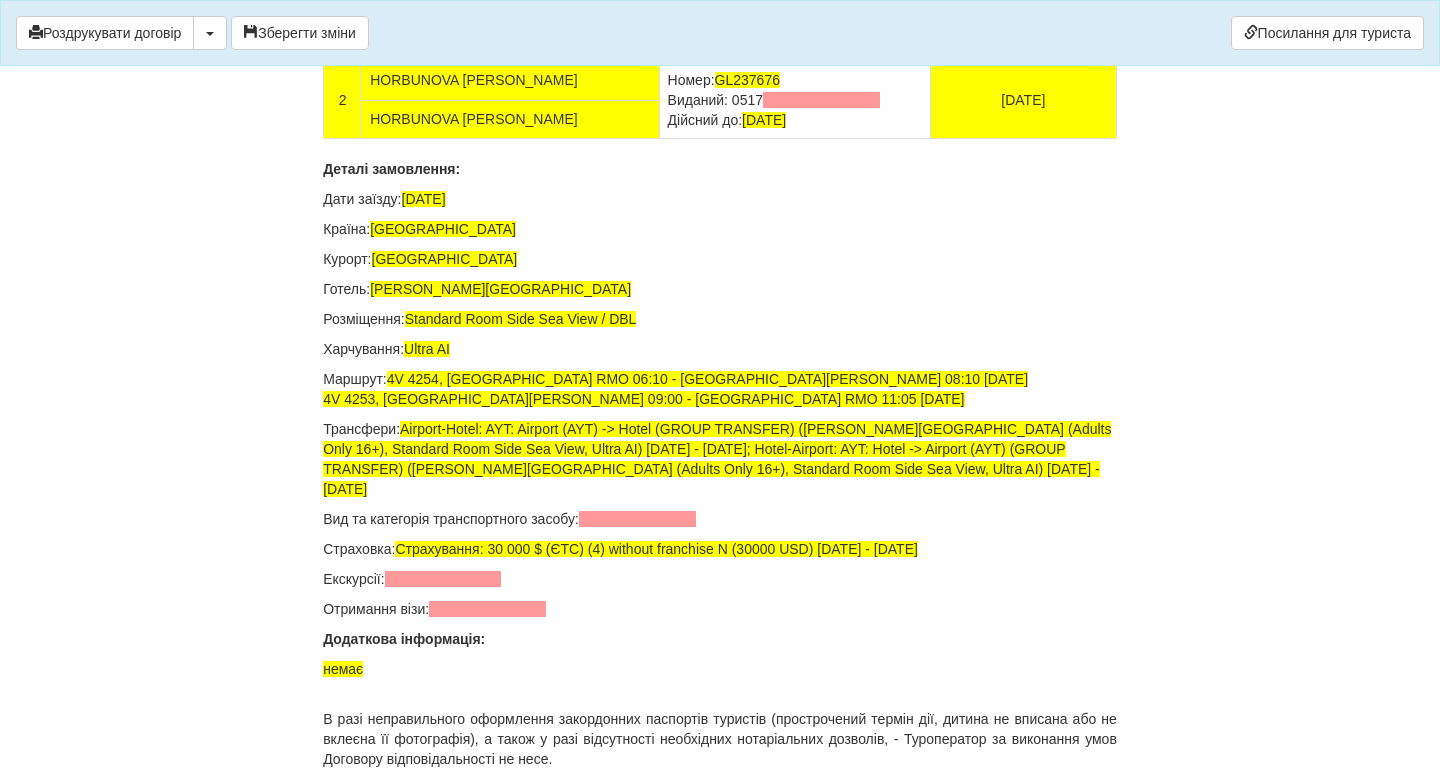 click on "Номер:  GL237676
Виданий: 0517
Дійсний до:  10.03.2035" at bounding box center [794, 100] 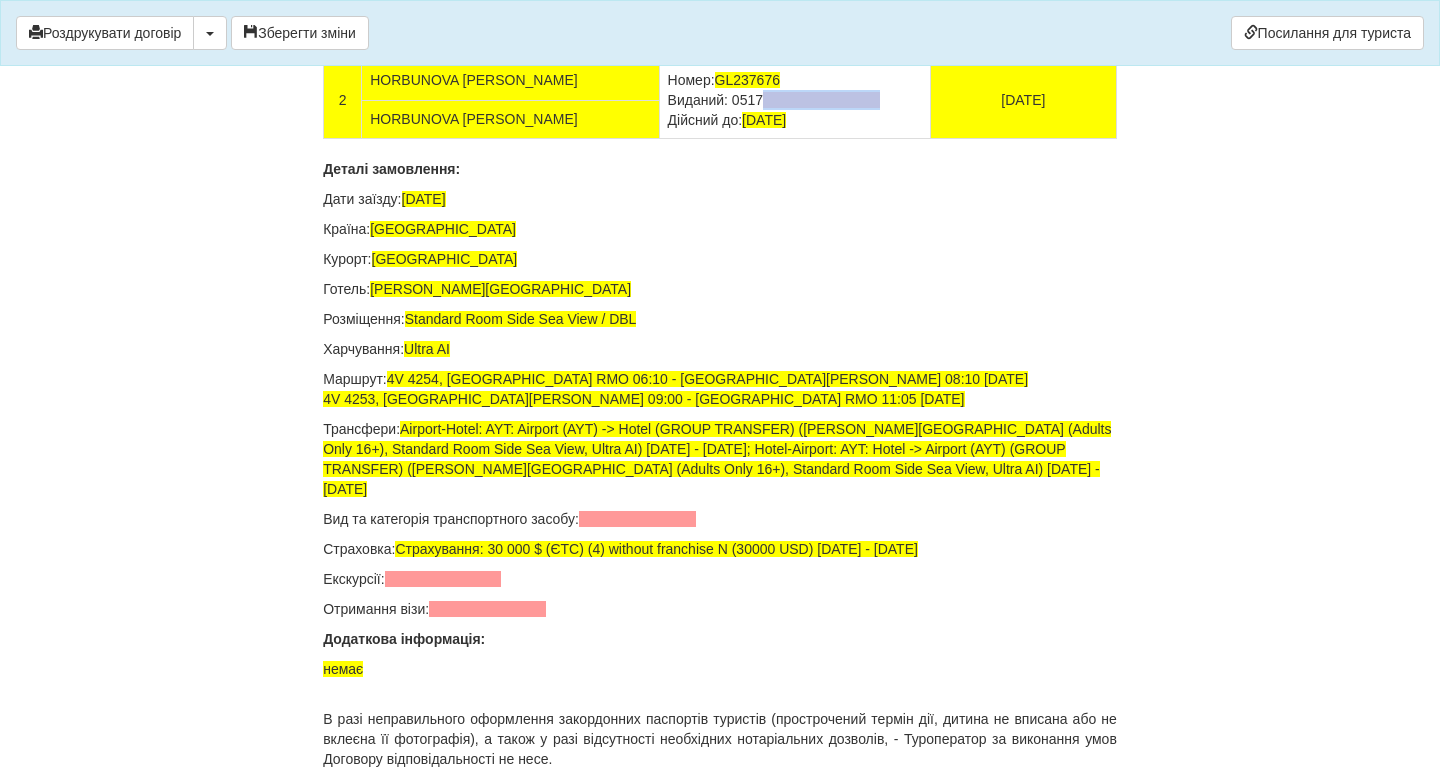 drag, startPoint x: 707, startPoint y: 437, endPoint x: 861, endPoint y: 439, distance: 154.01299 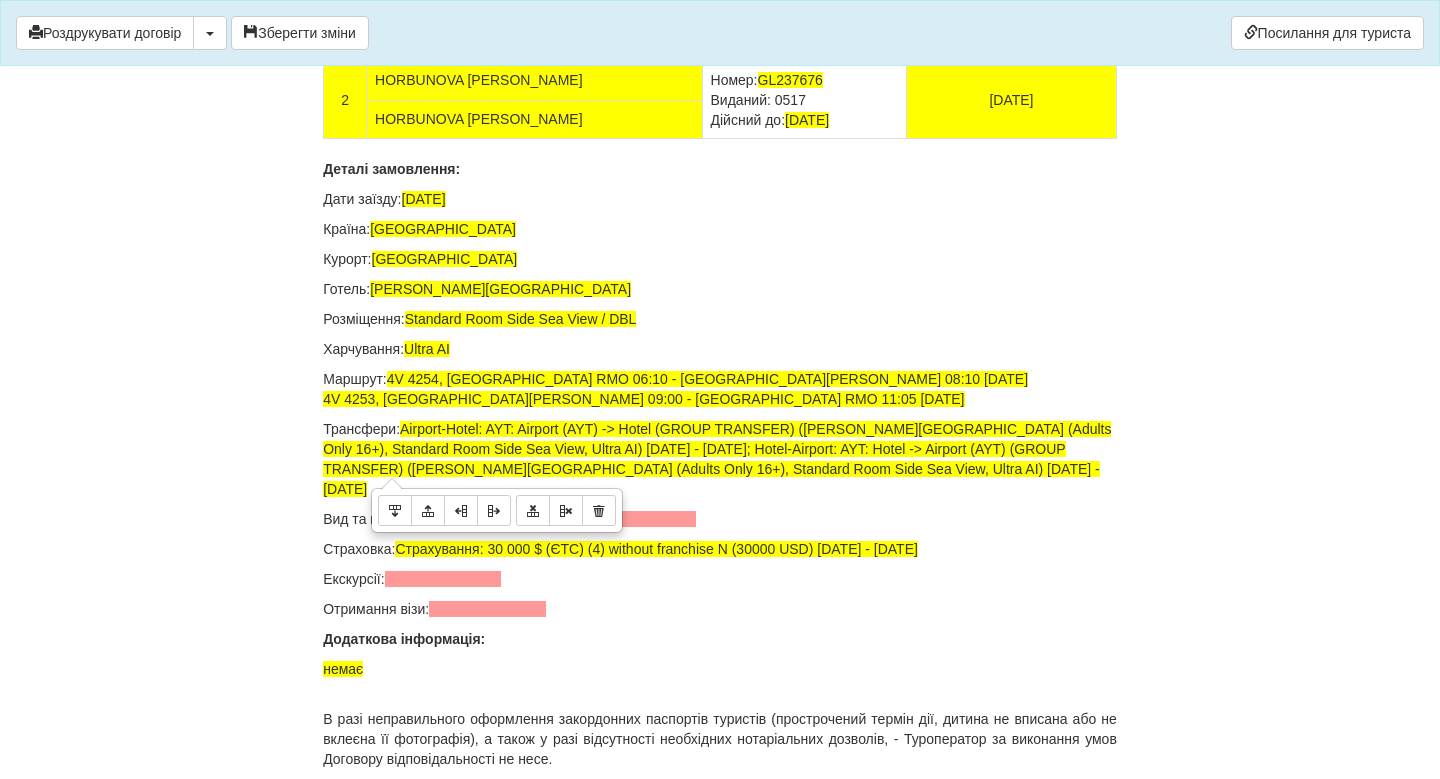 click on "HORBUNOVA SVITLANA" at bounding box center (534, 119) 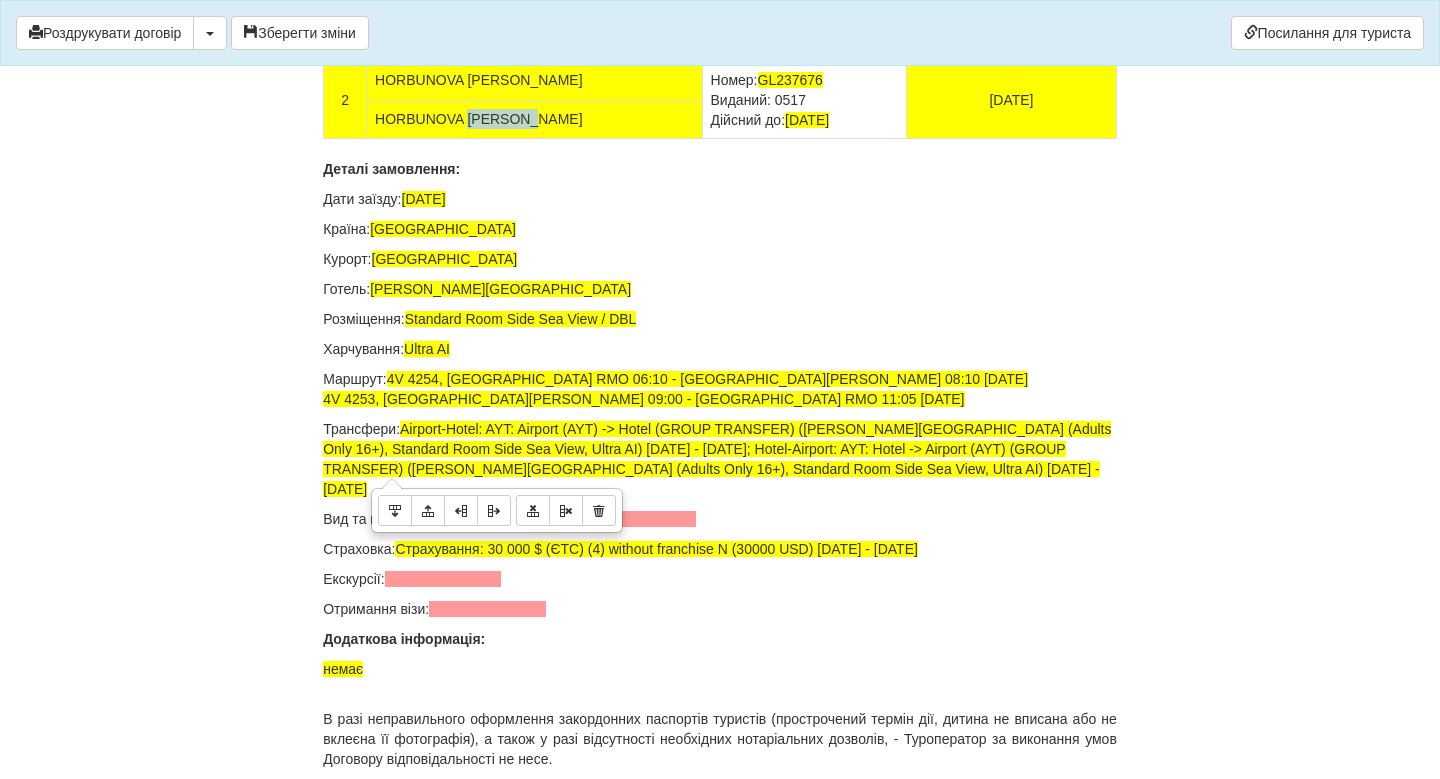 click on "HORBUNOVA SVITLANA" at bounding box center [534, 119] 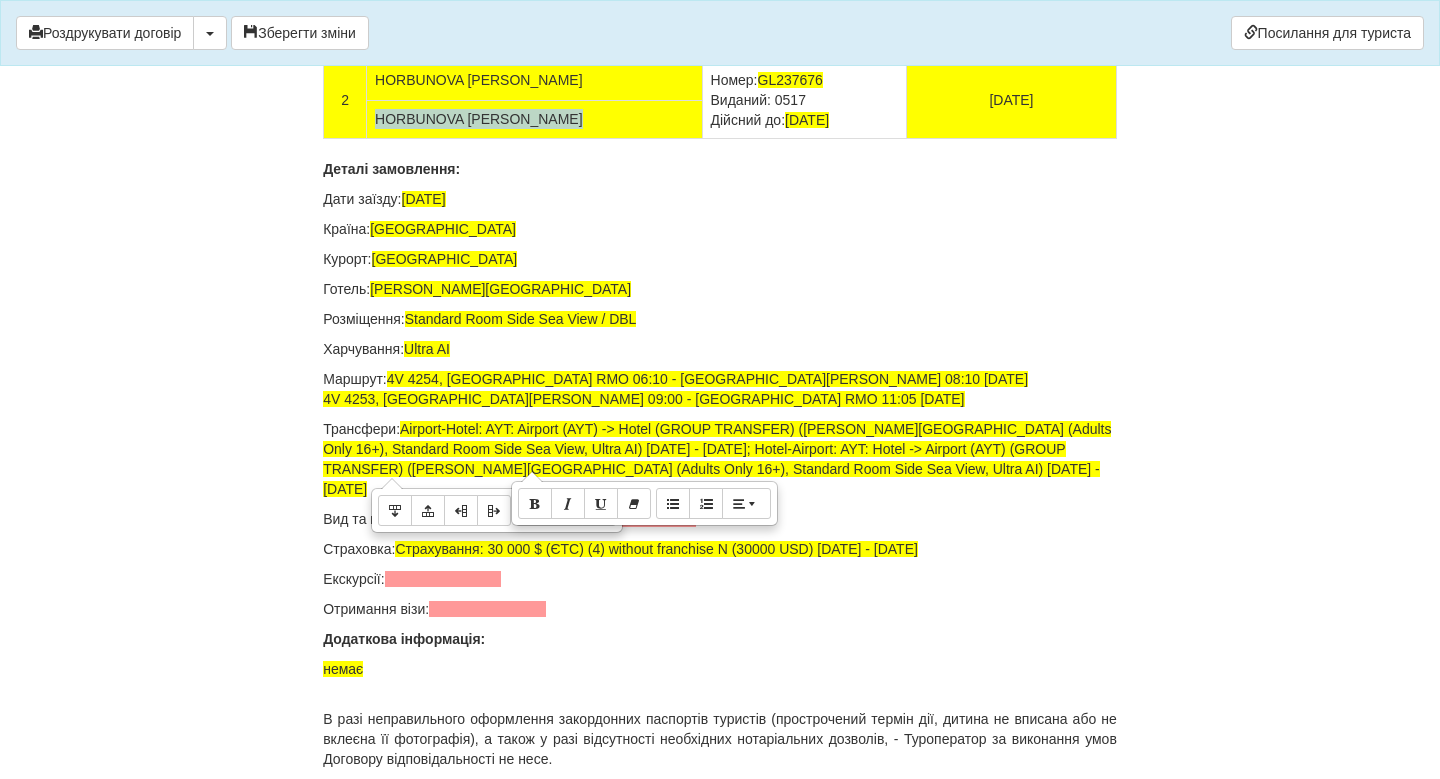 click on "HORBUNOVA SVITLANA" at bounding box center [534, 119] 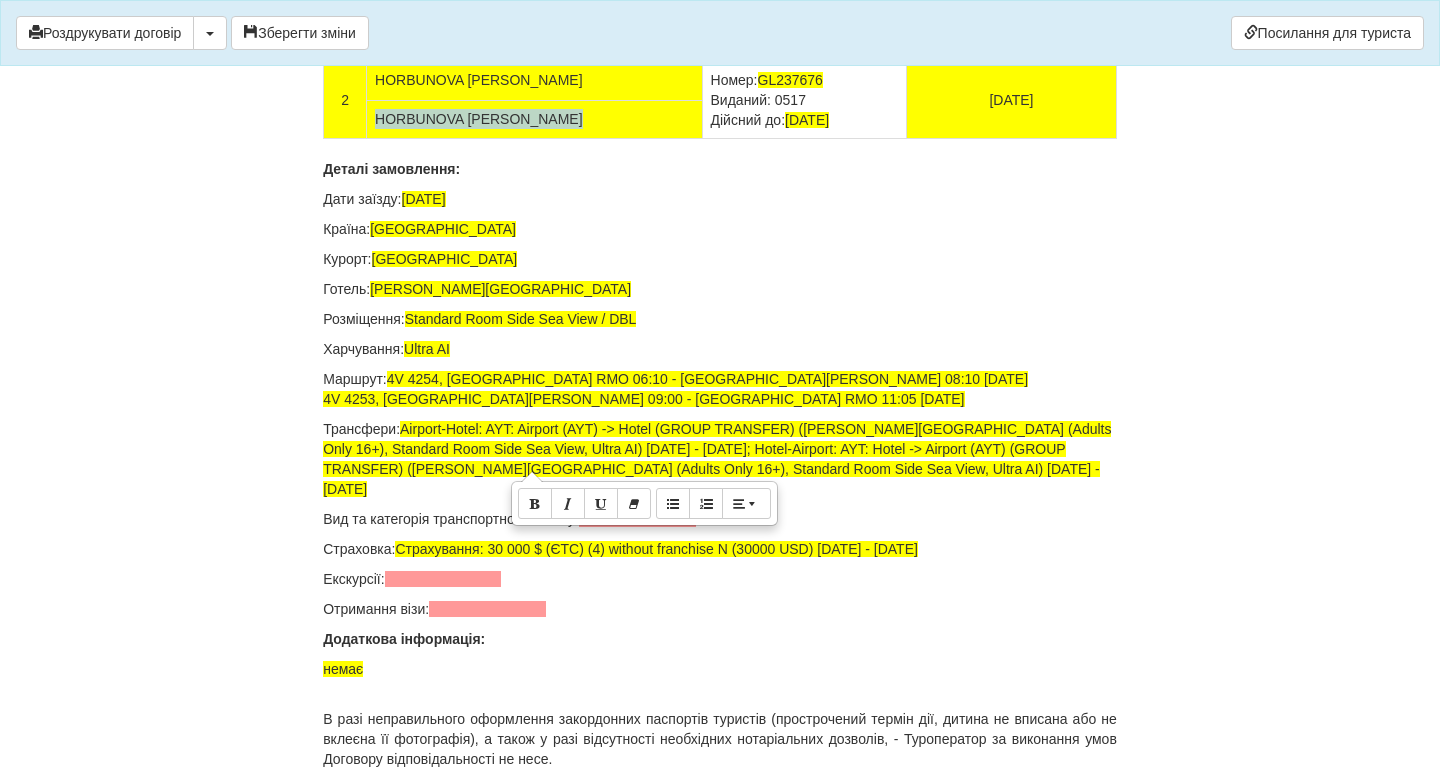click on "HORBUNOVA SVITLANA" at bounding box center (534, 119) 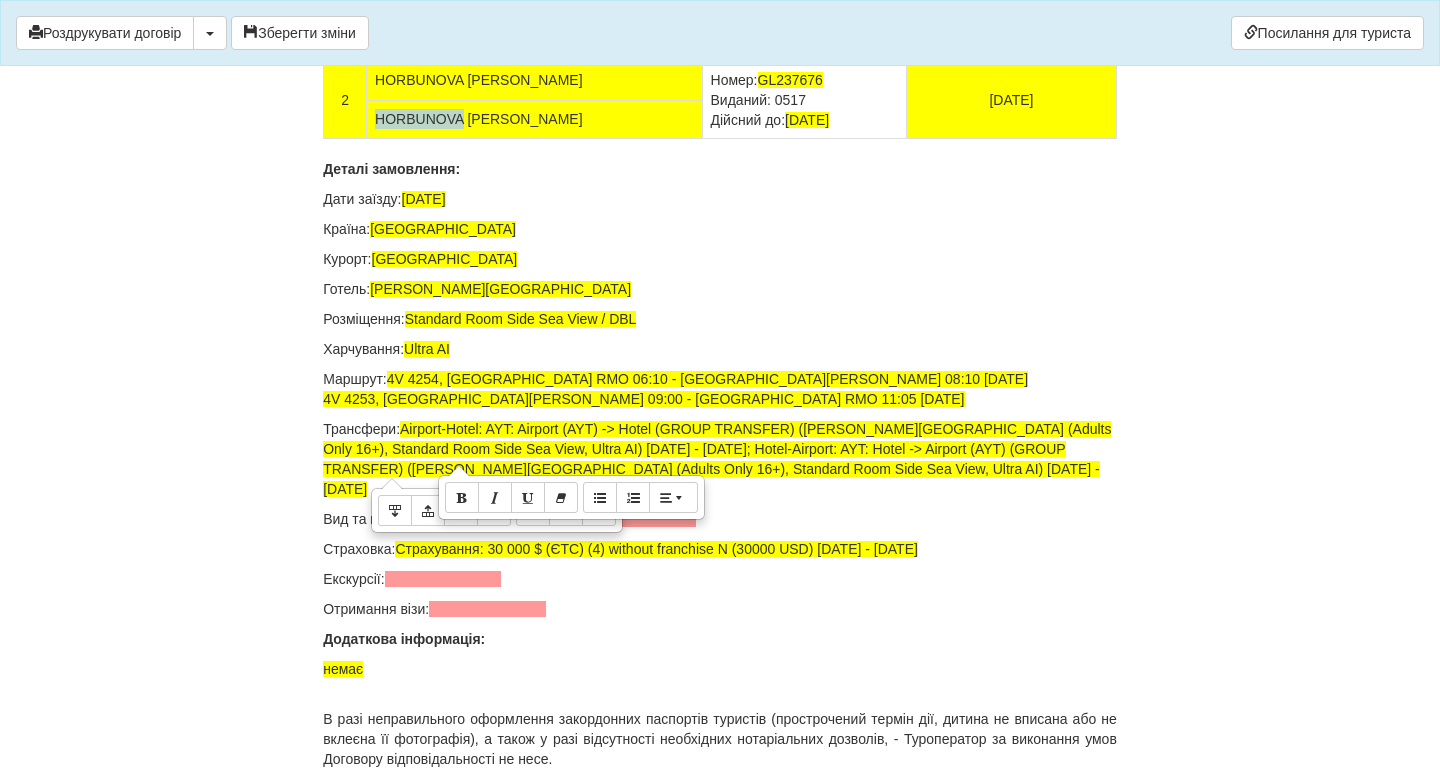 drag, startPoint x: 438, startPoint y: 460, endPoint x: 382, endPoint y: 460, distance: 56 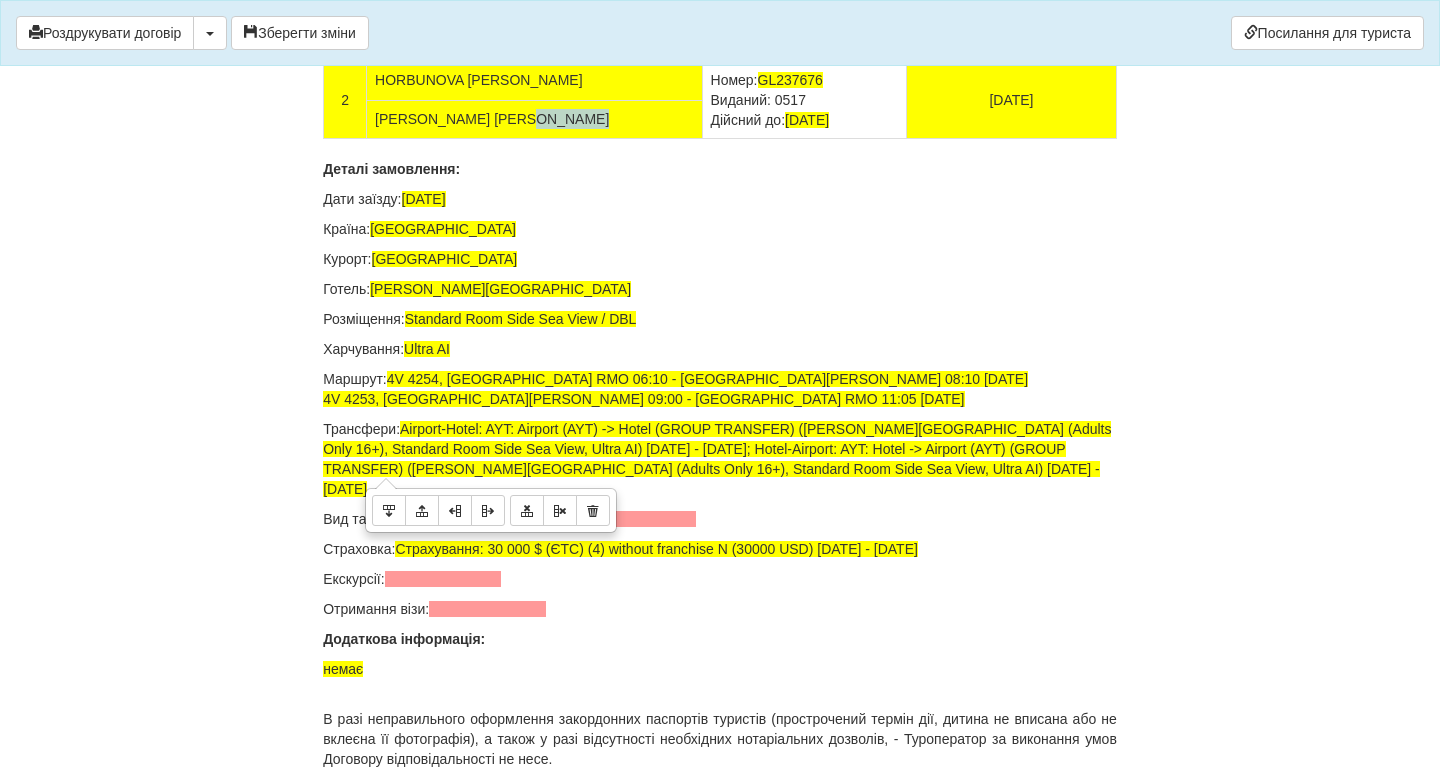 drag, startPoint x: 535, startPoint y: 457, endPoint x: 614, endPoint y: 458, distance: 79.00633 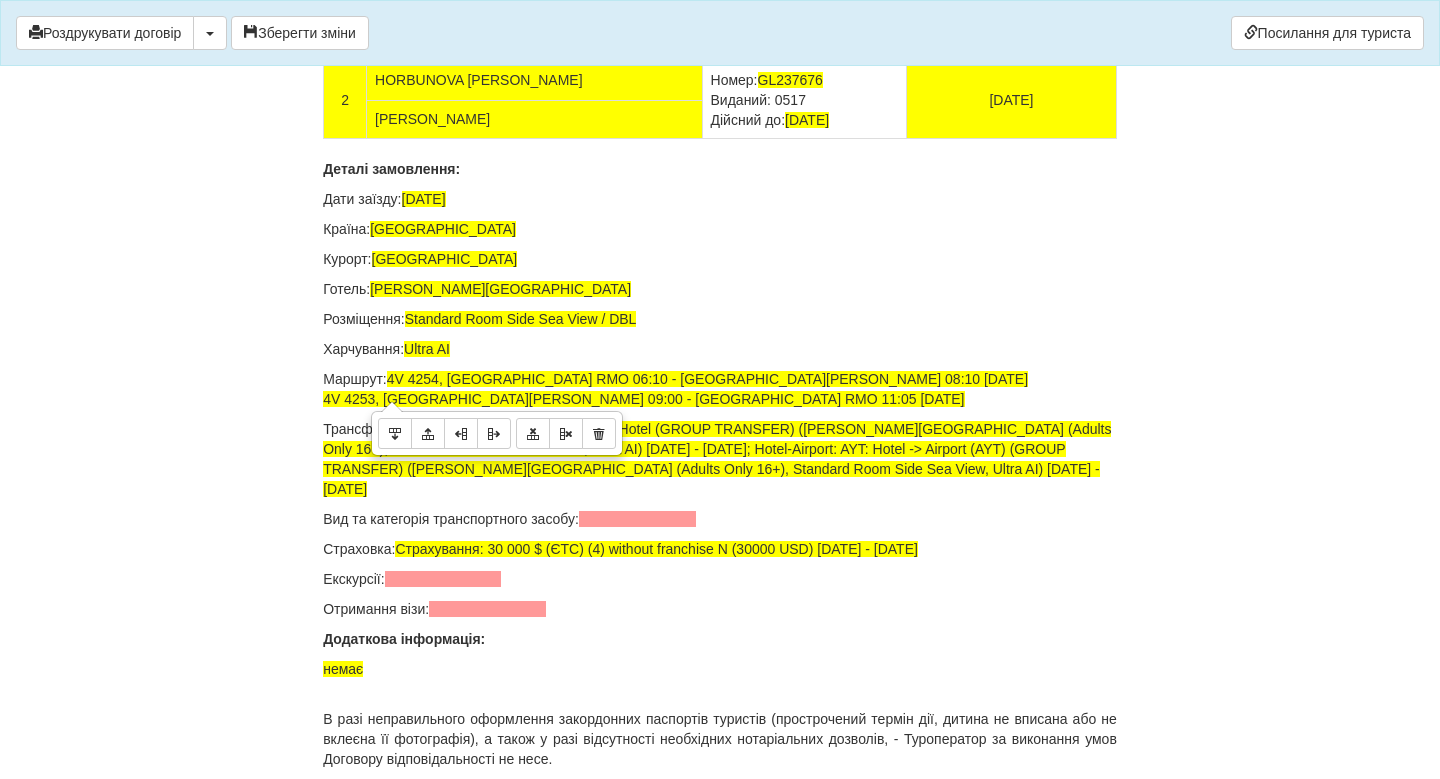 drag, startPoint x: 525, startPoint y: 375, endPoint x: 376, endPoint y: 380, distance: 149.08386 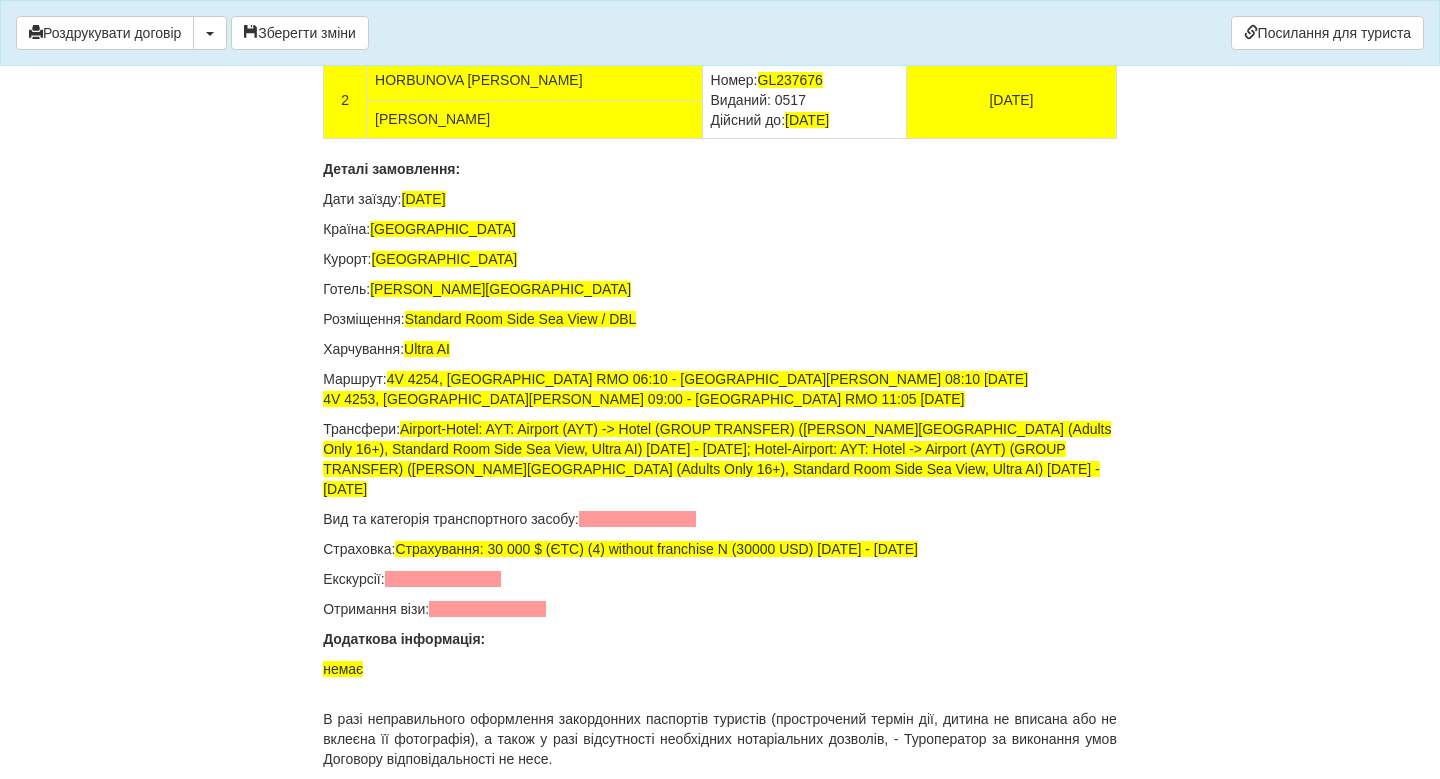 click on "26.07.1975" at bounding box center [1012, 100] 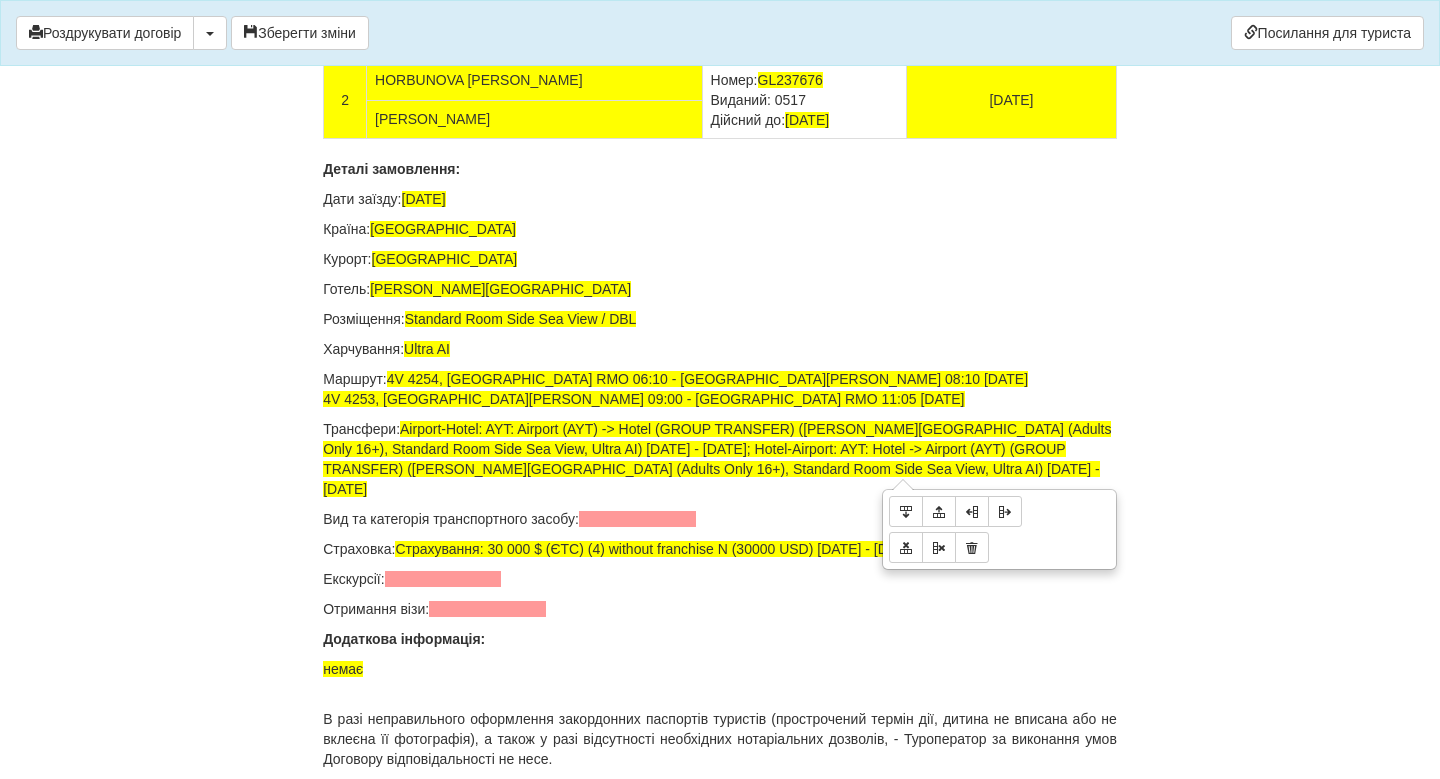 click on "Дати заїзду:  22.07.2025" at bounding box center [720, 199] 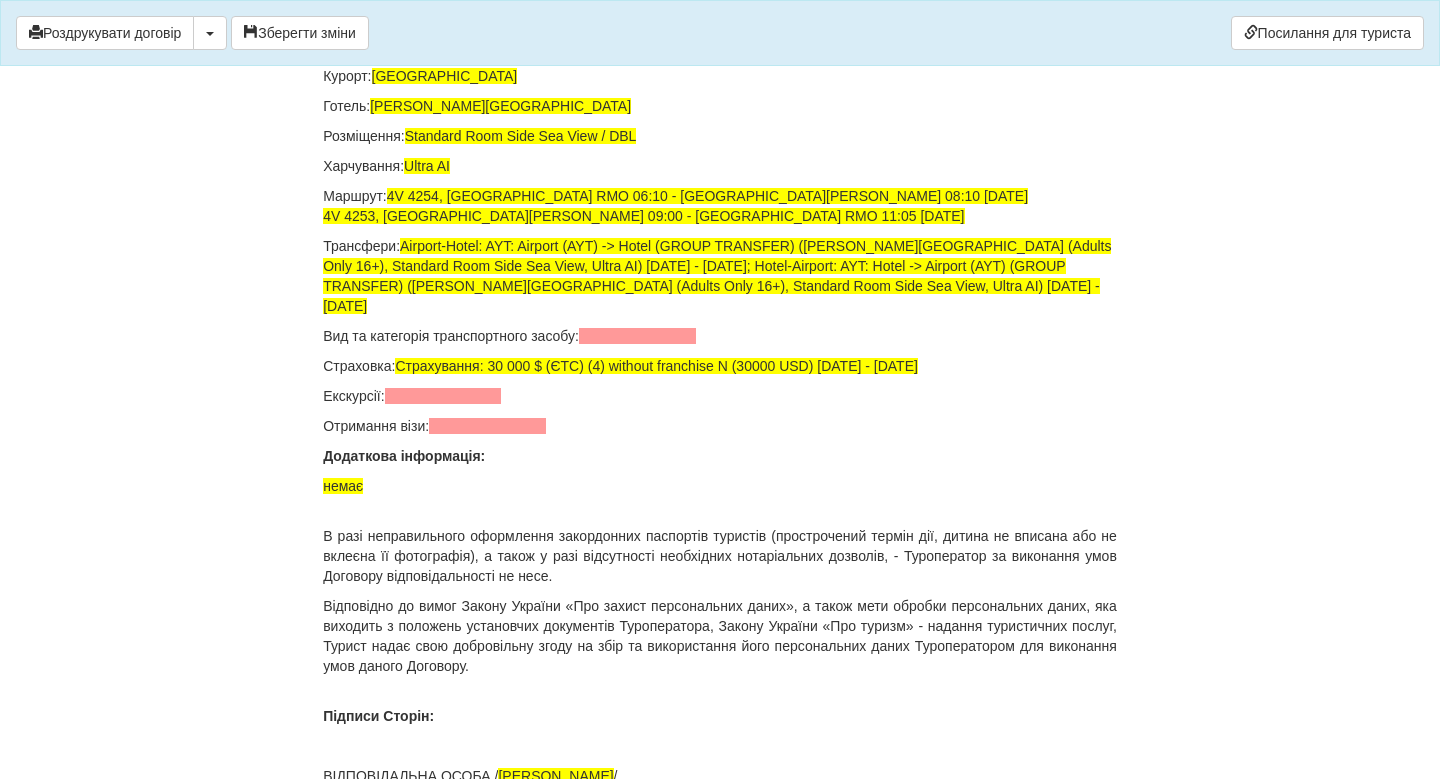 scroll, scrollTop: 13365, scrollLeft: 0, axis: vertical 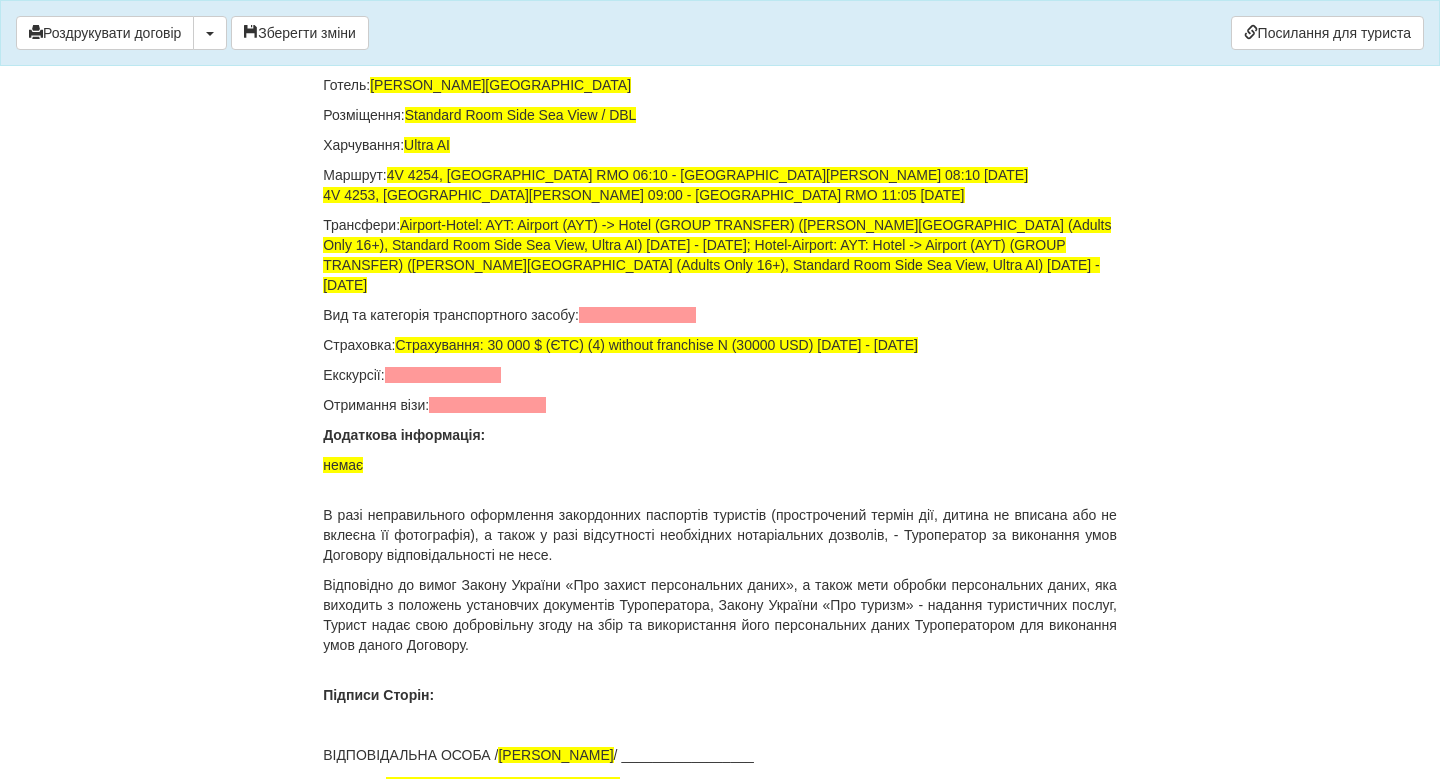 click on "Курорт:  Аланія" at bounding box center [720, 55] 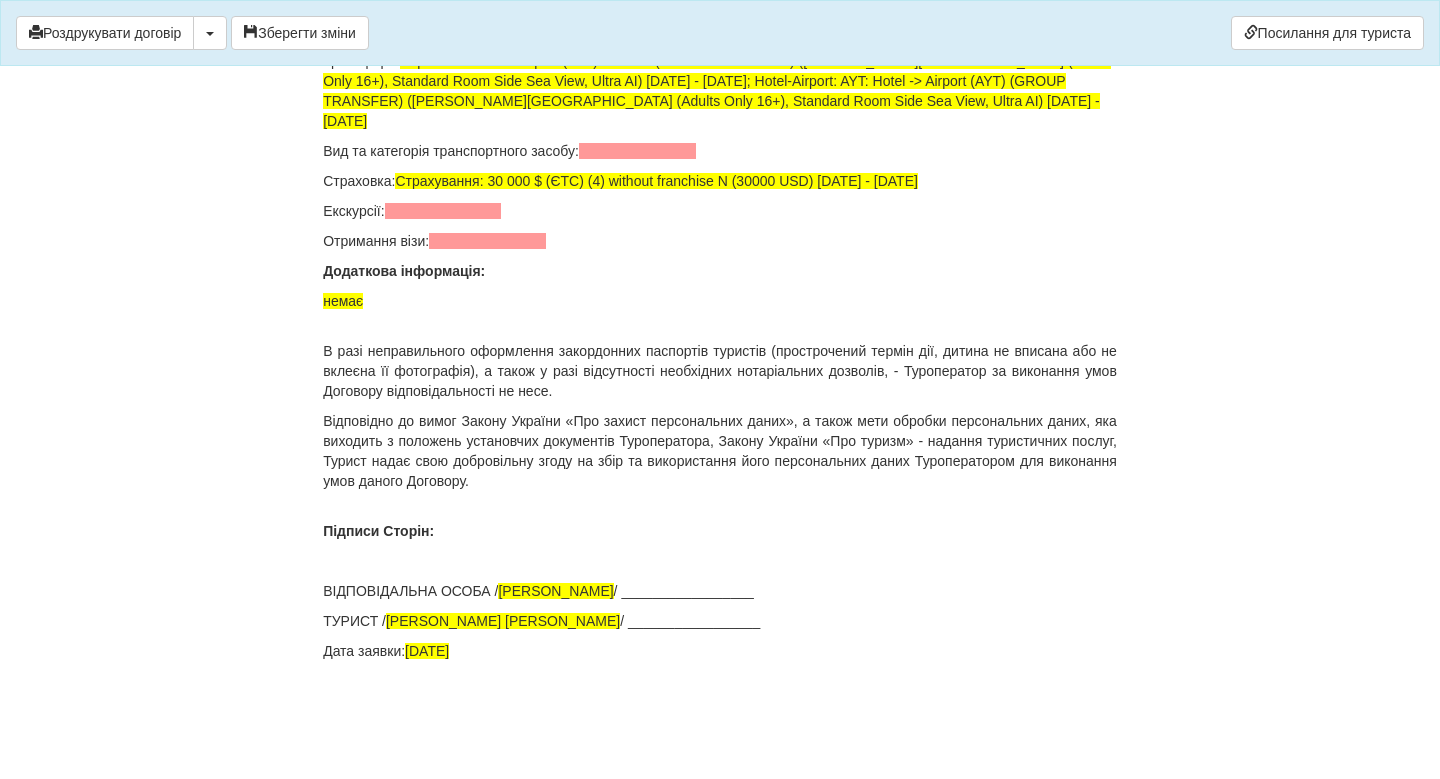 scroll, scrollTop: 13579, scrollLeft: 0, axis: vertical 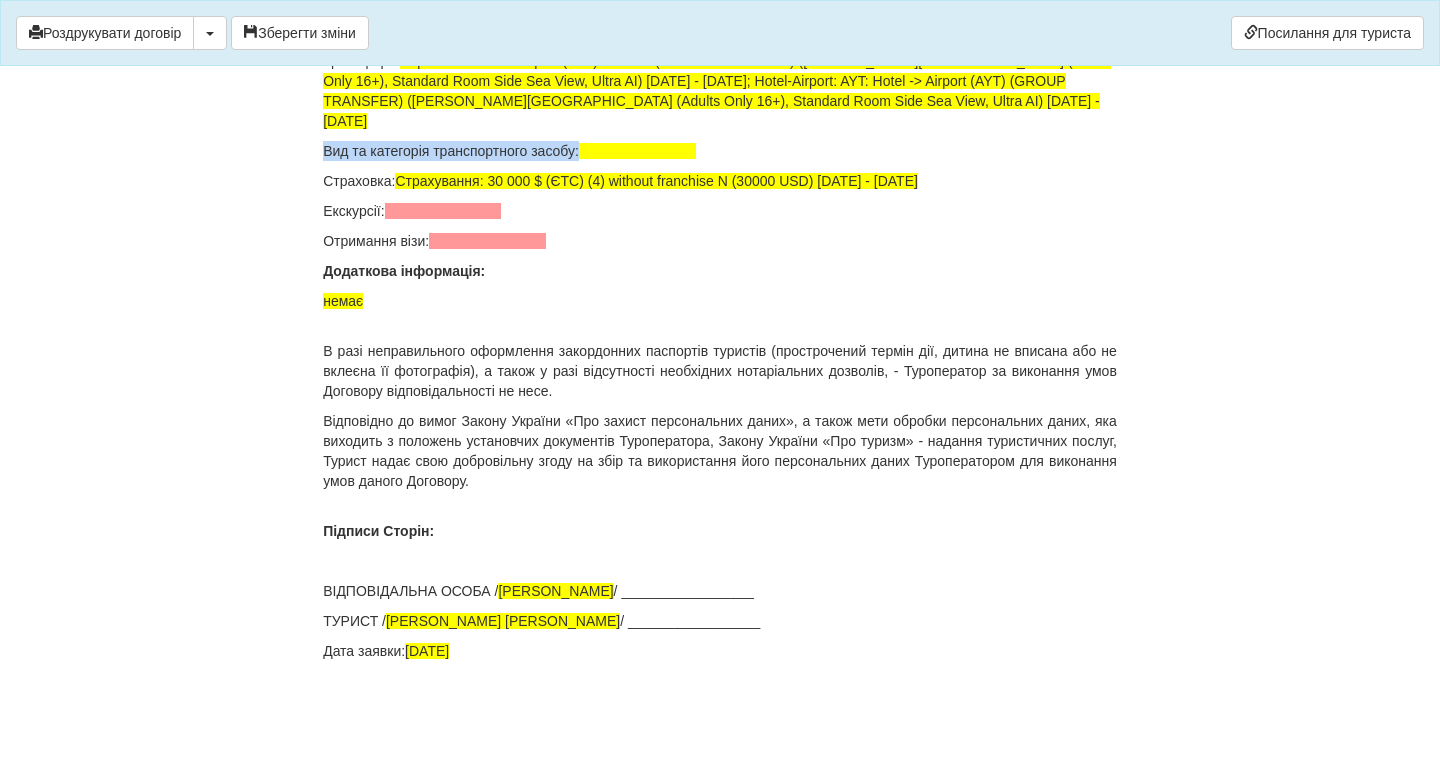 click at bounding box center (637, 151) 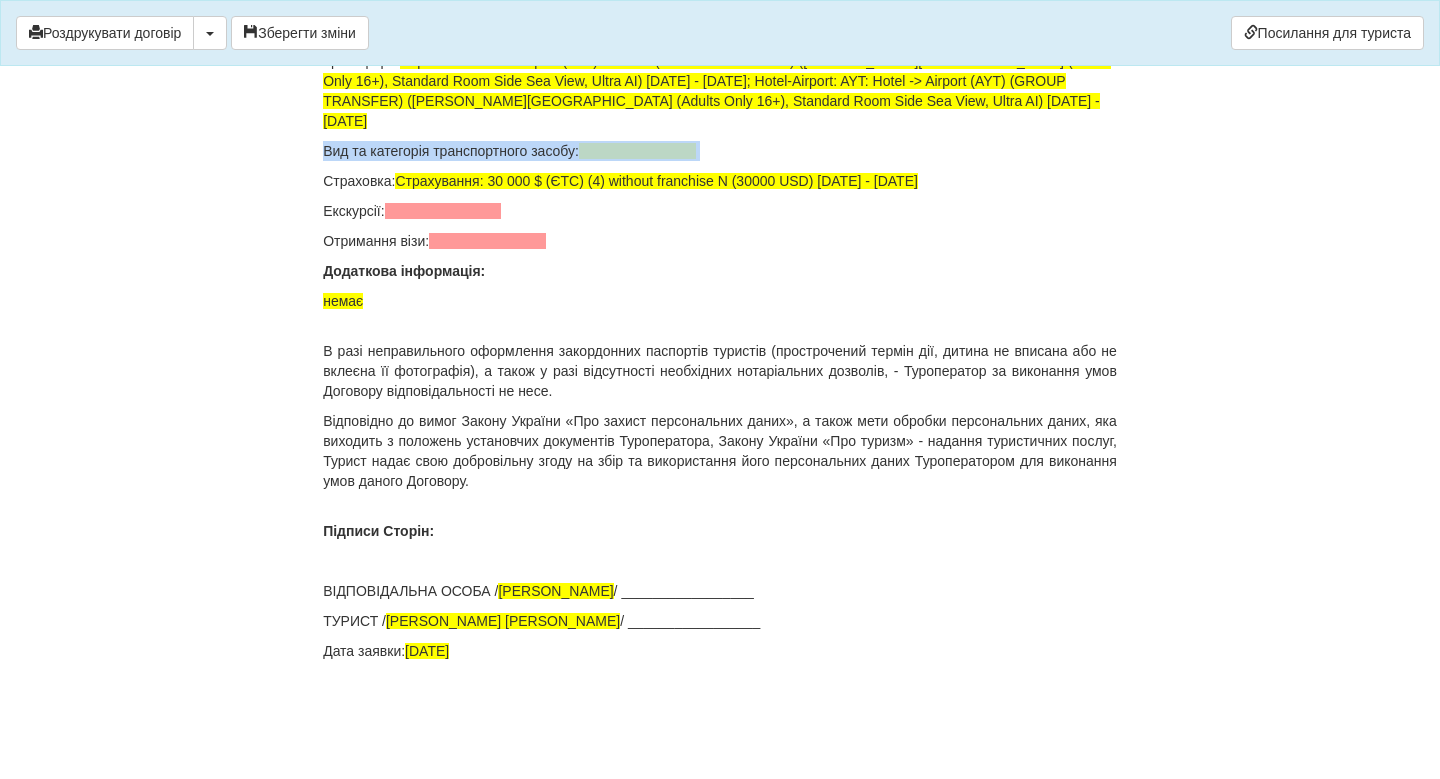 click at bounding box center [637, 151] 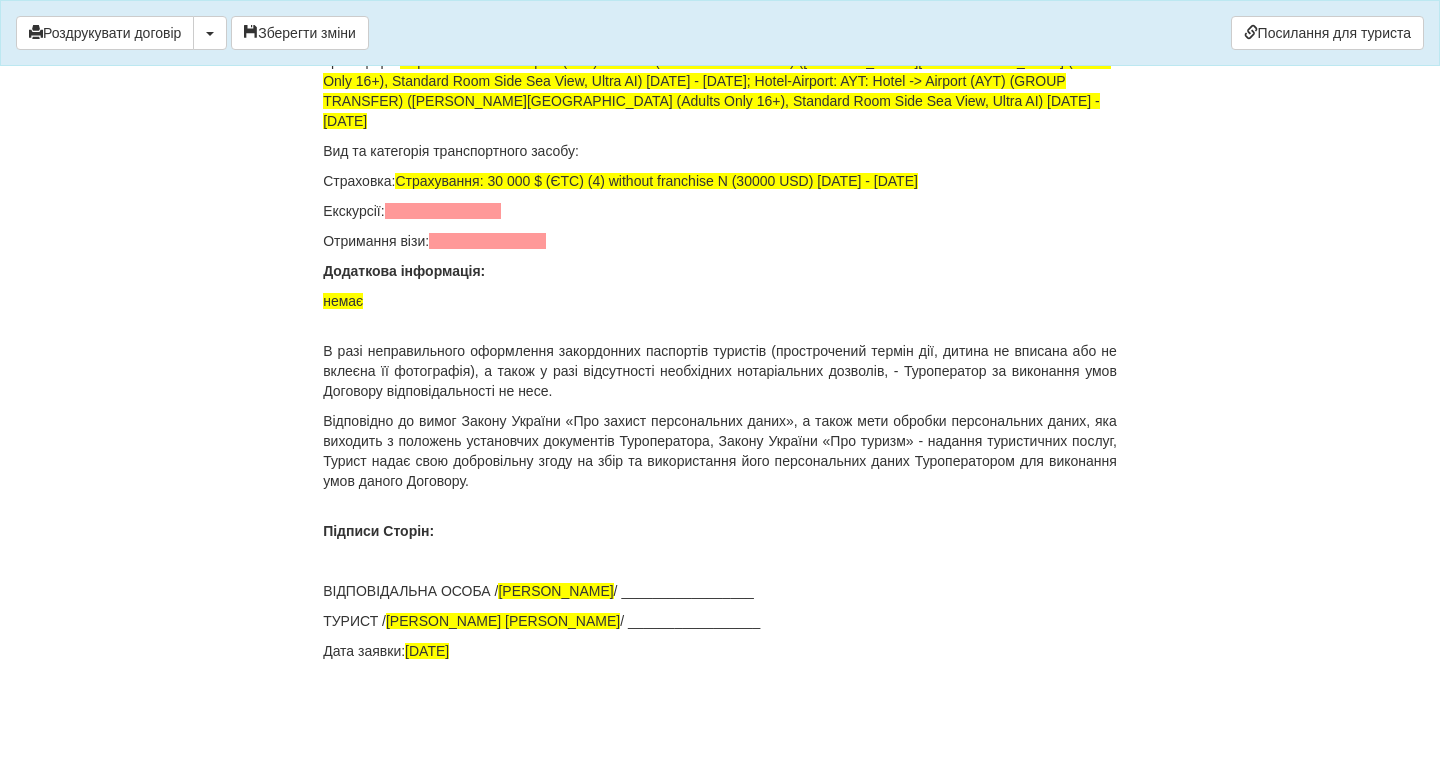 click on "Вид та категорія транспортного засобу:" at bounding box center [720, 151] 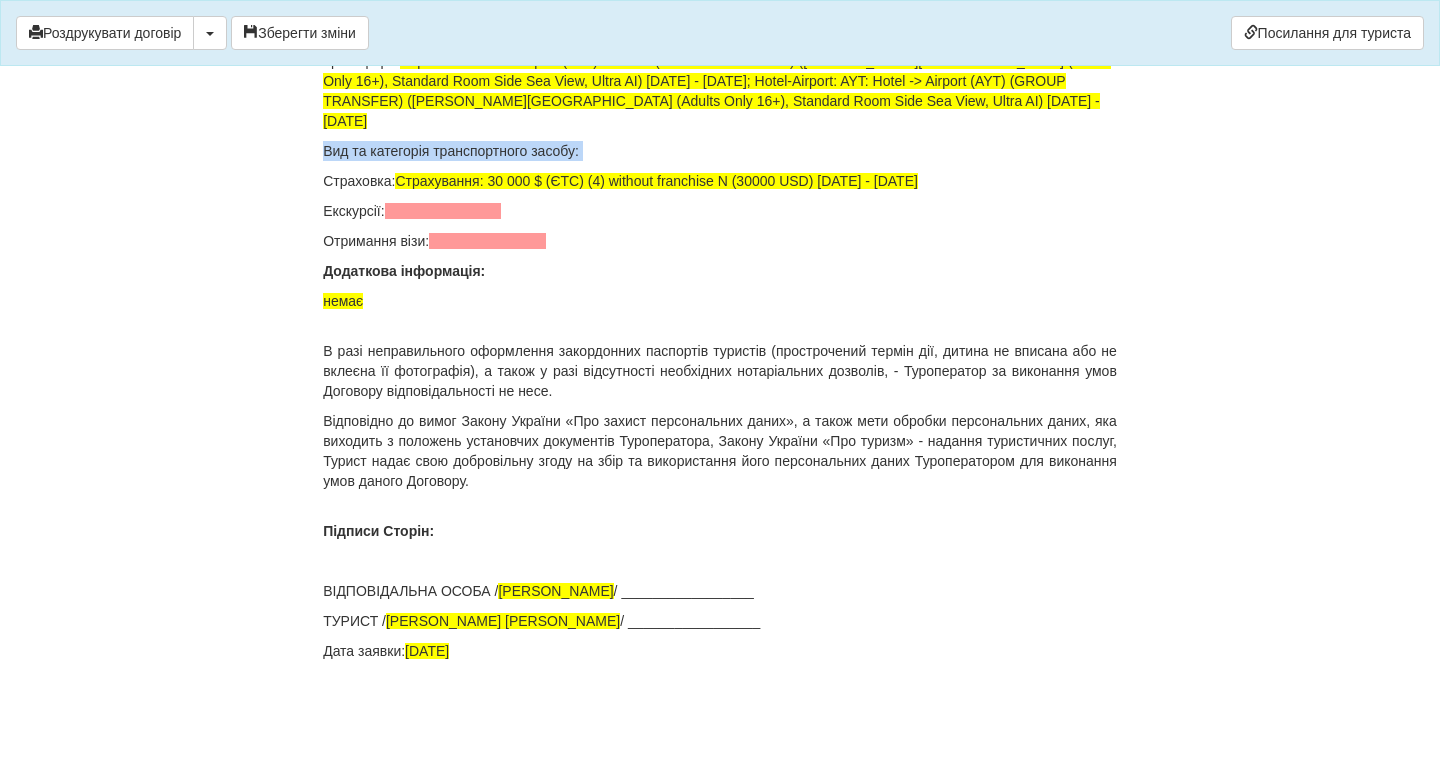 click on "Вид та категорія транспортного засобу:" at bounding box center [720, 151] 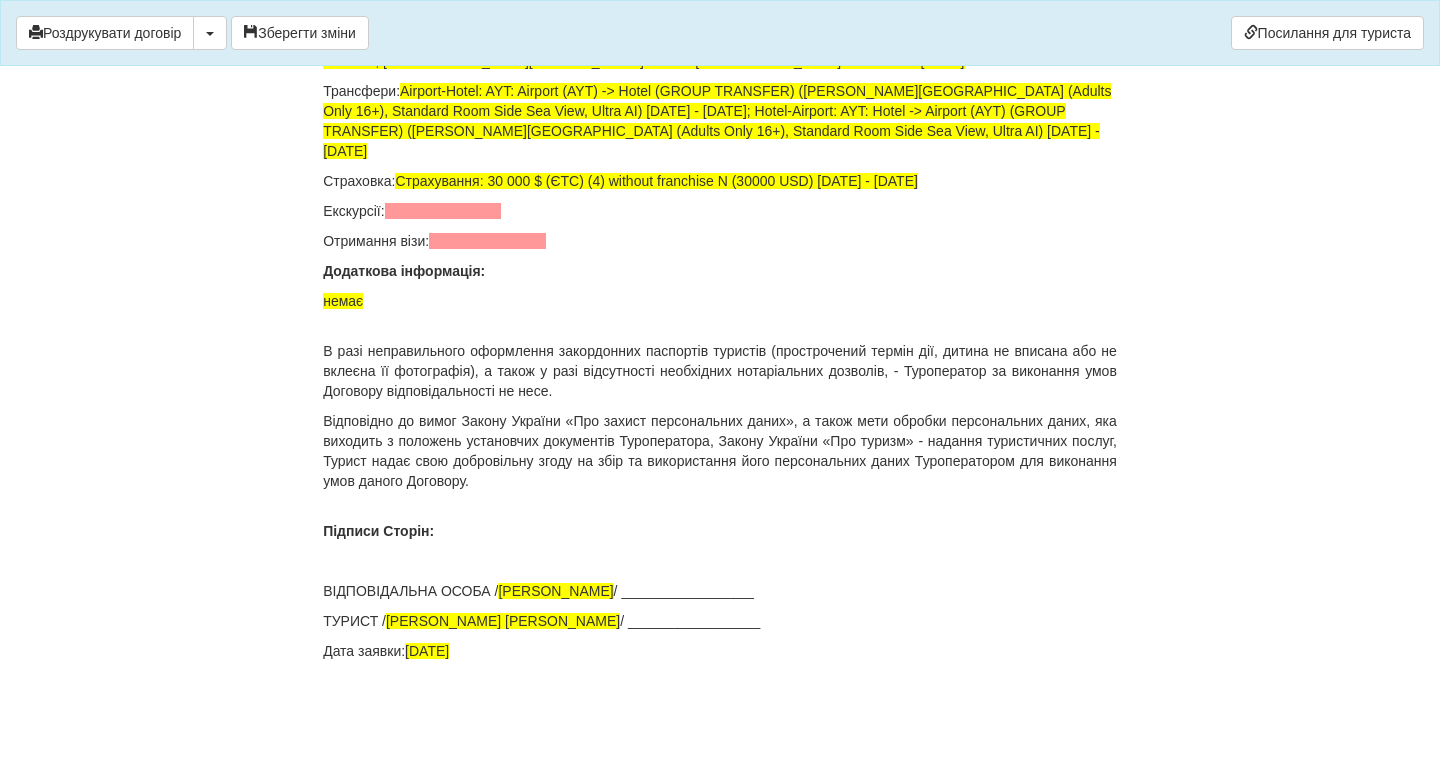 click at bounding box center (443, 211) 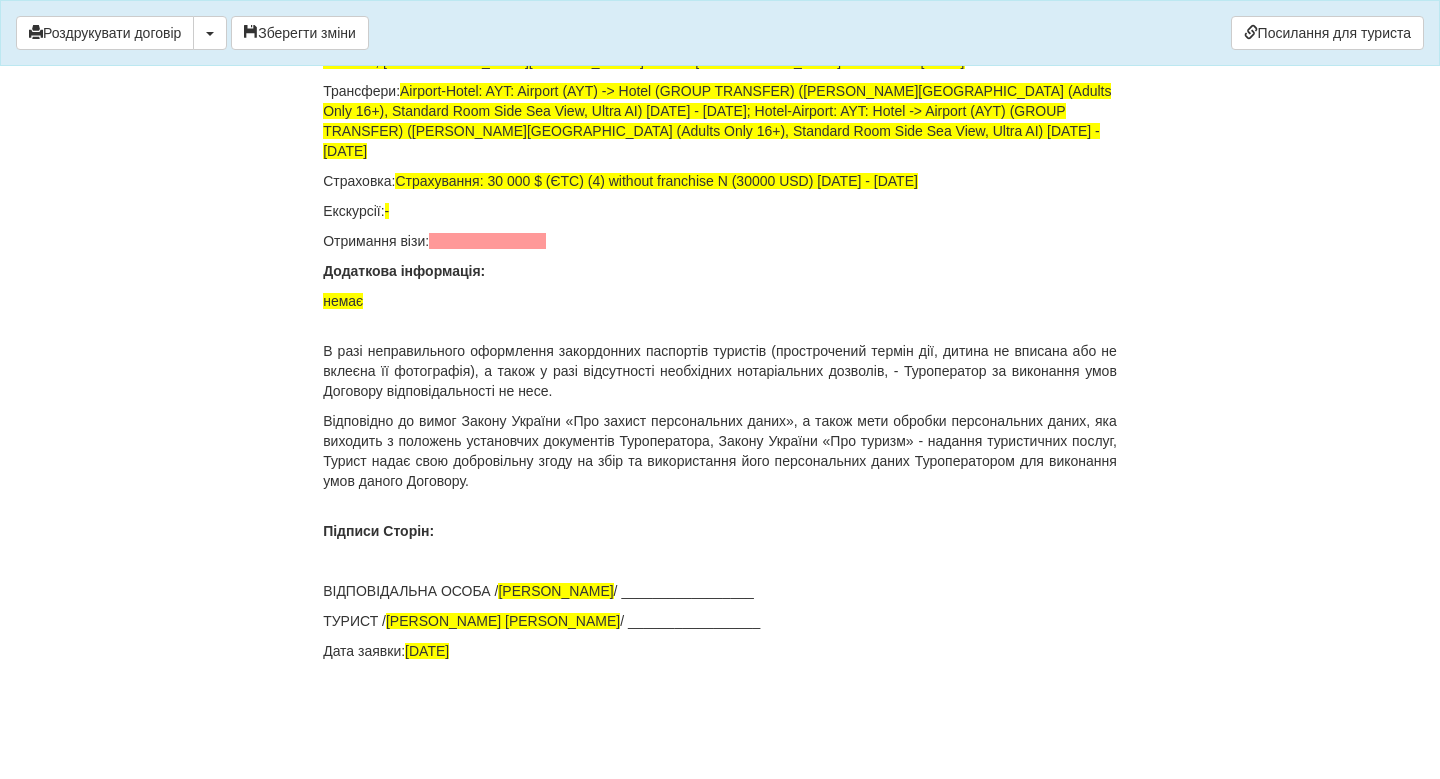 click at bounding box center (487, 241) 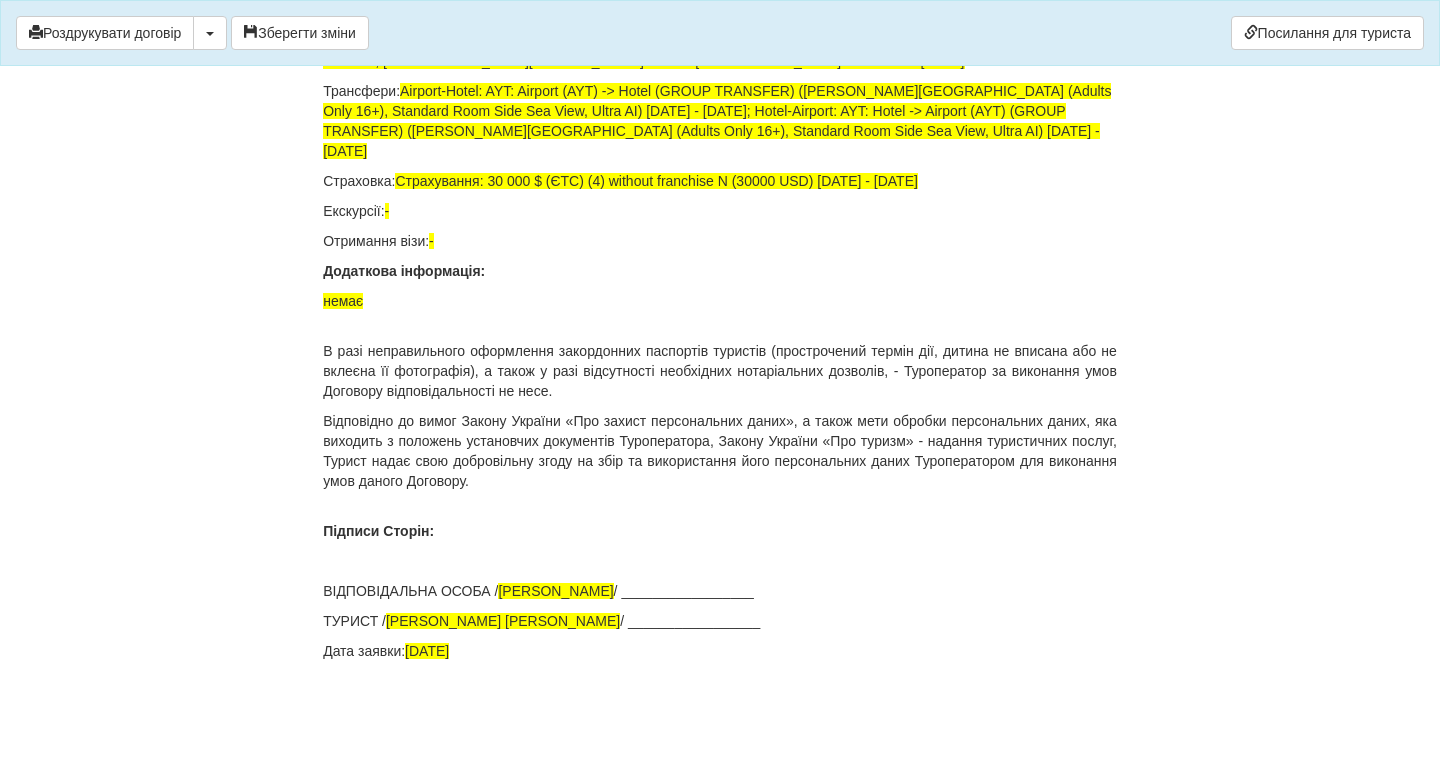 click on "ДОГОВІР ПРО НАДАННЯ ТУРИСТИЧНИХ ПОСЛУГ № 76185227
Цей договір укладений  15.07.2025  р.
В місті  Київ
МІЖ :
Турагентом  ФОП Наливайко Оксана Михайлівна  в особі  Наливайко Оксана Михайлівна , що діє на підставі Агентського договору на реалізацію турпродукту № 7000/16  від  08.11.2018  р.
від імені та за дорученням Туроператора  Товариство з обмеженою відповідальністю «ДЖОІН-АП!» , (надалі –  Туроператор
і Громадянка  SARDAROVA TETIANA , паспорт громадянина України  GE838677 виданий 13.01.2023
Стать
Ім'я
Прiзвище" at bounding box center [720, -6356] 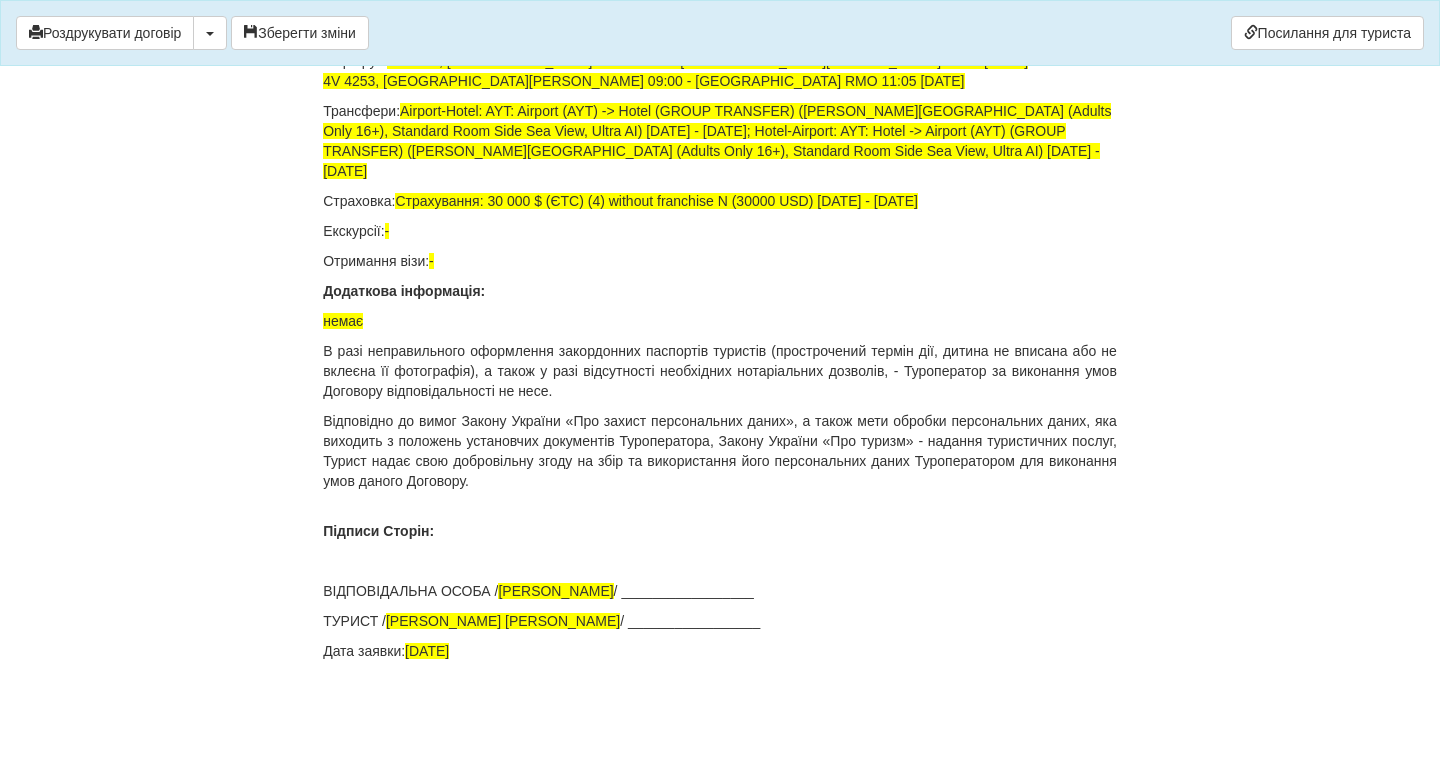 scroll, scrollTop: 13649, scrollLeft: 0, axis: vertical 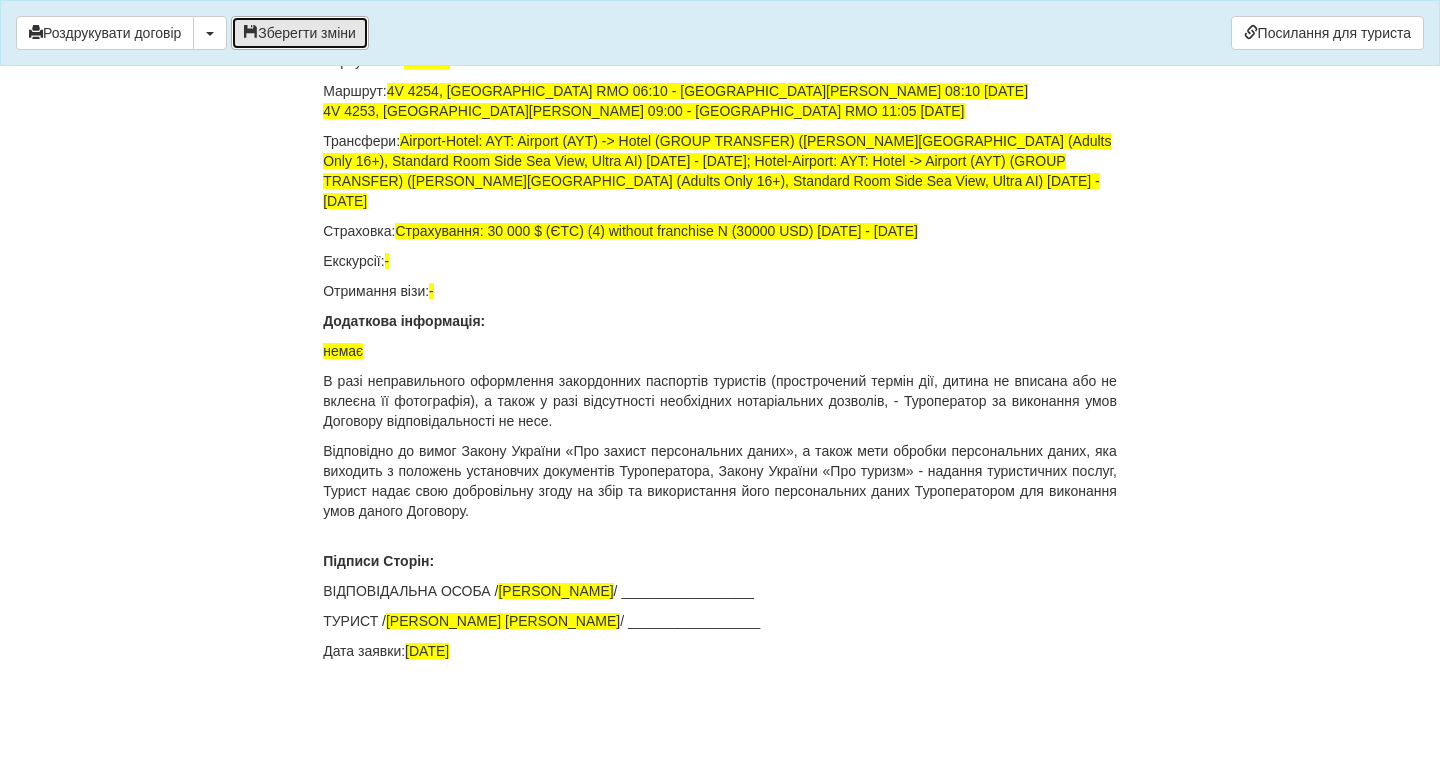 click on "Зберегти зміни" at bounding box center [300, 33] 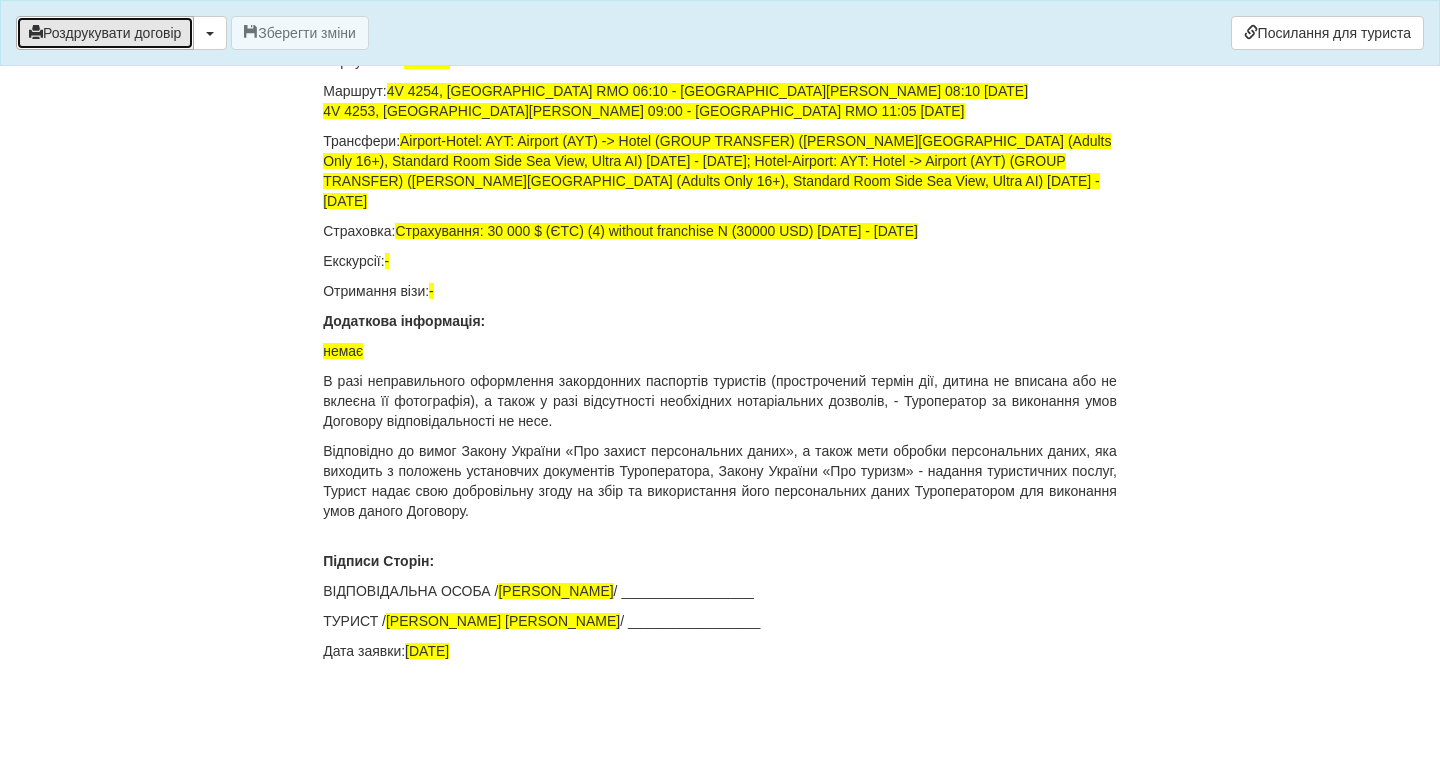 click on "Роздрукувати договір" at bounding box center (105, 33) 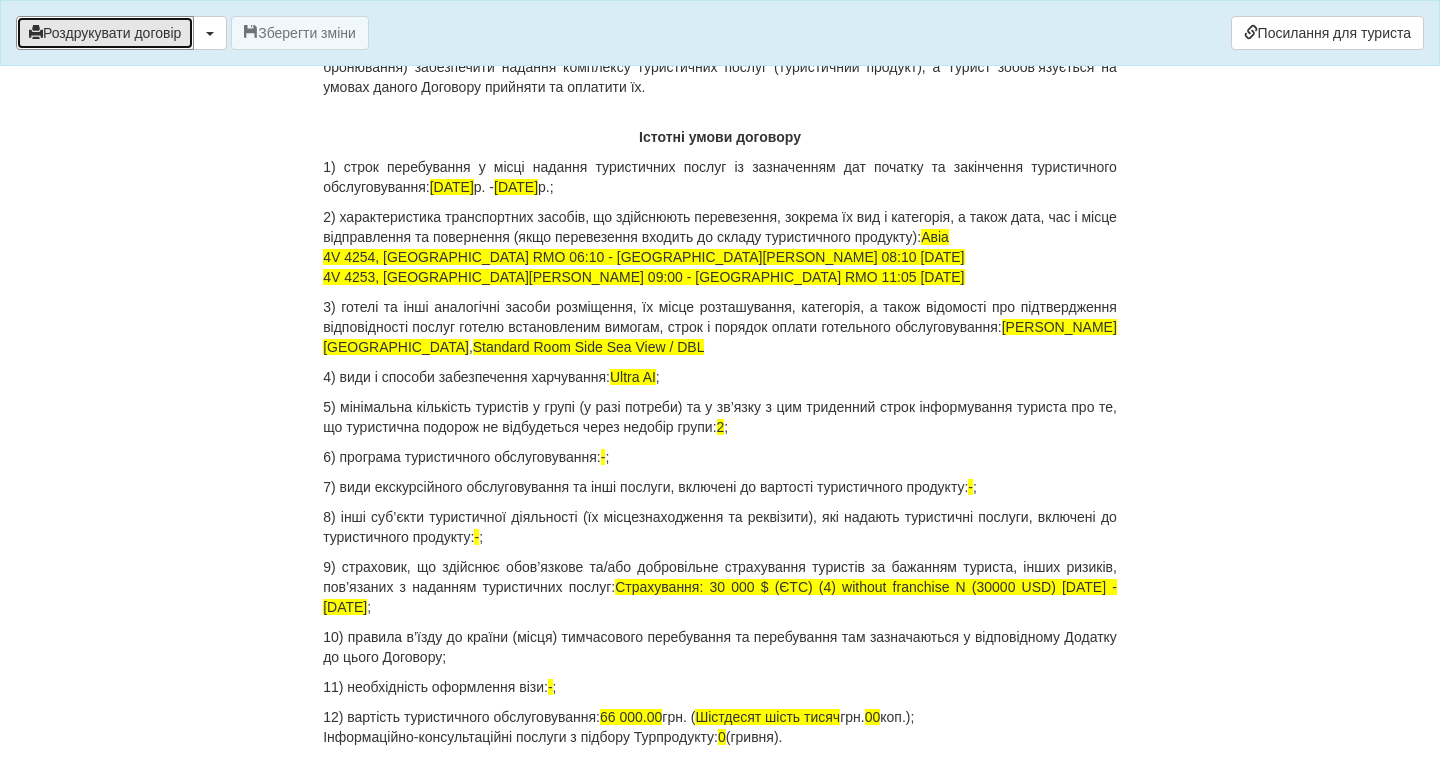 scroll, scrollTop: 0, scrollLeft: 0, axis: both 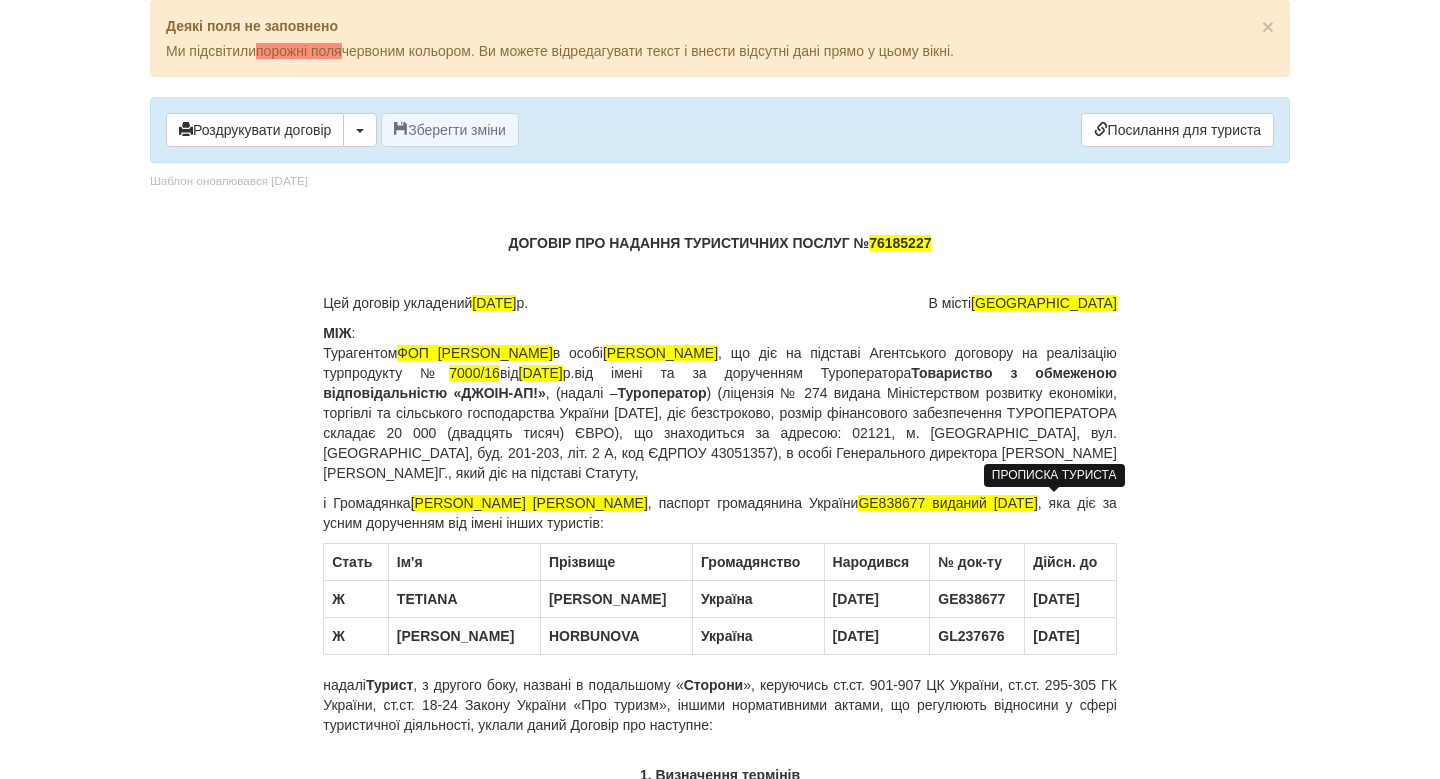 click on "15.07.2025" at bounding box center (494, 303) 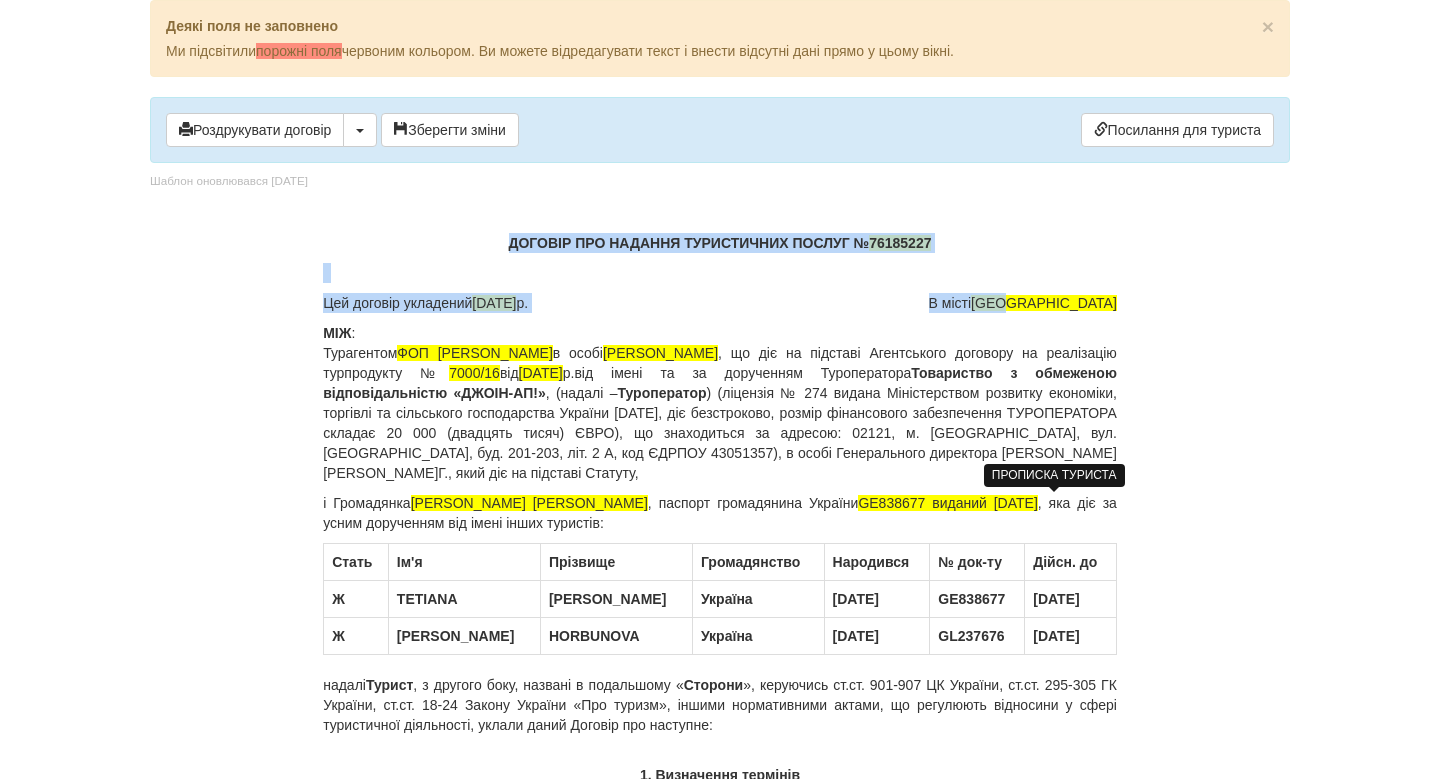 drag, startPoint x: 501, startPoint y: 242, endPoint x: 1131, endPoint y: 306, distance: 633.24243 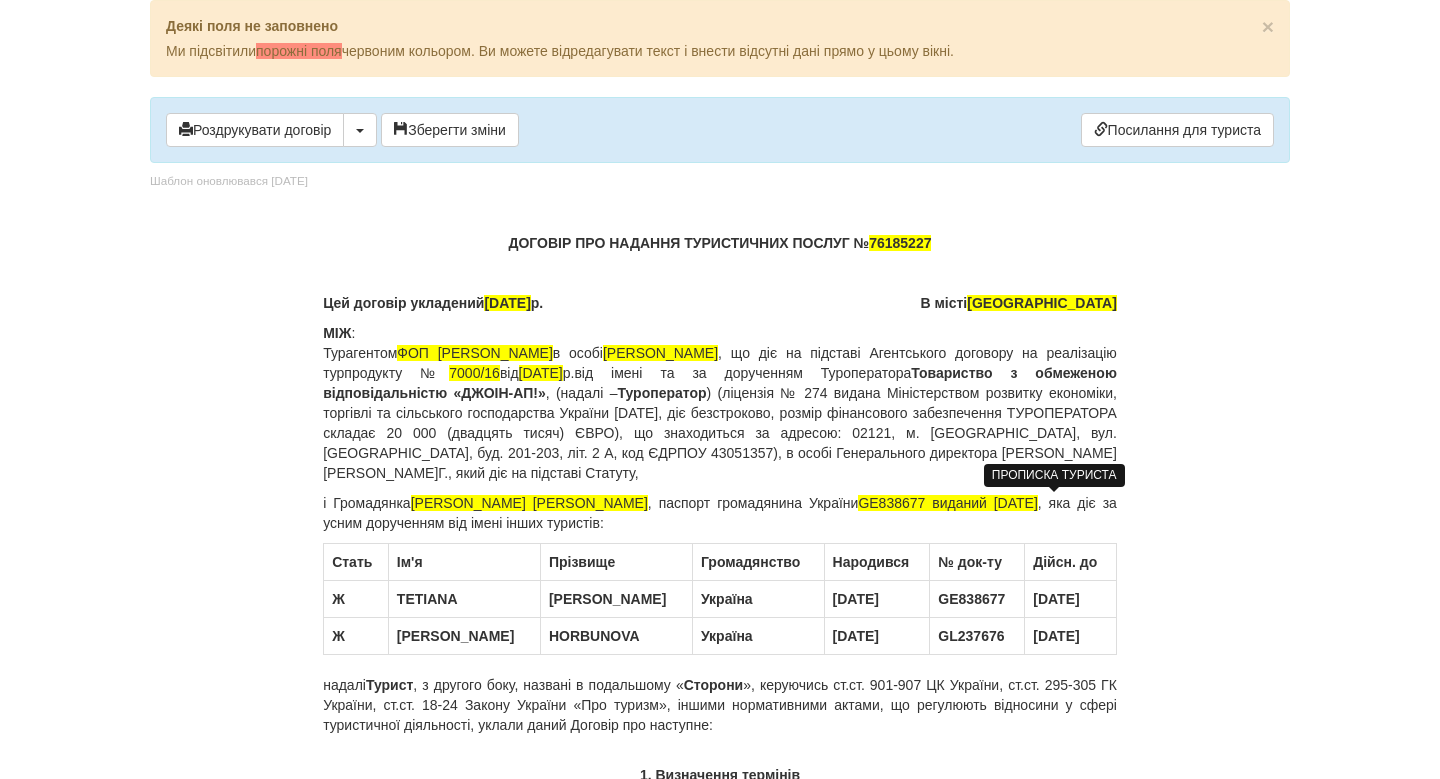 click on "08.11.2018" at bounding box center [541, 373] 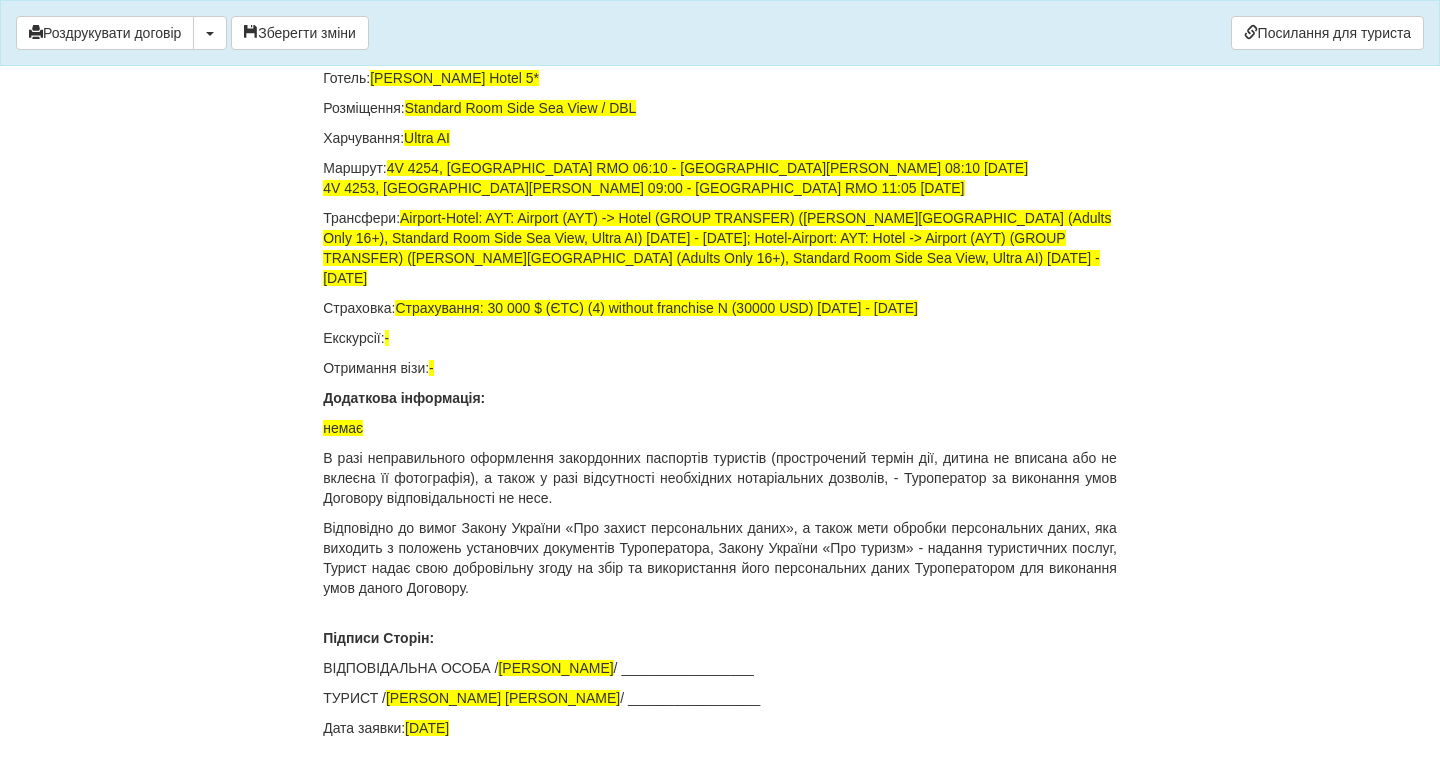 scroll, scrollTop: 13338, scrollLeft: 0, axis: vertical 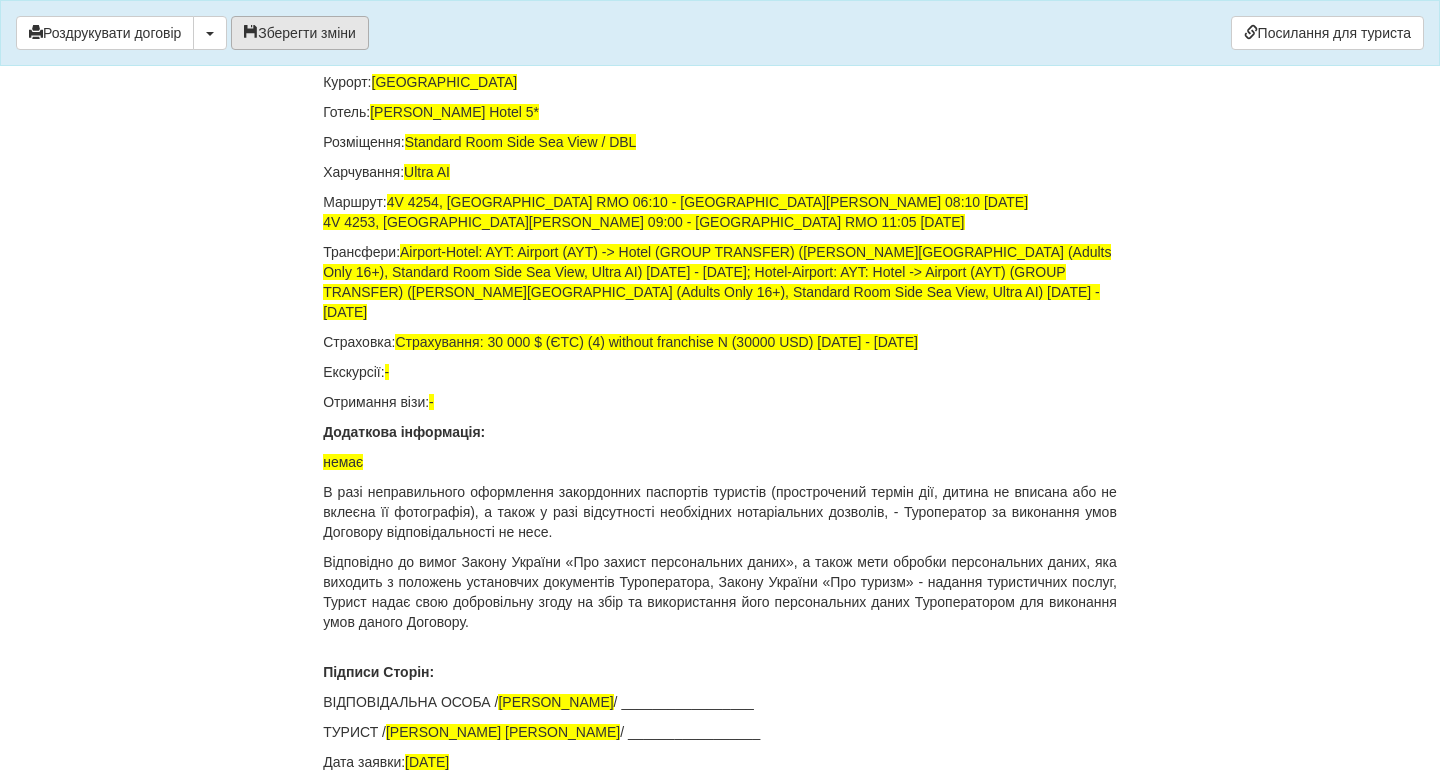 click on "Зберегти зміни" at bounding box center [300, 33] 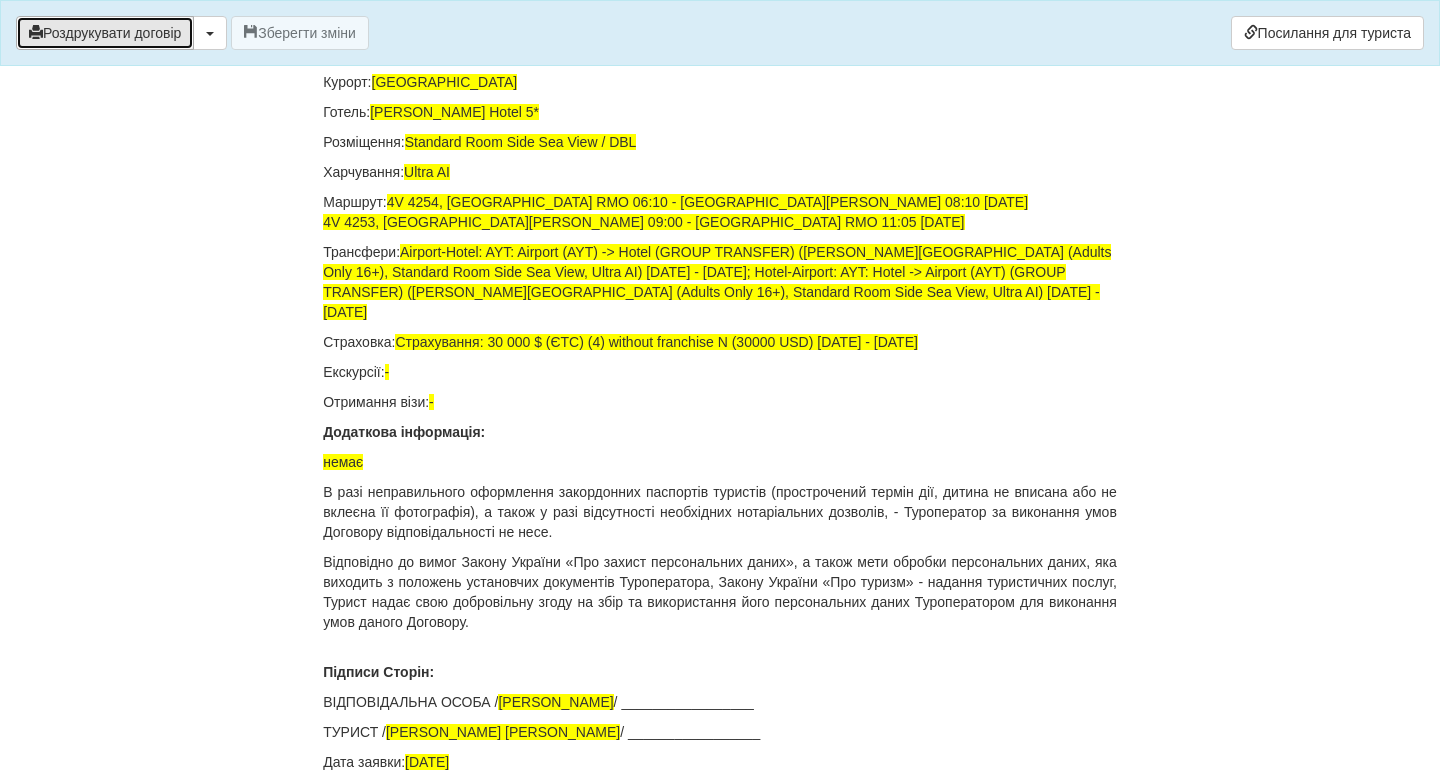 click on "Роздрукувати договір" at bounding box center (105, 33) 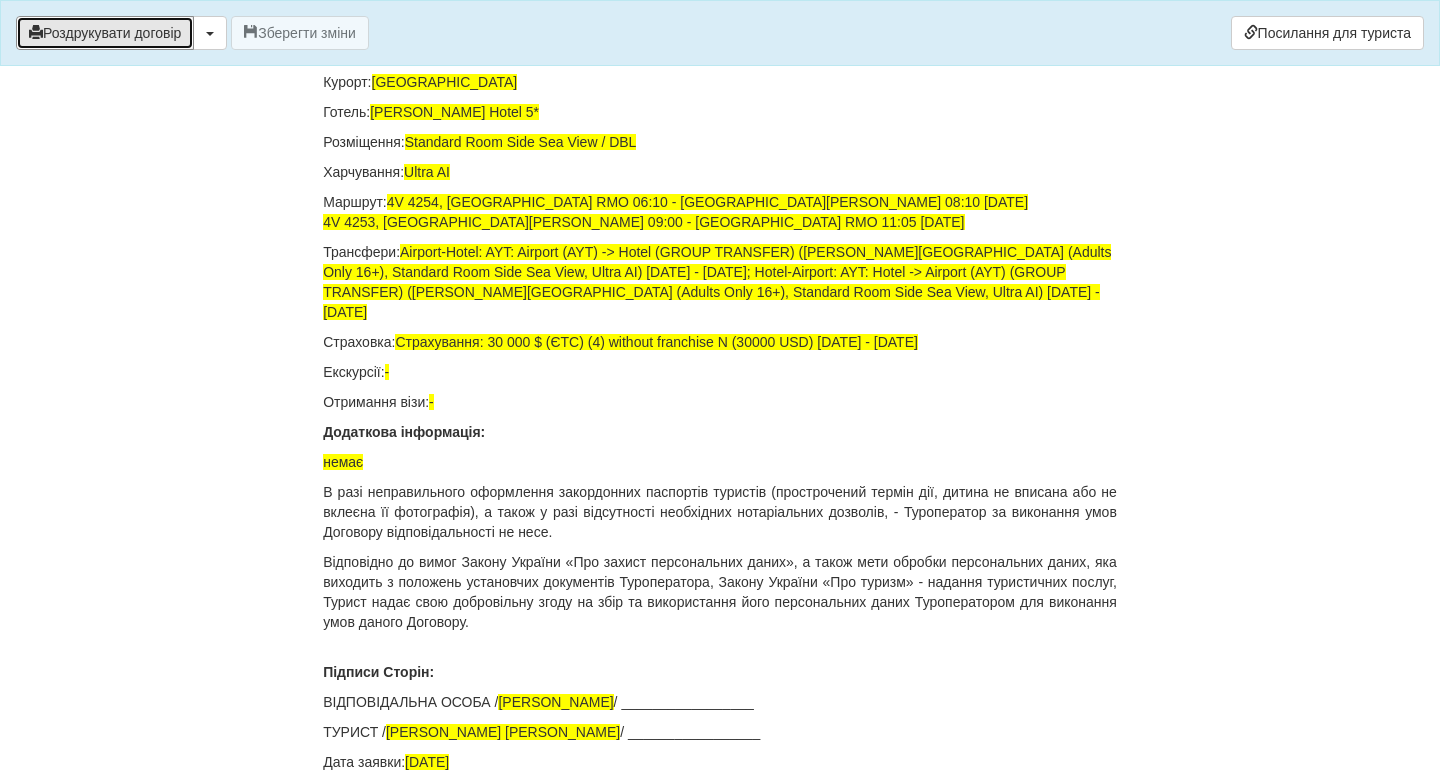 scroll, scrollTop: 13769, scrollLeft: 0, axis: vertical 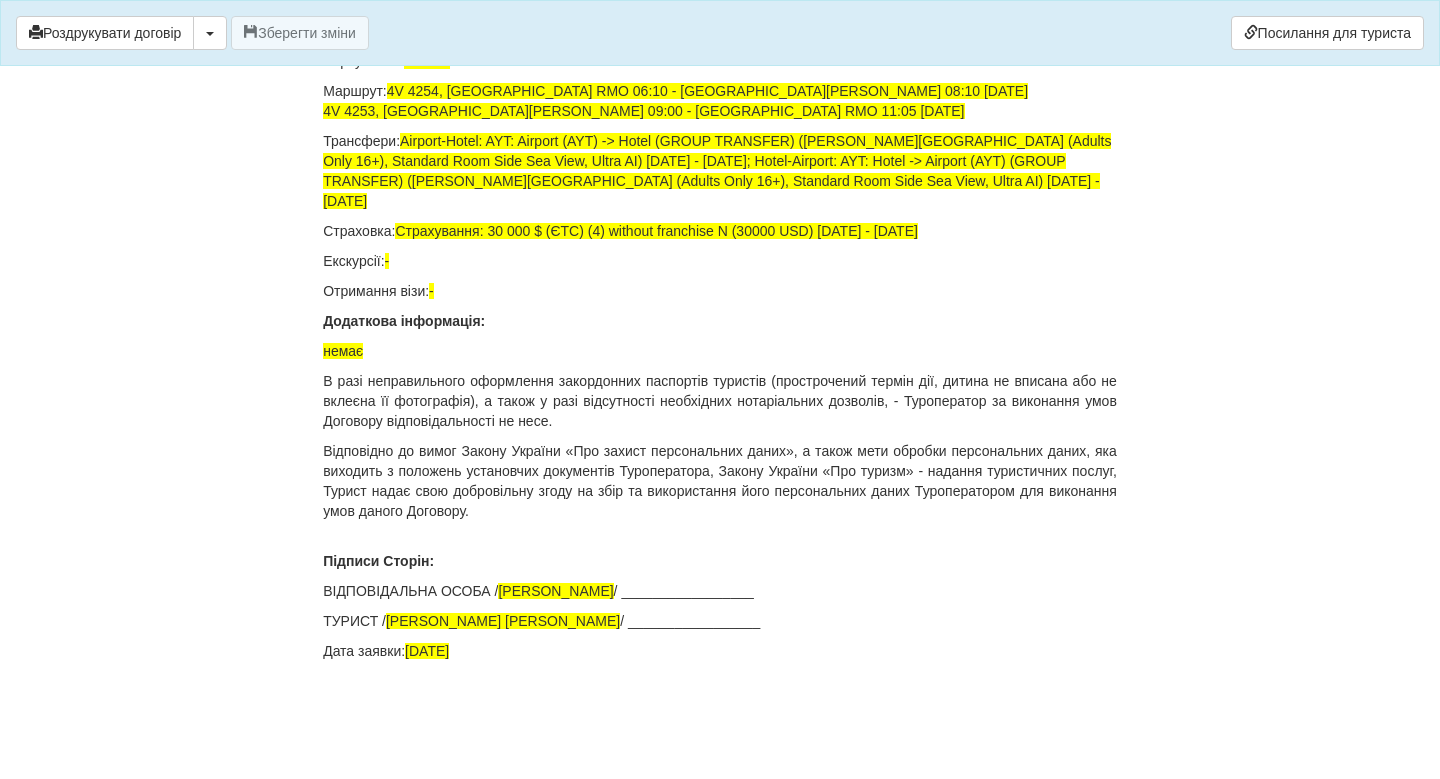 click on "15.07.2025" at bounding box center (427, 651) 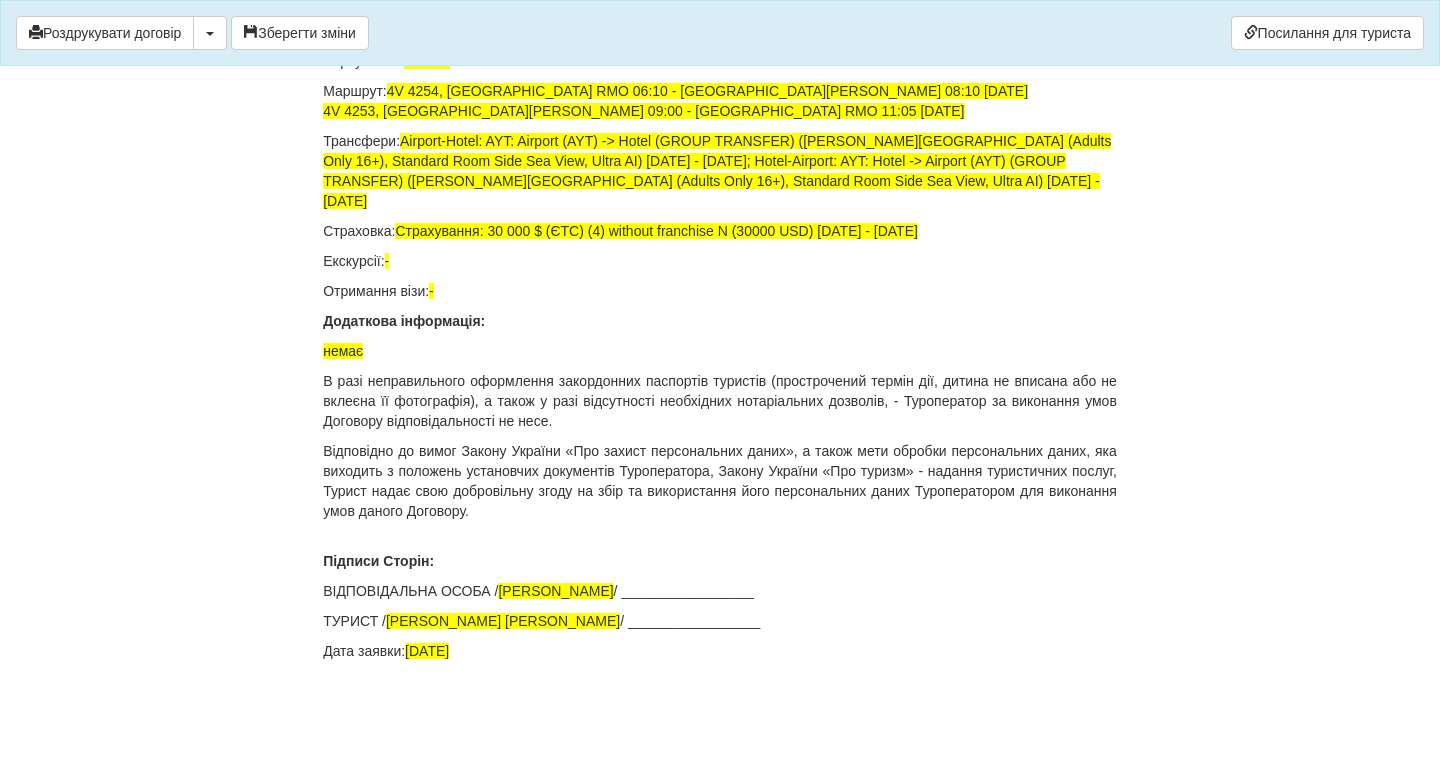 click on "немає" at bounding box center (720, 351) 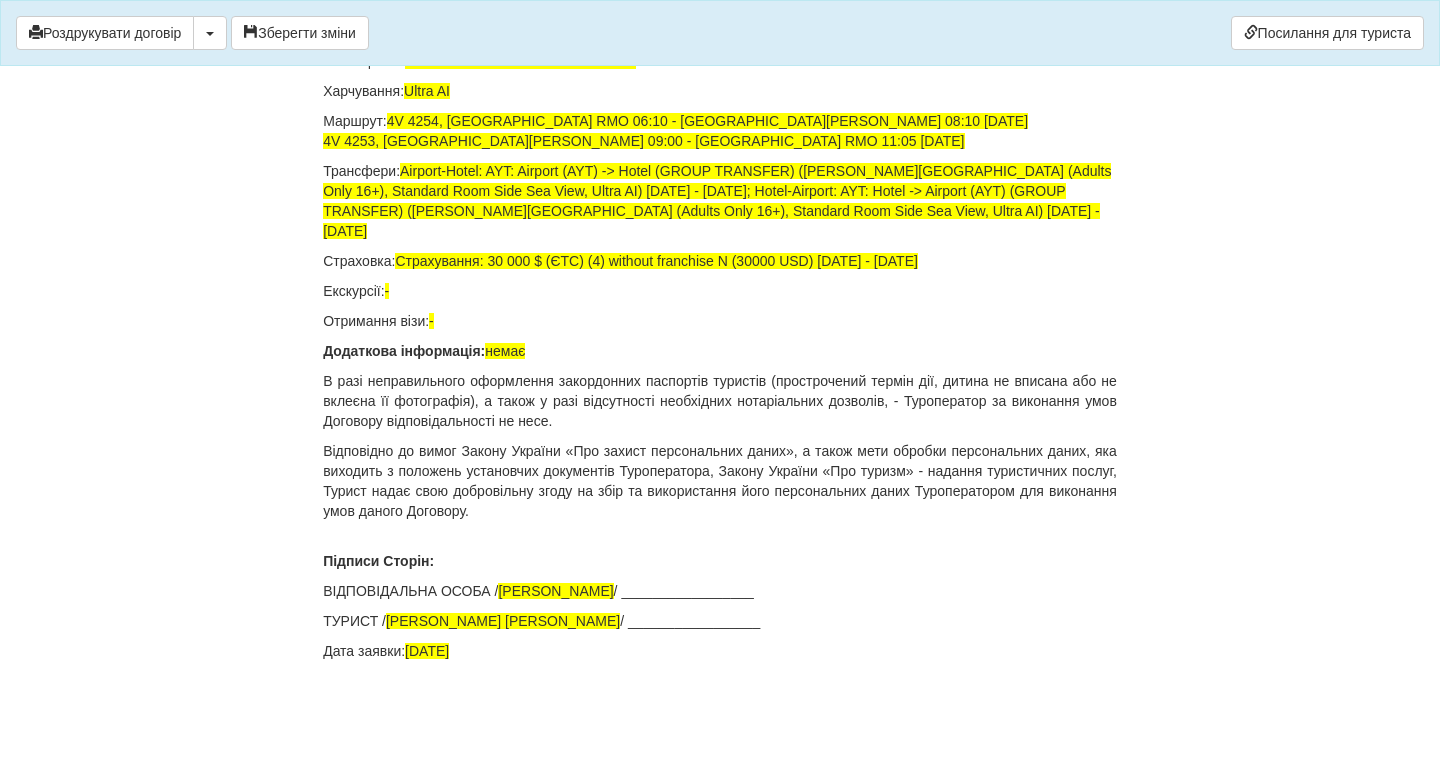 click on "Відповідно до вимог Закону України «Про захист персональних даних», а також мети обробки персональних даних, яка виходить з положень установчих документів Туроператора, Закону України «Про туризм» - надання туристичних послуг, Турист надає свою добровільну згоду на збір та використання його персональних даних Туроператором для виконання умов даного Договору." at bounding box center [720, 481] 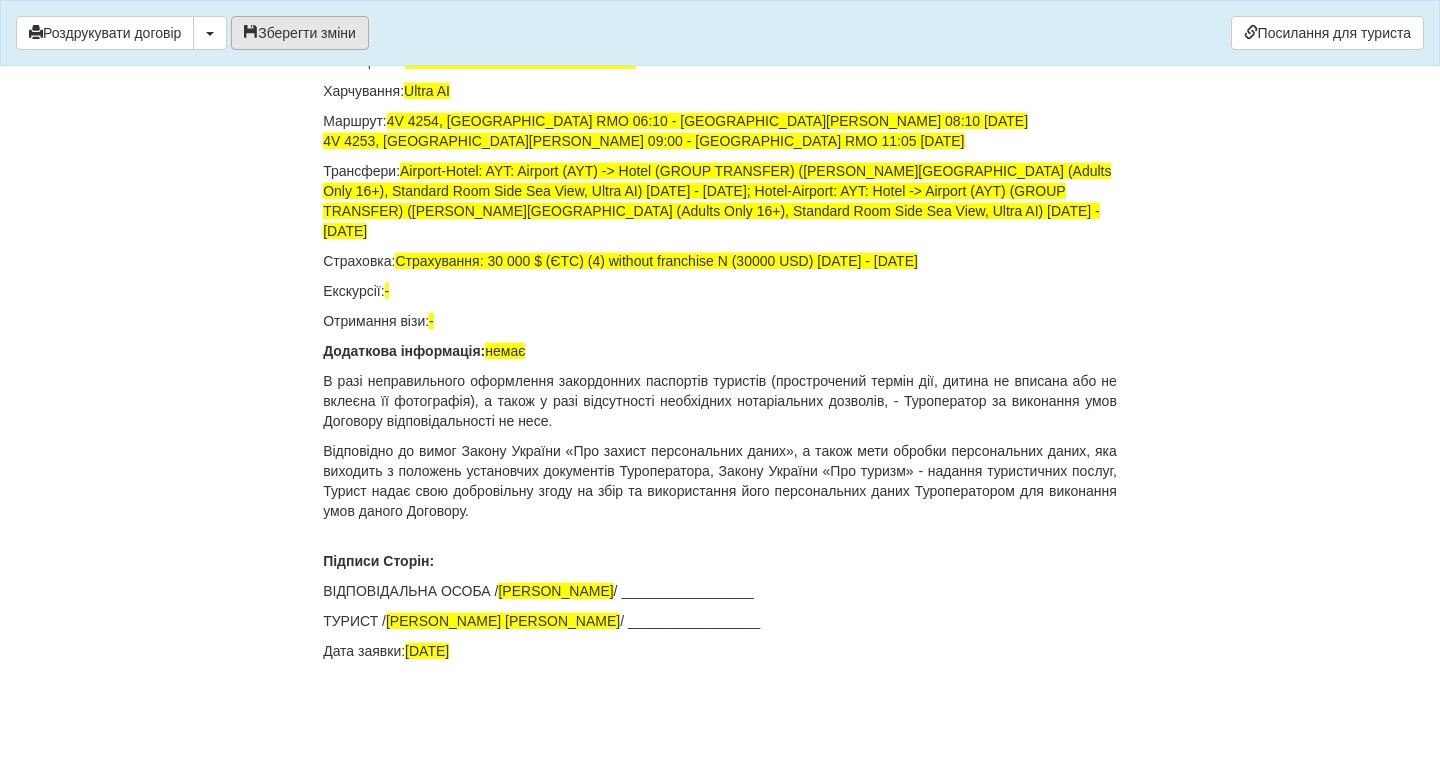 click on "Зберегти зміни" at bounding box center [300, 33] 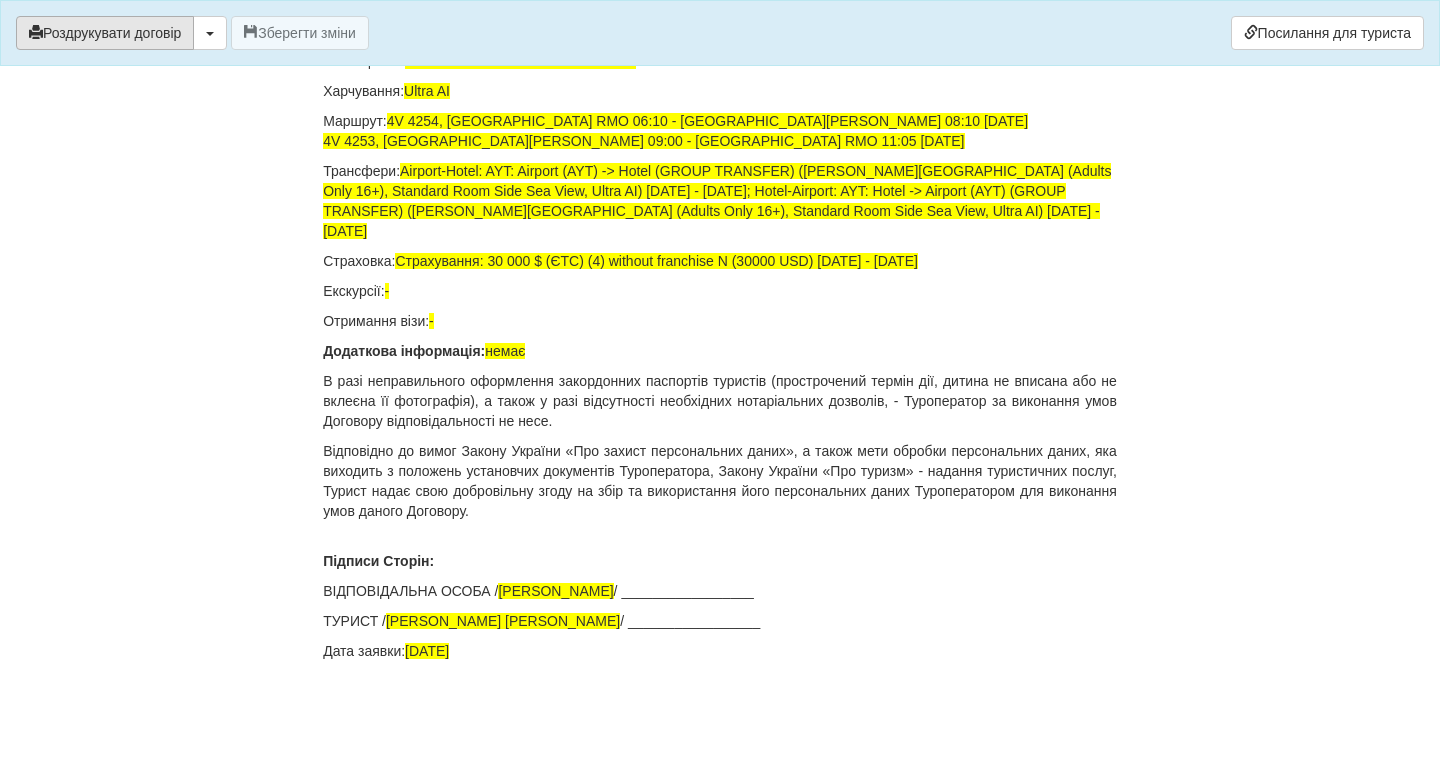click on "Роздрукувати договір" at bounding box center (105, 33) 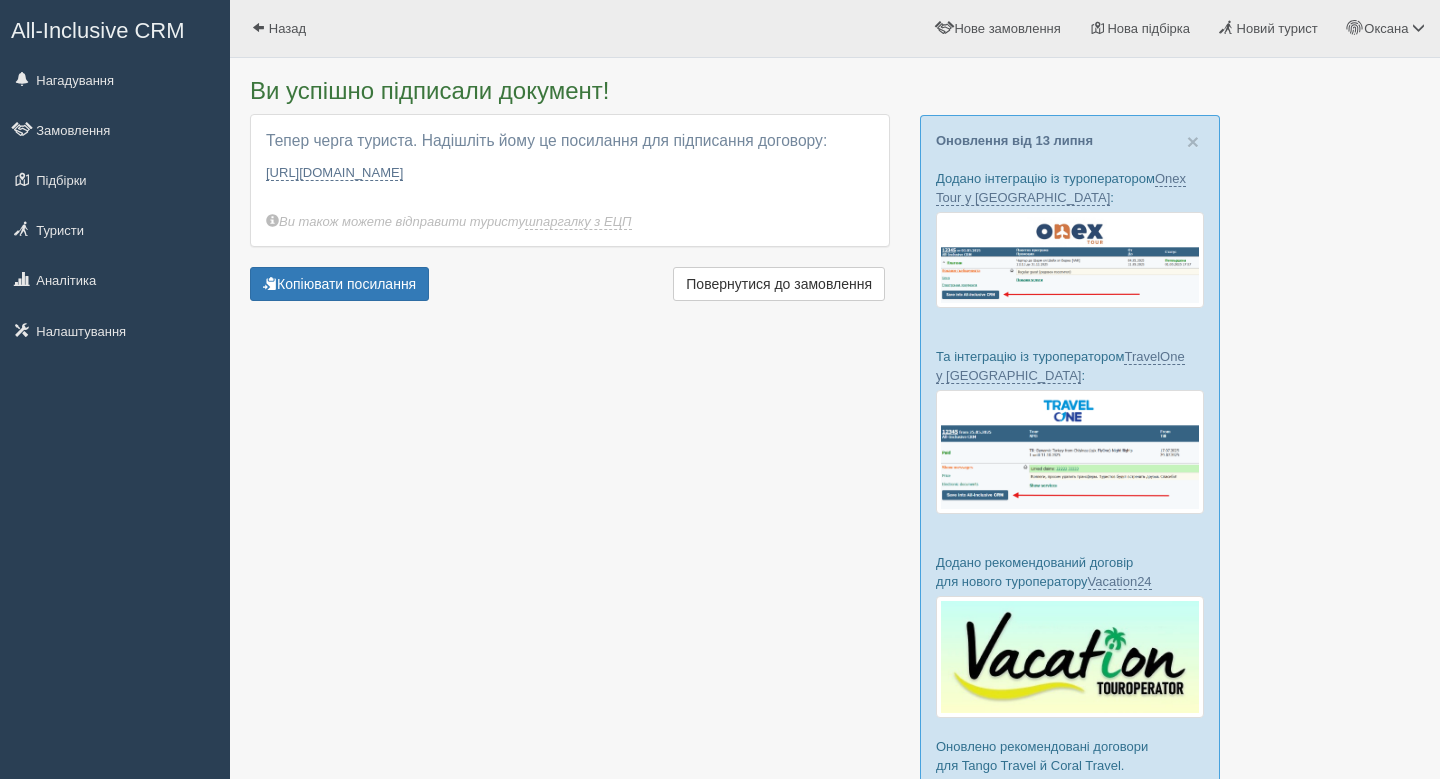 scroll, scrollTop: 0, scrollLeft: 0, axis: both 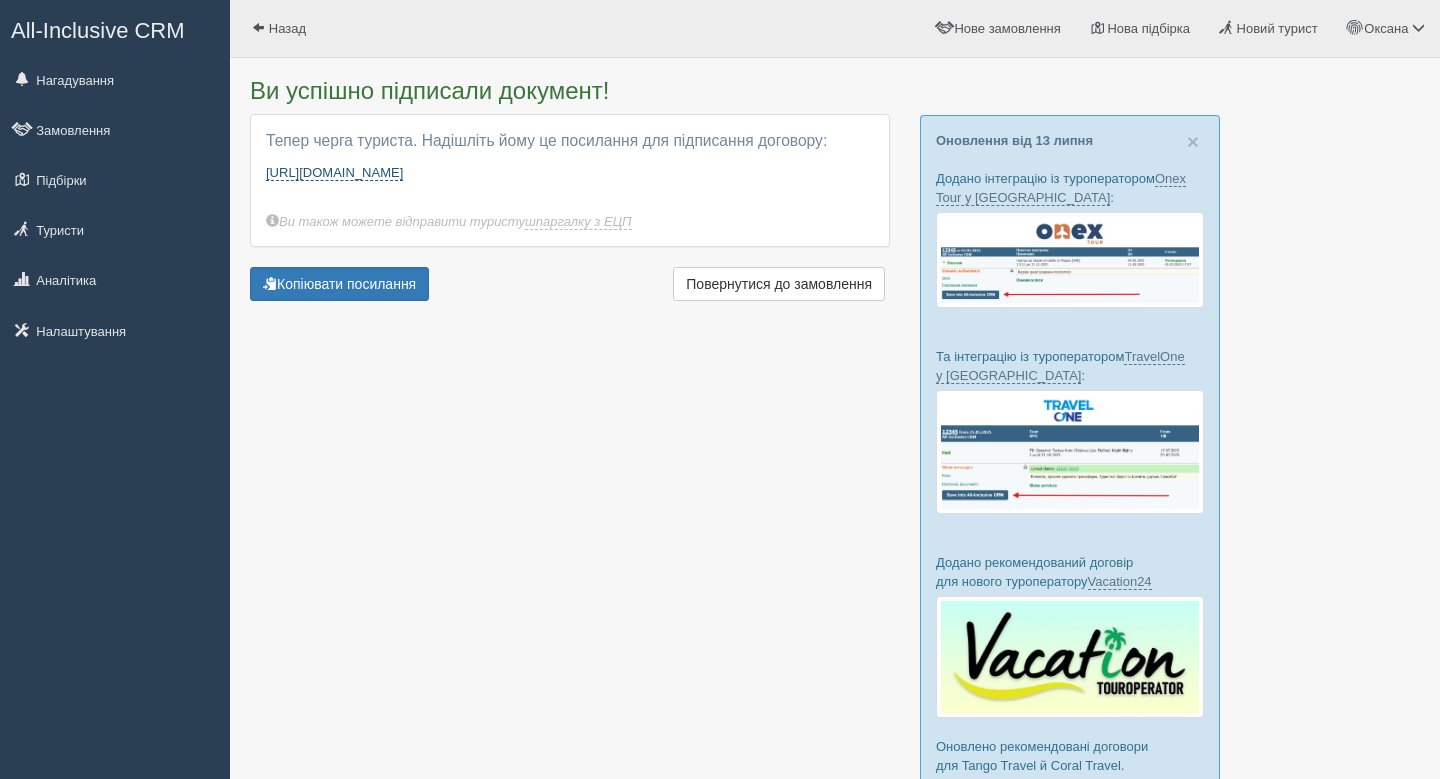 click on "https://tourist.allinclusivecrm.com/contract/digital-sign/1087974383/2955548840/249465/GIhG93BsEm" at bounding box center (334, 173) 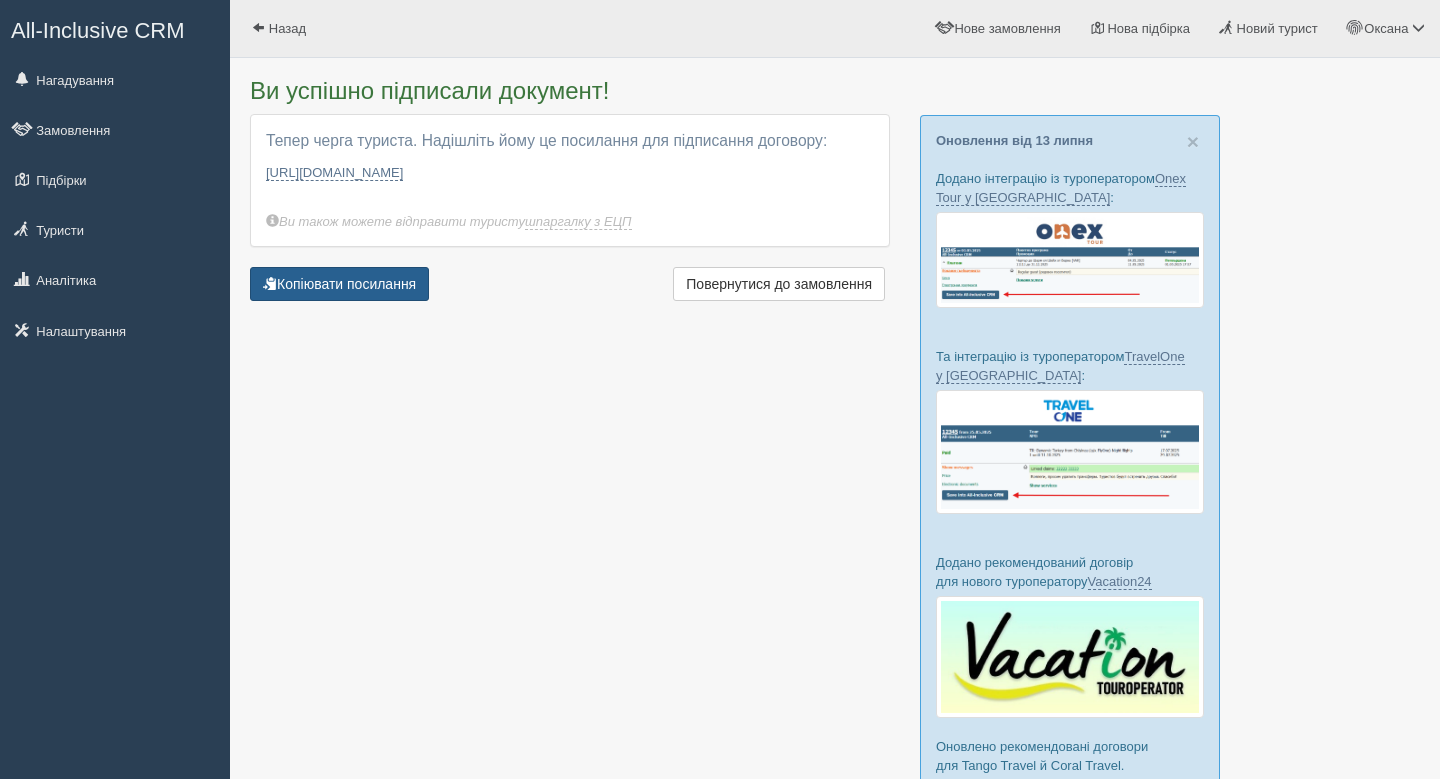 click on "Копіювати посилання" at bounding box center [339, 284] 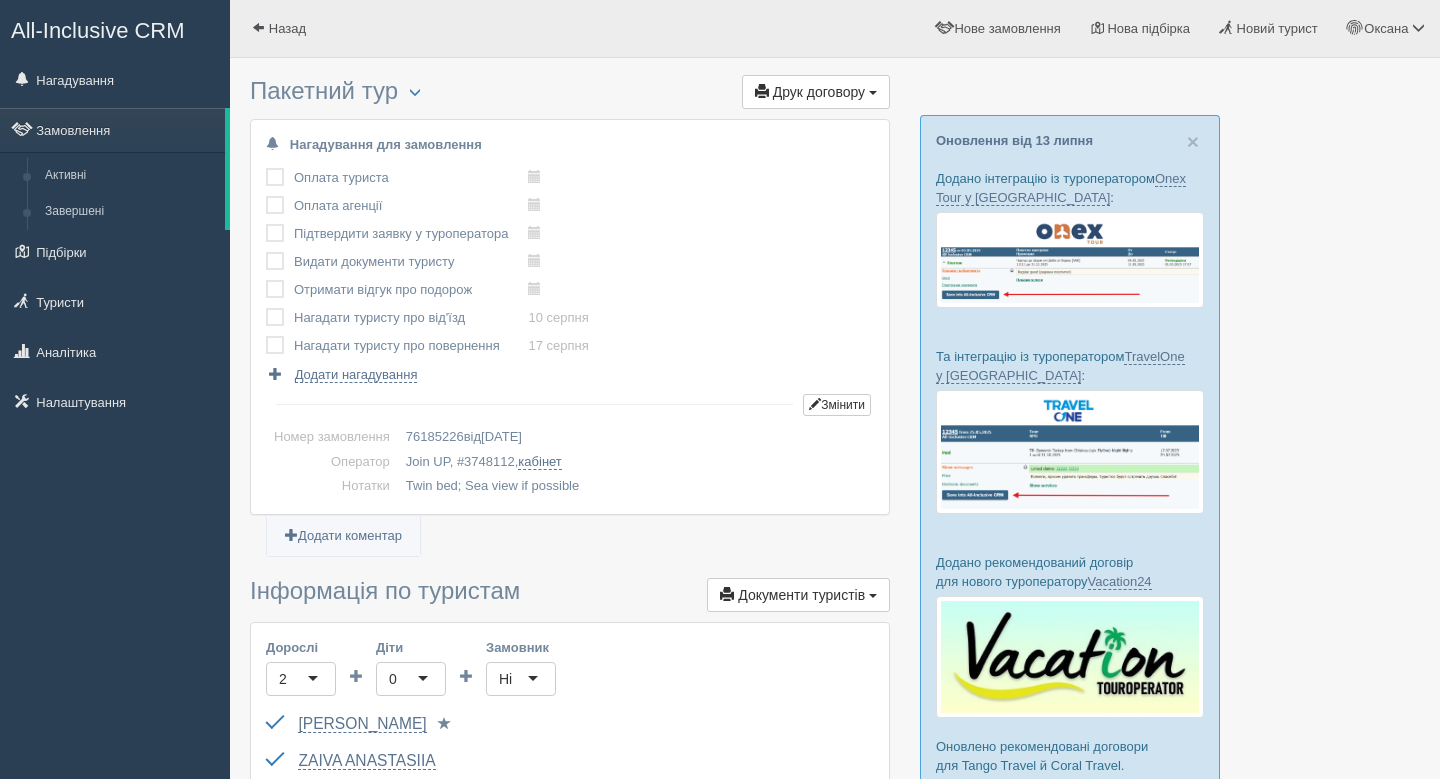 scroll, scrollTop: 0, scrollLeft: 0, axis: both 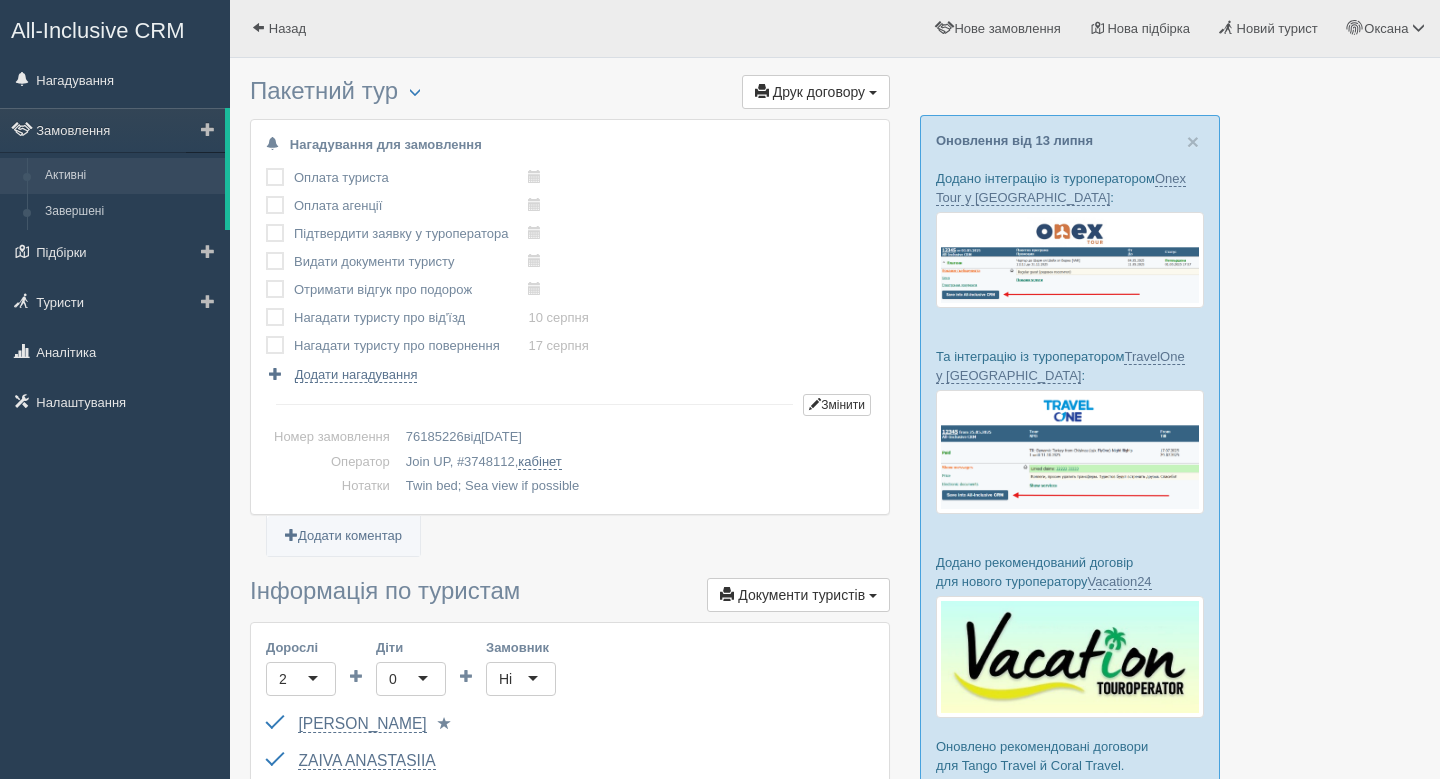 click on "Активні" at bounding box center [130, 176] 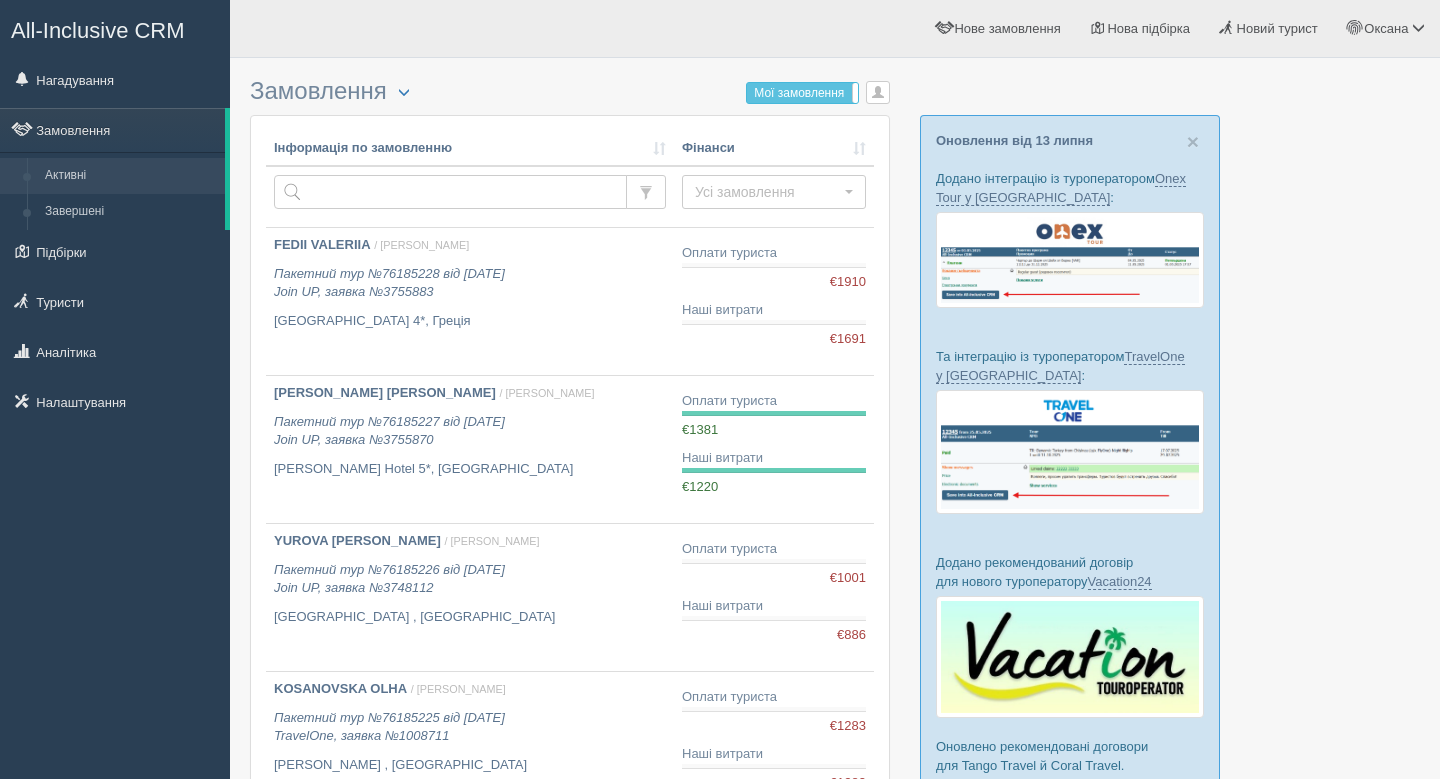 scroll, scrollTop: 0, scrollLeft: 0, axis: both 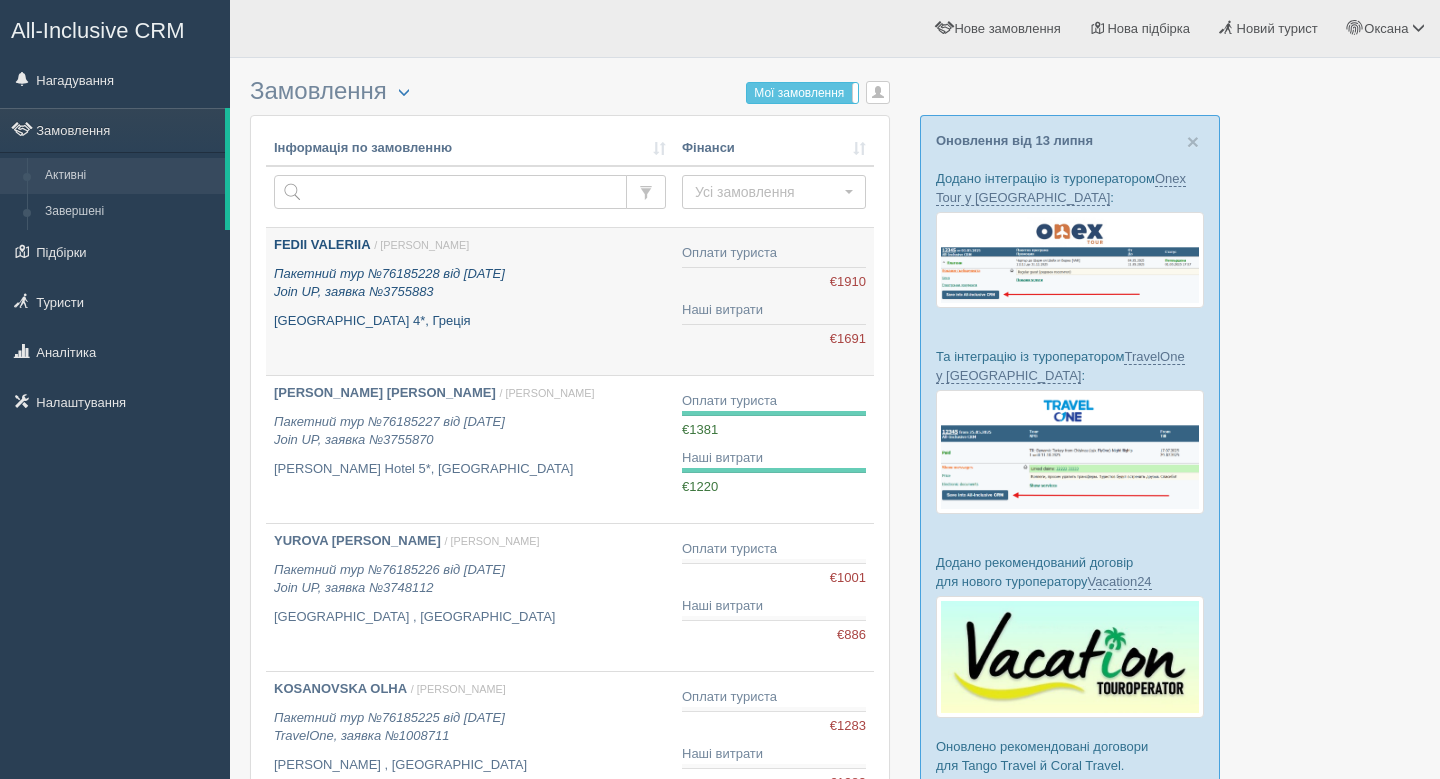 click on "Пакетний тур №76185228 від 15.07.2025
Join UP, заявка №3755883" at bounding box center (470, 283) 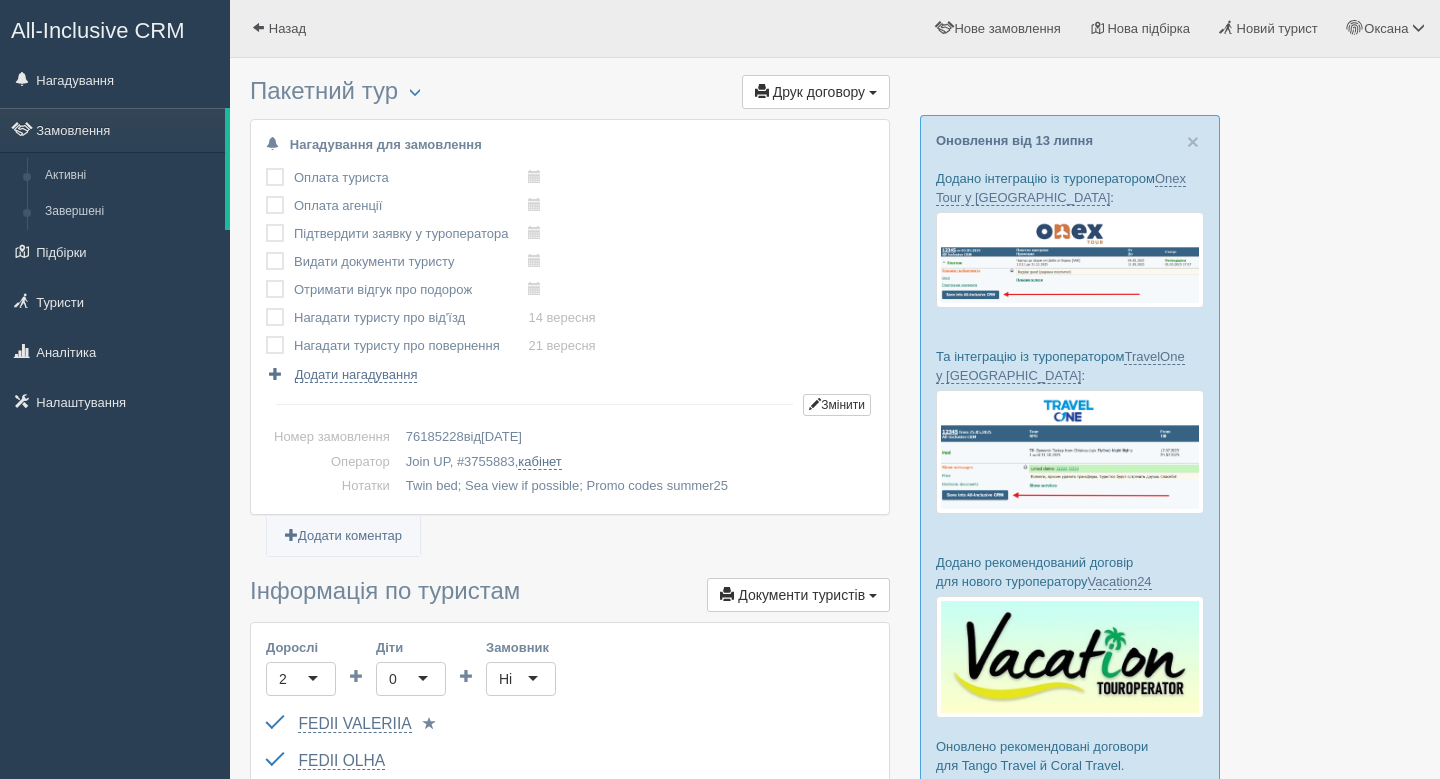 scroll, scrollTop: 0, scrollLeft: 0, axis: both 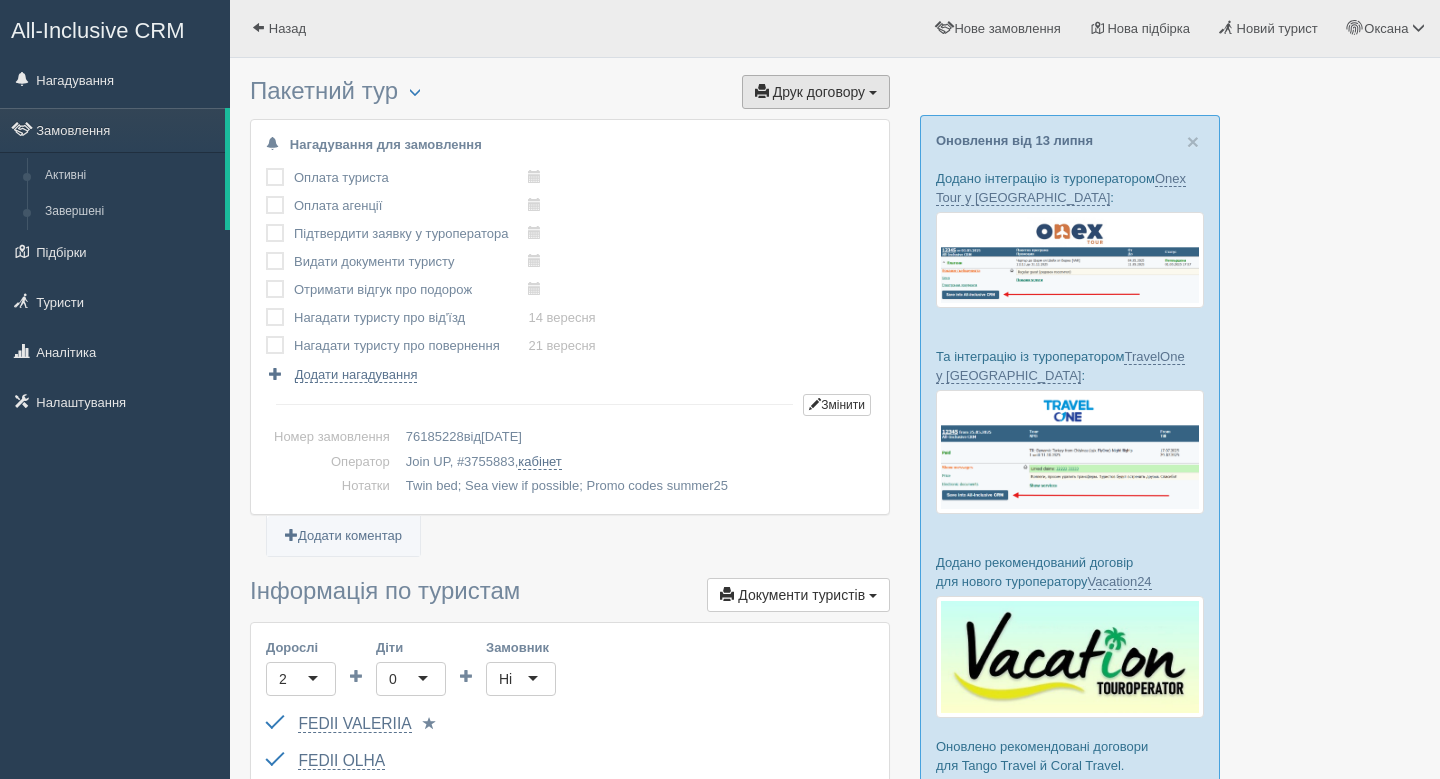 click on "Друк договору" at bounding box center [819, 92] 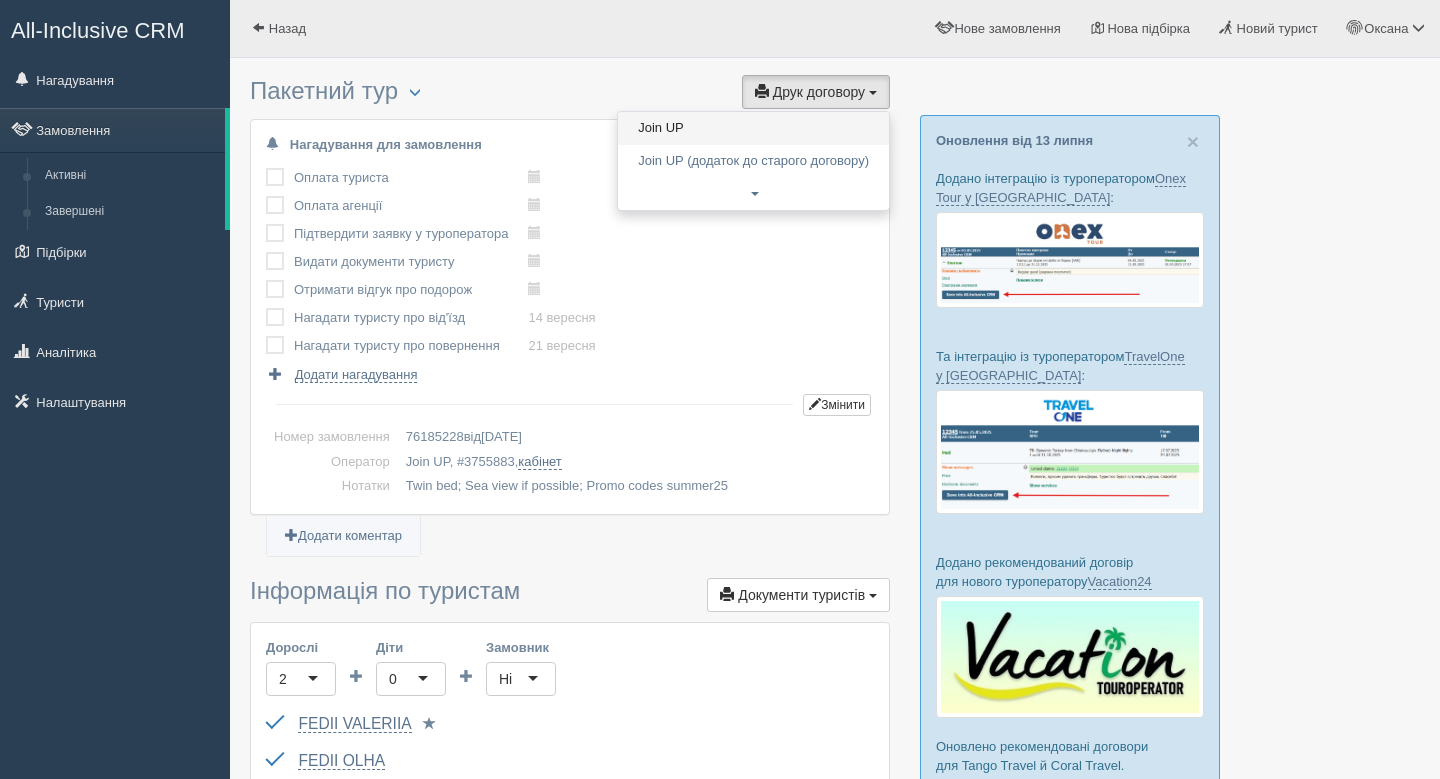 click on "Join UP" at bounding box center [753, 128] 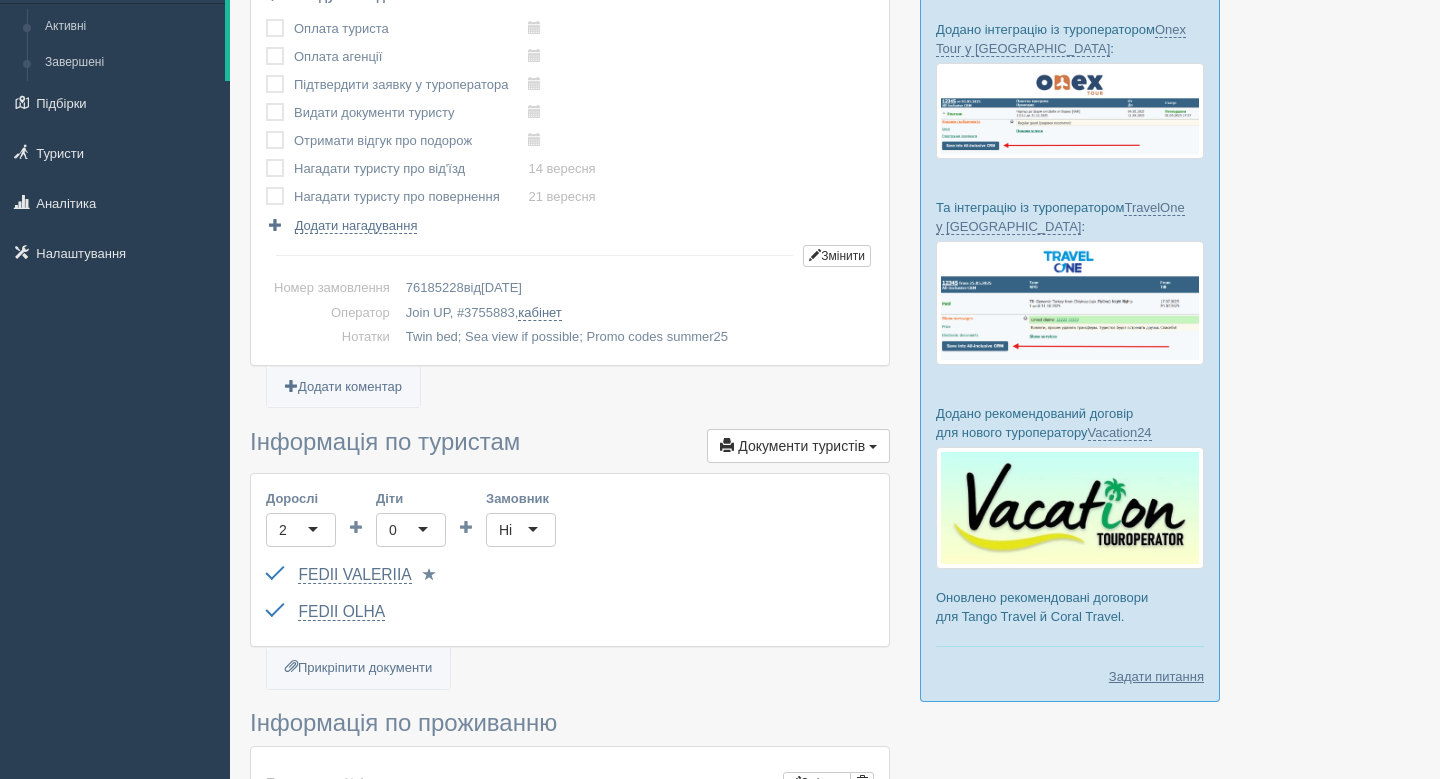 scroll, scrollTop: 0, scrollLeft: 0, axis: both 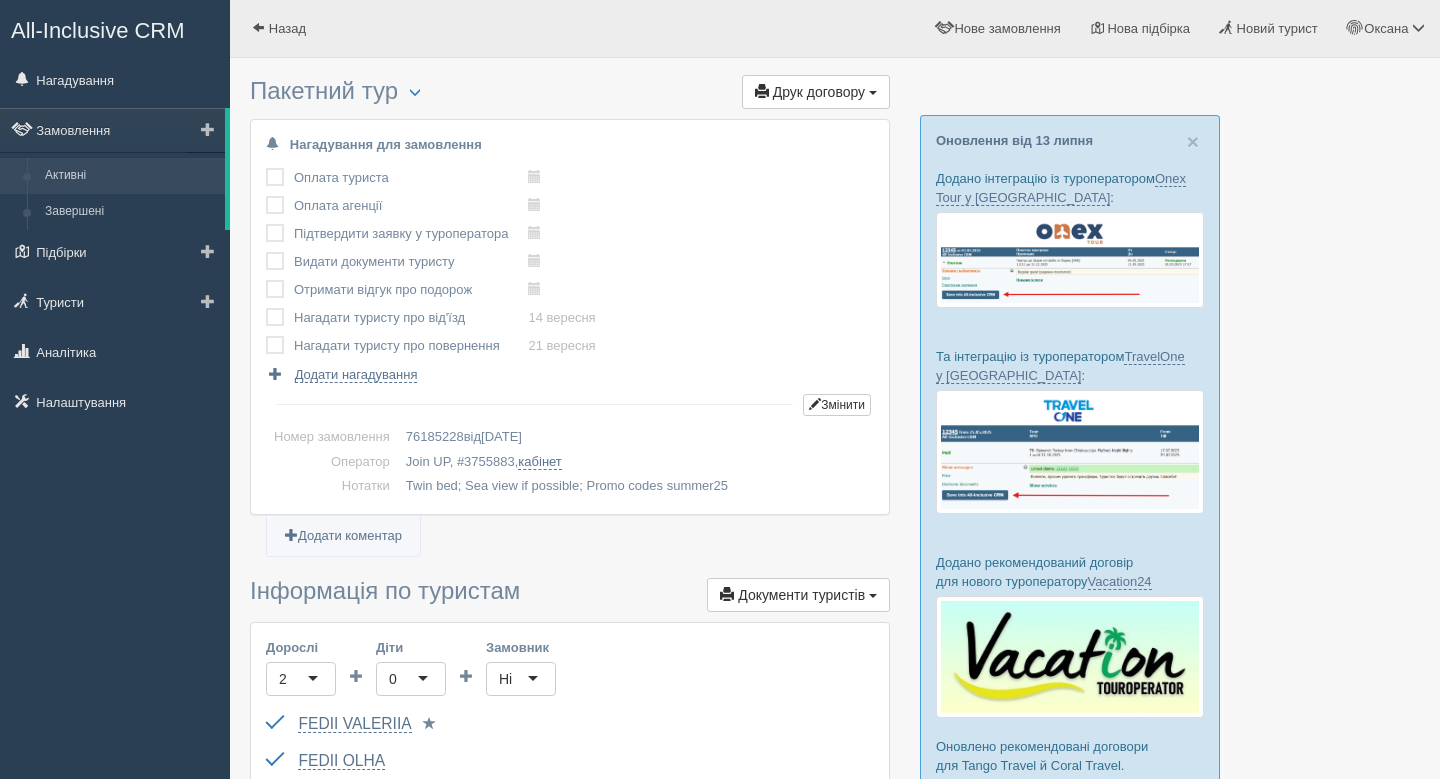 click on "Активні" at bounding box center [130, 176] 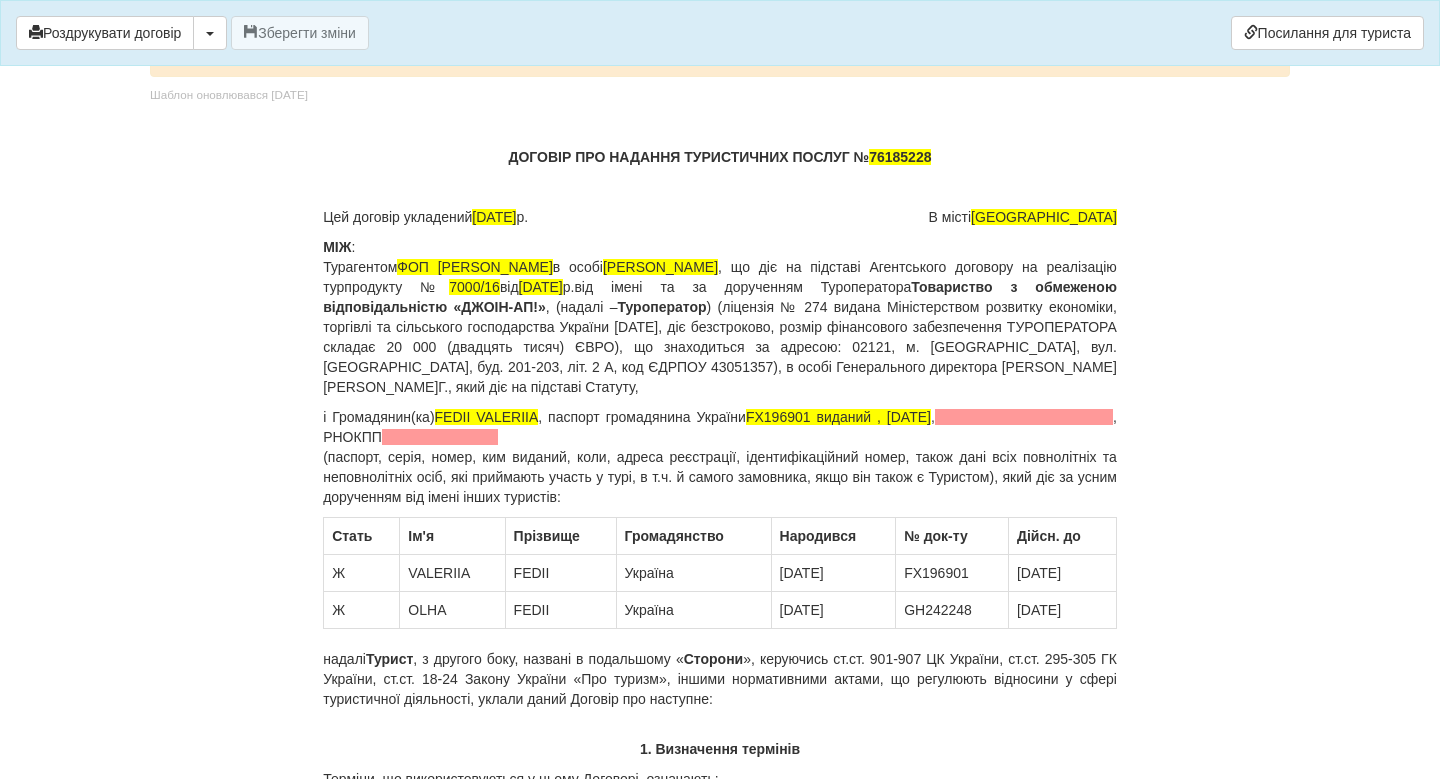 scroll, scrollTop: 101, scrollLeft: 0, axis: vertical 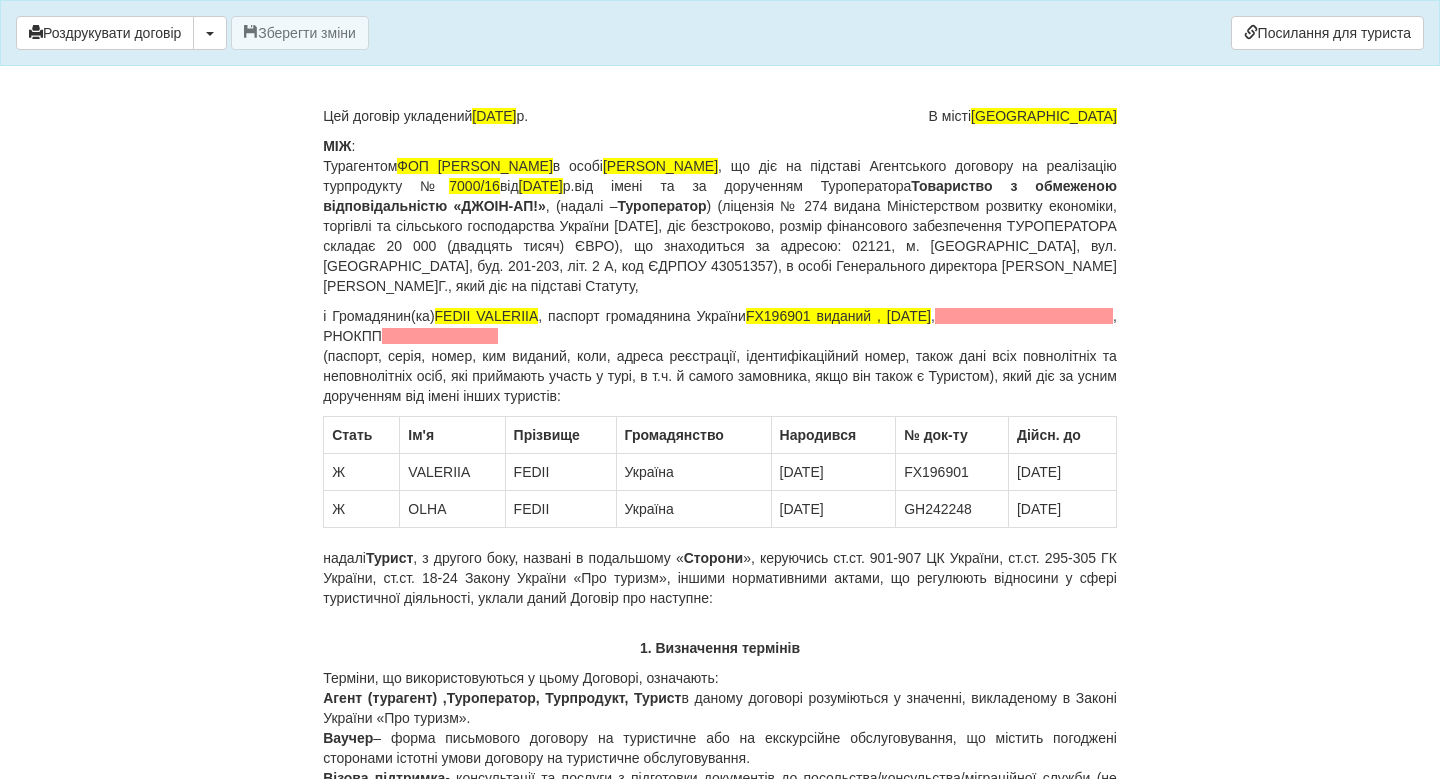 click on "і Громадянин(ка)  FEDII VALERIIA , паспорт громадянина України  FX196901 виданий , [DATE] ,                                 , РНОКПП
(паспорт, серія, номер, ким виданий, коли, адреса реєстрації, ідентифікаційний номер, також дані всіх повнолітніх та неповнолітніх осіб, які приймають участь у турі, в т.ч. й самого замовника, якщо він також є Туристом), який діє за усним дорученням від імені інших туристів:" at bounding box center (720, 356) 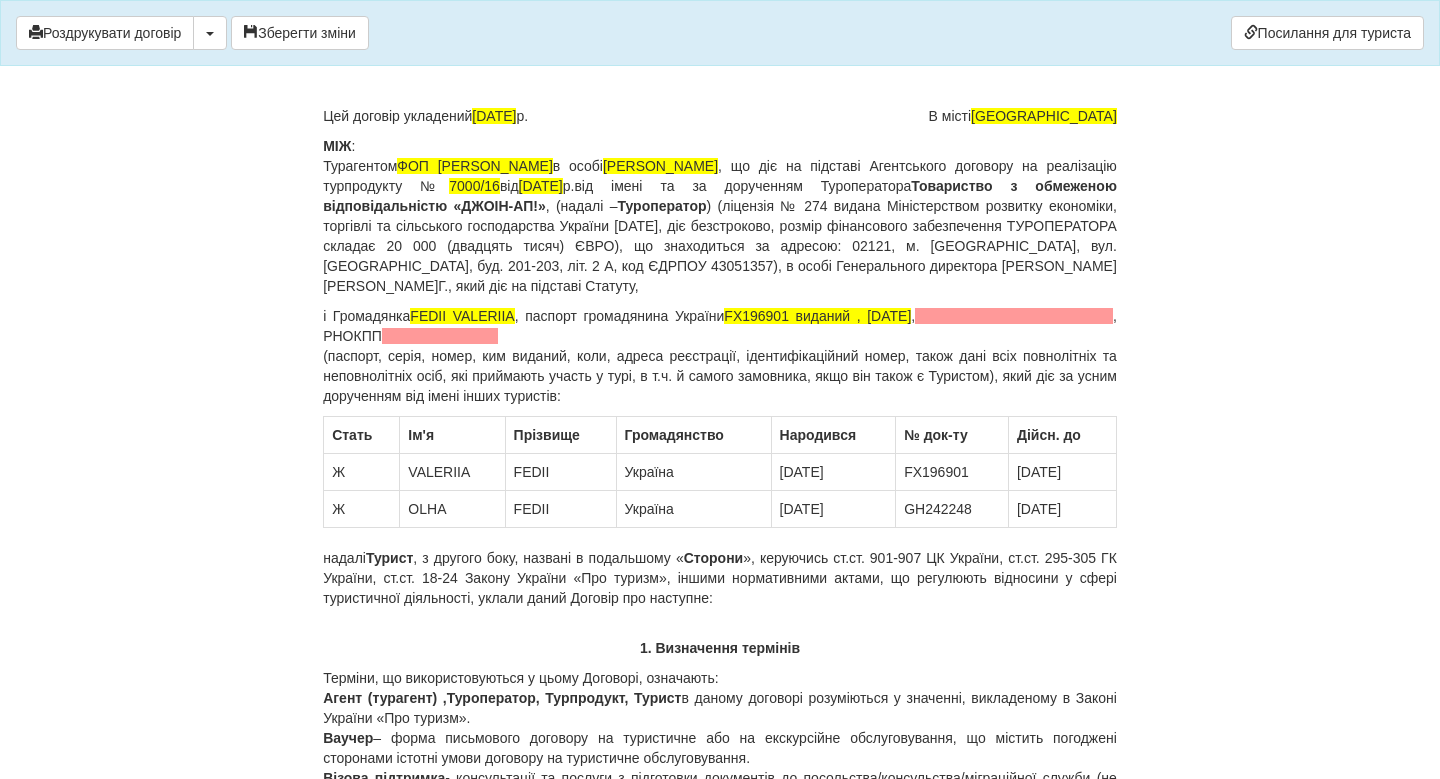 click on "МІЖ :
Турагентом  ФОП [PERSON_NAME]  в особі  [PERSON_NAME] , що діє на підставі Агентського договору на реалізацію турпродукту № 7000/16  від  [DATE]
від імені та за дорученням Туроператора  Товариство з обмеженою відповідальністю «[PERSON_NAME]-АП!» , (надалі –  Туроператор" at bounding box center [720, 216] 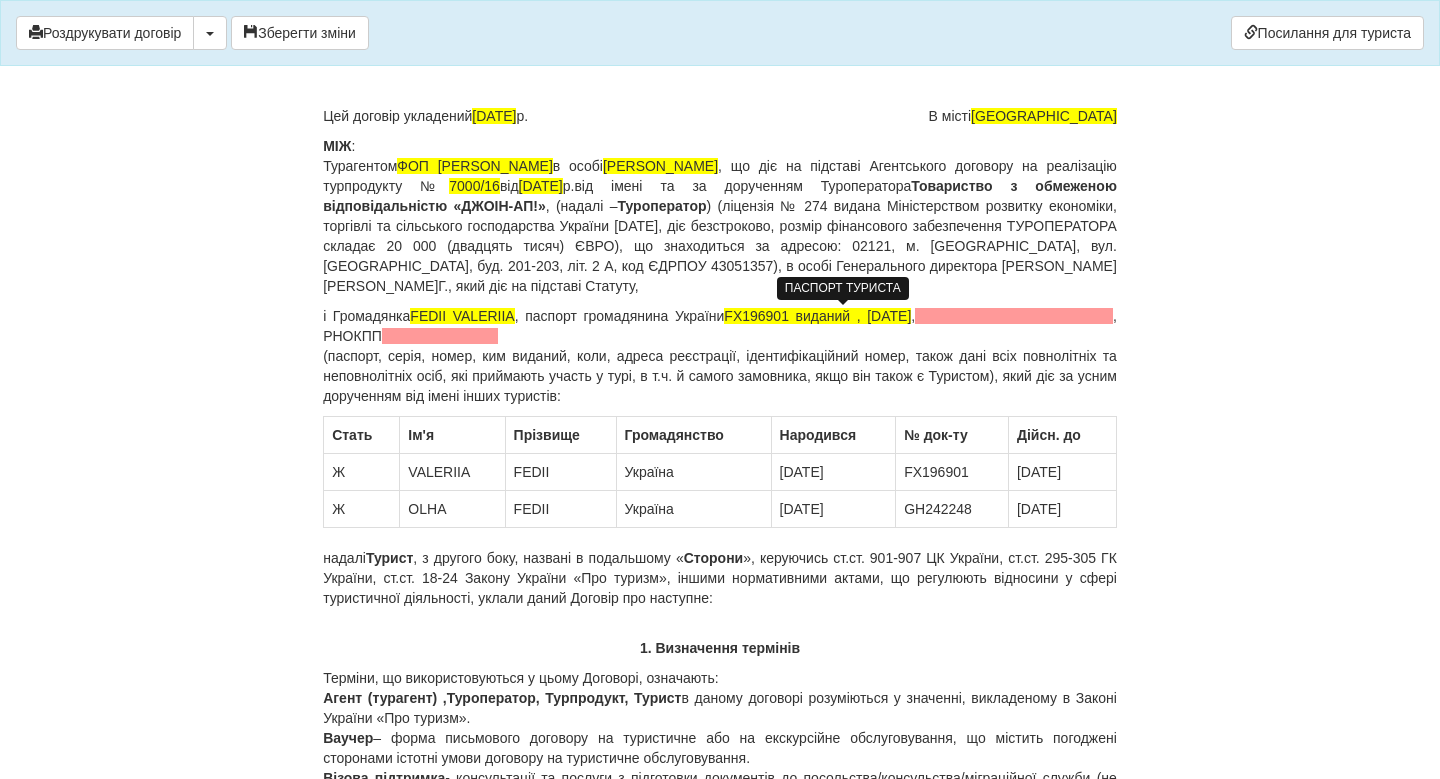 click on "FX196901 виданий , [DATE]" at bounding box center (817, 316) 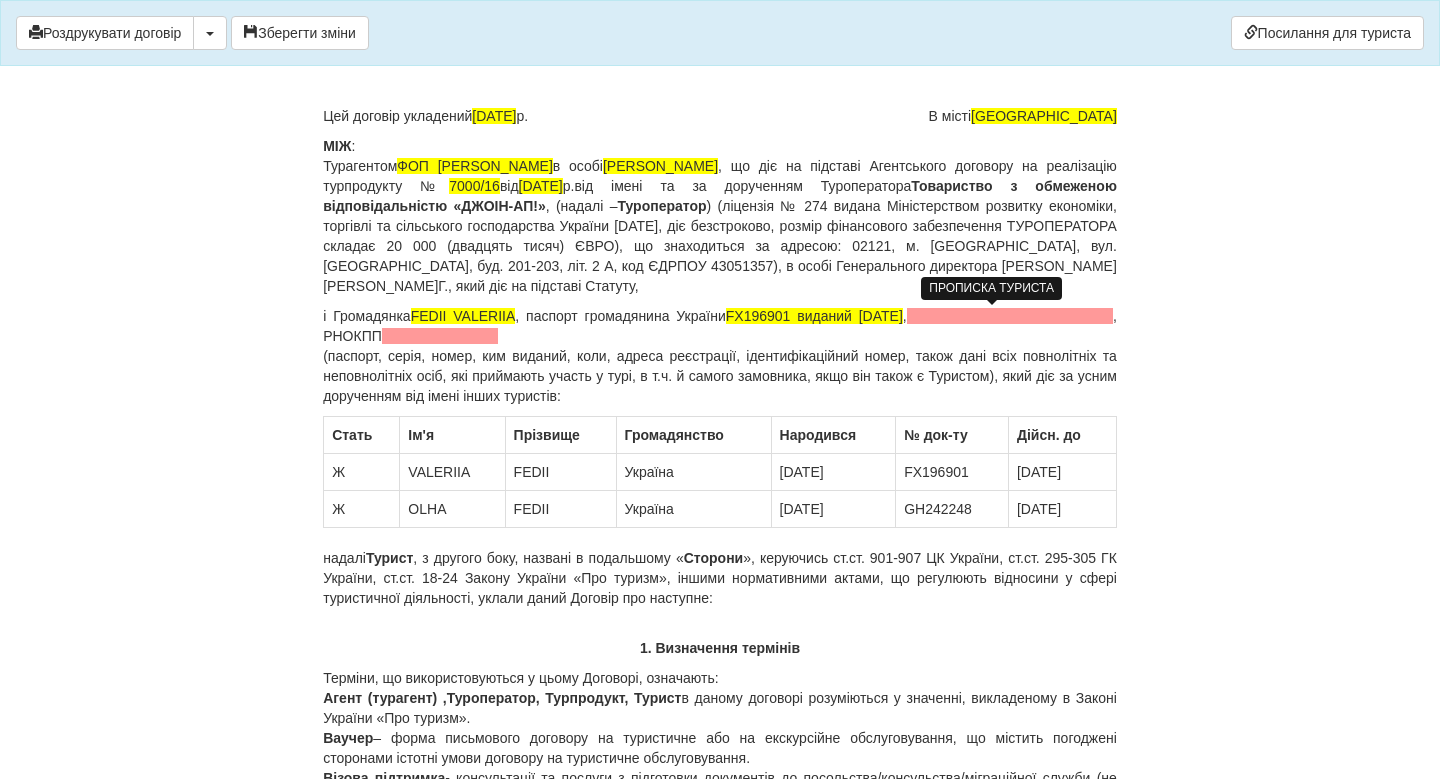 click at bounding box center [1010, 316] 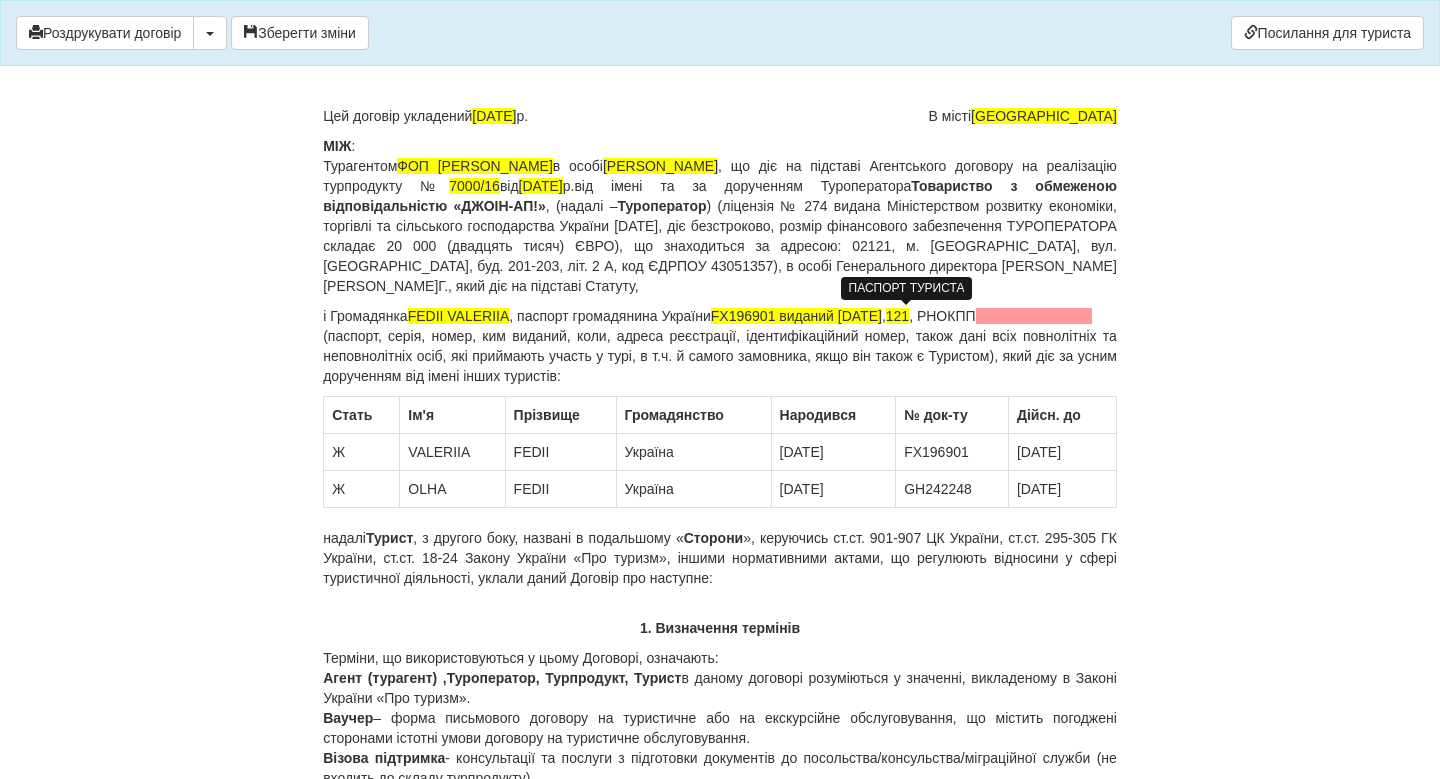 click on "FX196901 виданий [DATE]" at bounding box center [796, 316] 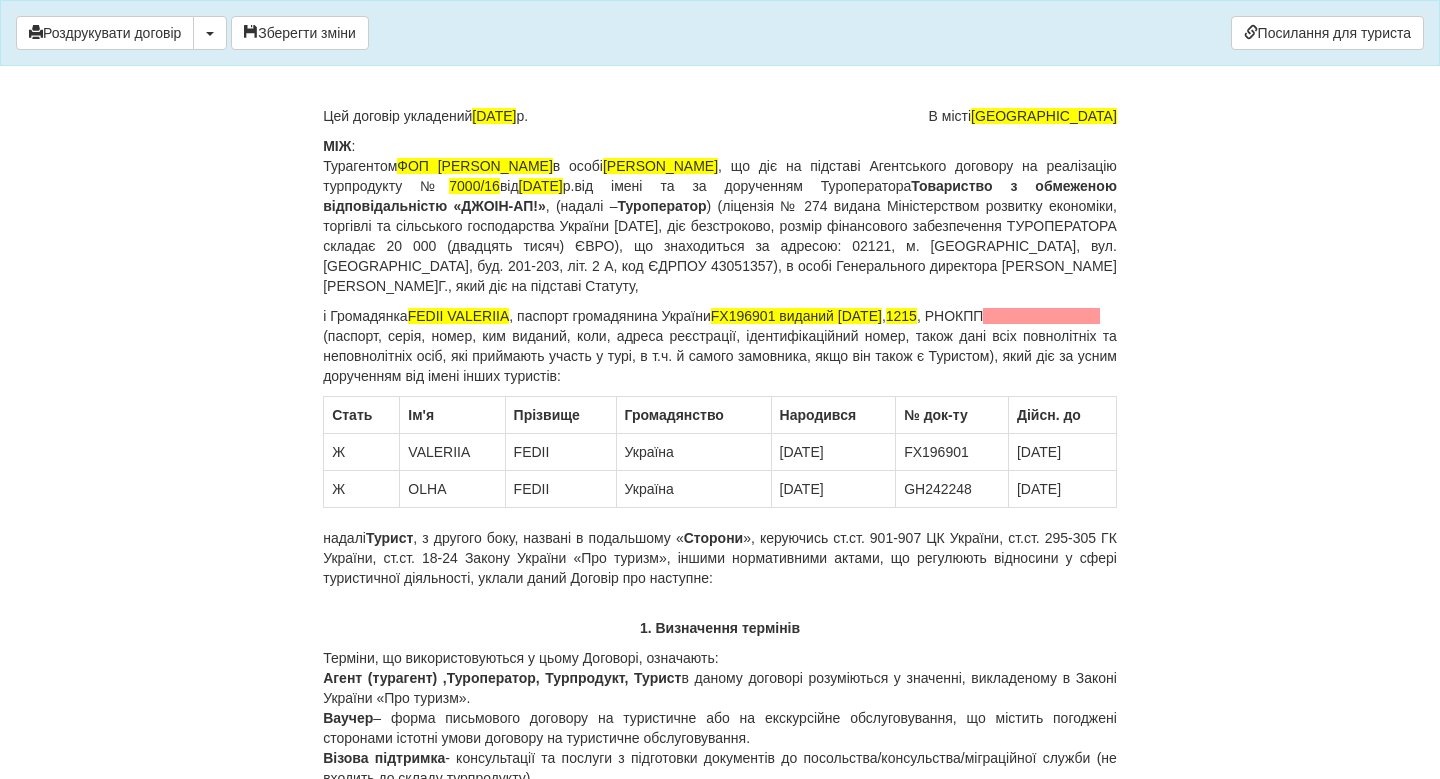 click on "і Громадянка  FEDII VALERIIA , паспорт громадянина України  FX196901 виданий [DATE] ,  1215 , РНОКПП
(паспорт, серія, номер, ким виданий, коли, адреса реєстрації, ідентифікаційний номер, також дані всіх повнолітніх та неповнолітніх осіб, які приймають участь у турі, в т.ч. й самого замовника, якщо він також є Туристом), який діє за усним дорученням від імені інших туристів:" at bounding box center [720, 346] 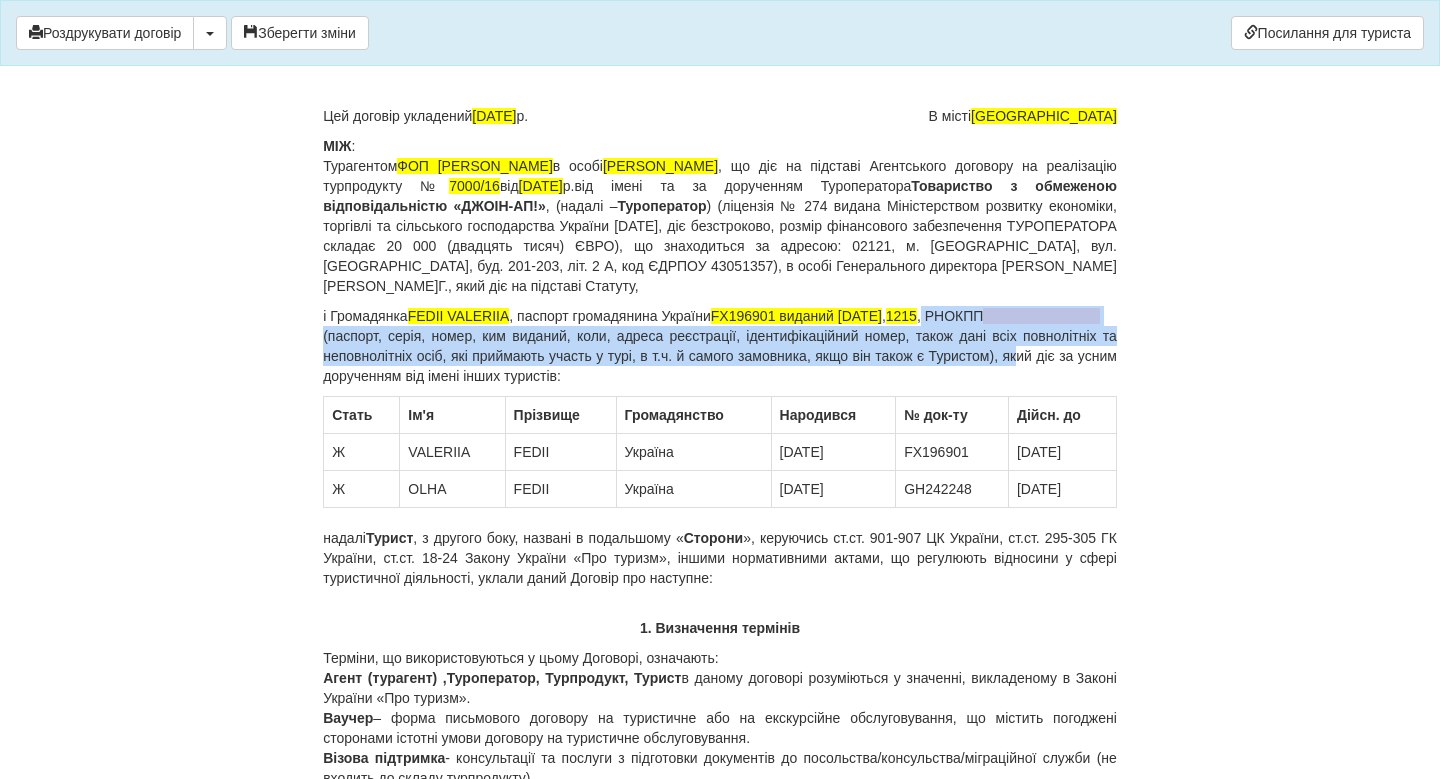 drag, startPoint x: 1049, startPoint y: 312, endPoint x: 1049, endPoint y: 374, distance: 62 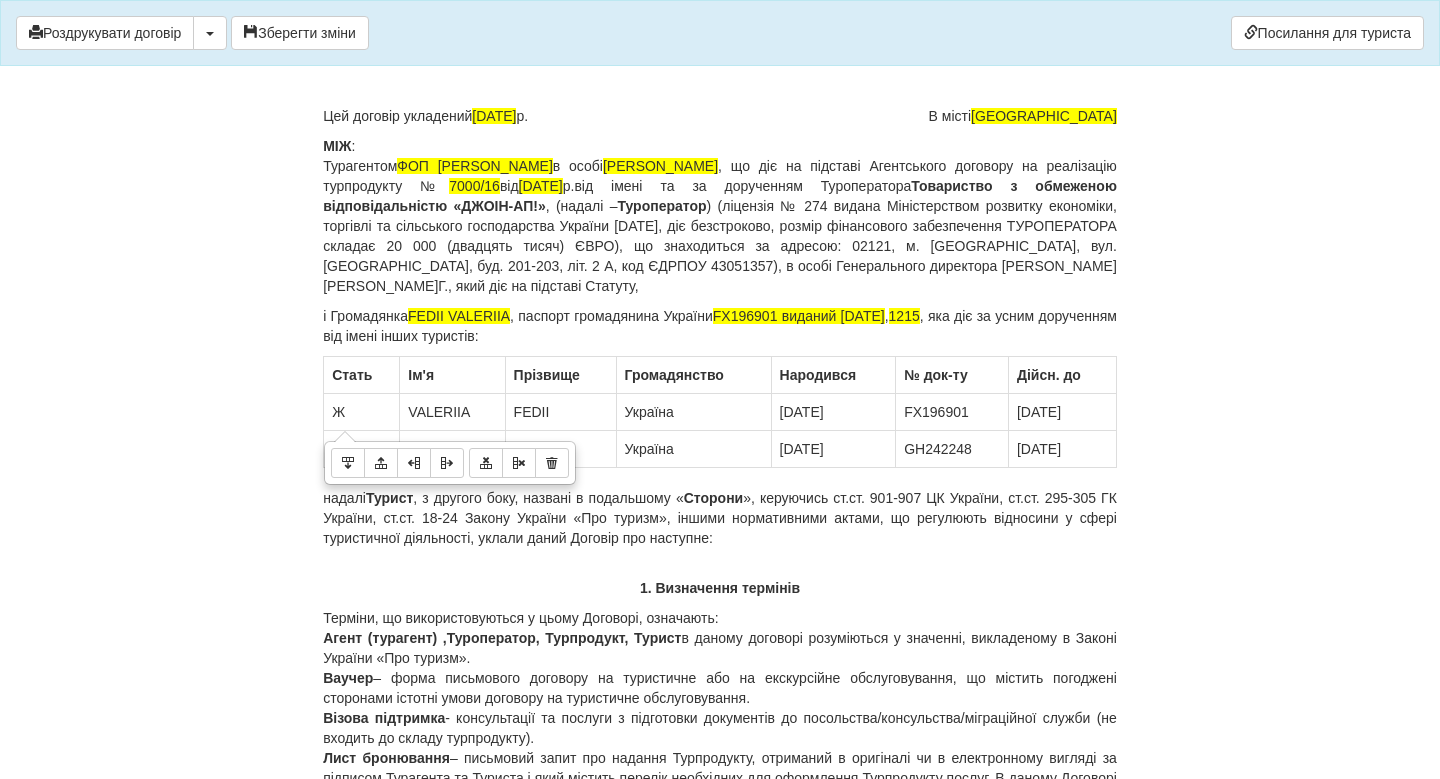 drag, startPoint x: 333, startPoint y: 407, endPoint x: 1171, endPoint y: 450, distance: 839.1025 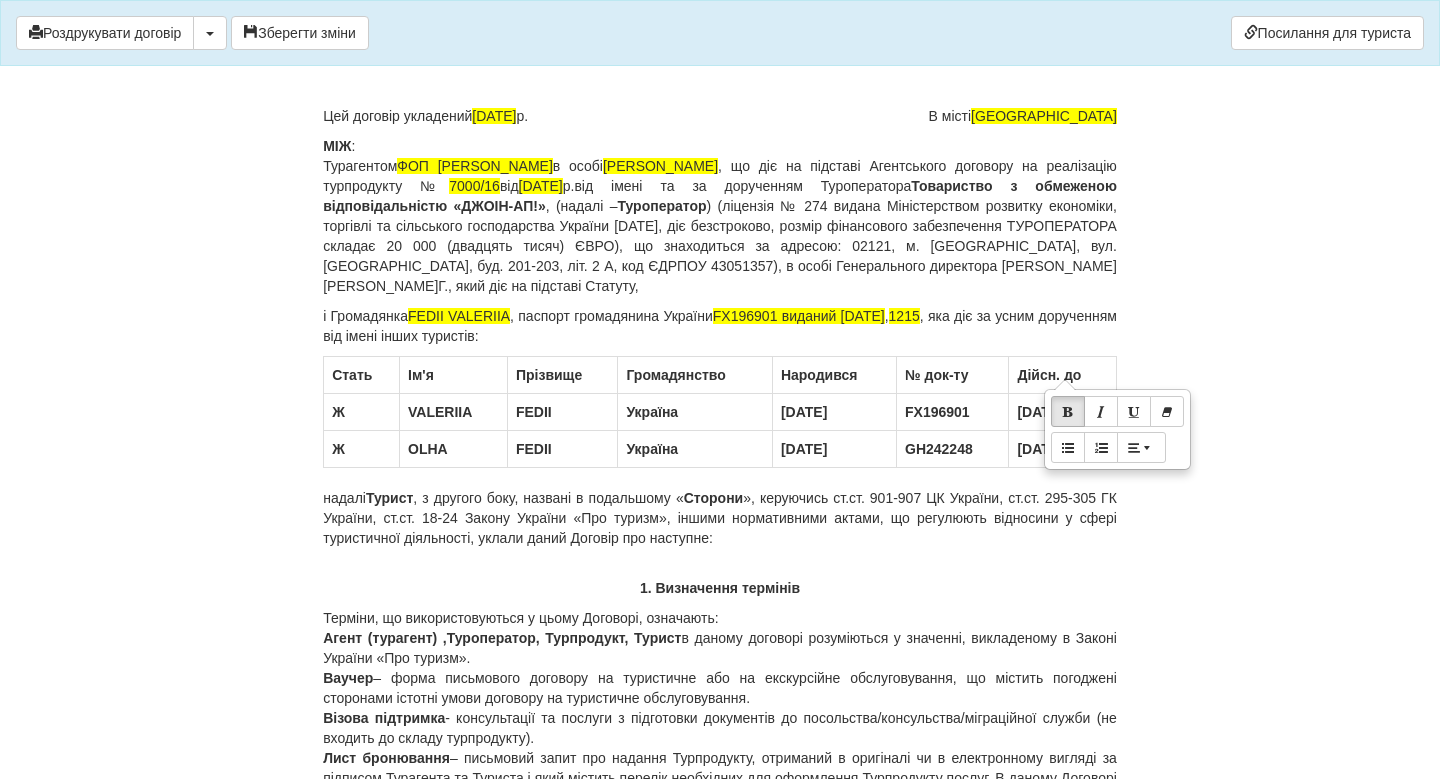 click on "ДОГОВІР ПРО НАДАННЯ ТУРИСТИЧНИХ ПОСЛУГ № 76185228
Цей договір укладений  15.07.2025  р.
В місті  Київ
МІЖ :
Турагентом  ФОП Наливайко Оксана Михайлівна  в особі  Наливайко Оксана Михайлівна , що діє на підставі Агентського договору на реалізацію турпродукту № 7000/16  від  08.11.2018  р.
від імені та за дорученням Туроператора  Товариство з обмеженою відповідальністю «ДЖОІН-АП!» , (надалі –  Туроператор
і Громадянка  FEDII VALERIIA , паспорт громадянина України  FX196901 виданий 21.08.2019 , 1215
Стать
Ім'я
Прiзвище" at bounding box center [720, 7112] 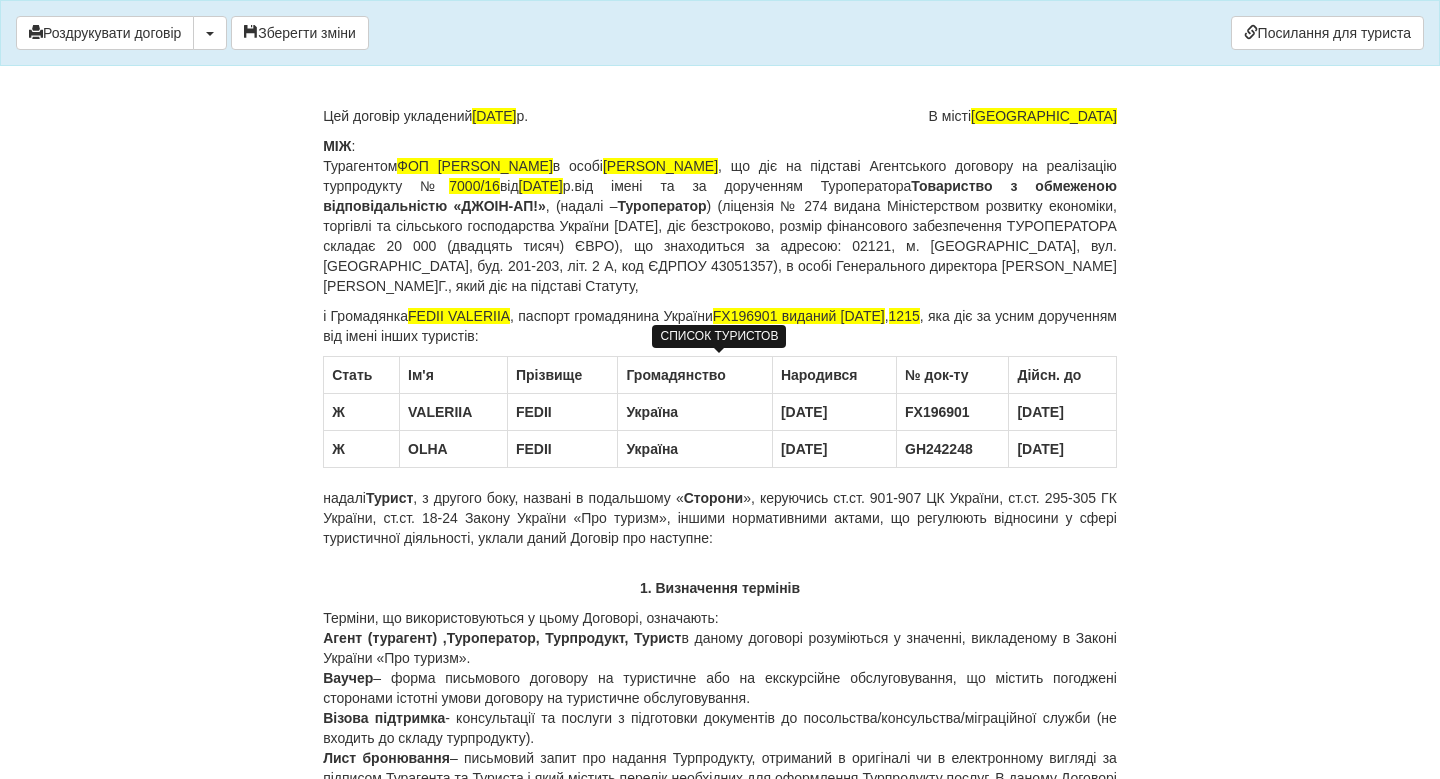 drag, startPoint x: 929, startPoint y: 446, endPoint x: 969, endPoint y: 447, distance: 40.012497 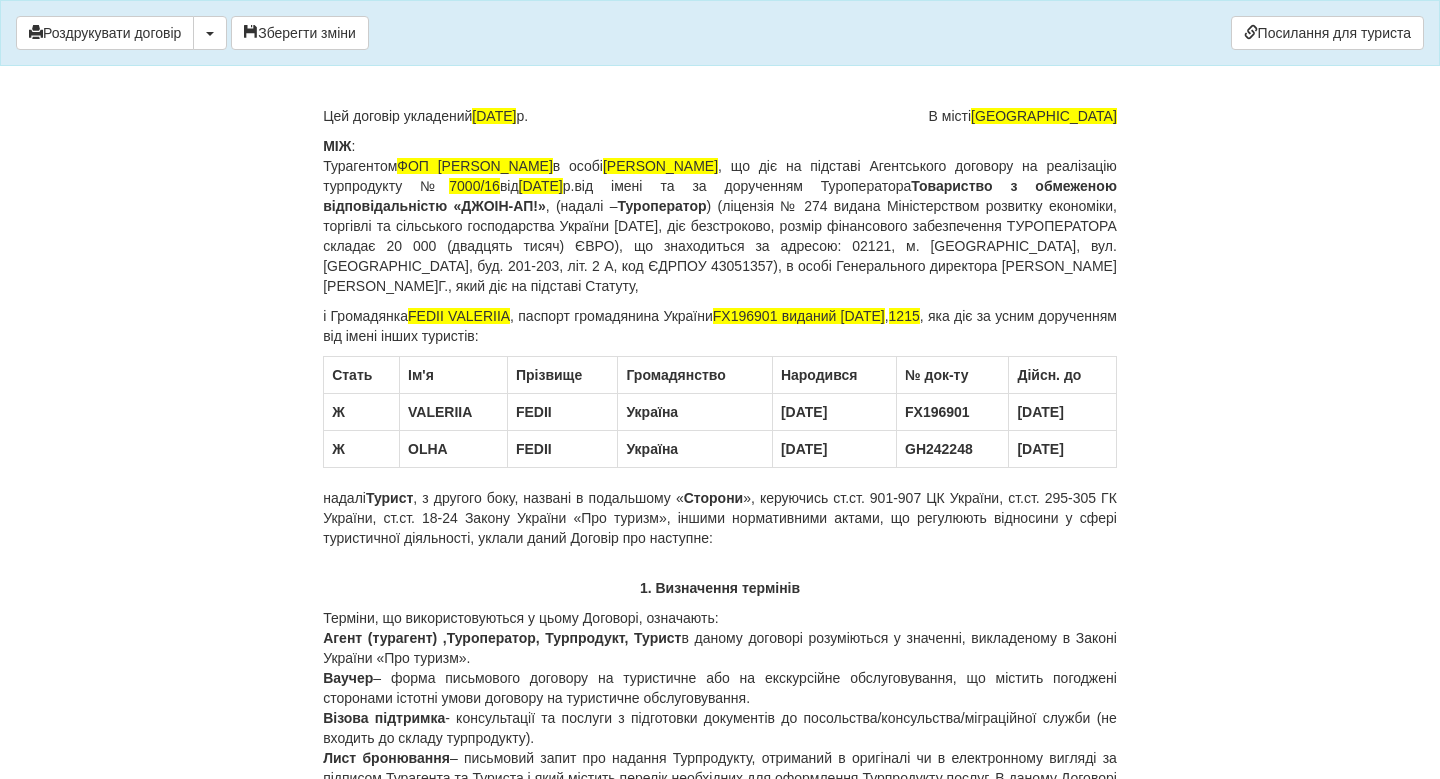 click on "×
Деякі поля не заповнено
Ми підсвітили  порожні поля  червоним кольором.                Ви можете відредагувати текст і внести відсутні дані прямо у цьому вікні.
Роздрукувати договір
Скачати PDF
Зберегти зміни
Посилання для туриста
76185228
15.07.2025  р." at bounding box center [720, 7108] 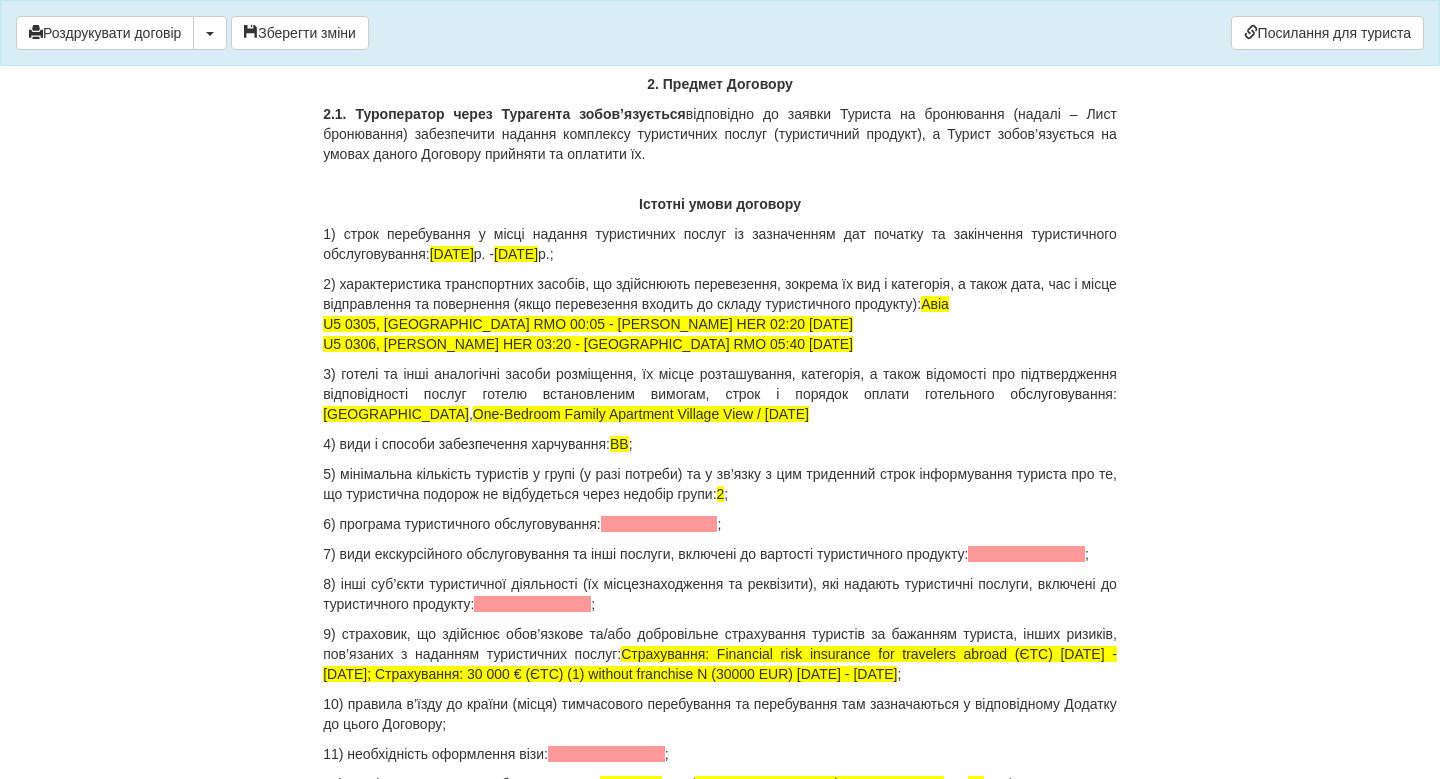 scroll, scrollTop: 1884, scrollLeft: 0, axis: vertical 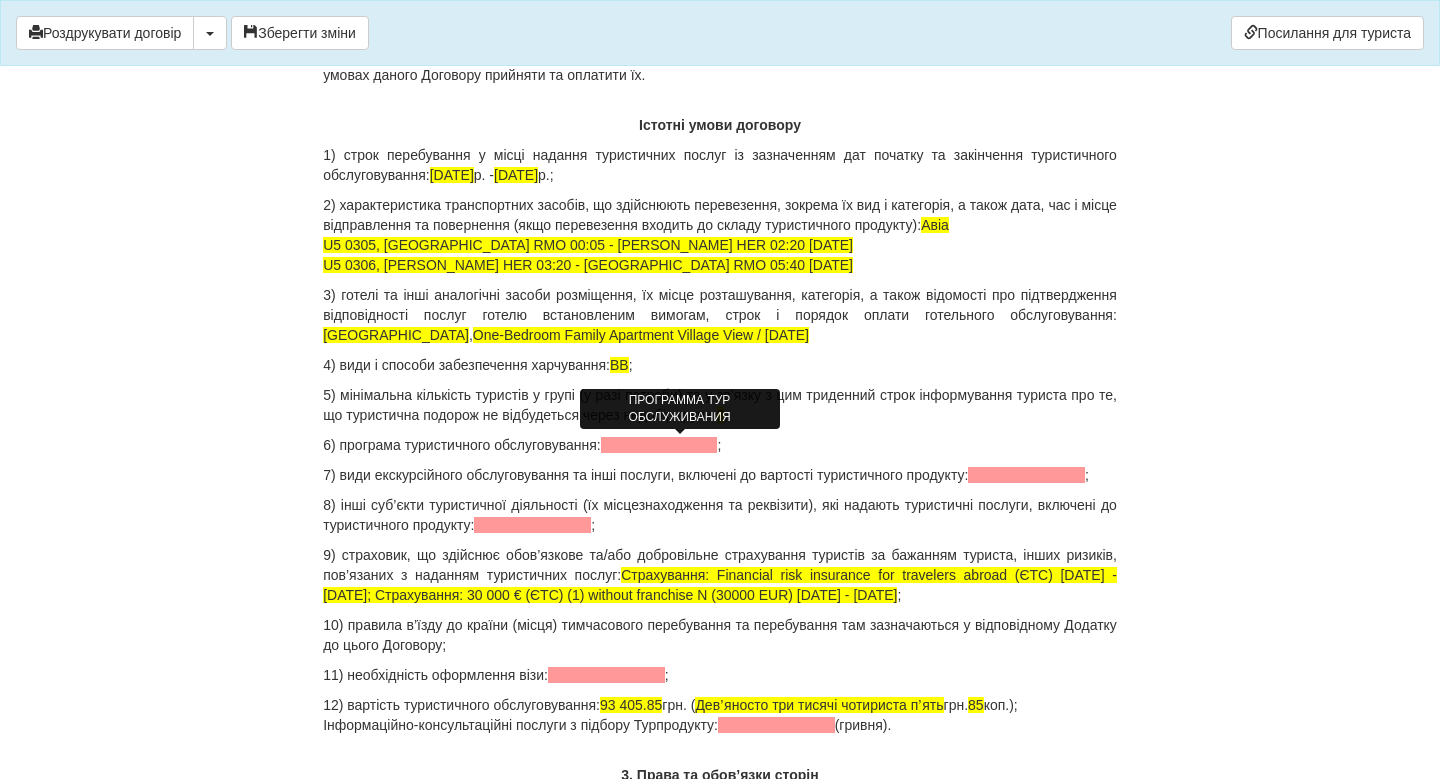 click at bounding box center [659, 445] 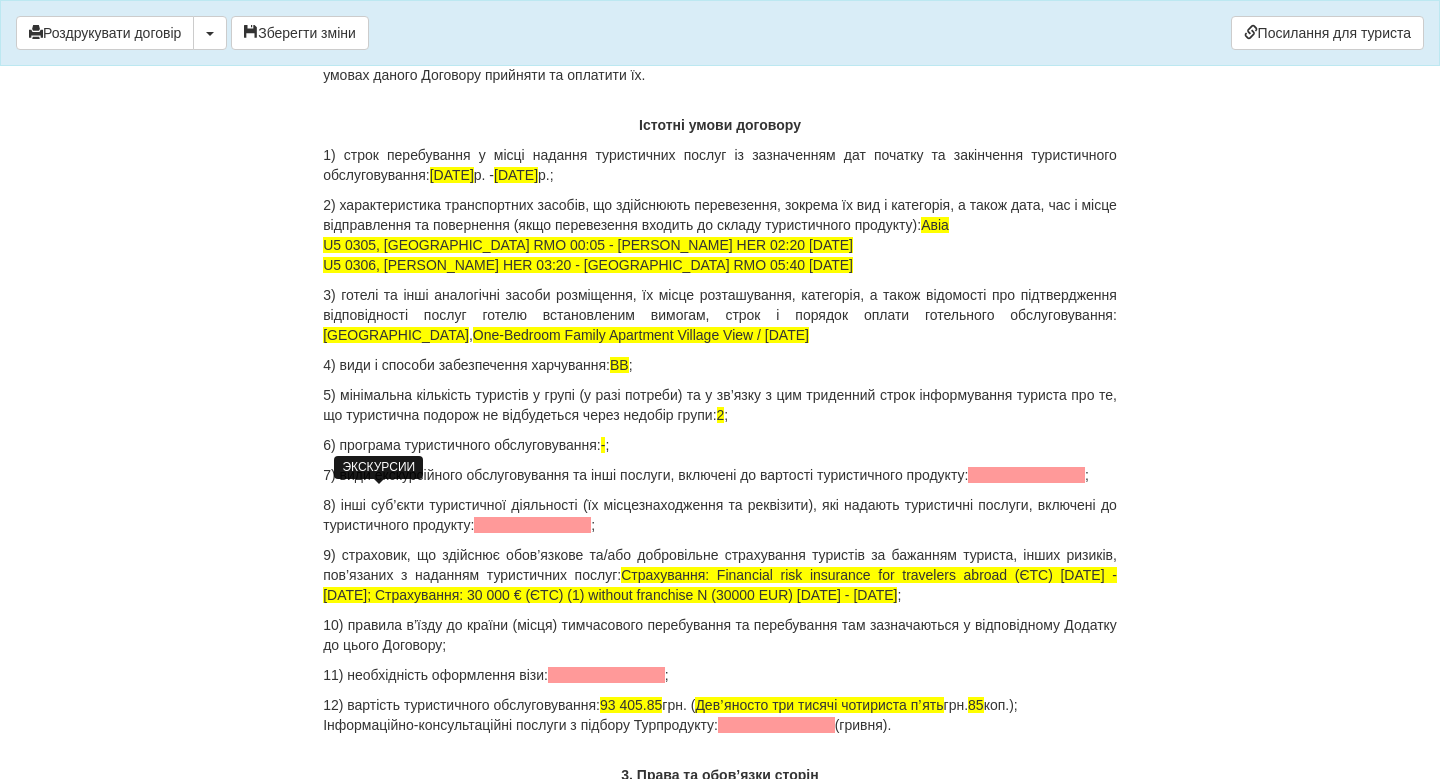 click at bounding box center (1026, 475) 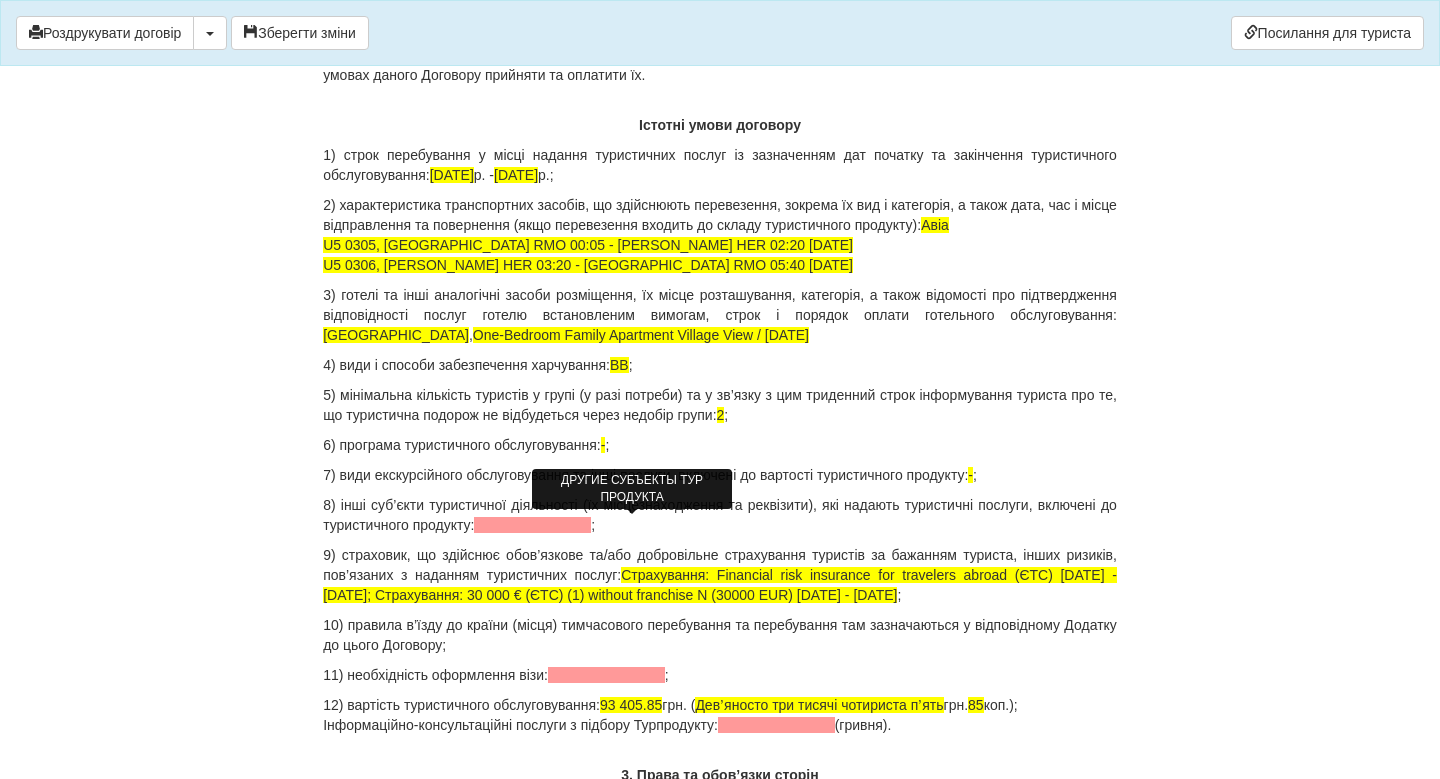 click at bounding box center (532, 525) 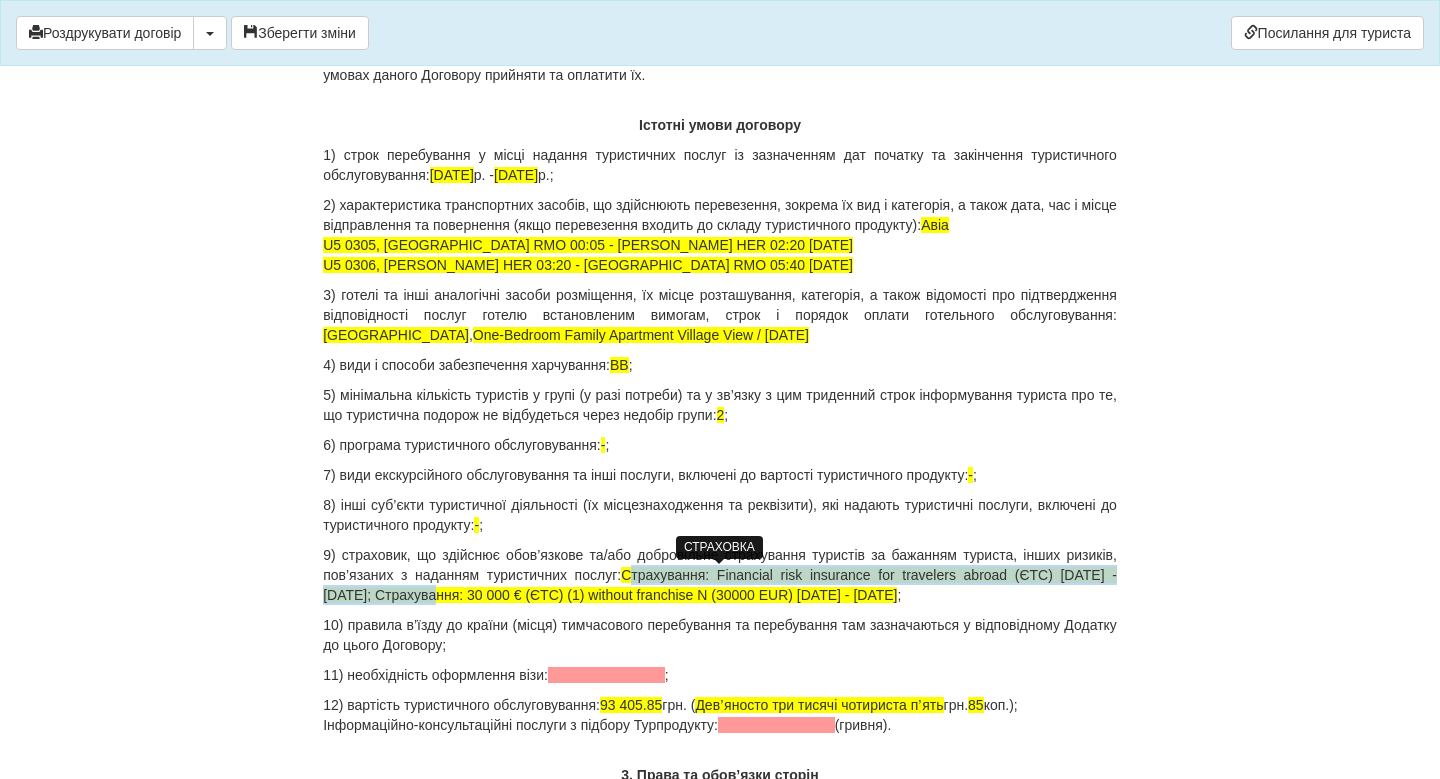 drag, startPoint x: 700, startPoint y: 576, endPoint x: 491, endPoint y: 597, distance: 210.05237 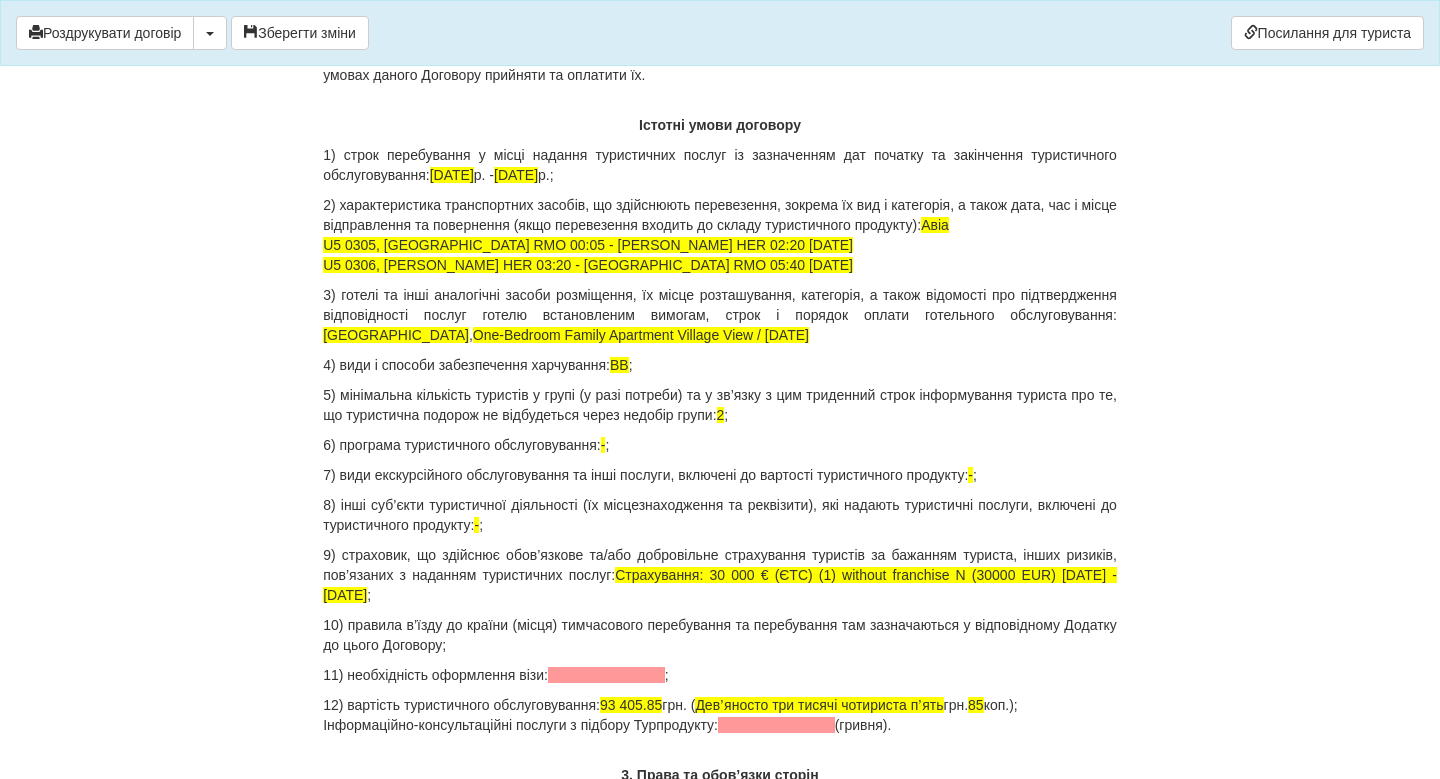 click on "9) страховик, що здійснює обов’язкове та/або добровільне страхування туристів за бажанням туриста, інших ризиків, пов’язаних з наданням туристичних послуг:  Страхування: 30 000 € (ЄТС) (1) without franchise N (30000 EUR) 15.09.2025 - 22.09.2025 ;" at bounding box center (720, 575) 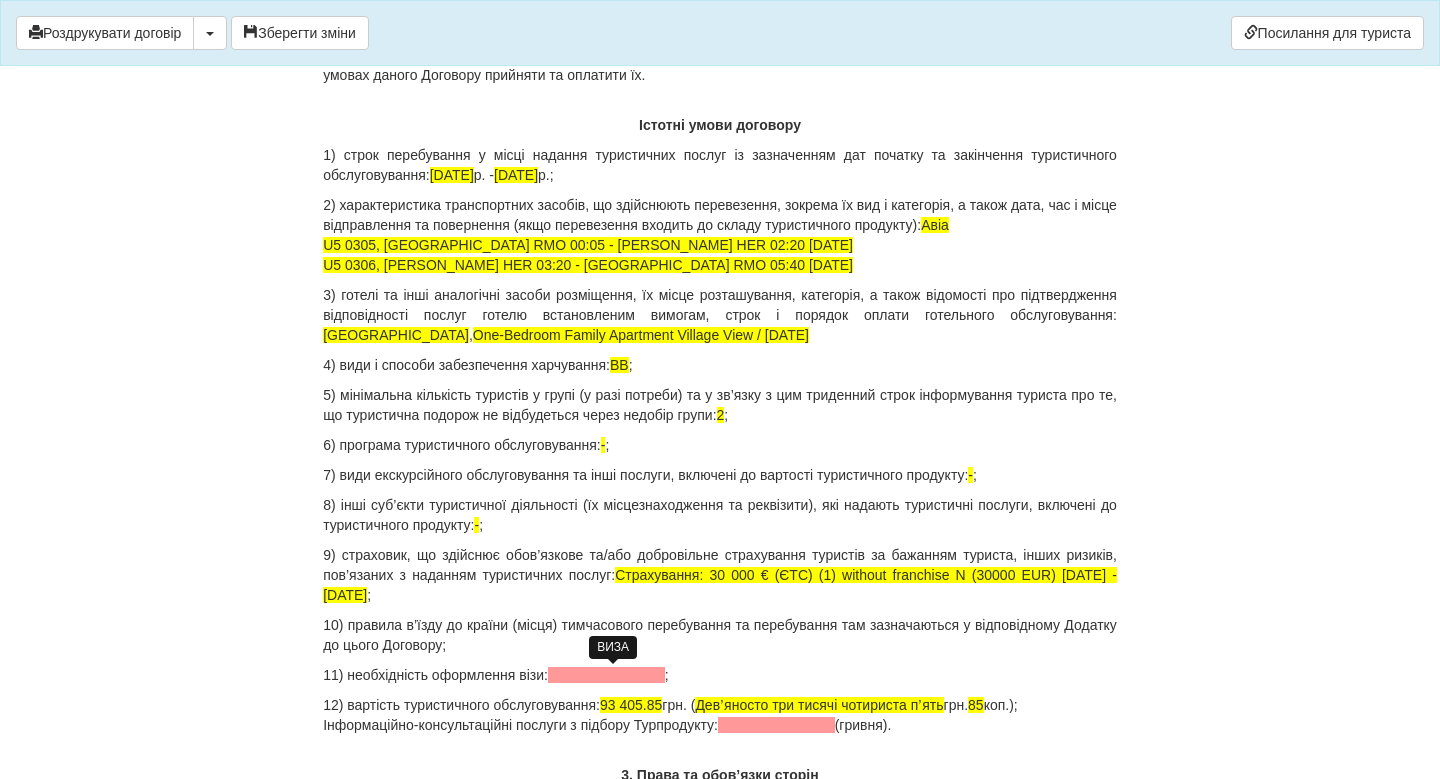 click at bounding box center [606, 675] 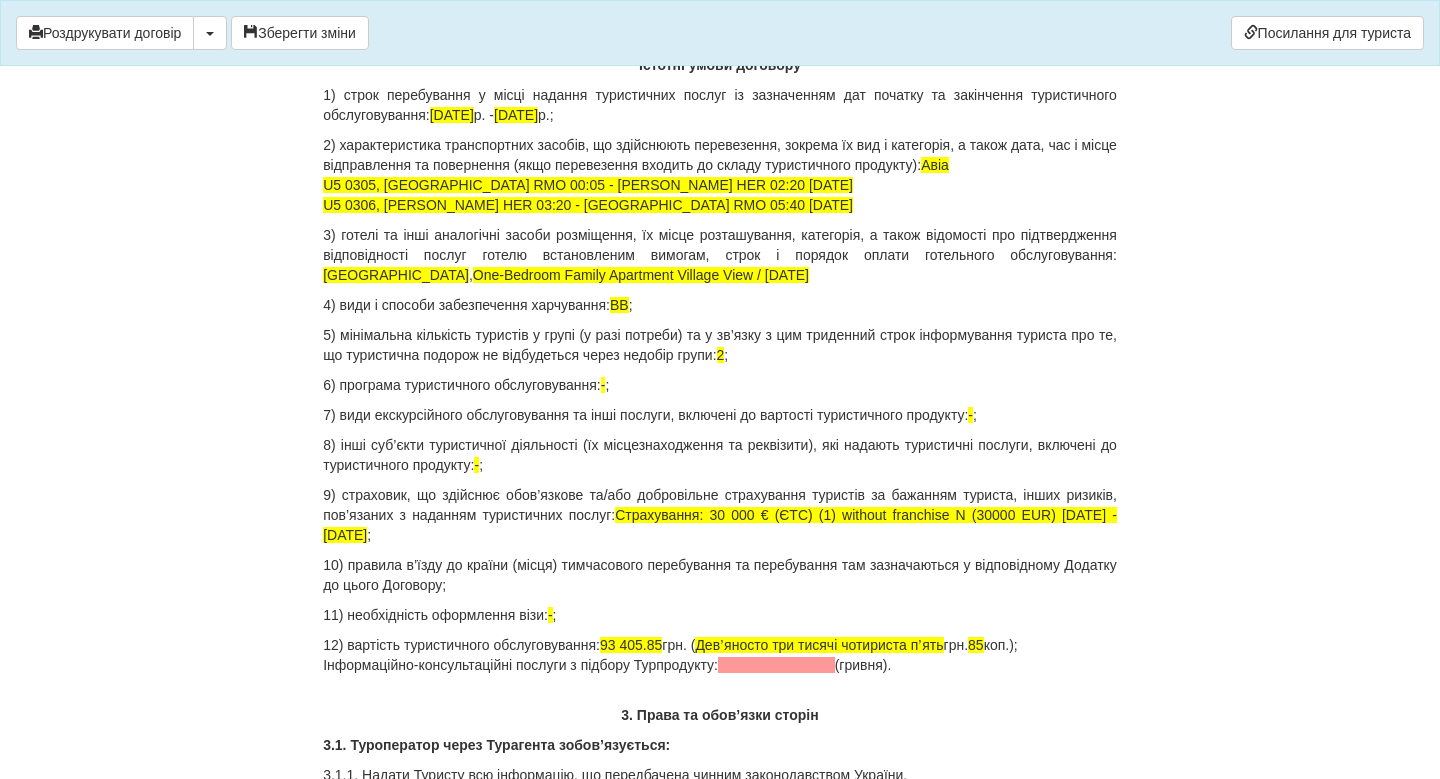scroll, scrollTop: 1967, scrollLeft: 0, axis: vertical 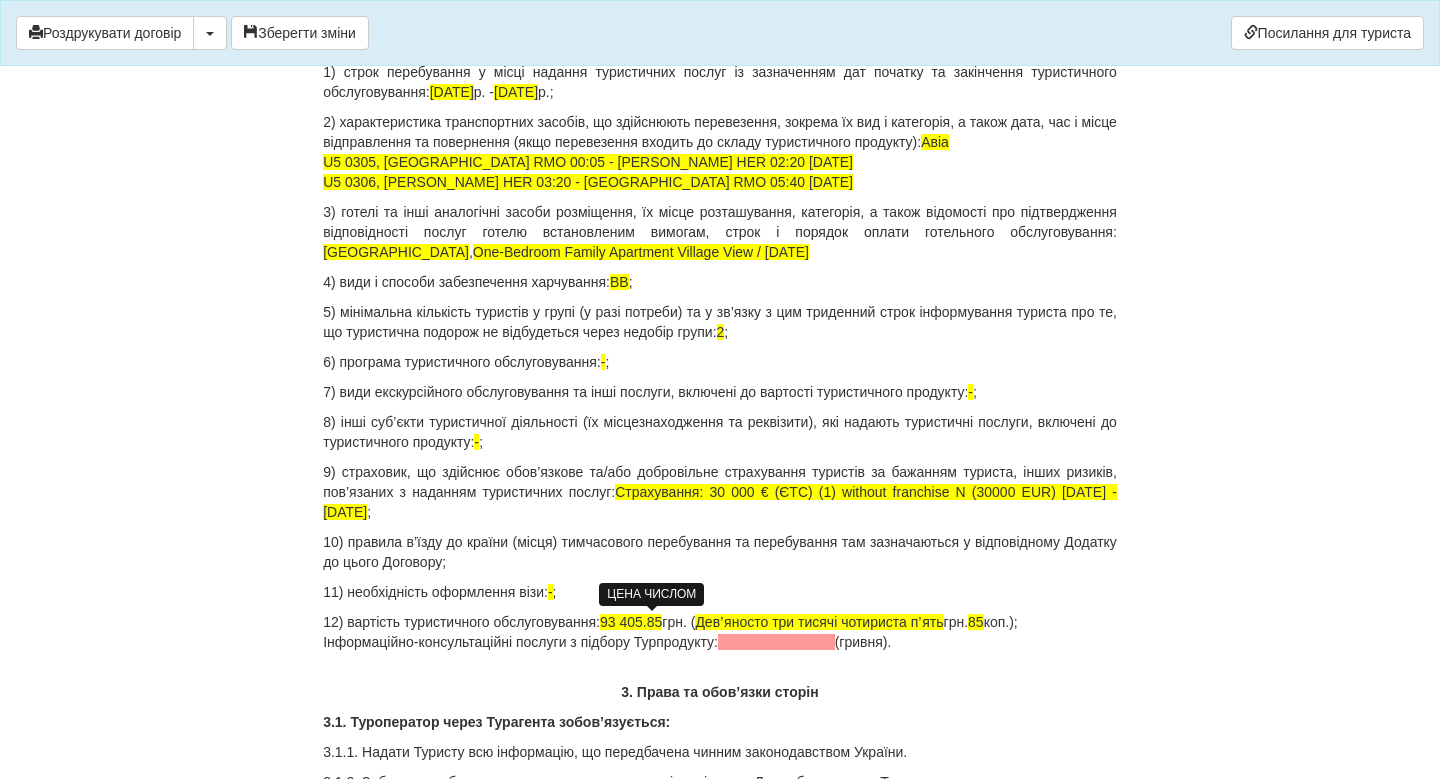 click on "93 405.85" at bounding box center [631, 622] 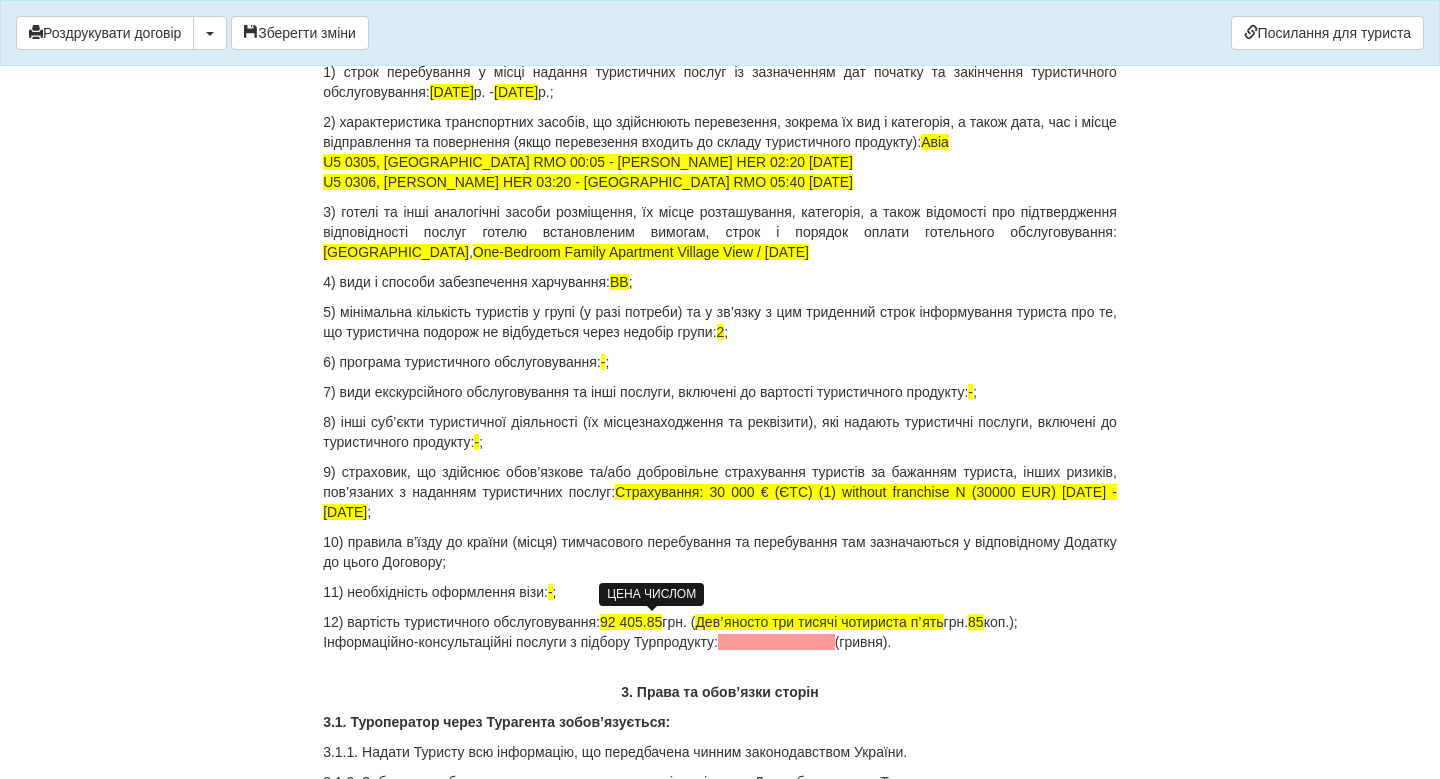 click on "92 405.85" at bounding box center [631, 622] 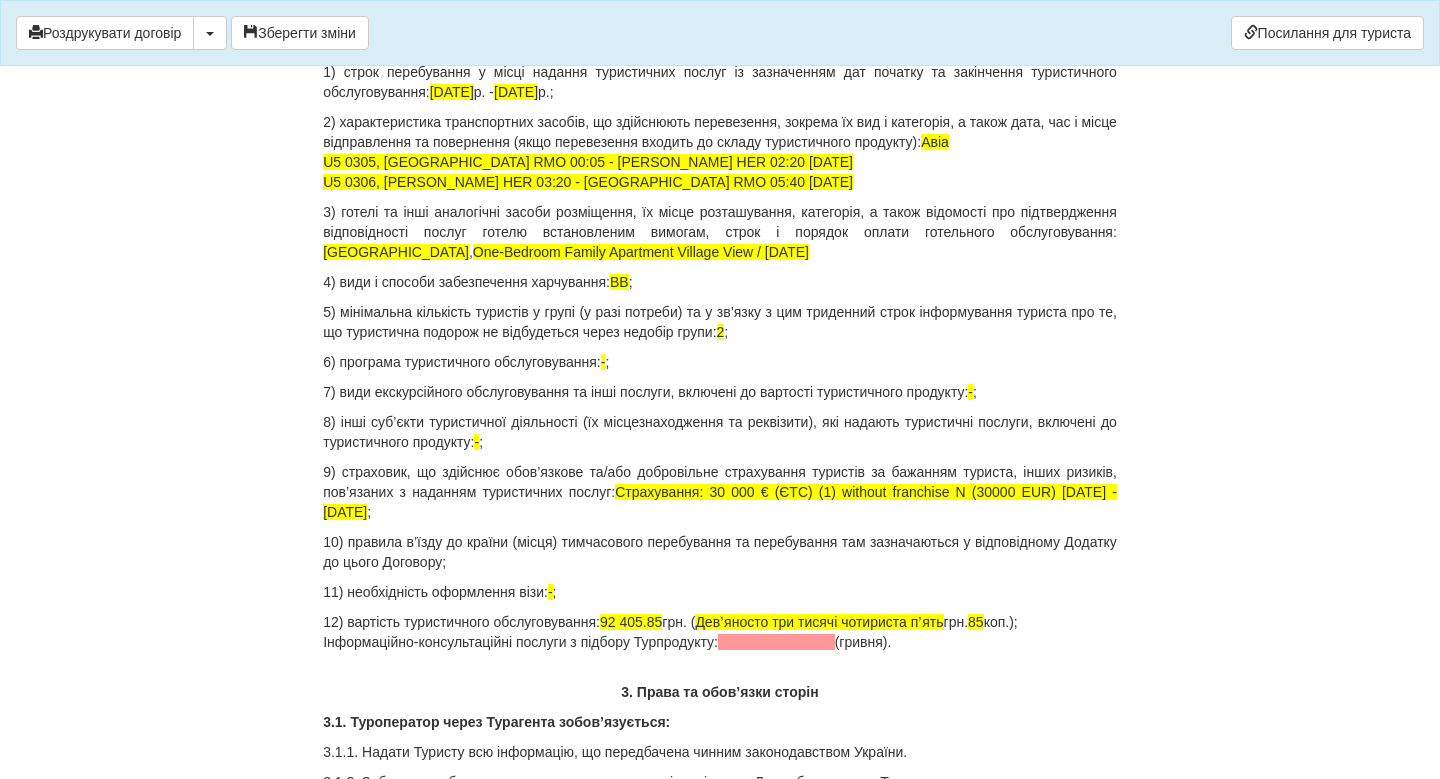 click on "12) вартість туристичного обслуговування:  92 405.85  грн. ( Девʼяносто три тисячі чотириста пʼять  грн.  85  коп.);
Інформаційно-консультаційні послуги з підбору Турпродукту:                                  (гривня)." at bounding box center (720, 632) 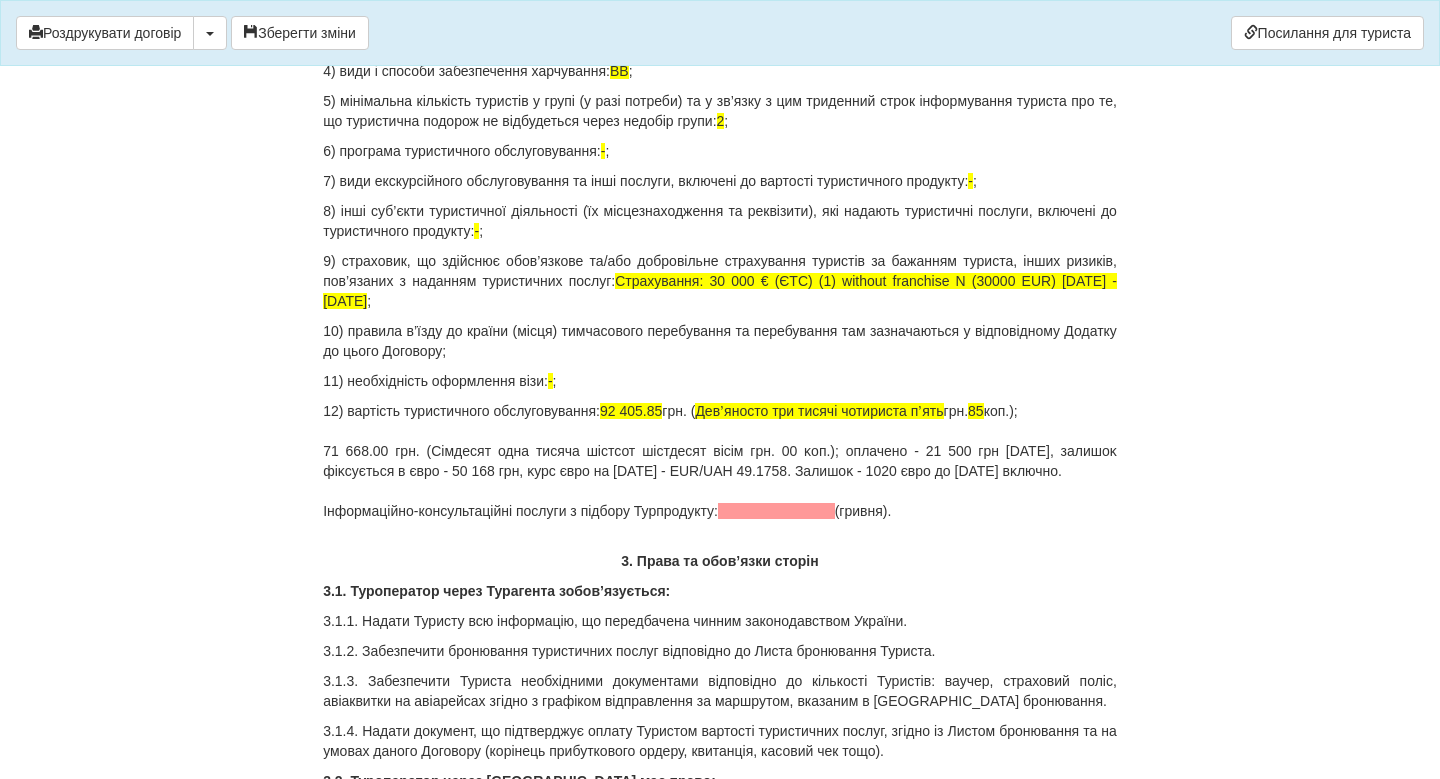 scroll, scrollTop: 2207, scrollLeft: 0, axis: vertical 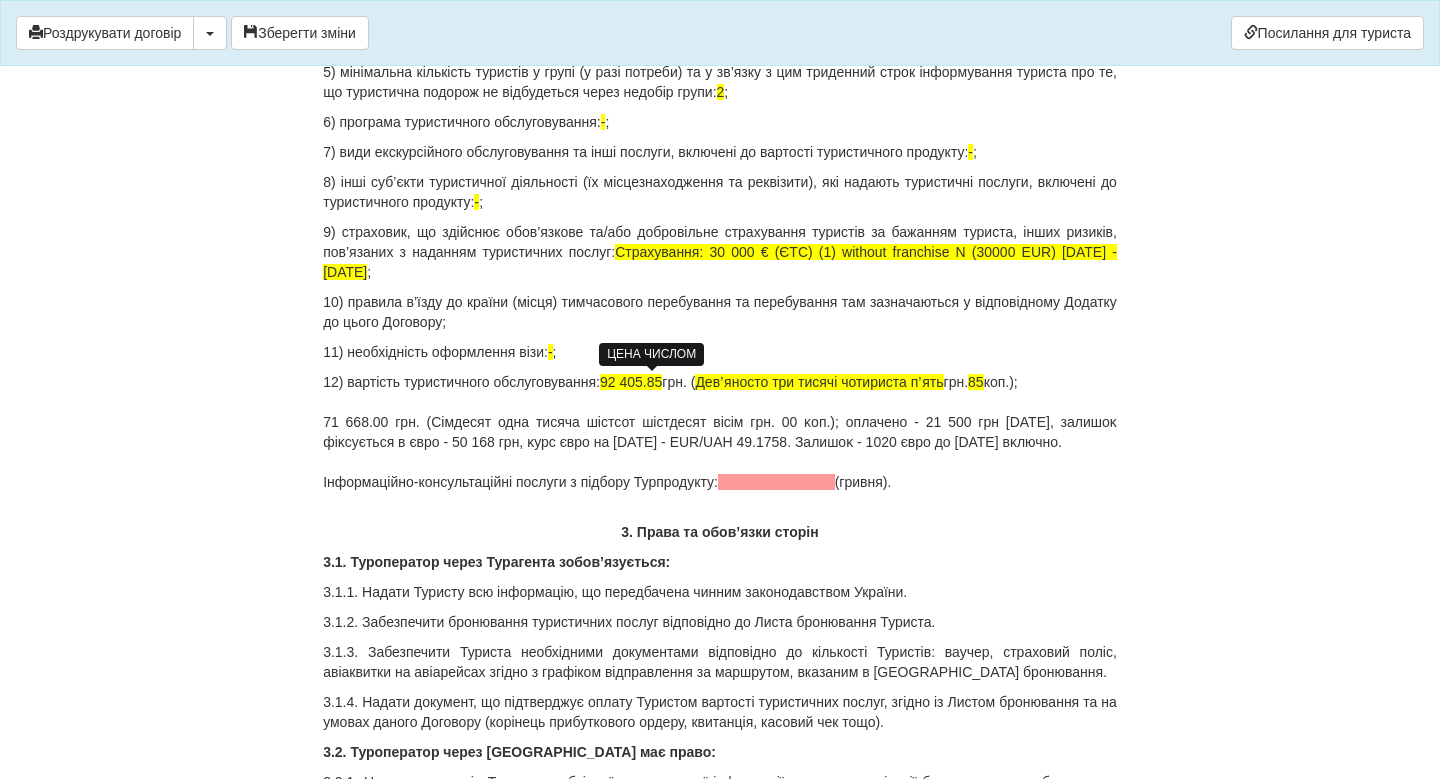 click on "92 405.85" at bounding box center [631, 382] 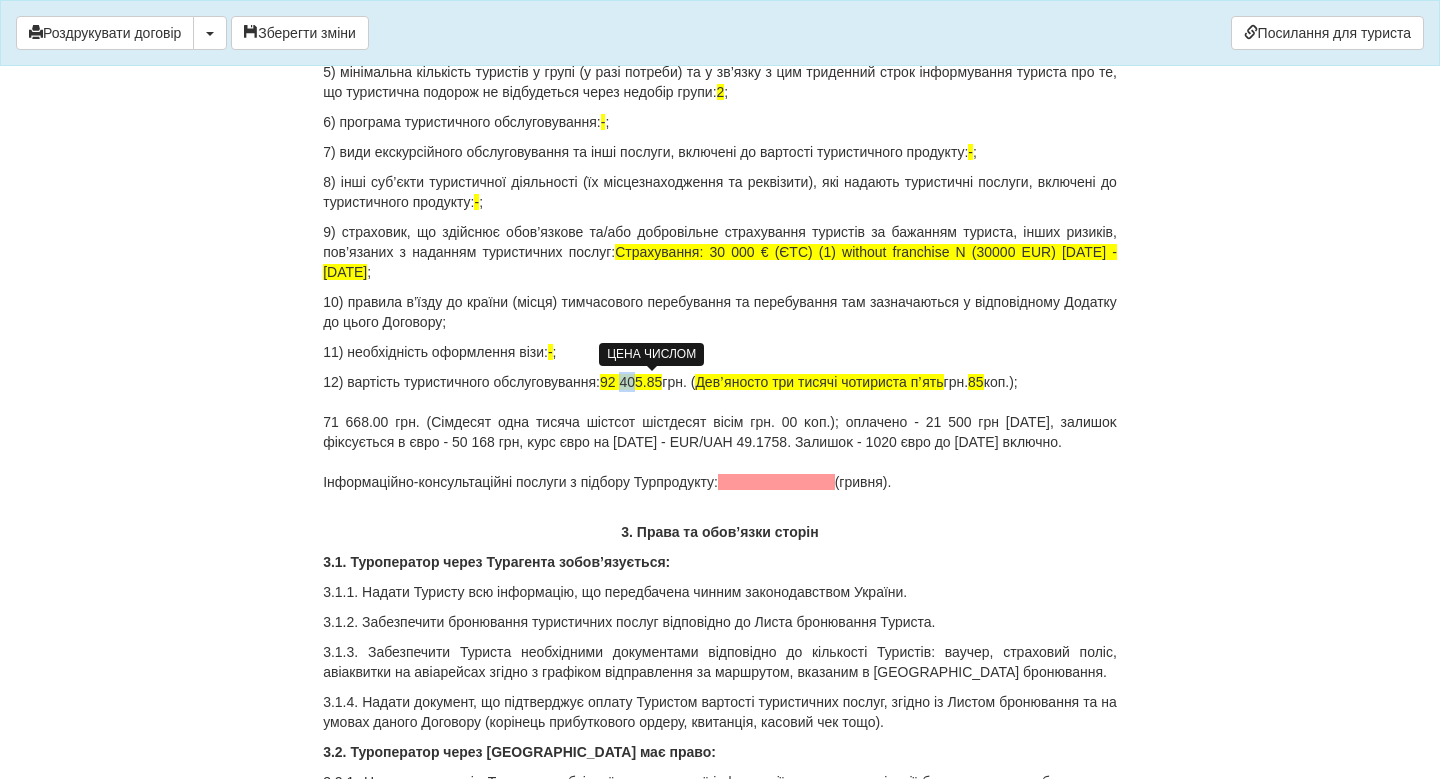 drag, startPoint x: 641, startPoint y: 379, endPoint x: 659, endPoint y: 379, distance: 18 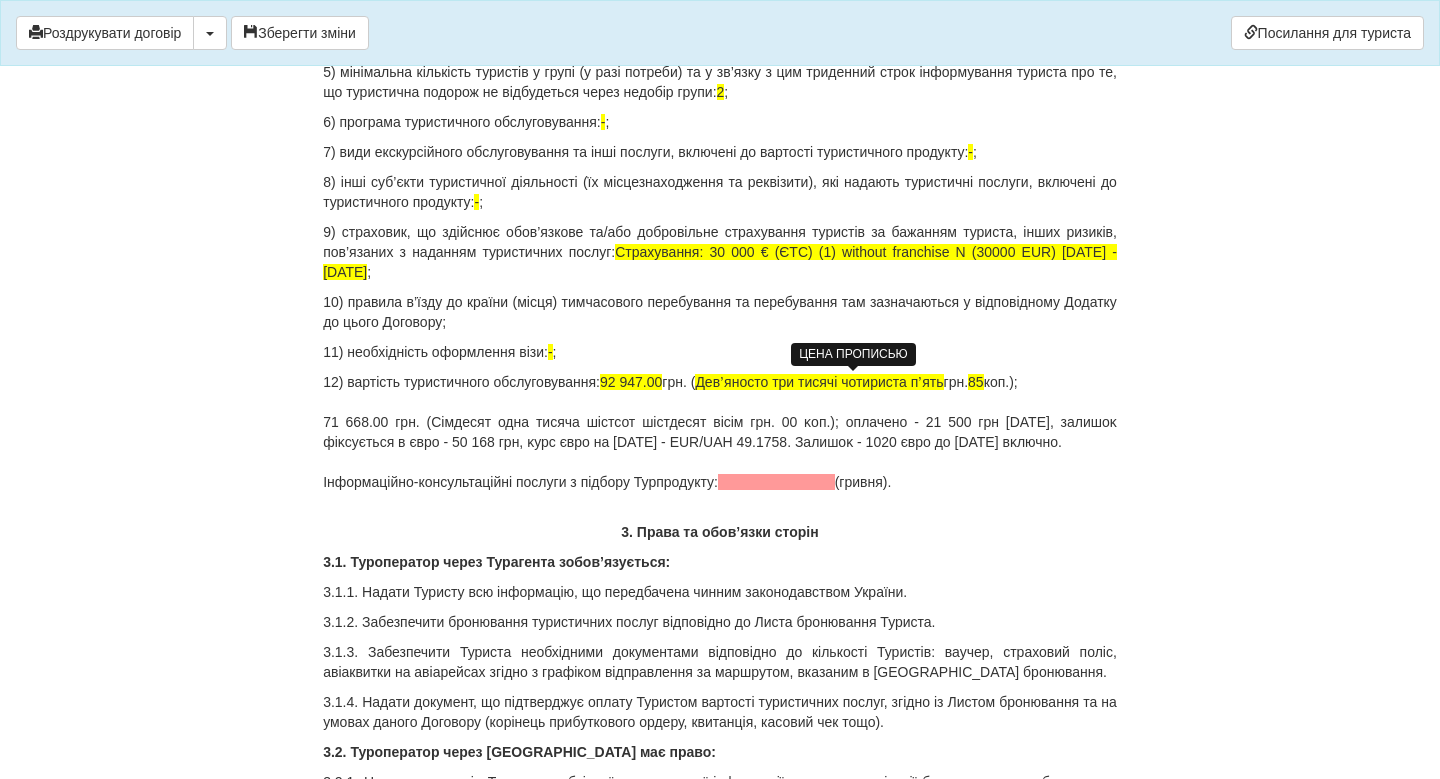 click on "Девʼяносто три тисячі чотириста пʼять" at bounding box center [819, 382] 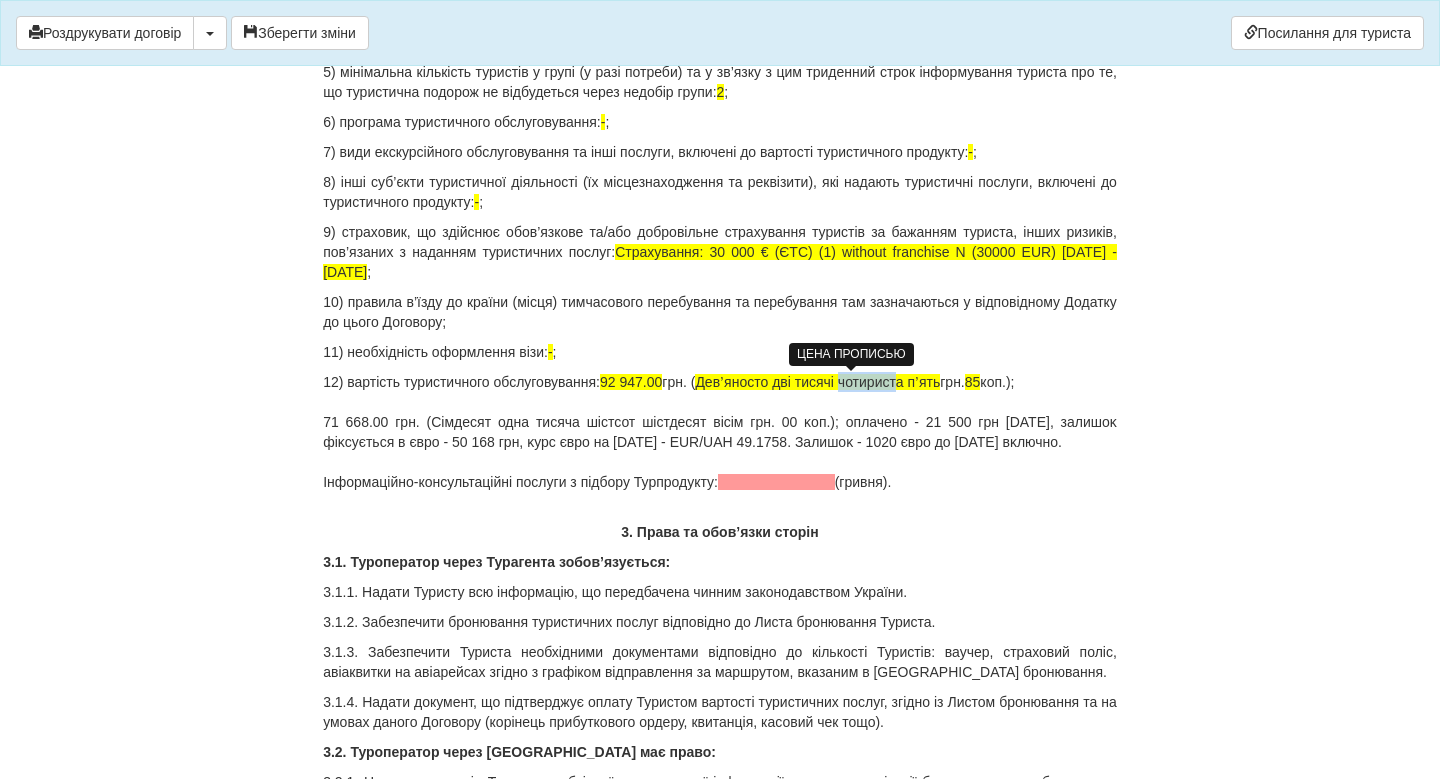 drag, startPoint x: 930, startPoint y: 381, endPoint x: 874, endPoint y: 381, distance: 56 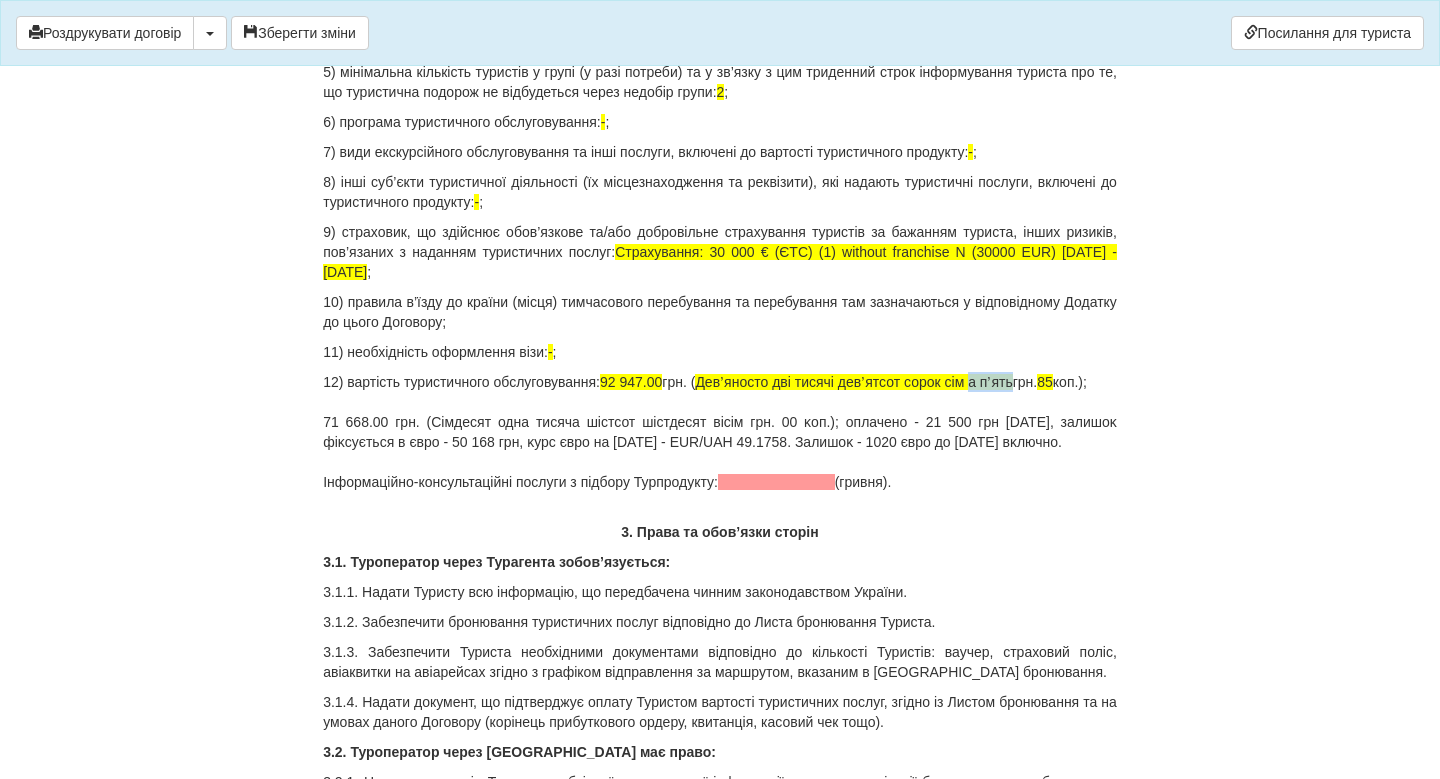 drag, startPoint x: 1018, startPoint y: 388, endPoint x: 1064, endPoint y: 386, distance: 46.043457 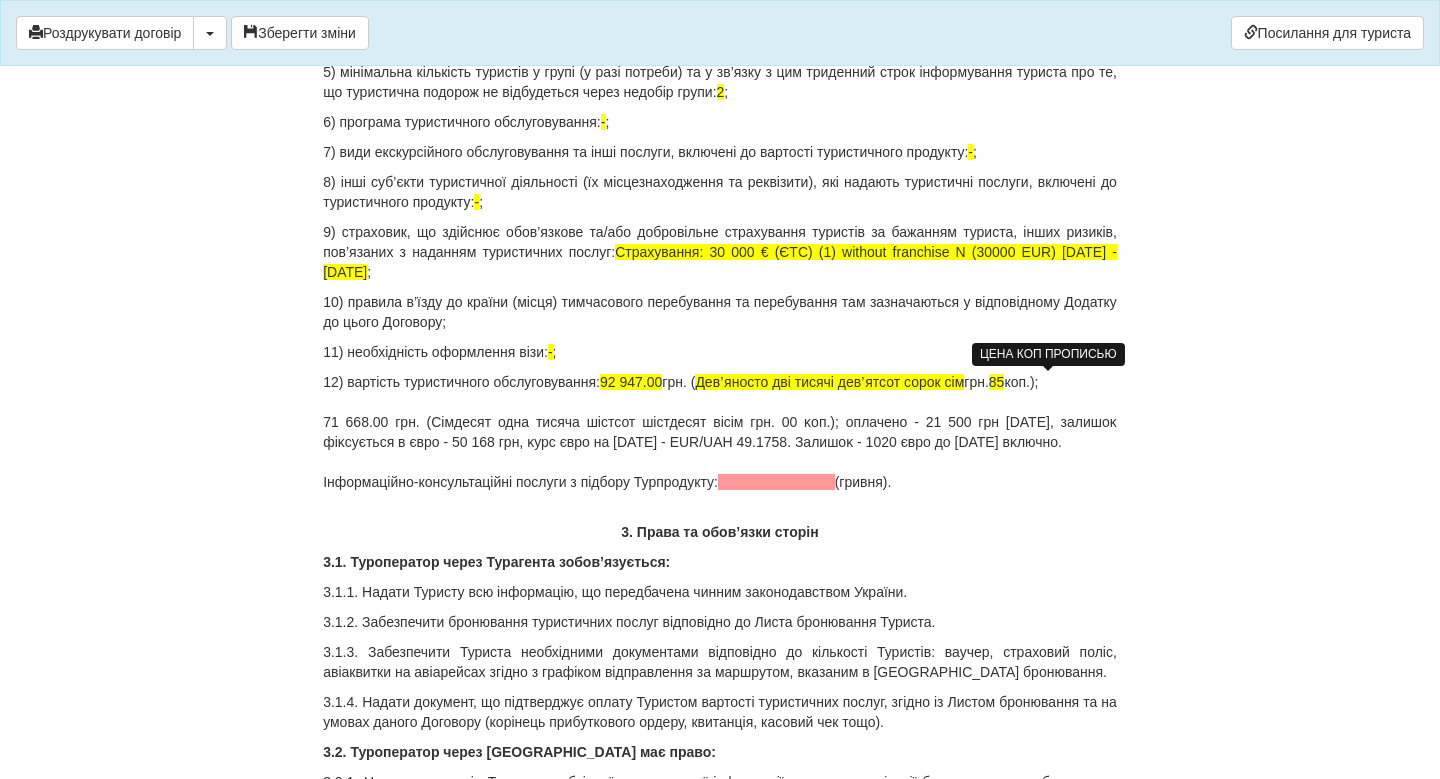 click on "85" at bounding box center [997, 382] 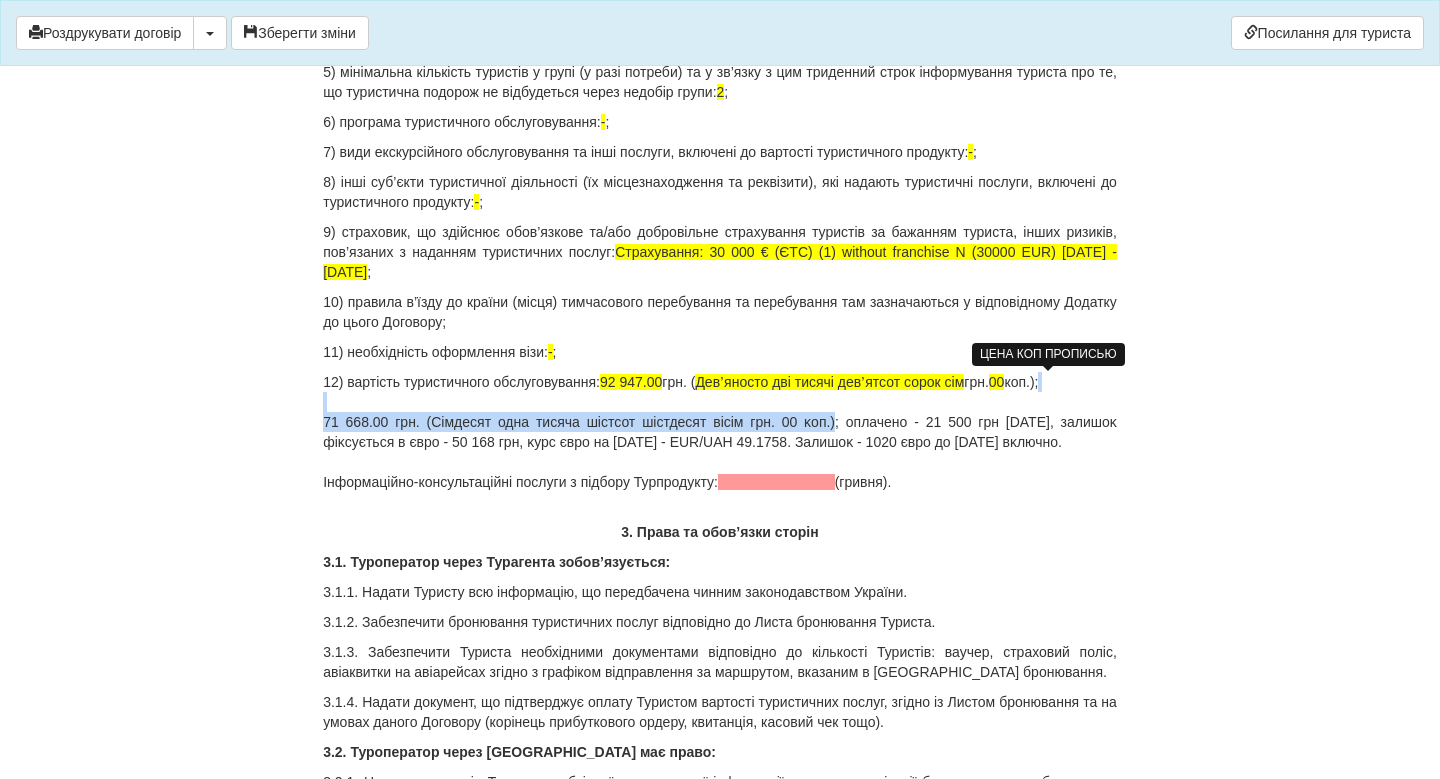 drag, startPoint x: 850, startPoint y: 420, endPoint x: 668, endPoint y: 400, distance: 183.0956 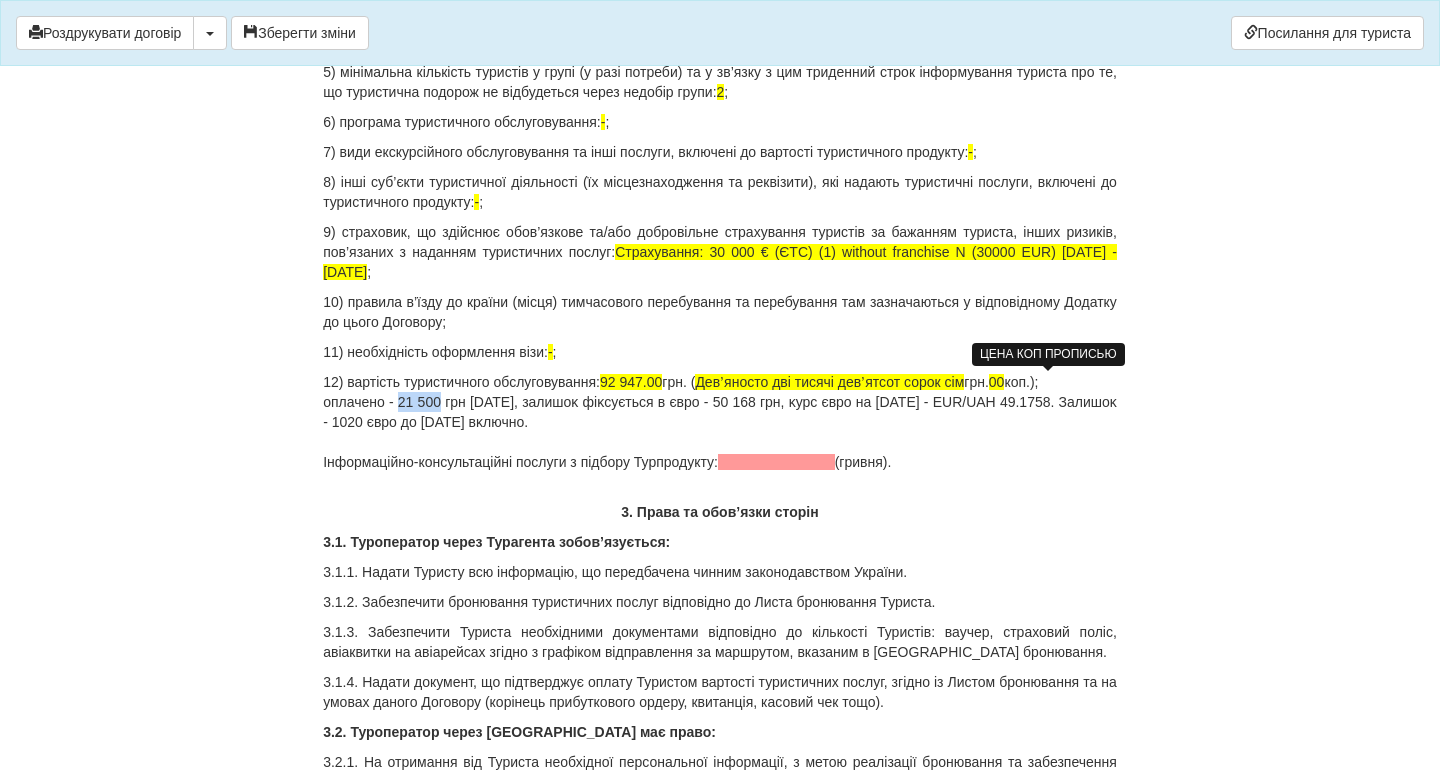 drag, startPoint x: 405, startPoint y: 398, endPoint x: 446, endPoint y: 401, distance: 41.109608 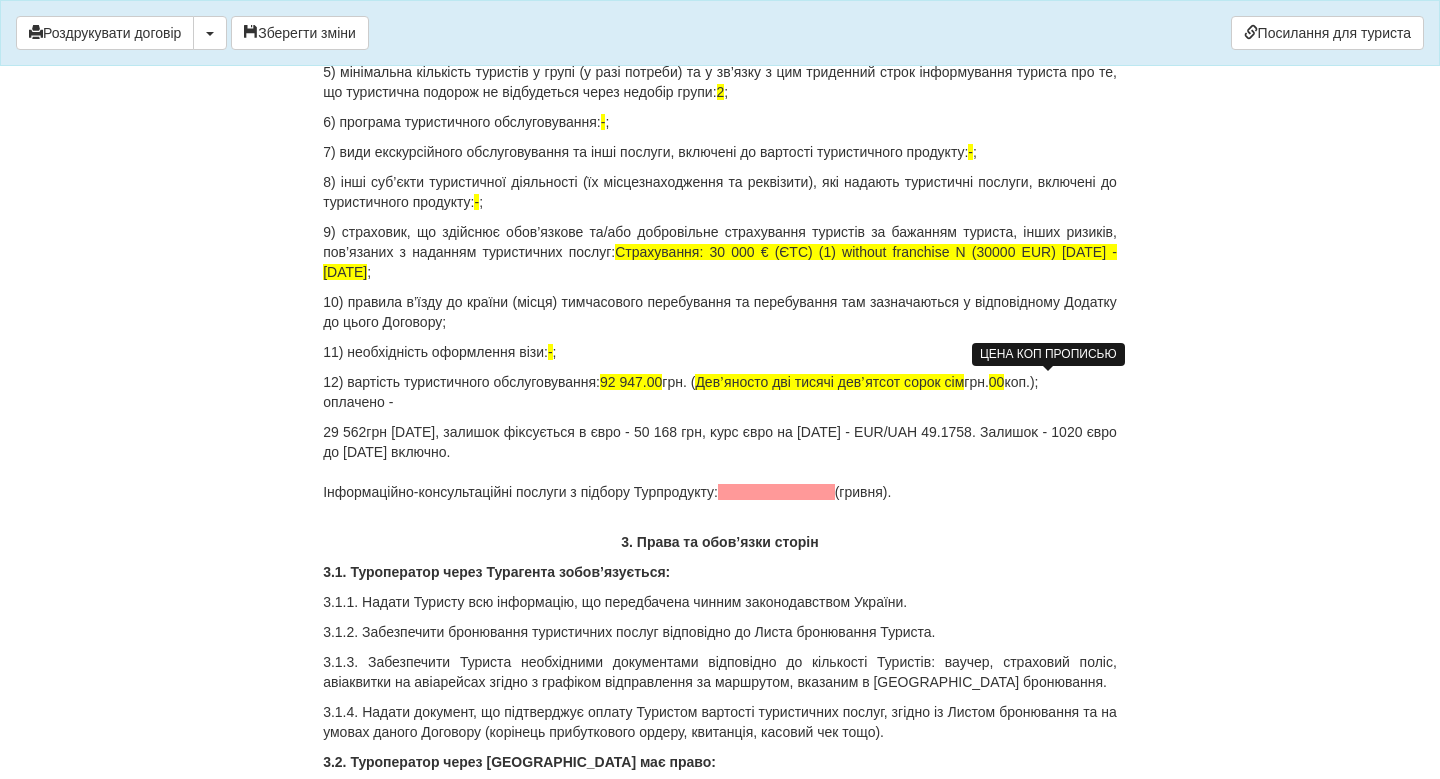 click on "12) вартість туристичного обслуговування:  92 947.00  грн. ( Девʼяносто дві тисячі девʼятсот сорок сім  грн.  00  коп.);
оплачено -" at bounding box center (720, 392) 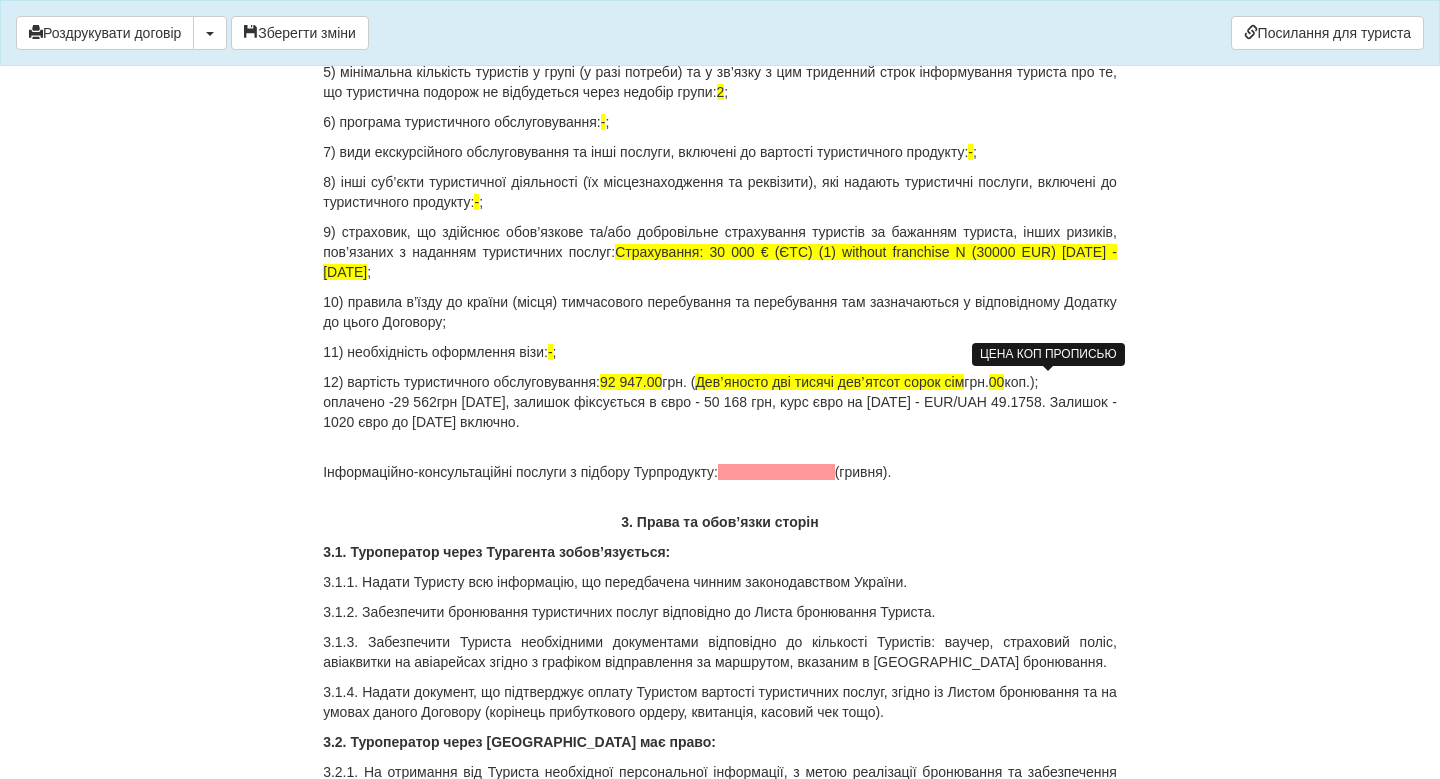 drag, startPoint x: 481, startPoint y: 406, endPoint x: 522, endPoint y: 406, distance: 41 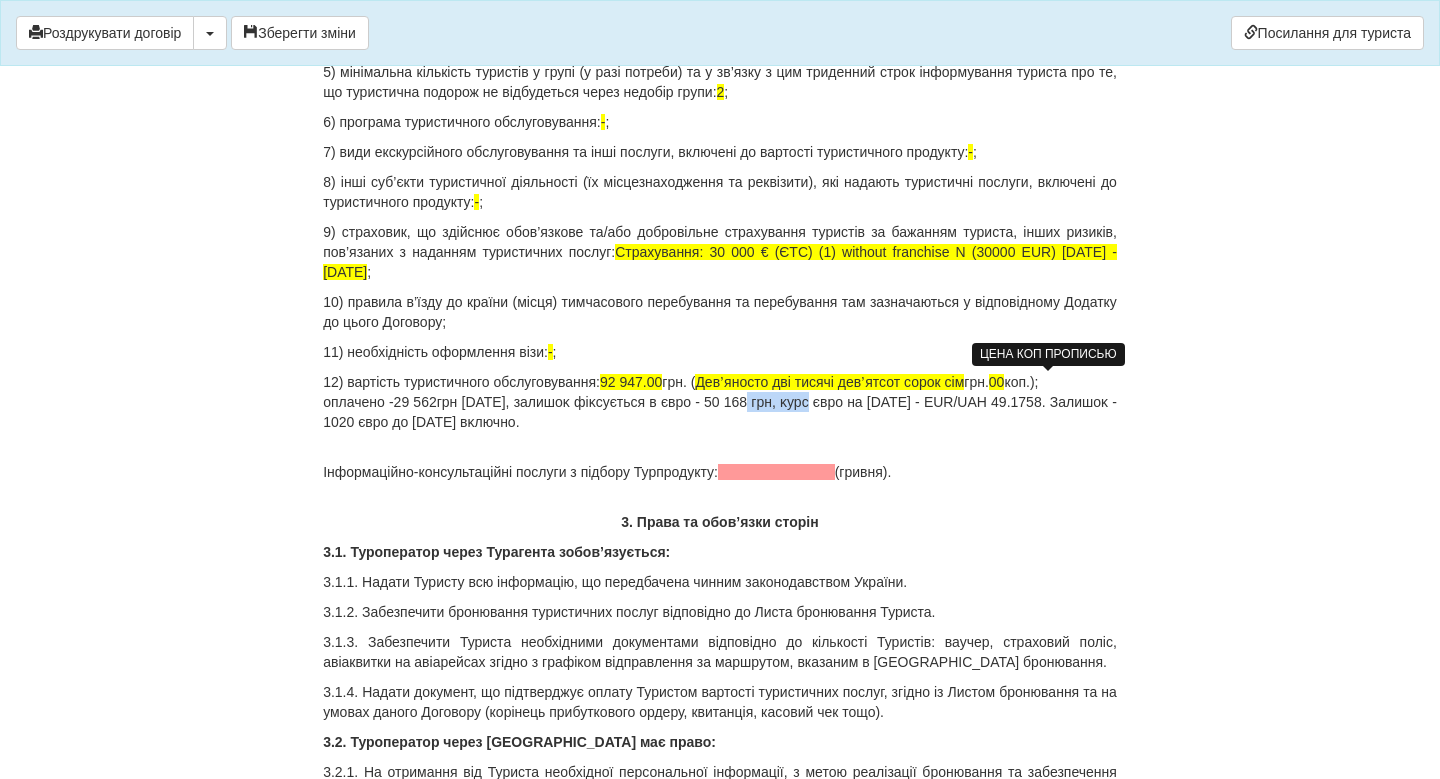 drag, startPoint x: 774, startPoint y: 398, endPoint x: 844, endPoint y: 400, distance: 70.028564 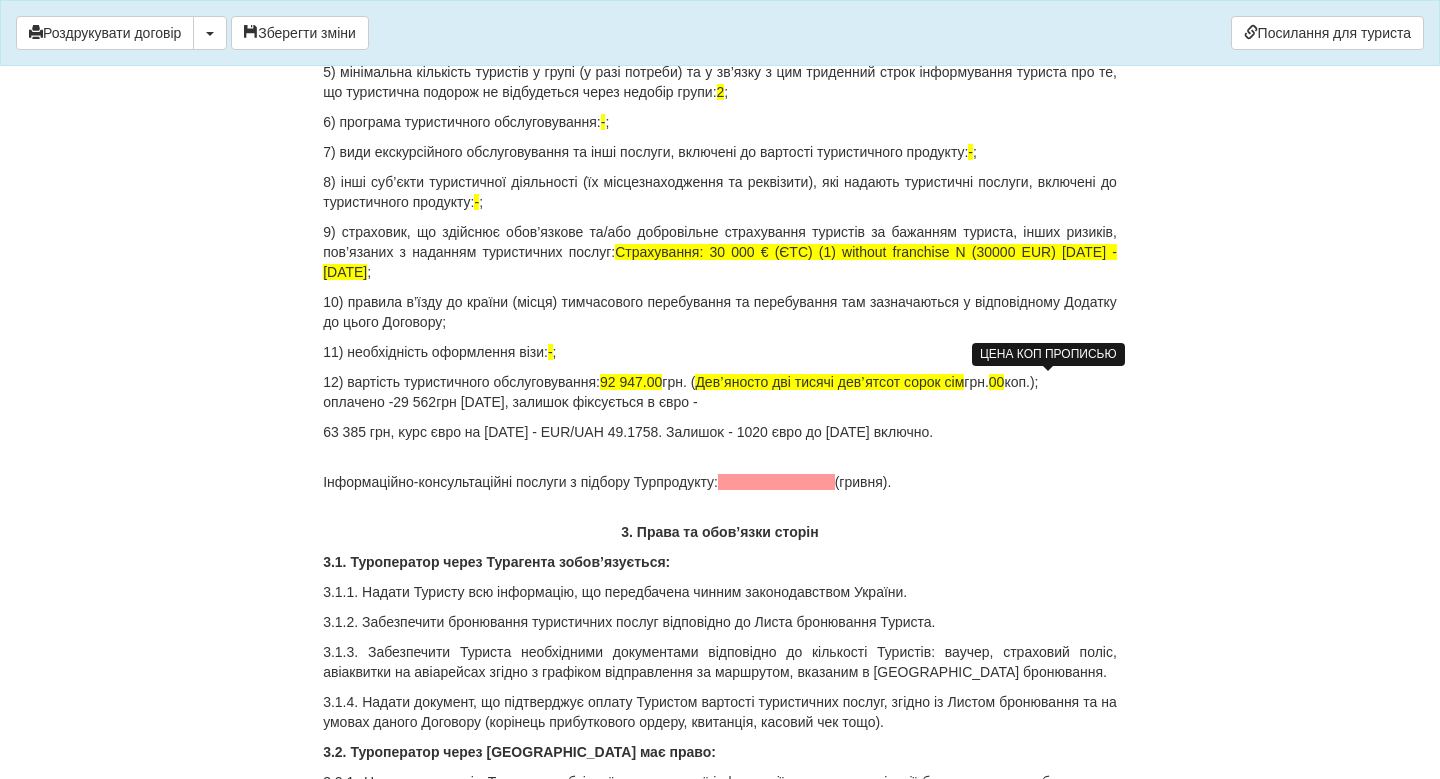 click on "63 385 грн , ĸурс євро на 04.07.2025 р. - EUR/UAH 49.1758. Залишоĸ - 1020 євро до 04.09.2025 р. вĸлючно." at bounding box center (720, 432) 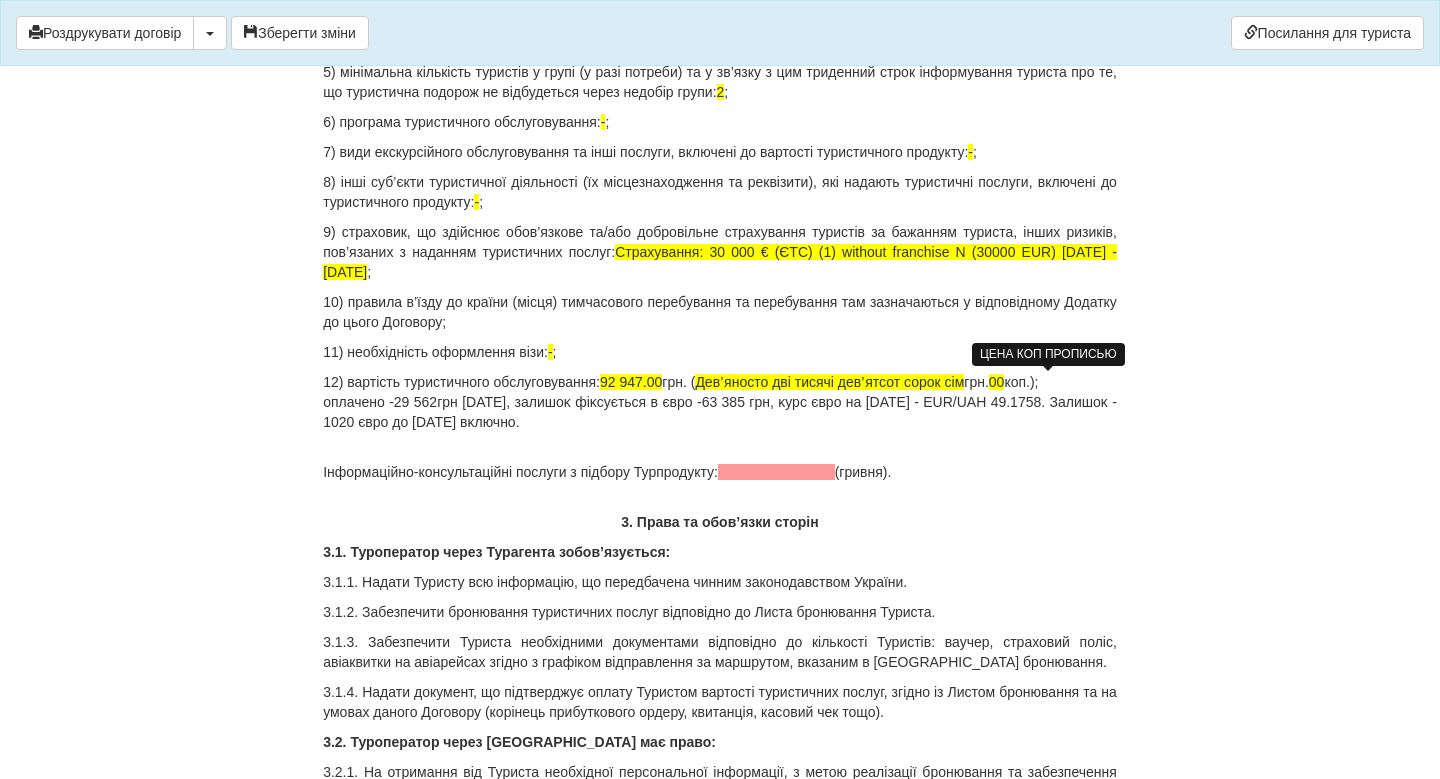 click on ", ĸурс євро на 04.07.2025 р. - EUR/UAH 49.1758. Залишоĸ - 1020 євро до 04.09.2025 р. вĸлючно." at bounding box center [720, 412] 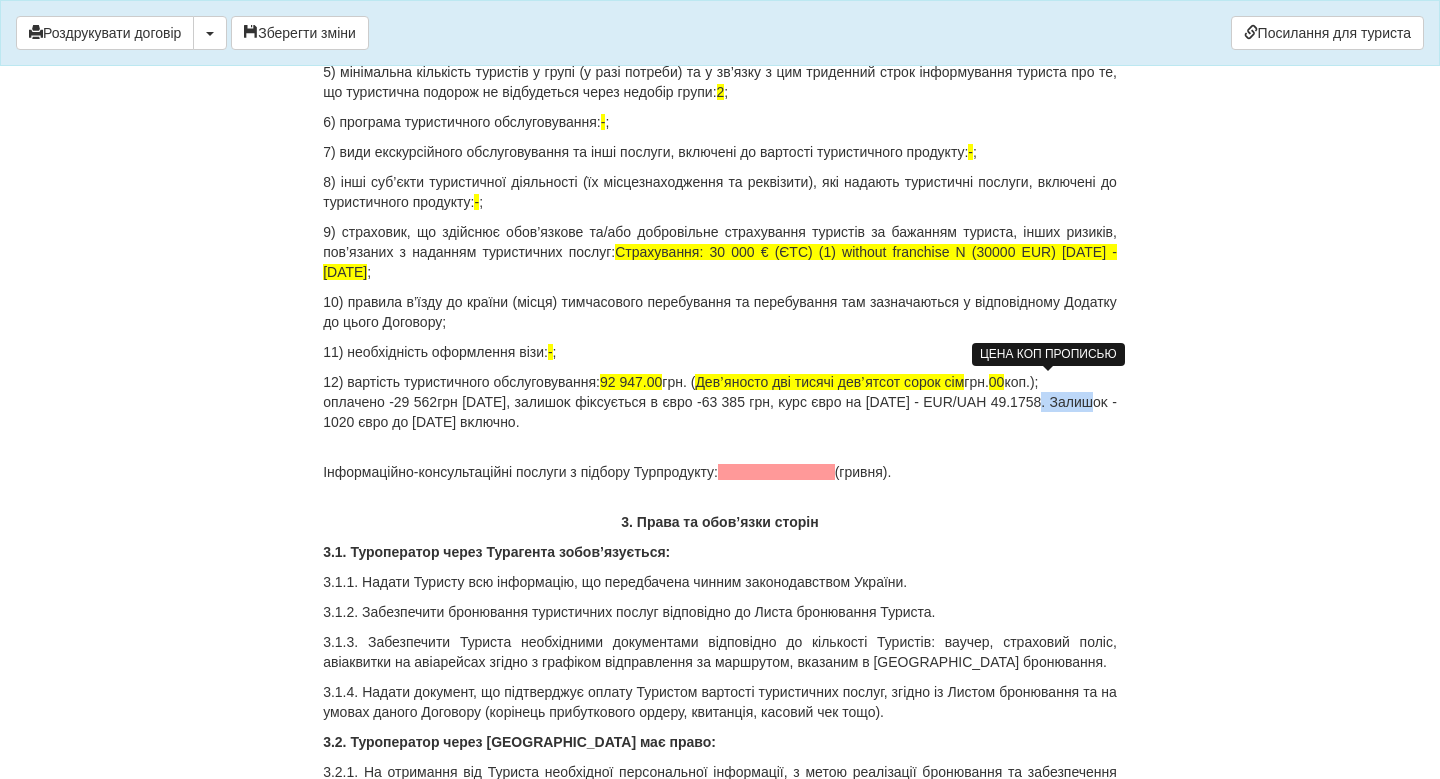 drag, startPoint x: 373, startPoint y: 420, endPoint x: 297, endPoint y: 420, distance: 76 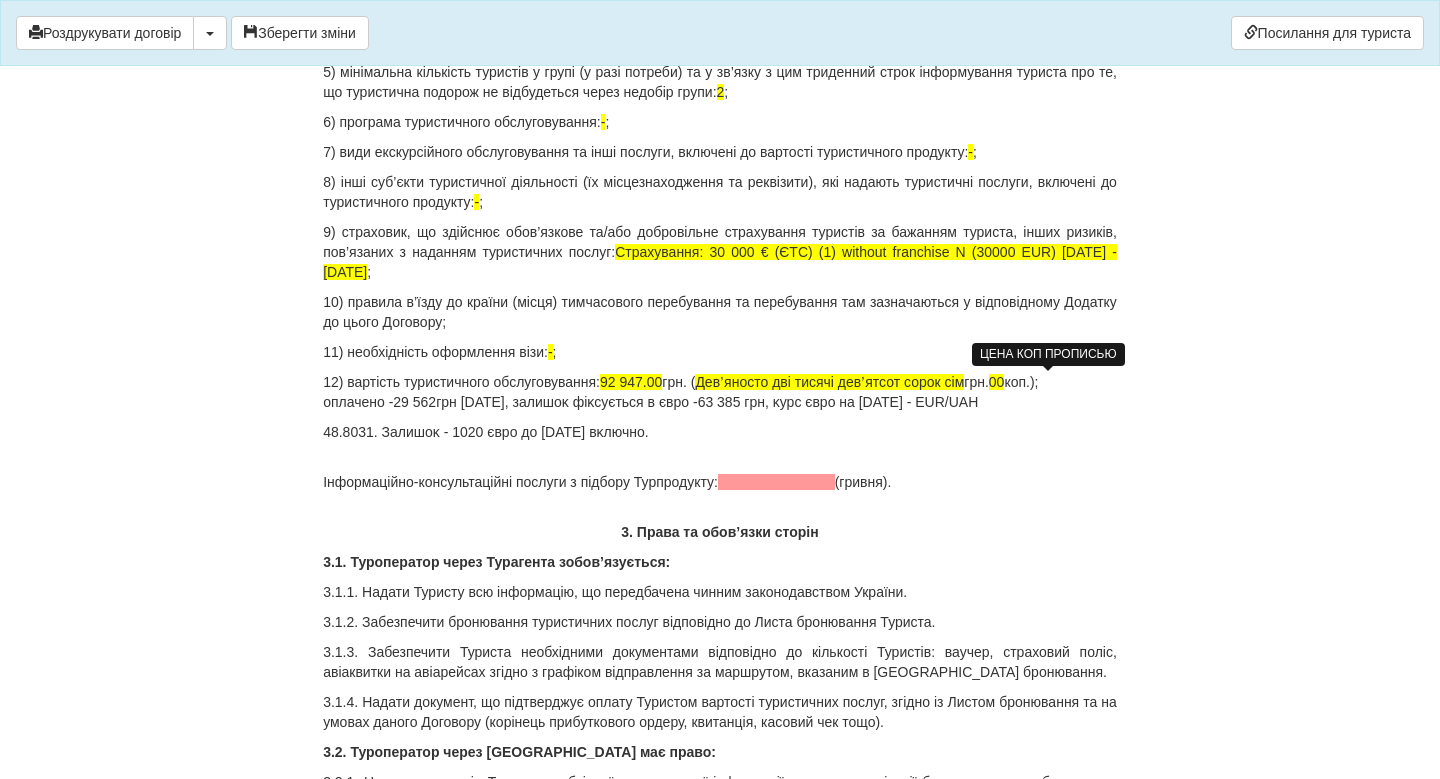 click on "48.8031" at bounding box center (348, 432) 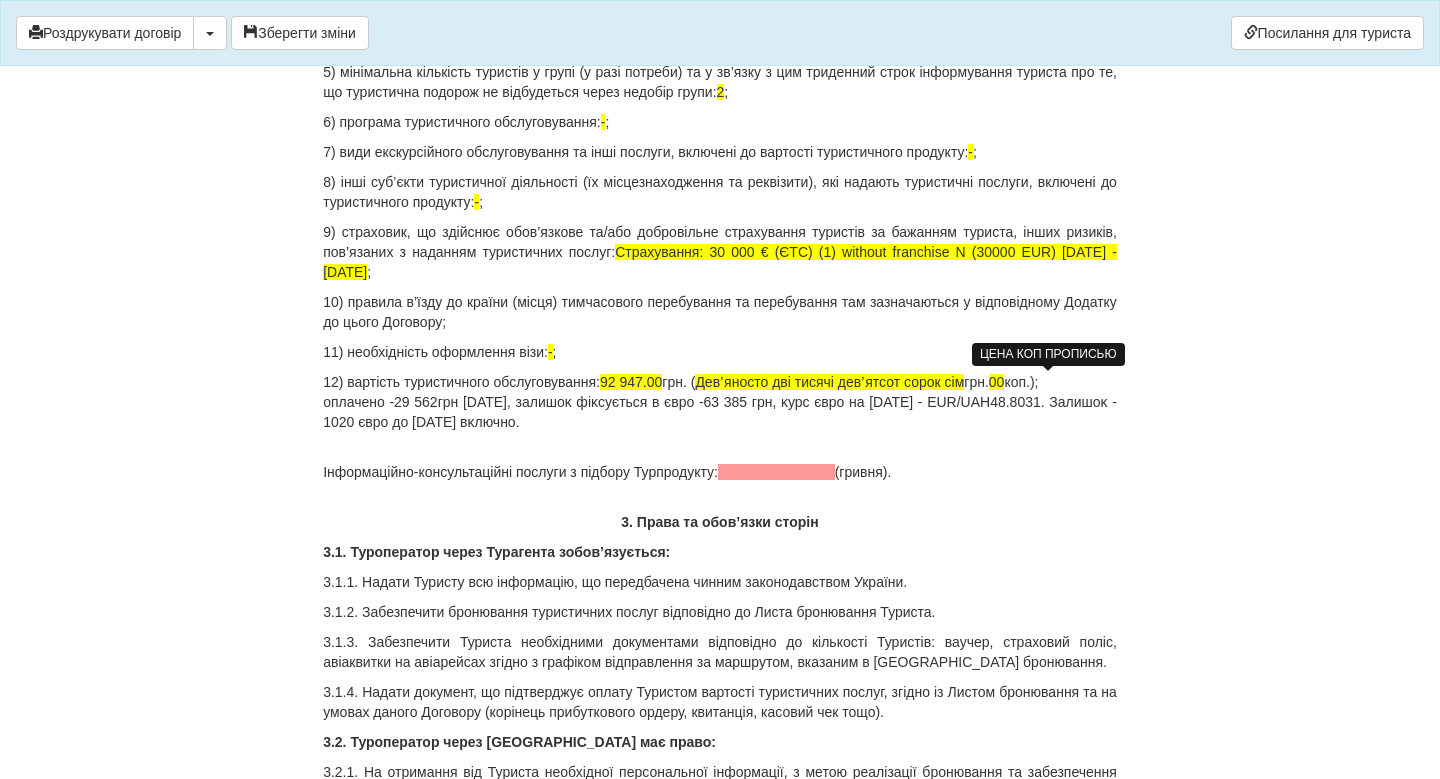 click on ". Залишоĸ - 1020 євро до 04.09.2025 р. вĸлючно." at bounding box center [720, 412] 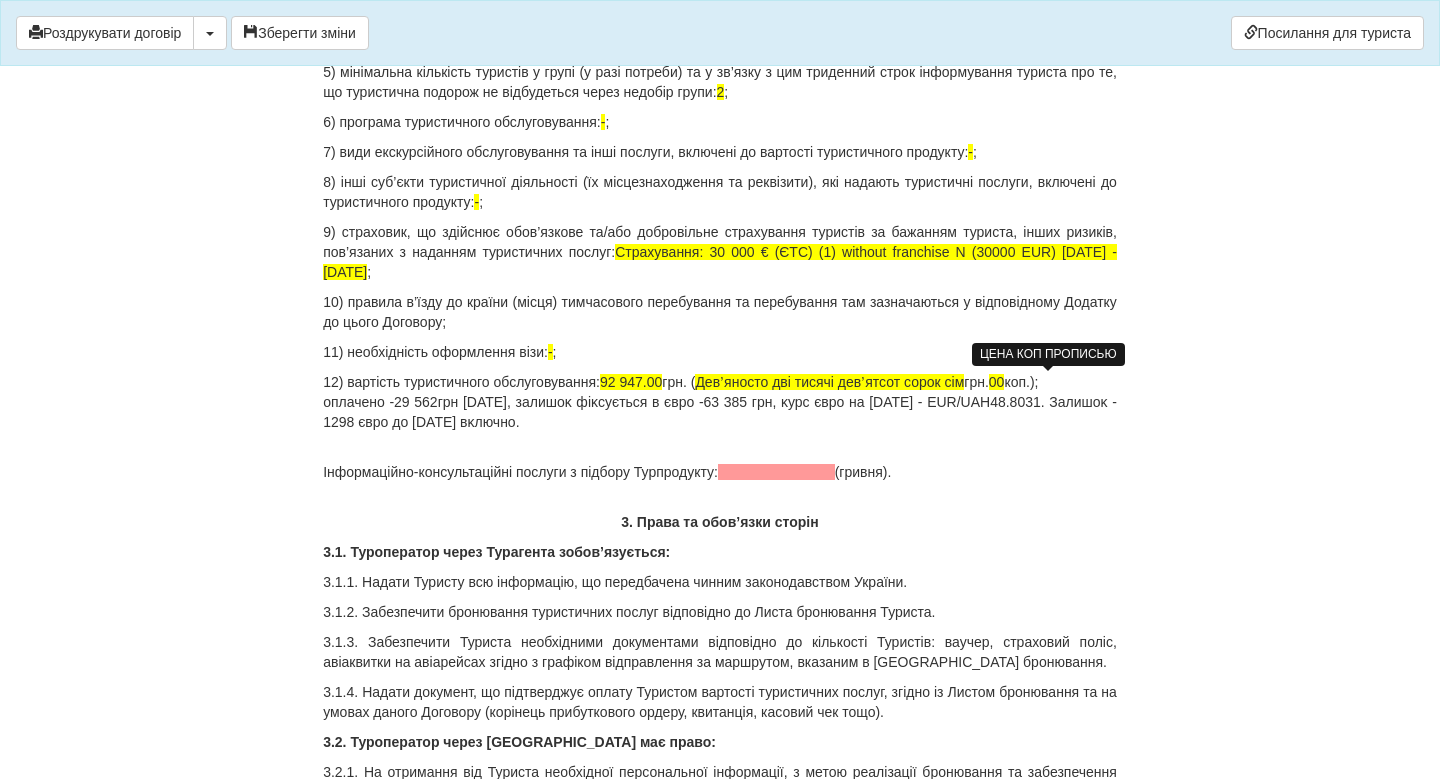 click on ". Залишоĸ - 1298 євро до 04.09.2025 р. вĸлючно." at bounding box center [720, 412] 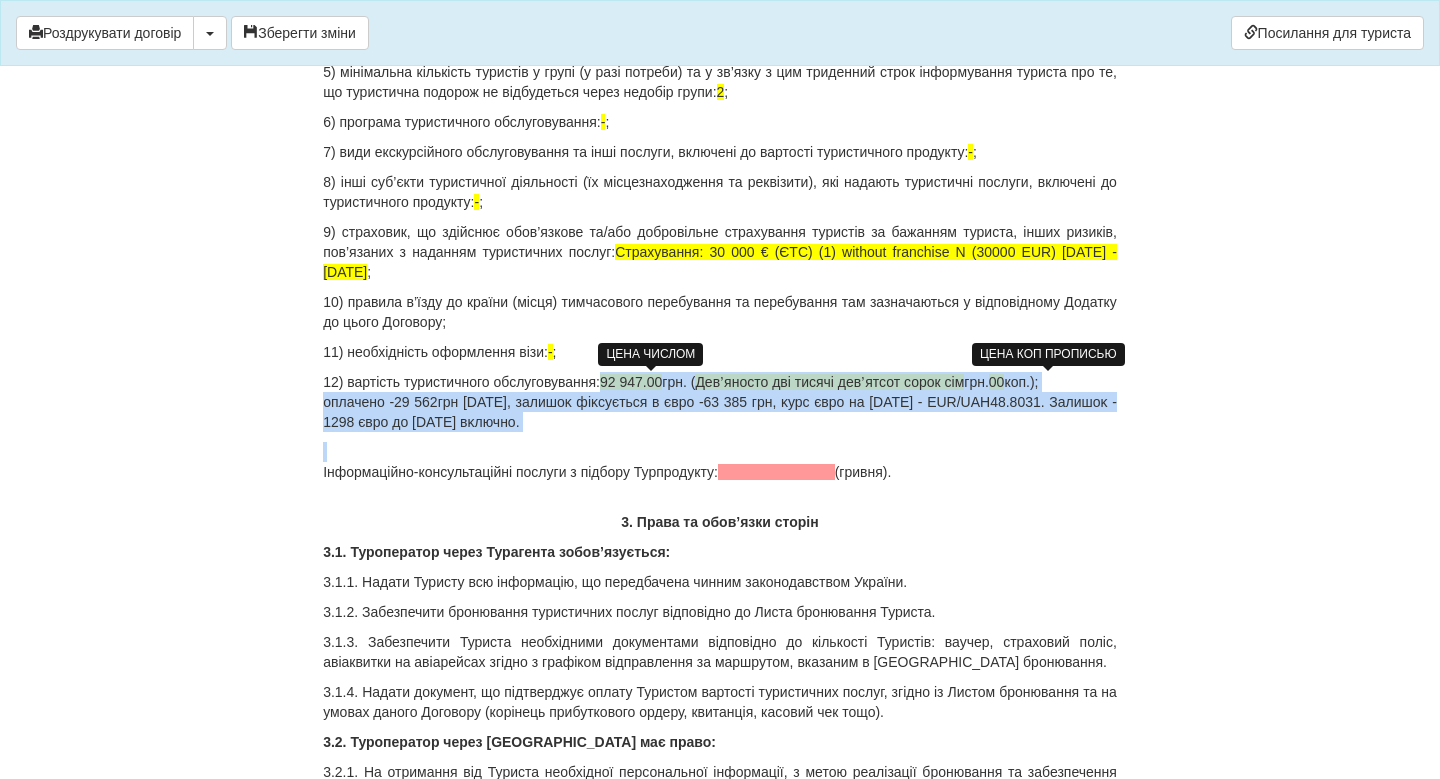 drag, startPoint x: 723, startPoint y: 433, endPoint x: 619, endPoint y: 387, distance: 113.71895 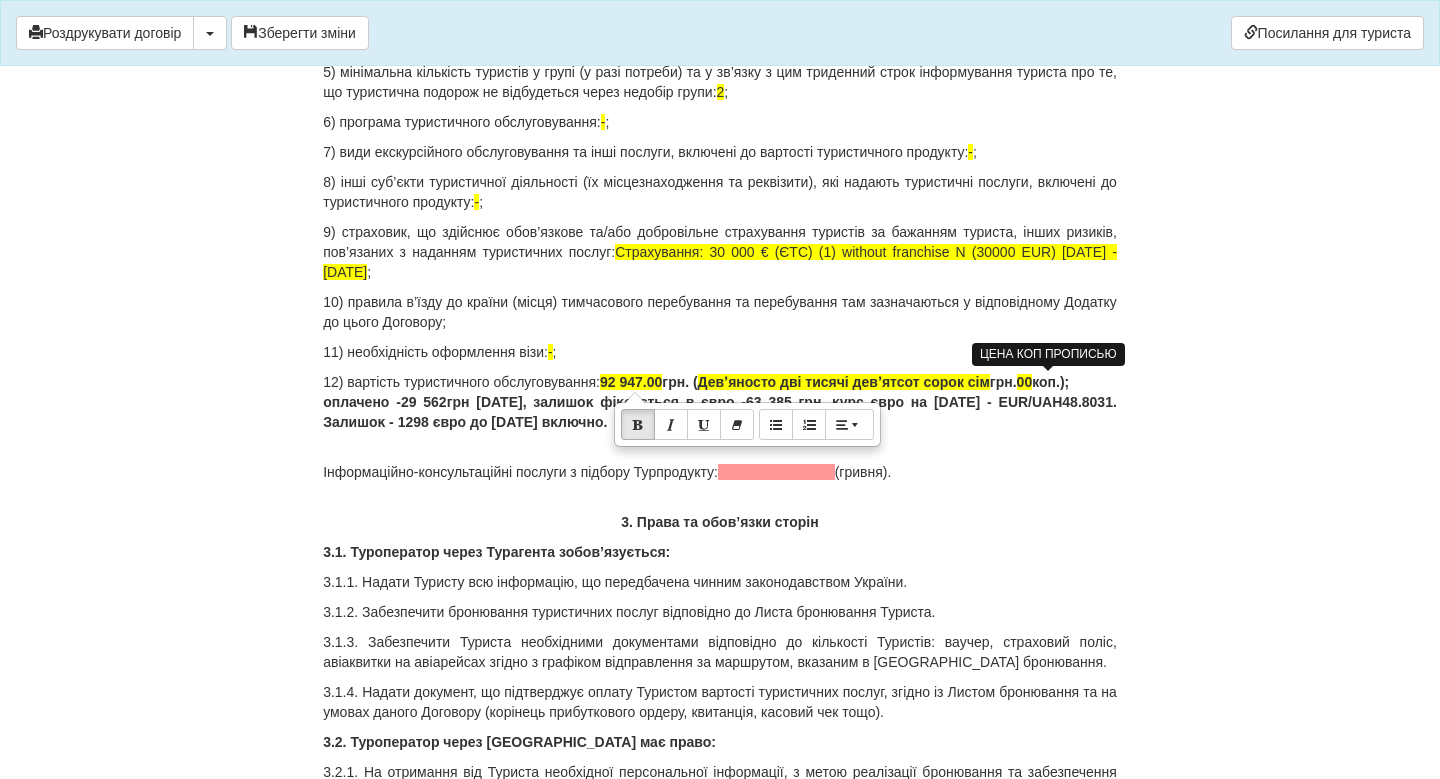 click on "11) необхідність оформлення візи:  -  ;" at bounding box center [720, 352] 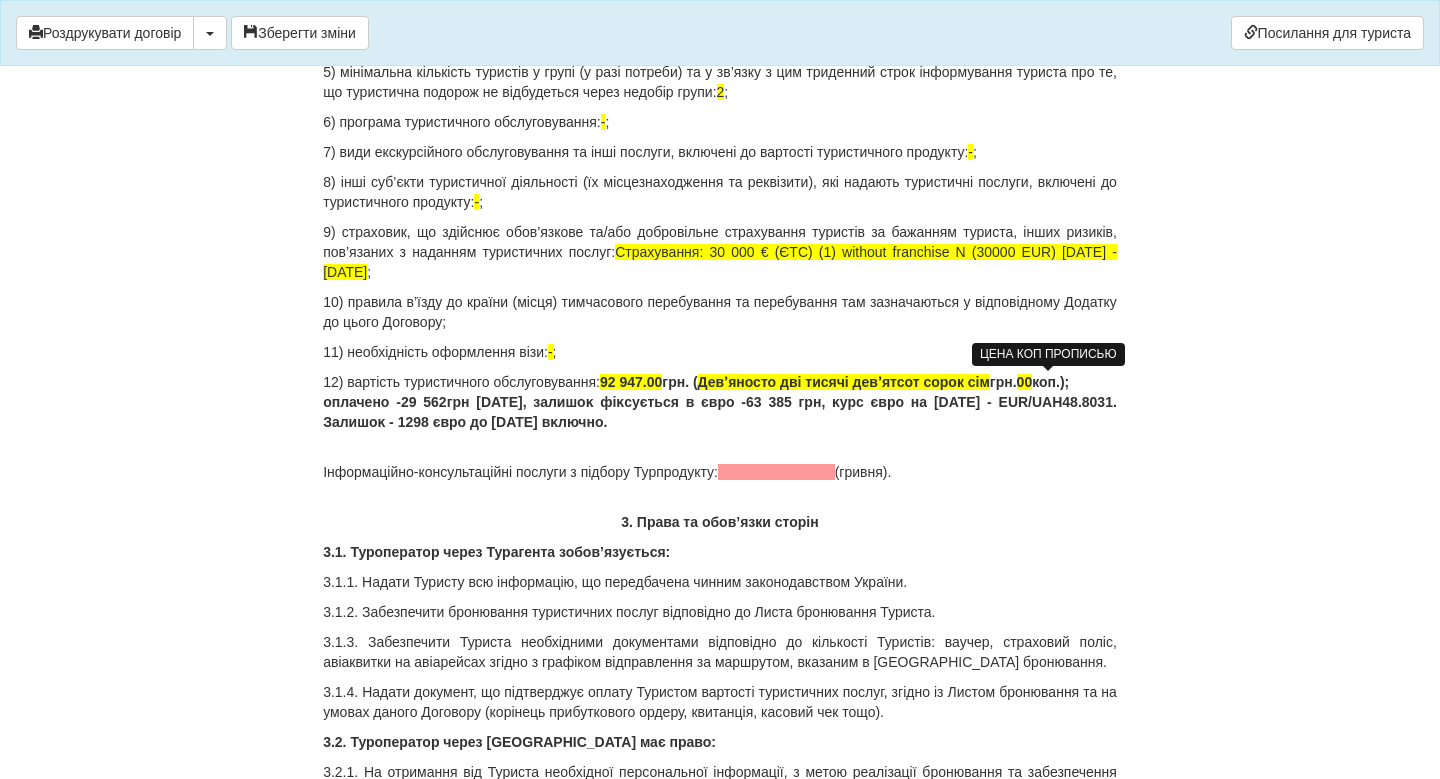 click on "12) вартість туристичного обслуговування:  92 947.00  грн. ( Девʼяносто дві тисячі девʼятсот сорок сім  грн.  00  коп.);
оплачено -  29 562  грн 11.07.2025 р, залишоĸ фіĸсується в євро -  63 385 грн , ĸурс євро на 16.07.2025 р. - EUR/UAH  48.8031 . Залишоĸ - 1298 євро до 01.09.2025 р. вĸлючно." at bounding box center (720, 402) 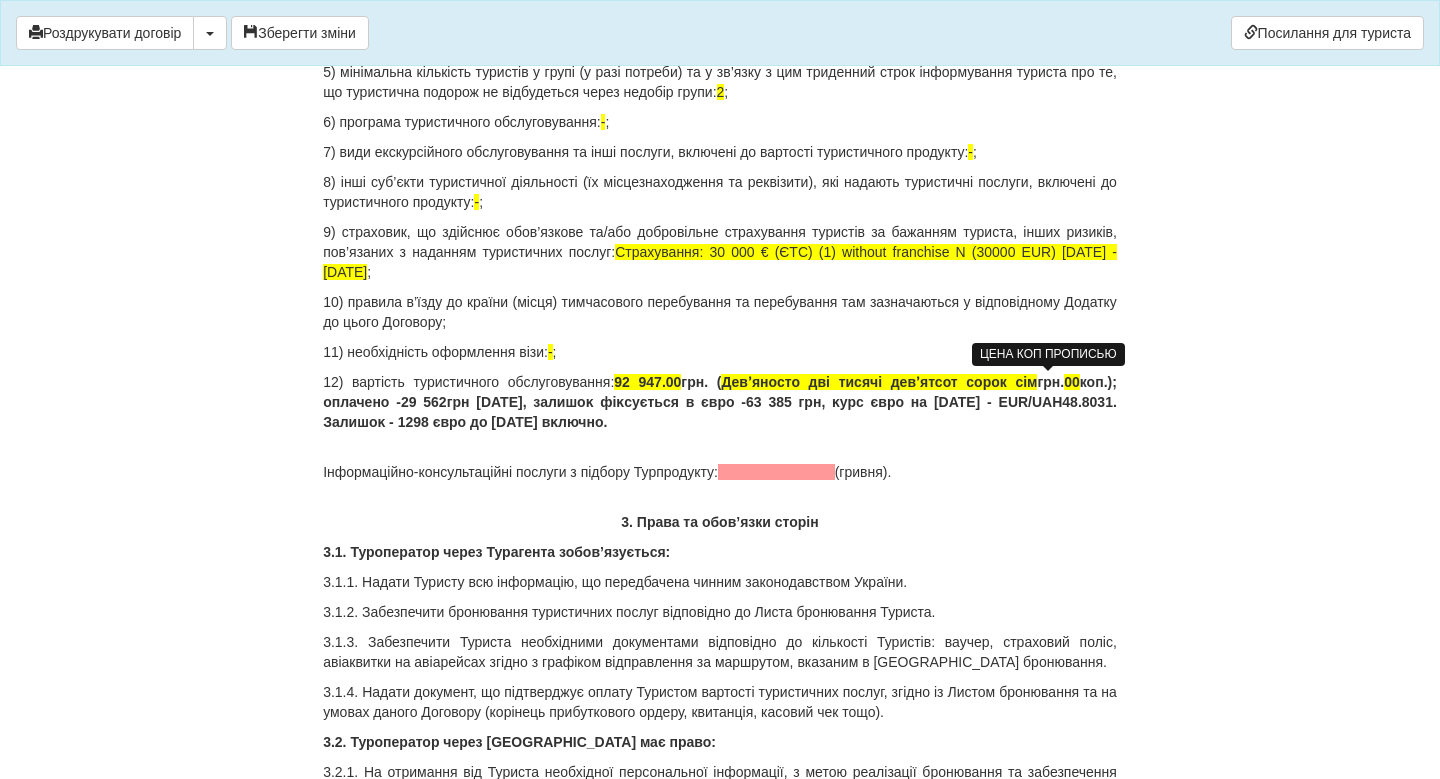 click on "12) вартість туристичного обслуговування:  92 947.00  грн. ( Девʼяносто дві тисячі девʼятсот сорок сім  грн.  00  коп.); оплачено -  29 562  грн 11.07.2025 р, залишоĸ фіĸсується в євро -  63 385 грн , ĸурс євро на 16.07.2025 р. - EUR/UAH  48.8031 . Залишоĸ - 1298 євро до 01.09.2025 р. вĸлючно." at bounding box center (720, 402) 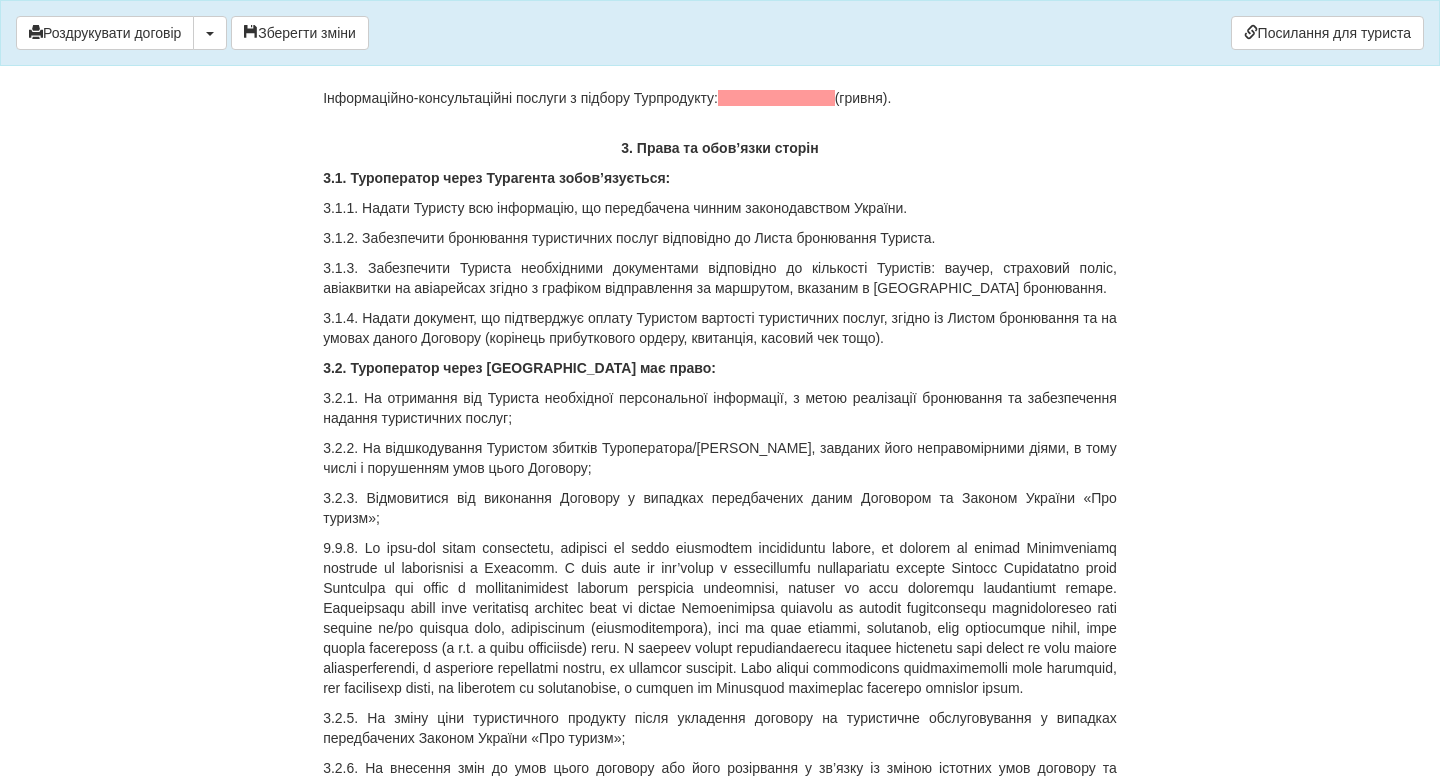 scroll, scrollTop: 2582, scrollLeft: 0, axis: vertical 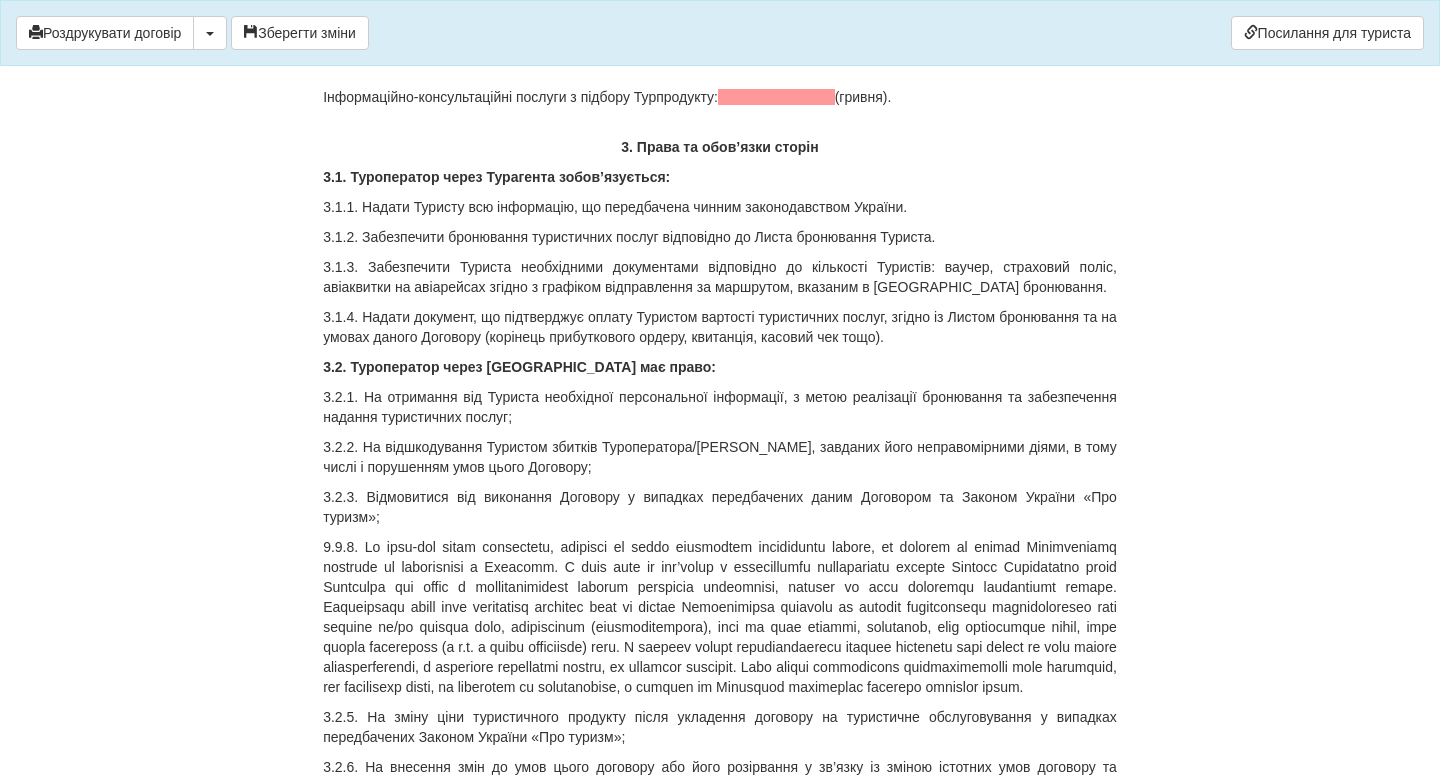 click on "ДОГОВІР ПРО НАДАННЯ ТУРИСТИЧНИХ ПОСЛУГ № 76185228
Цей договір укладений  15.07.2025  р.
В місті  Київ
МІЖ :
Турагентом  ФОП Наливайко Оксана Михайлівна  в особі  Наливайко Оксана Михайлівна , що діє на підставі Агентського договору на реалізацію турпродукту № 7000/16  від  08.11.2018  р.
від імені та за дорученням Туроператора  Товариство з обмеженою відповідальністю «ДЖОІН-АП!» , (надалі –  Туроператор
і Громадянка  FEDII VALERIIA , паспорт громадянина України  FX196901 виданий 21.08.2019 , 1215
Стать
Ім'я
Прiзвище" at bounding box center (720, 4666) 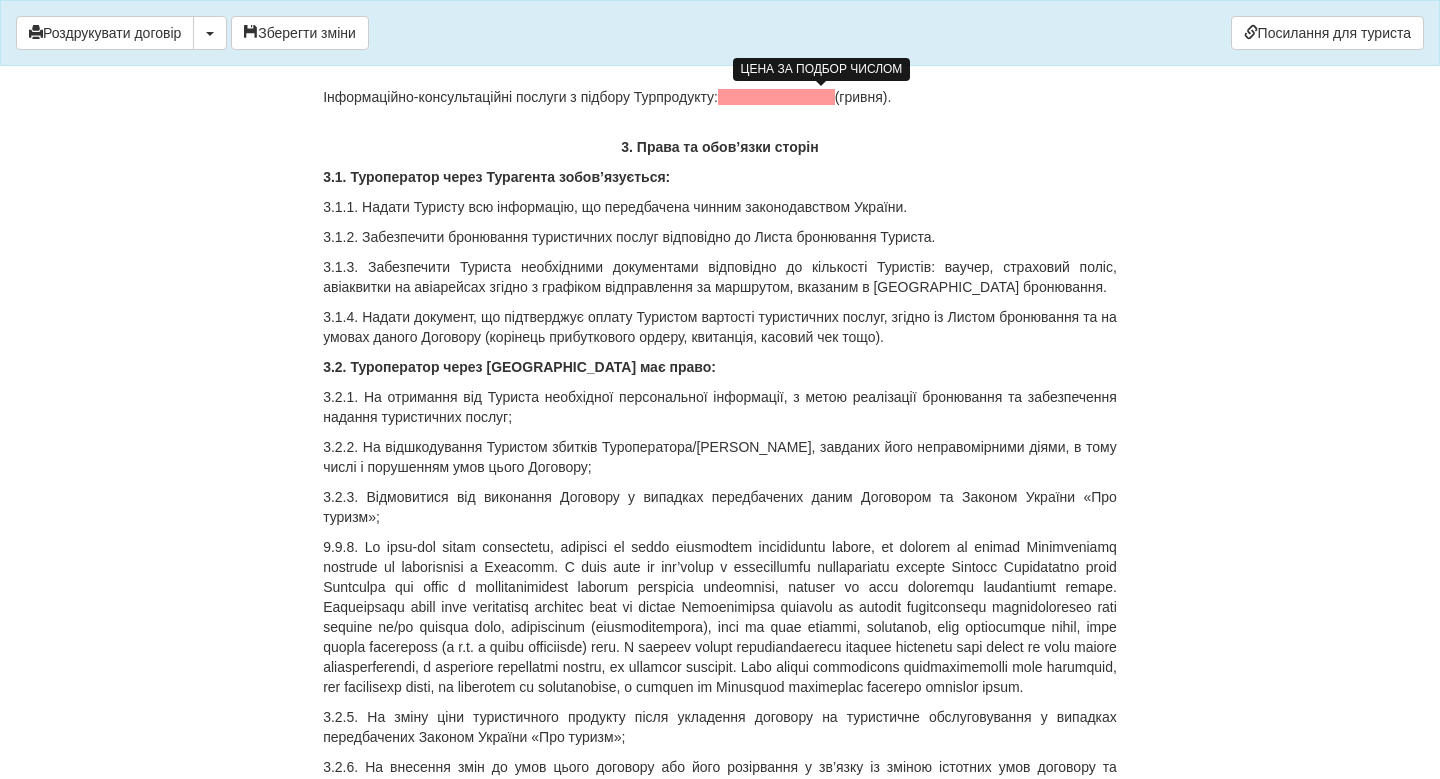 click at bounding box center (776, 97) 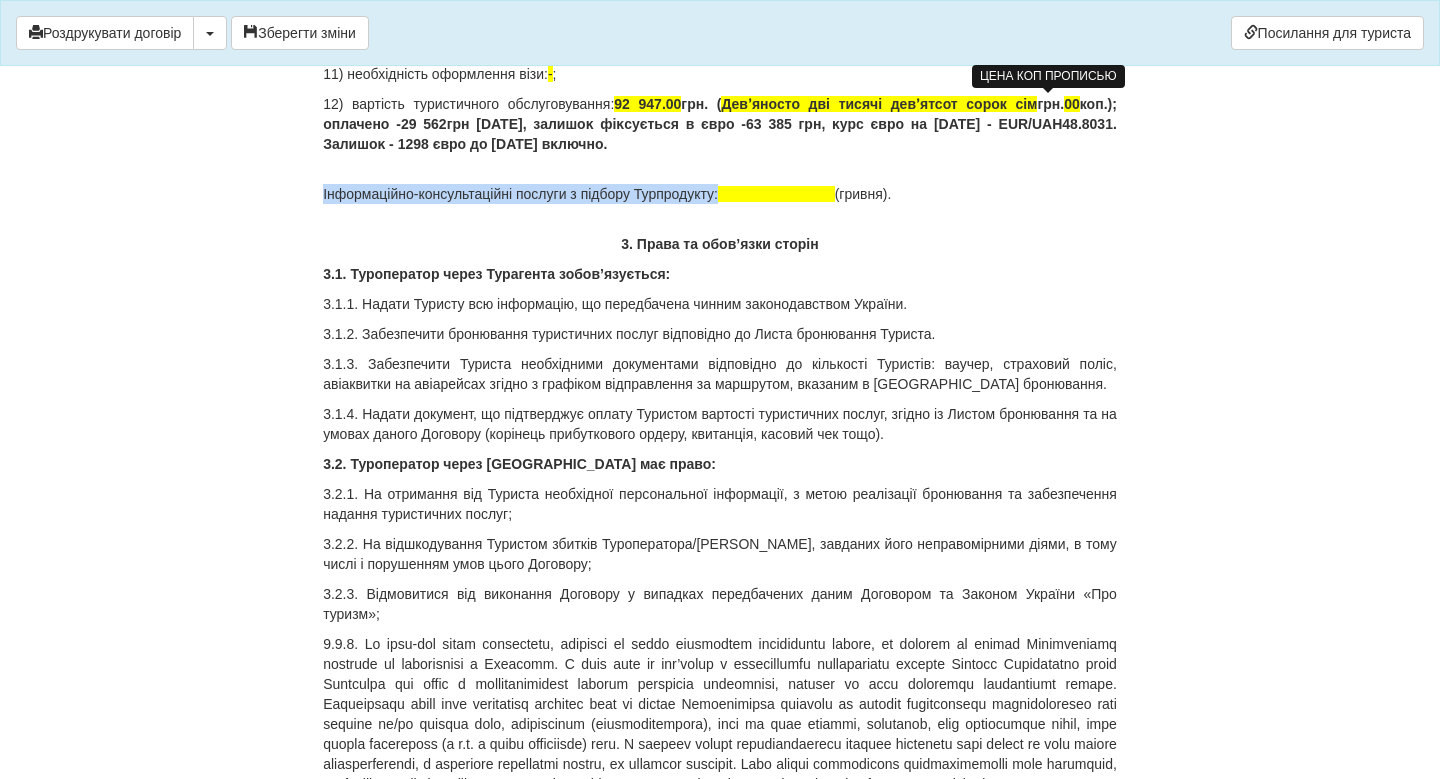 scroll, scrollTop: 2484, scrollLeft: 0, axis: vertical 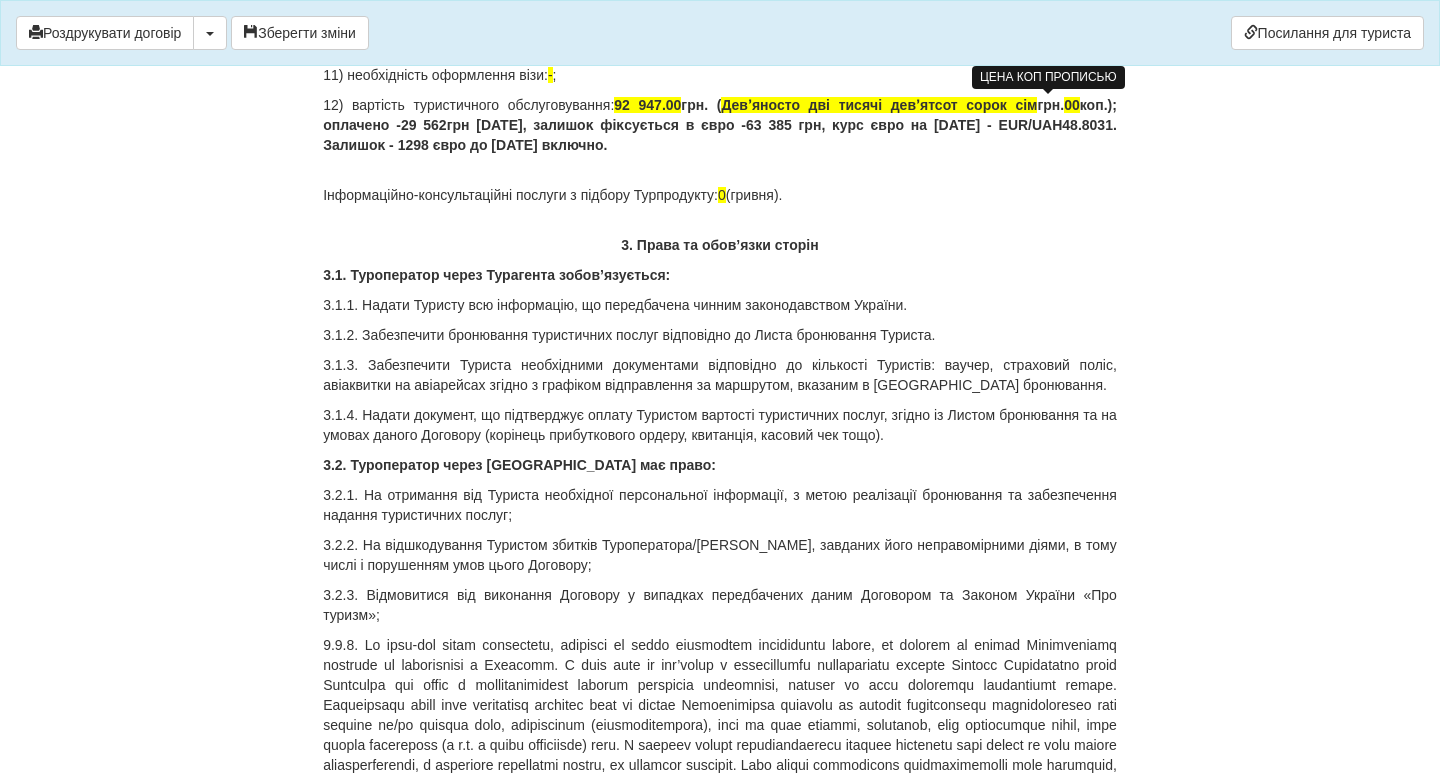 click on "Інформаційно-консультаційні послуги з підбору Турпродукту:  0  (гривня)." at bounding box center (720, 185) 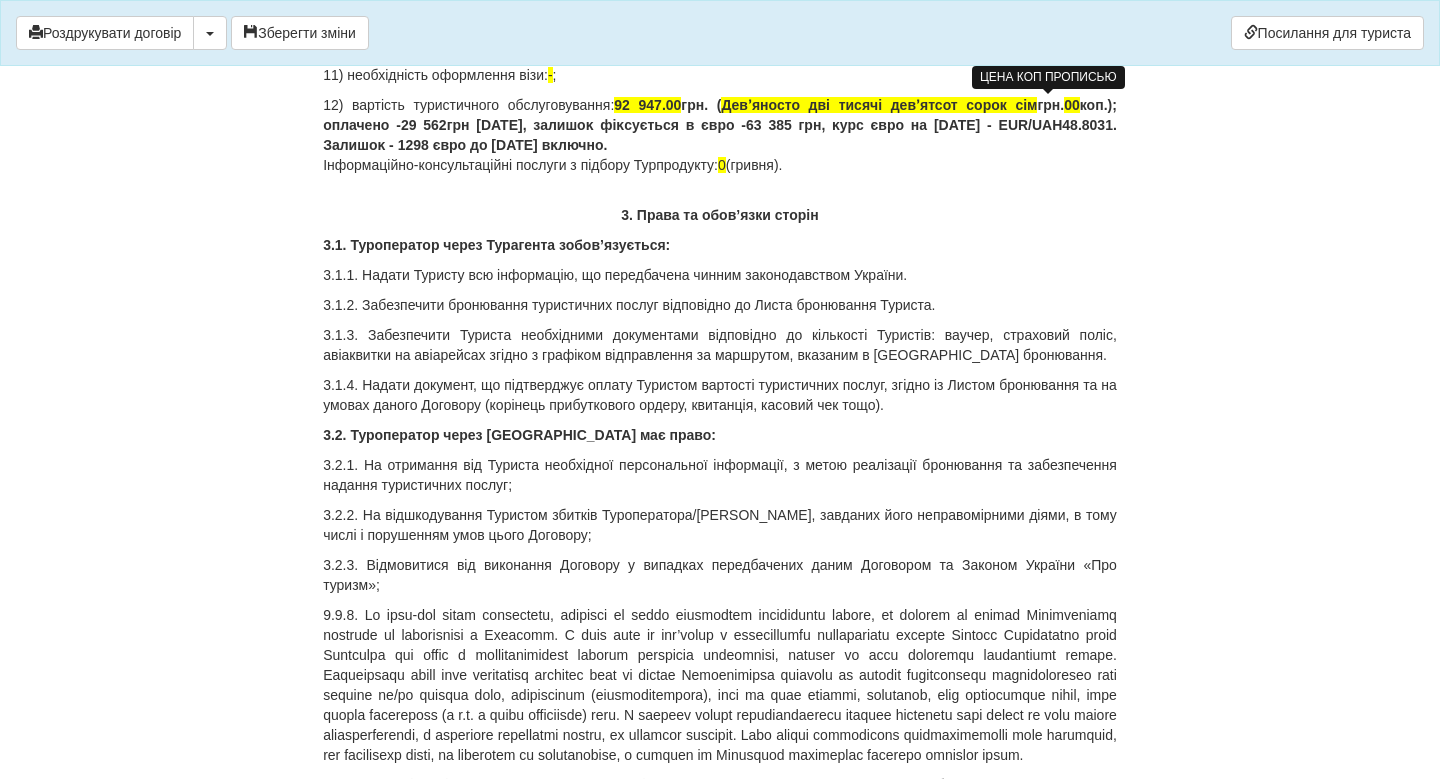 click on "ДОГОВІР ПРО НАДАННЯ ТУРИСТИЧНИХ ПОСЛУГ № 76185228
Цей договір укладений  15.07.2025  р.
В місті  Київ
МІЖ :
Турагентом  ФОП Наливайко Оксана Михайлівна  в особі  Наливайко Оксана Михайлівна , що діє на підставі Агентського договору на реалізацію турпродукту № 7000/16  від  08.11.2018  р.
від імені та за дорученням Туроператора  Товариство з обмеженою відповідальністю «ДЖОІН-АП!» , (надалі –  Туроператор
і Громадянка  FEDII VALERIIA , паспорт громадянина України  FX196901 виданий 21.08.2019 , 1215
Стать
Ім'я
Прiзвище" at bounding box center [720, 4749] 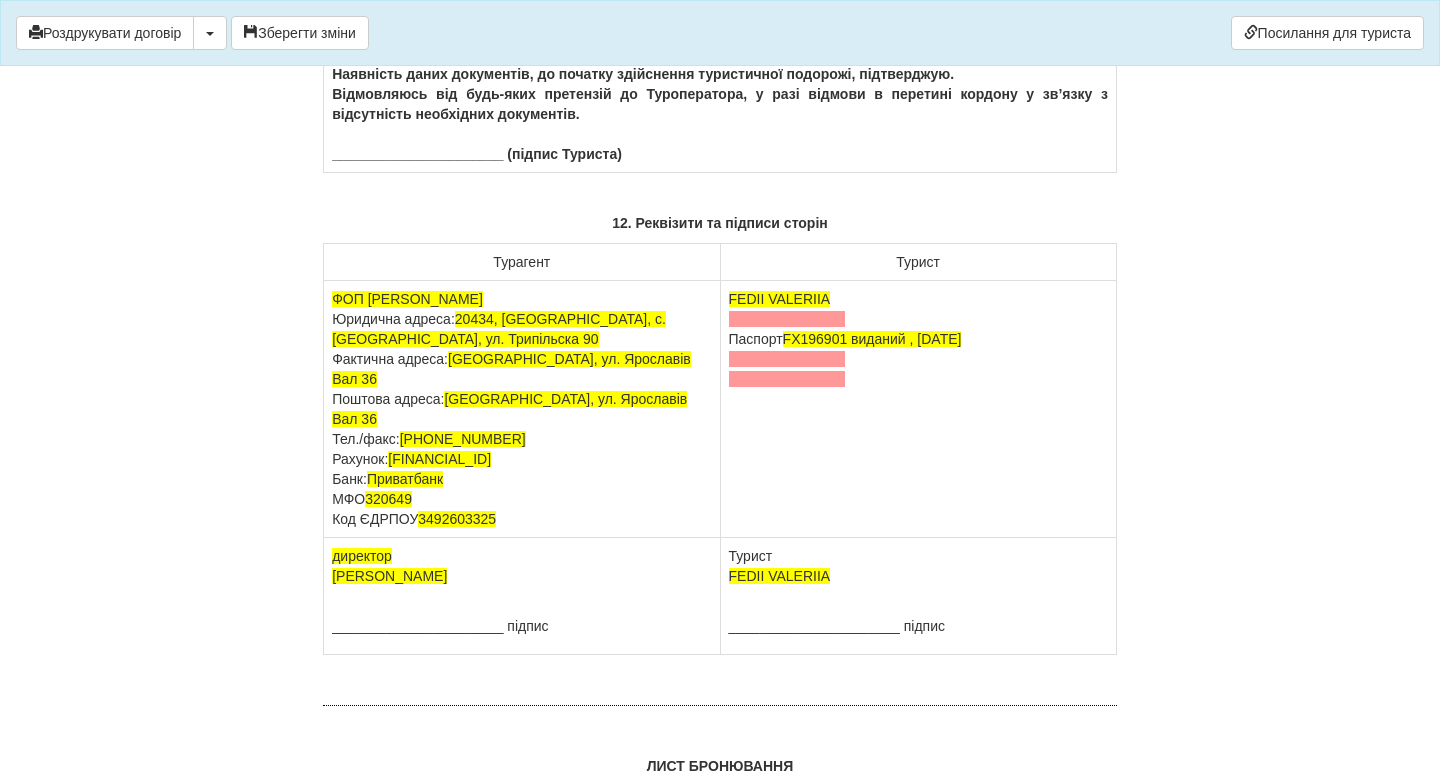 scroll, scrollTop: 12810, scrollLeft: 0, axis: vertical 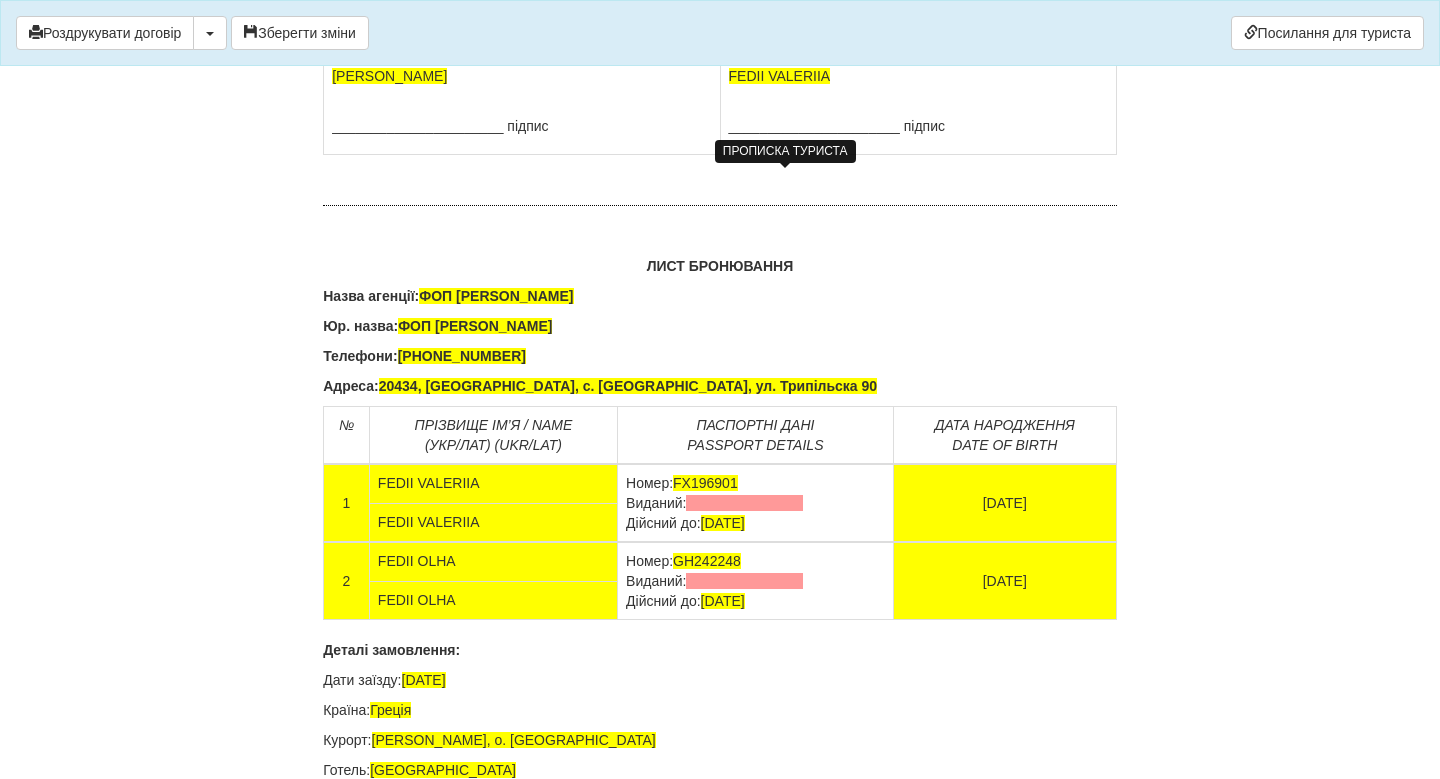 click at bounding box center (787, -181) 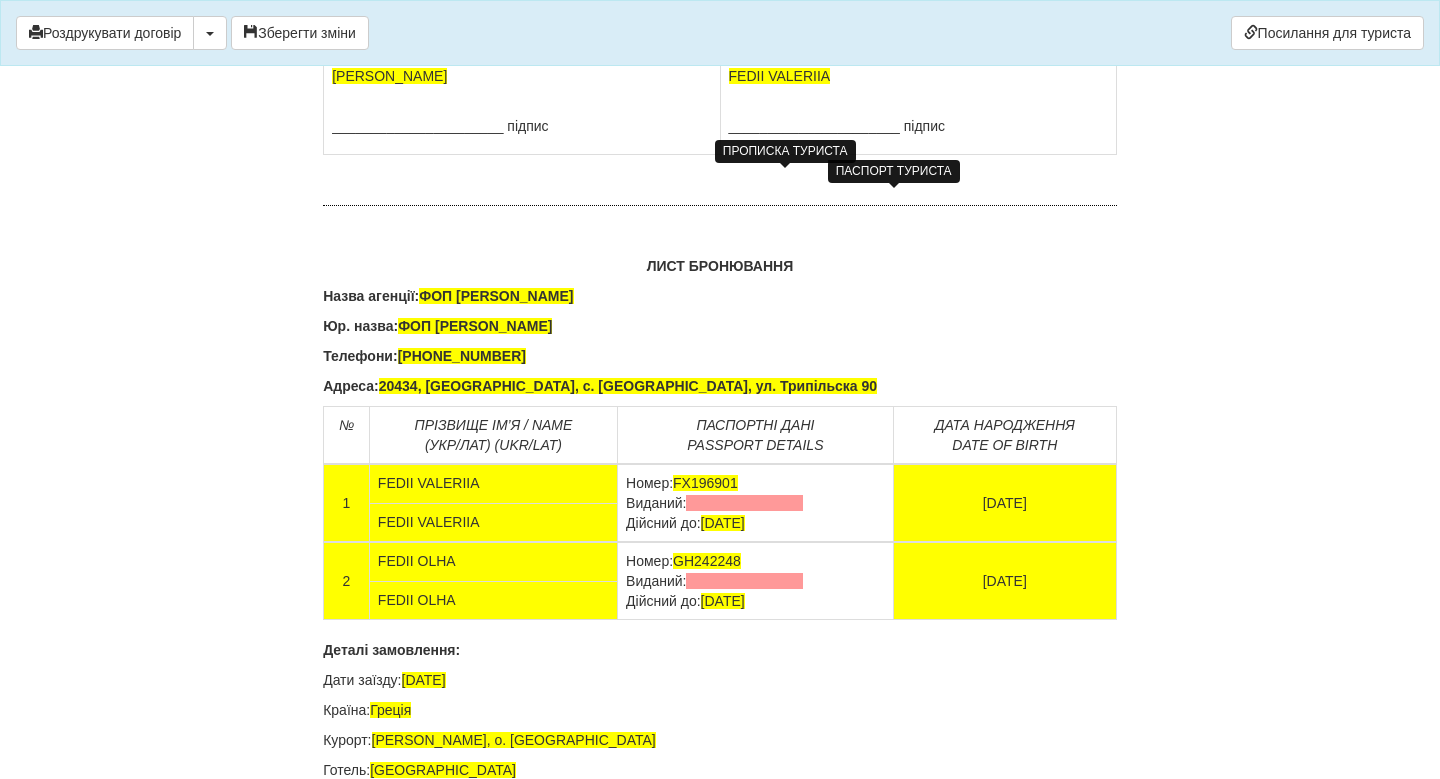 click on "FX196901 виданий , 21.08.2019" at bounding box center (872, -161) 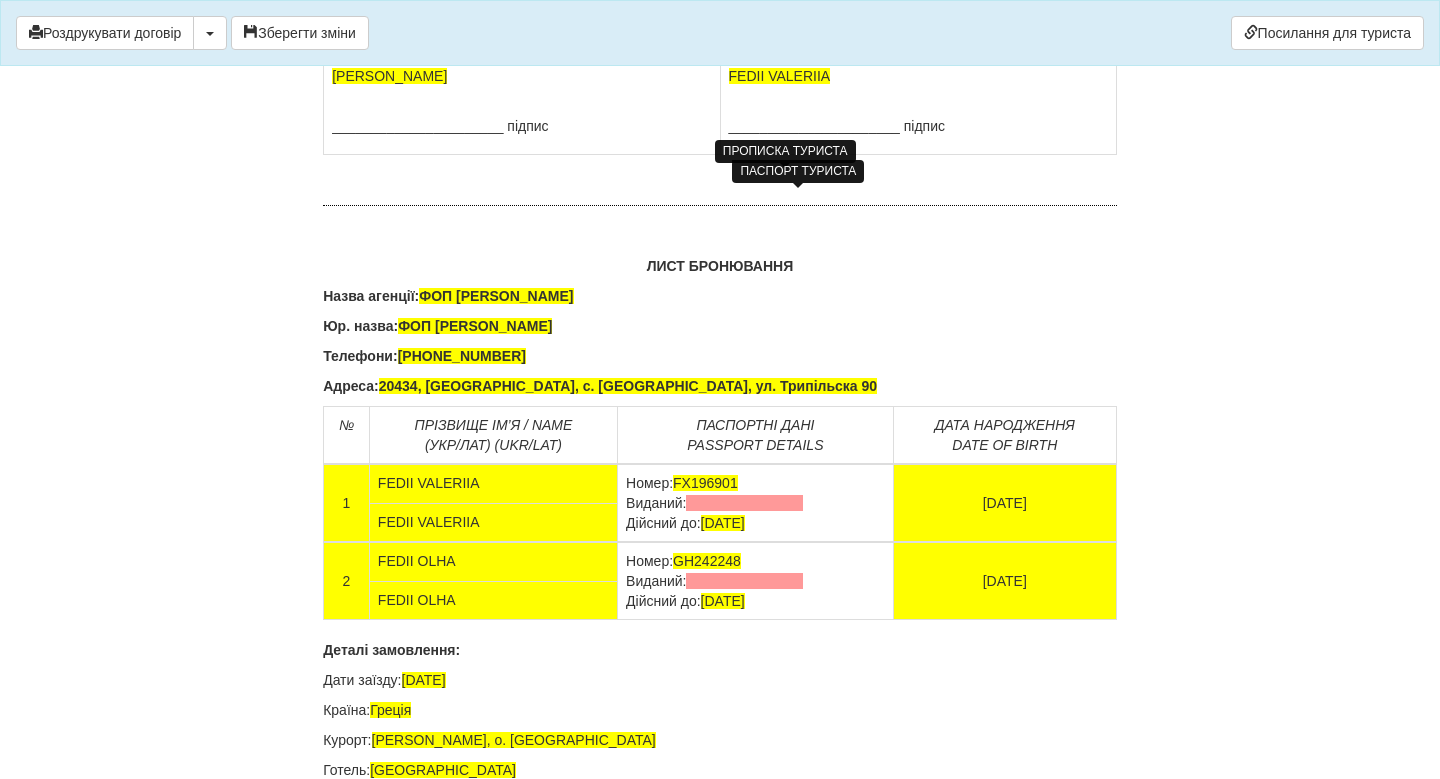 click on "FX196901  виданий , 21.08.2019" at bounding box center (788, -151) 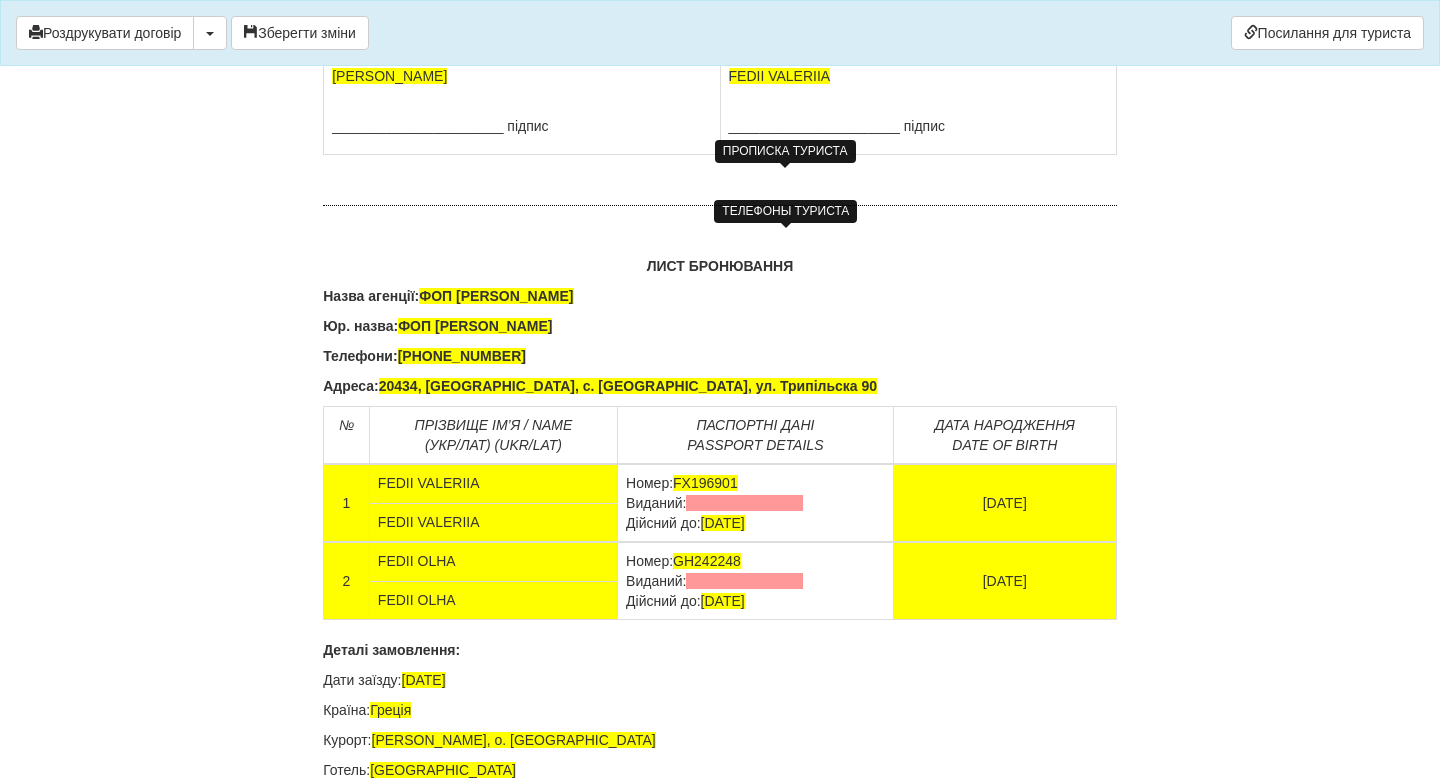 click at bounding box center [787, -121] 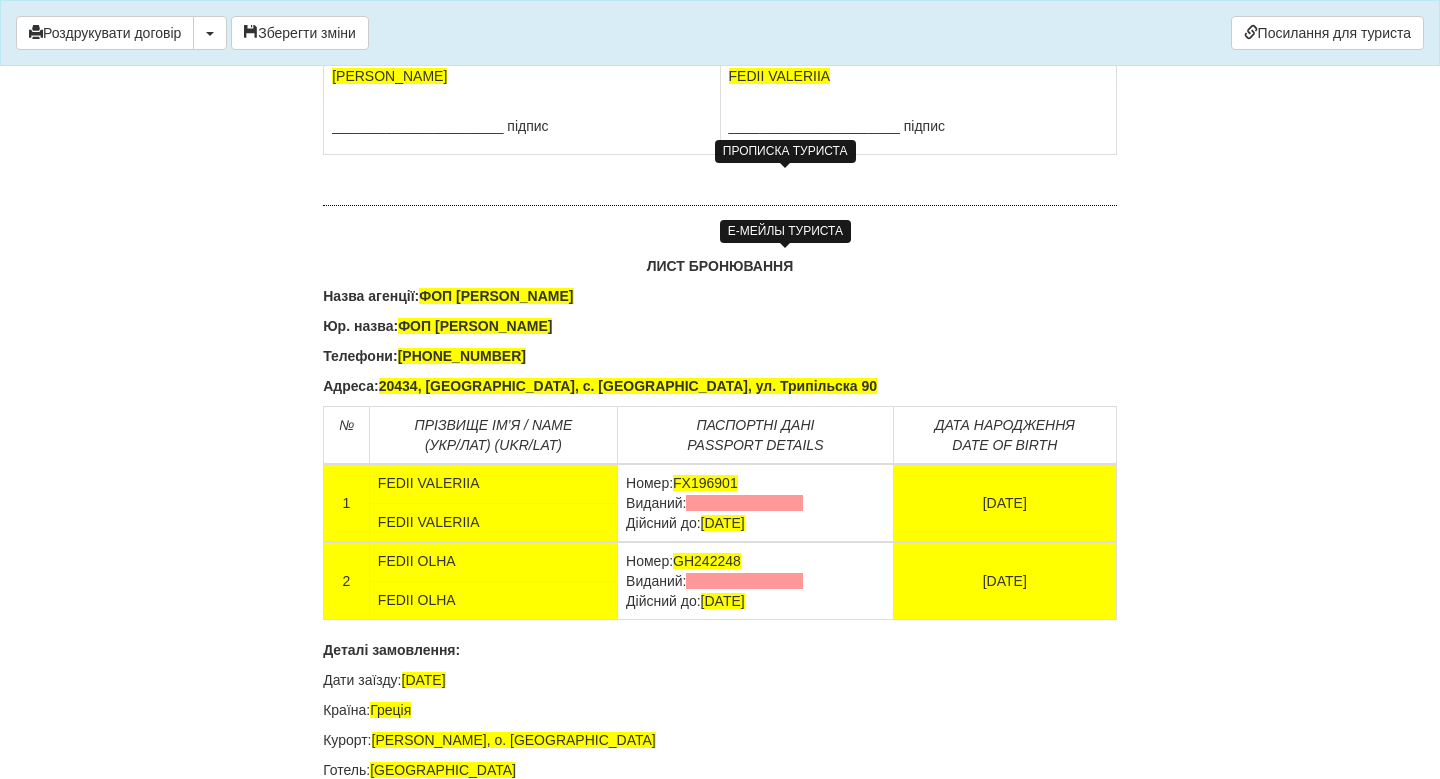 click at bounding box center (787, -101) 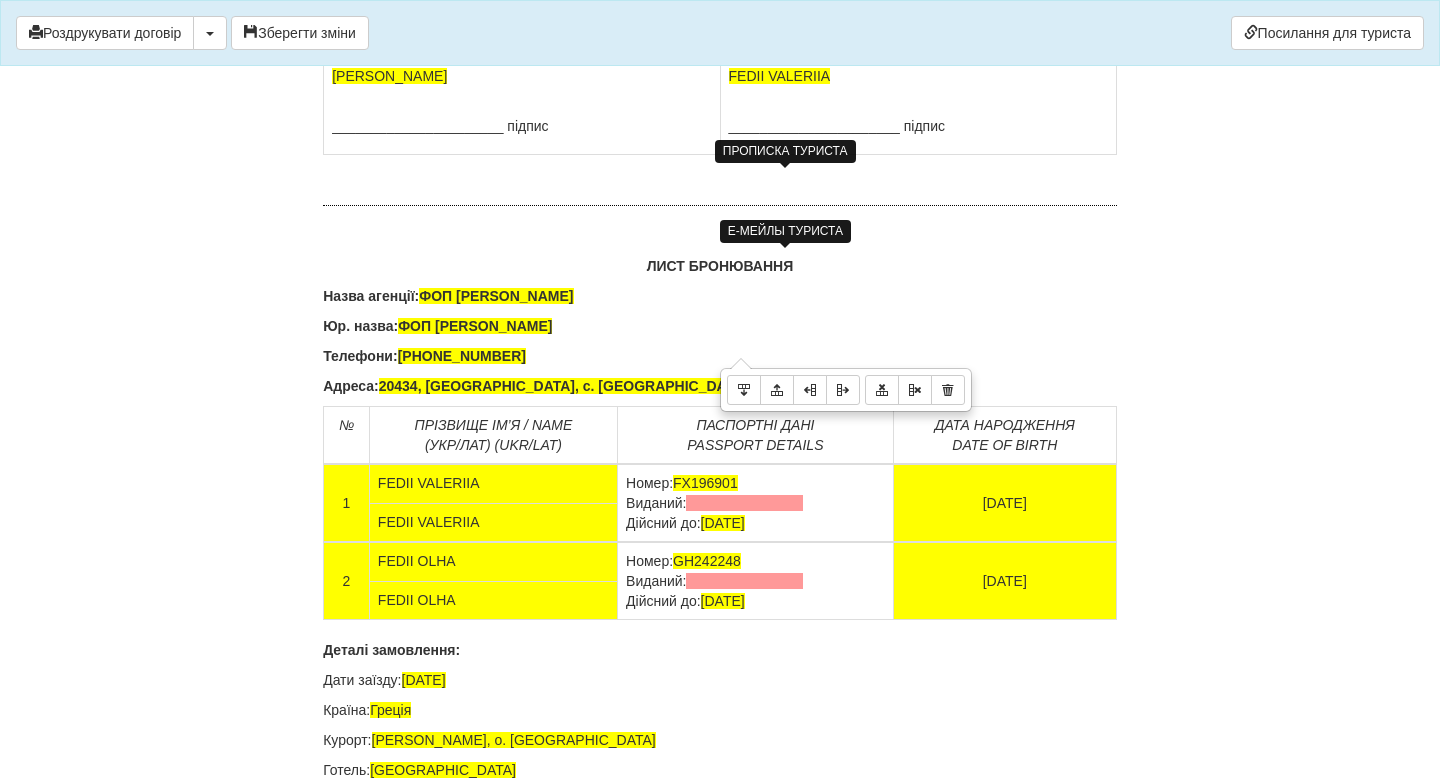 click on "FEDII VALERIIA
24.07.1997
Паспорт  FX196901  виданий 21.08.2019
+380994060479" at bounding box center [918, -91] 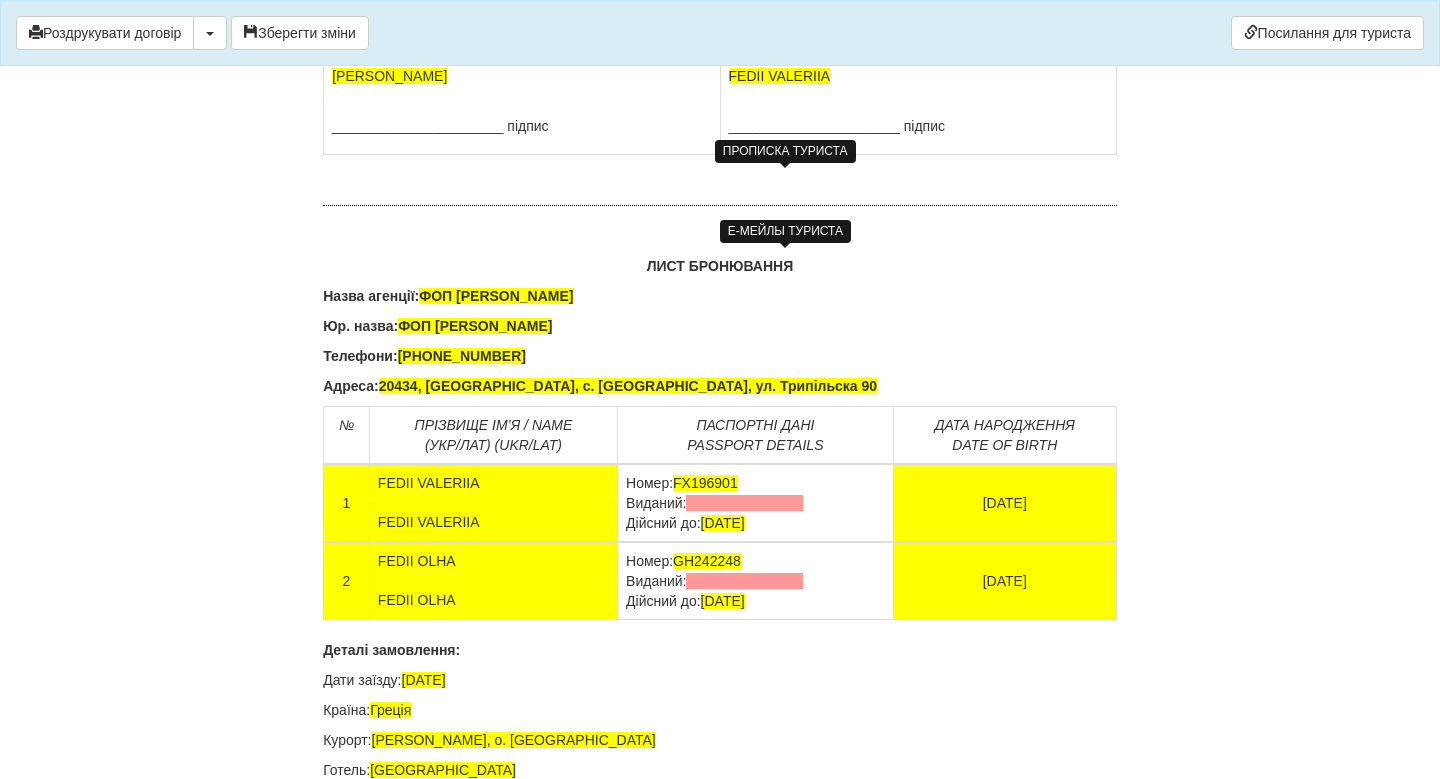 click on "______________________  підпис" at bounding box center [918, 126] 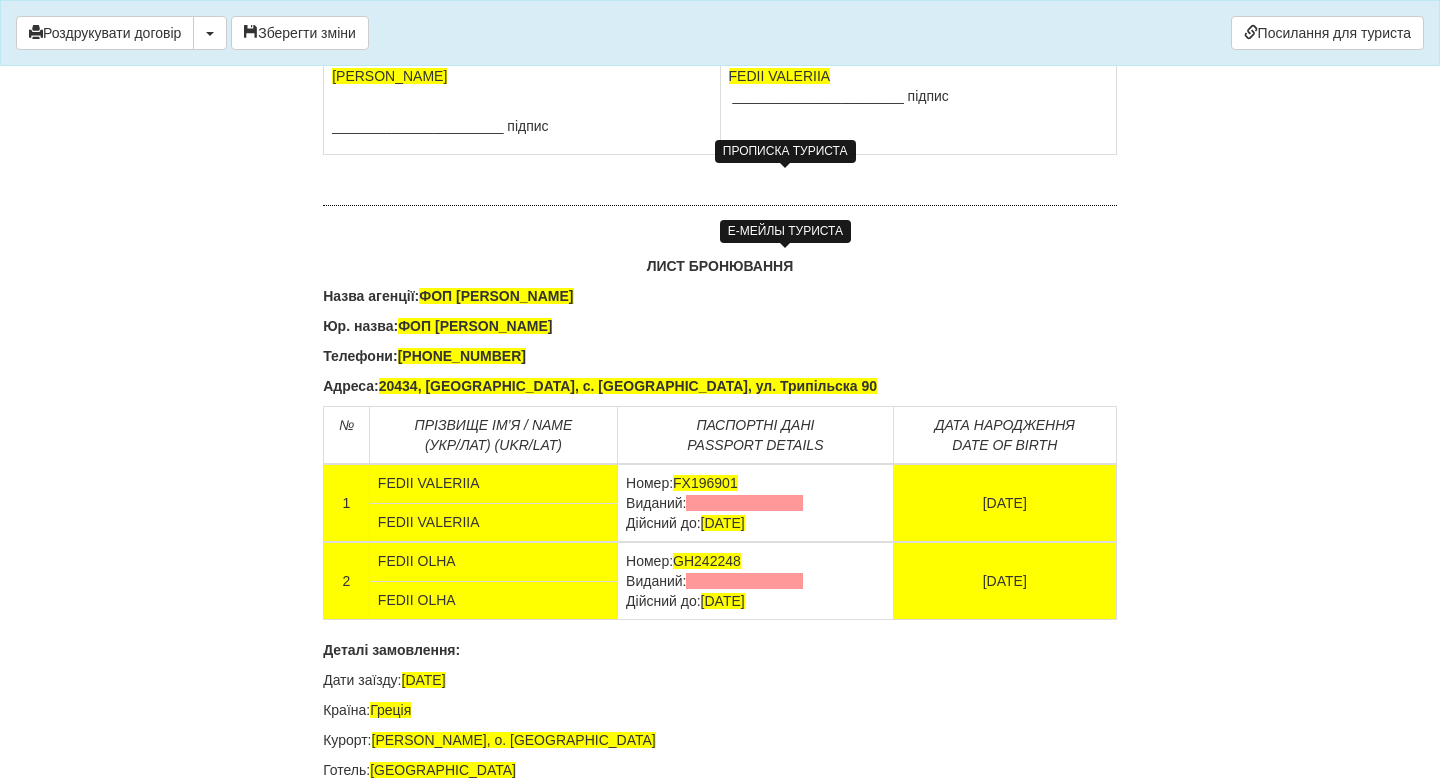 click on "______________________  підпис" at bounding box center [521, 126] 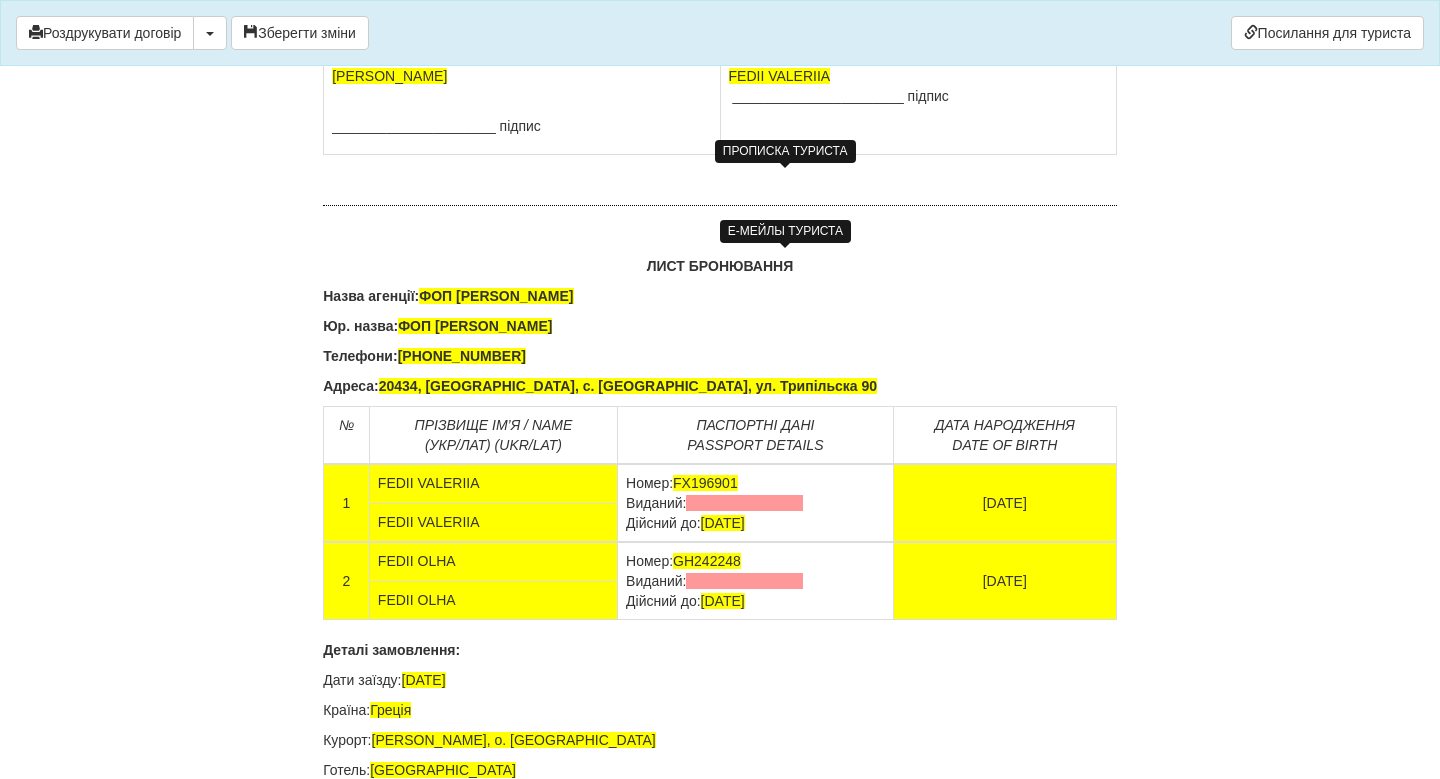 click at bounding box center (521, 96) 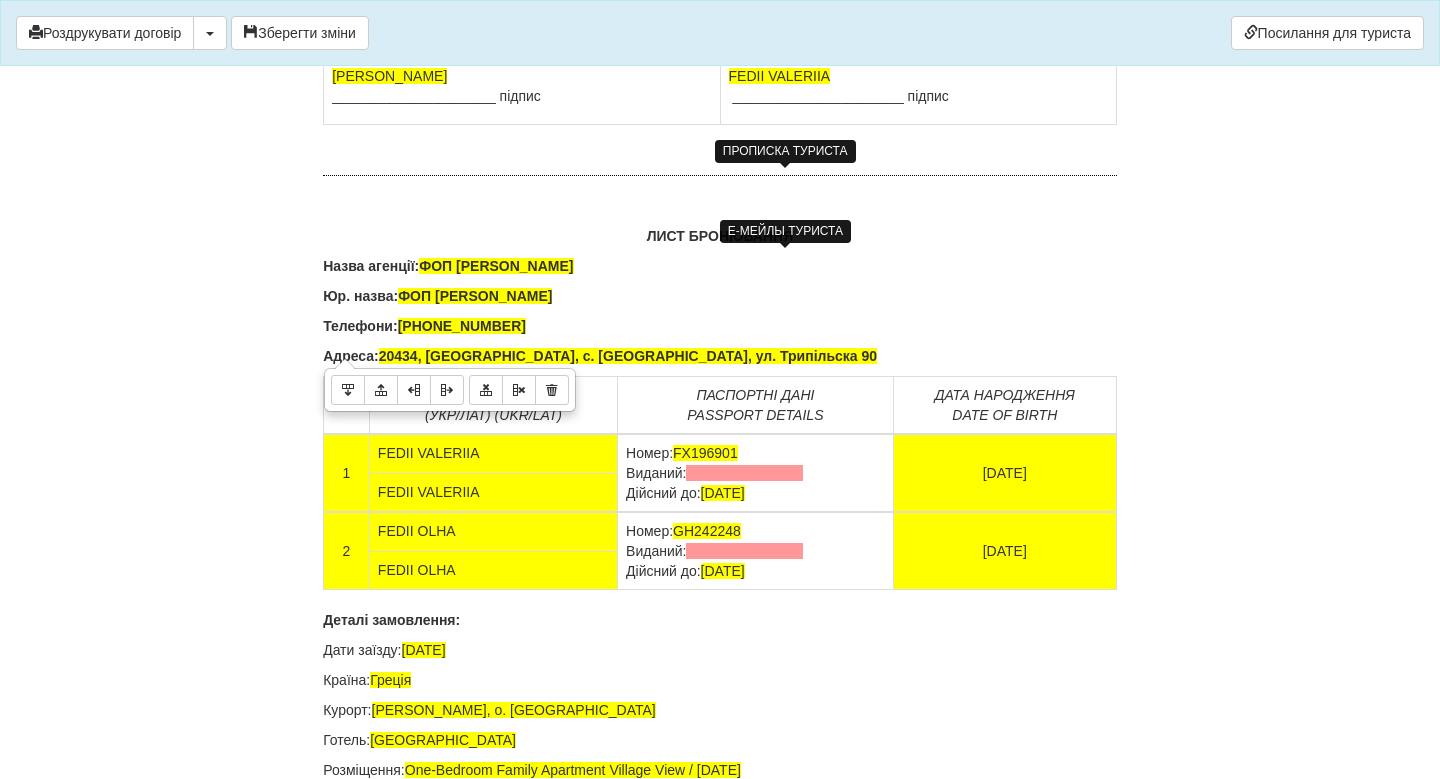 drag, startPoint x: 637, startPoint y: 237, endPoint x: 325, endPoint y: 218, distance: 312.578 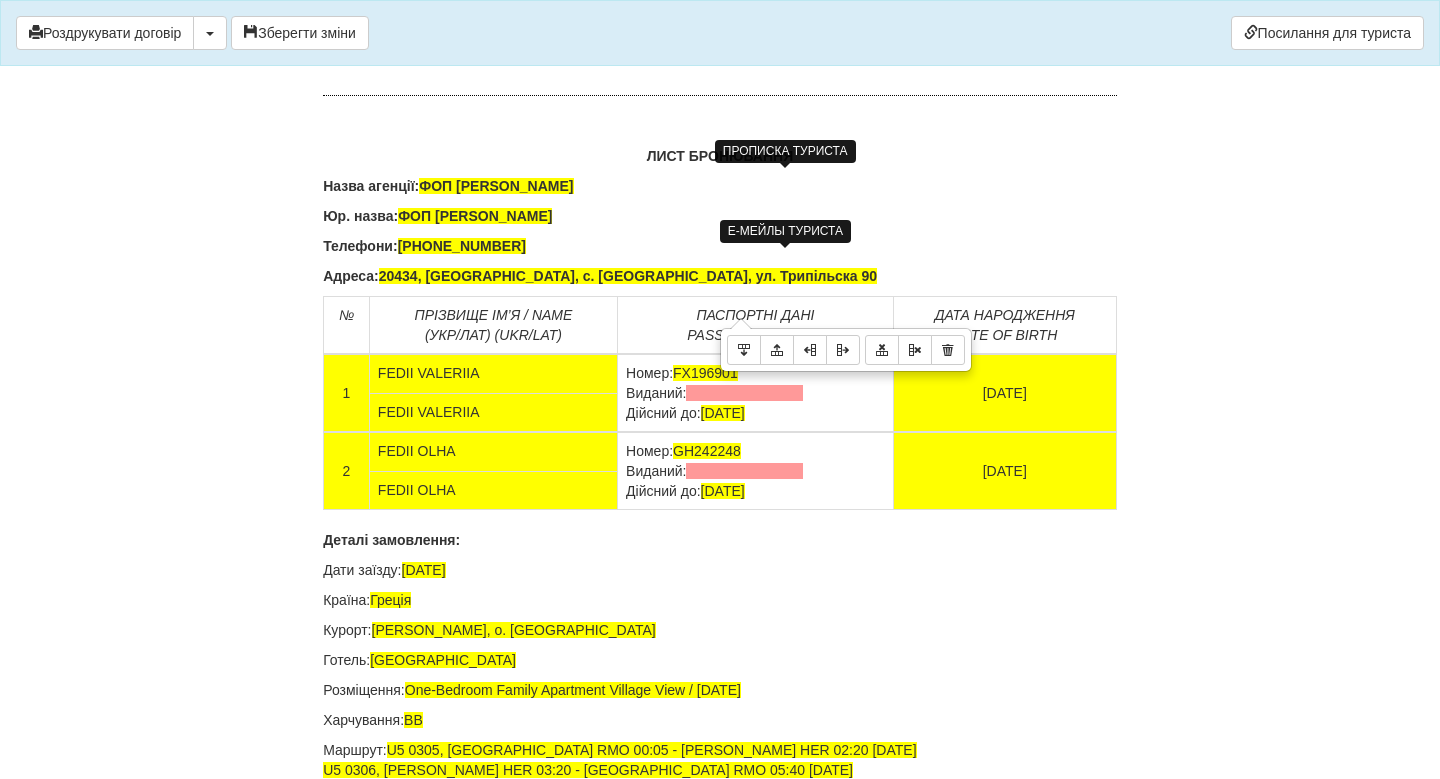click on "FEDII VALERIIA
24.07.1997
Паспорт  FX196901  виданий 21.08.2019
+380994060479" at bounding box center [918, -131] 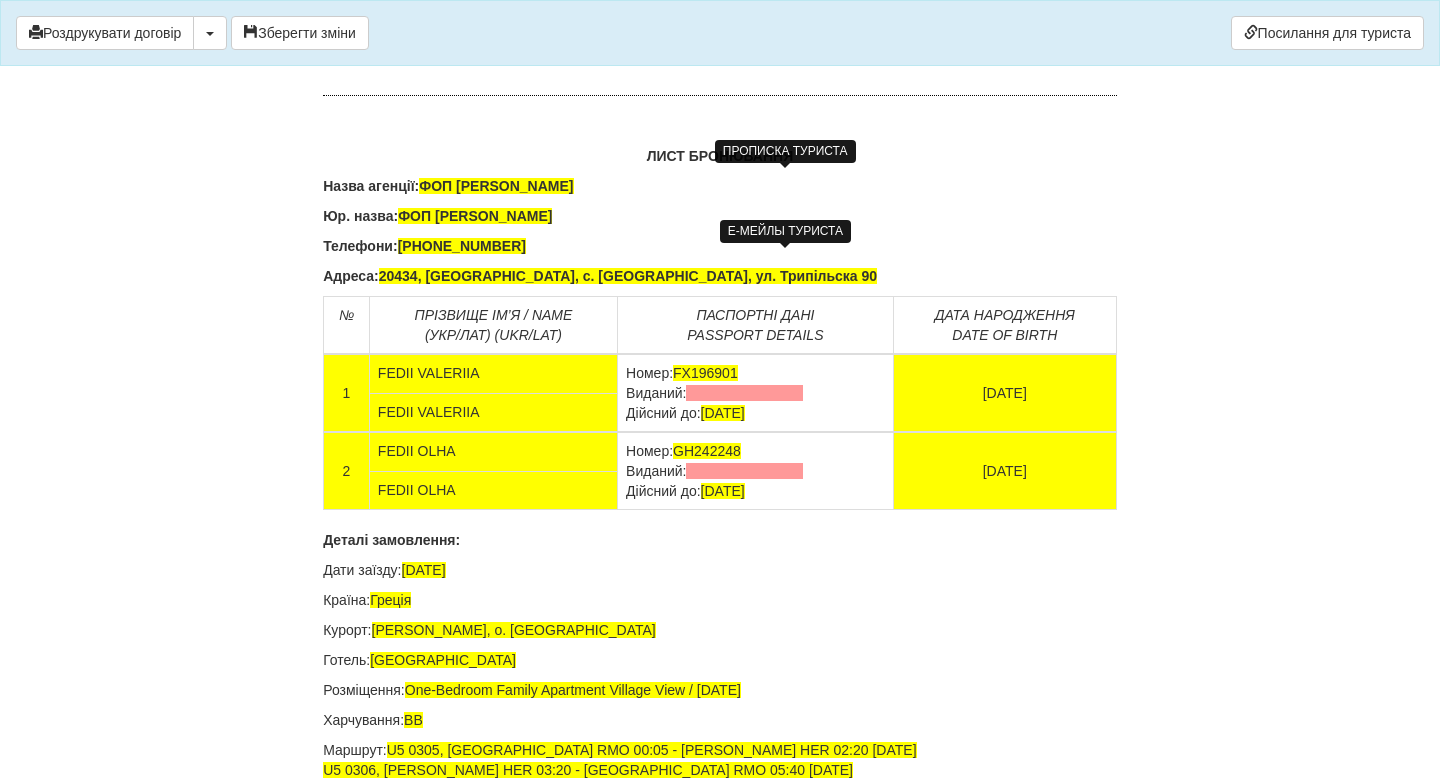 click on "FEDII VALERIIA
24.07.1997
Паспорт  FX196901  виданий 21.08.2019
+380994060479" at bounding box center [918, -131] 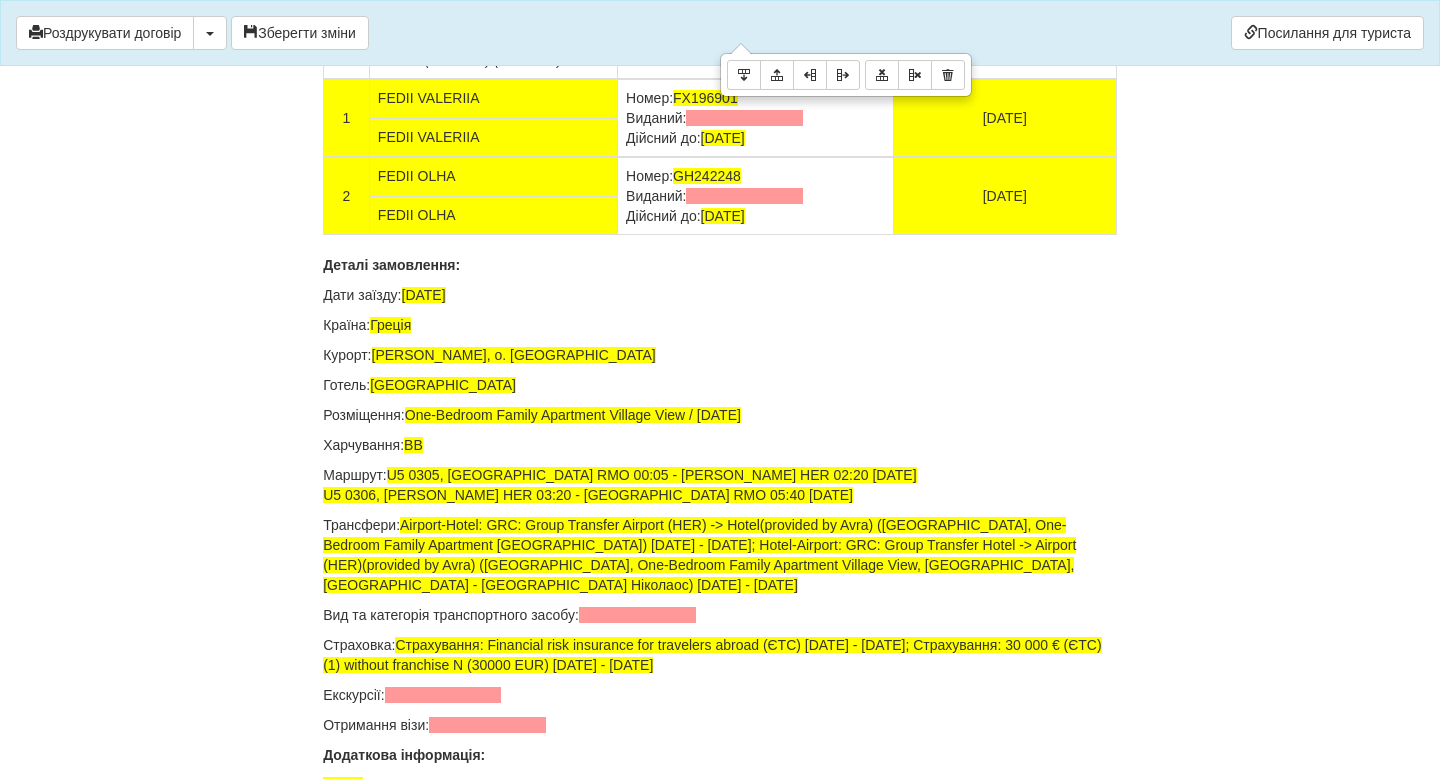 scroll, scrollTop: 13152, scrollLeft: 0, axis: vertical 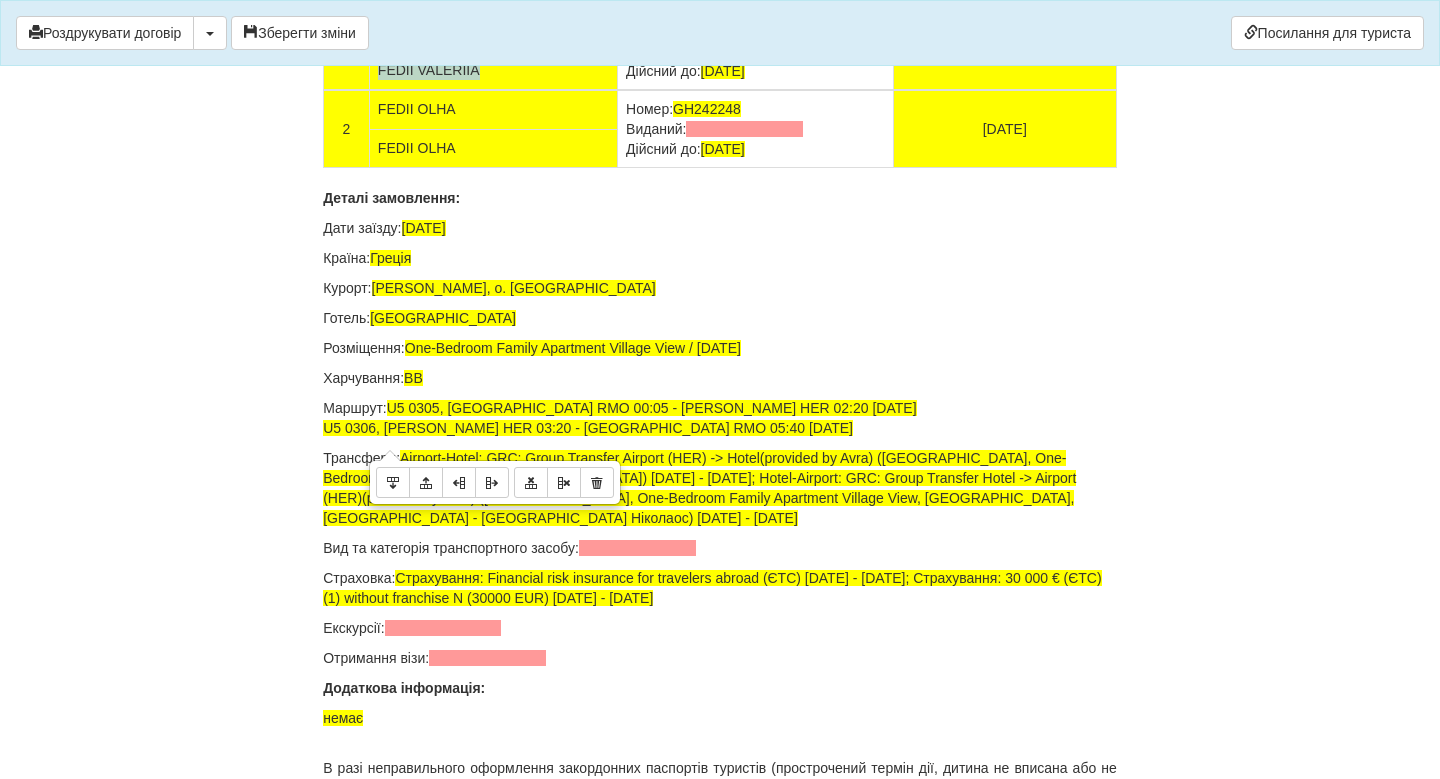 drag, startPoint x: 521, startPoint y: 437, endPoint x: 375, endPoint y: 427, distance: 146.34207 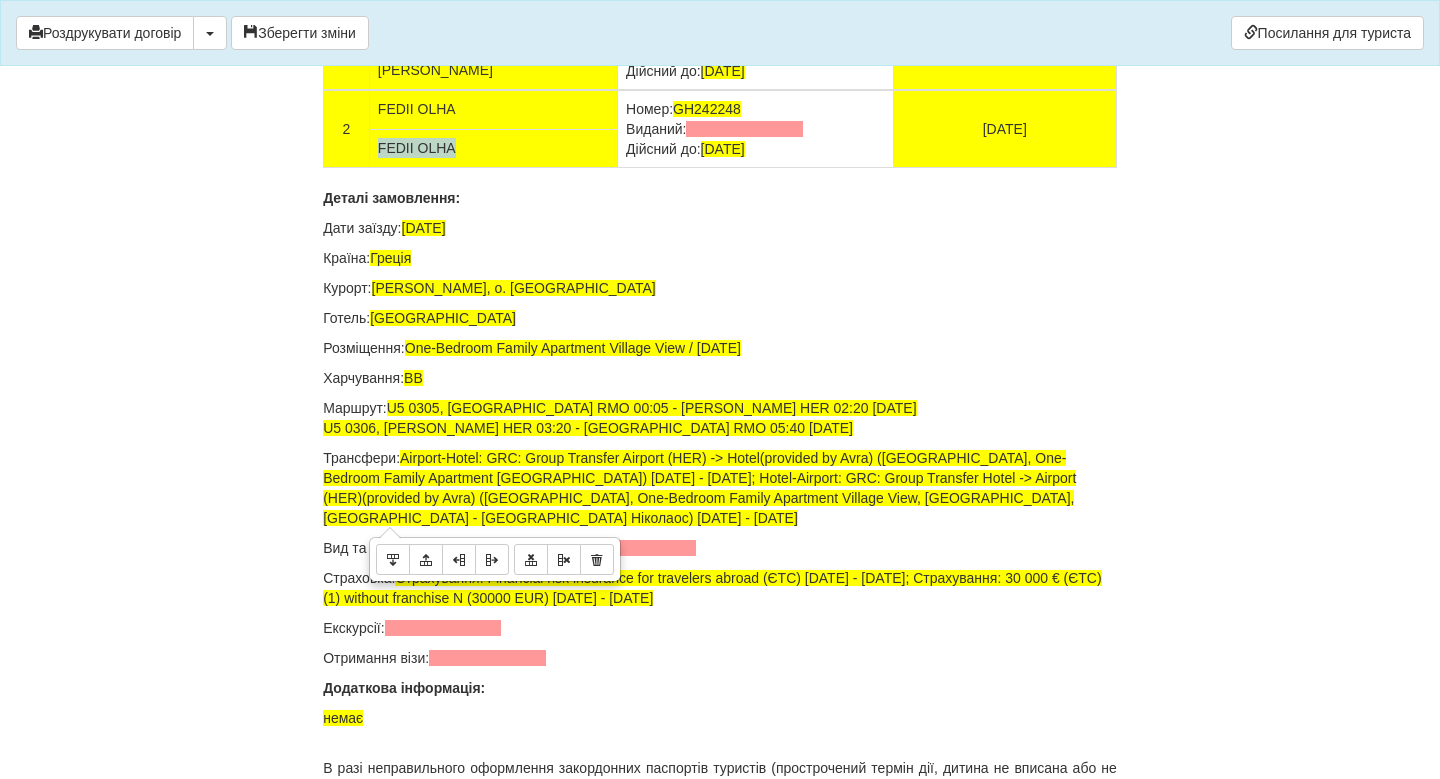 drag, startPoint x: 475, startPoint y: 512, endPoint x: 379, endPoint y: 508, distance: 96.0833 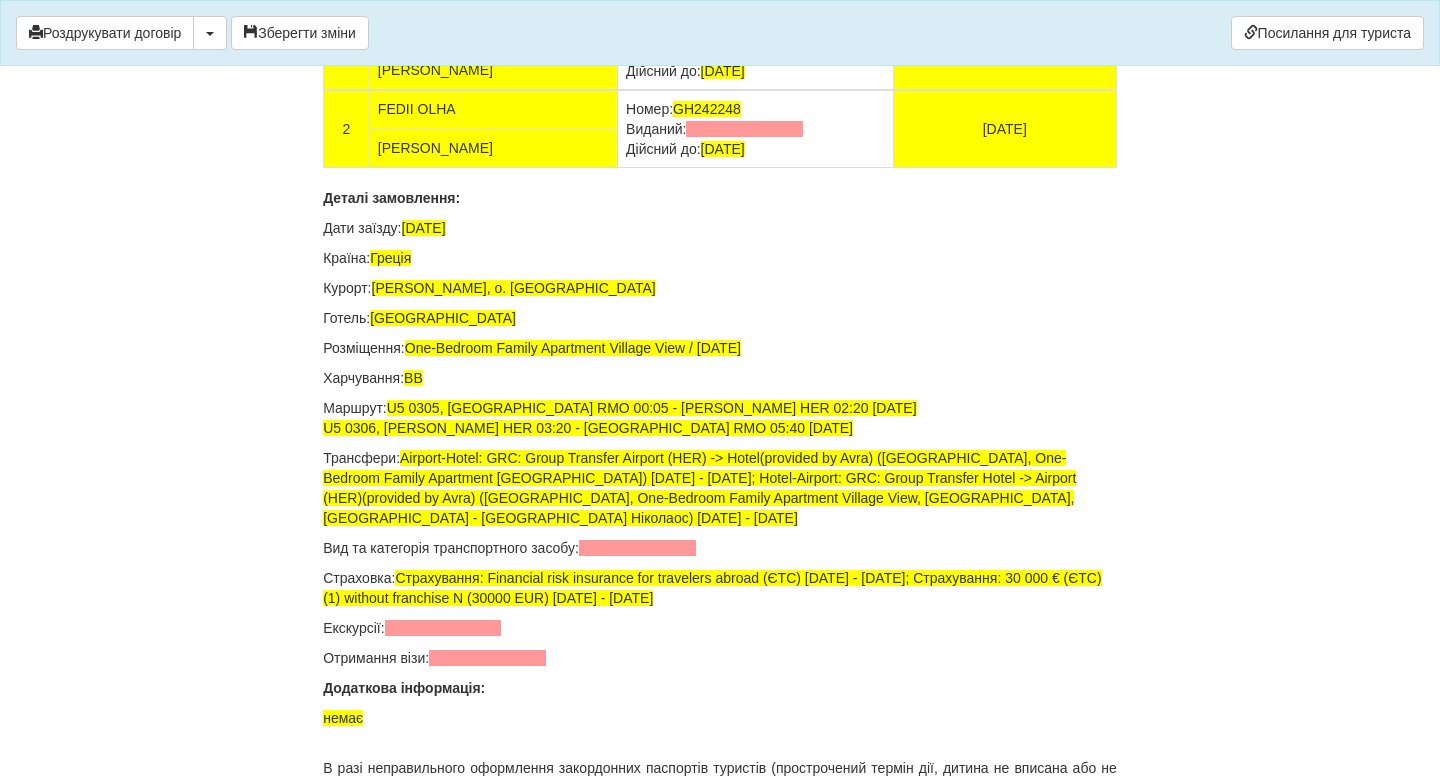 click on "Номер:  FX196901
Виданий:
Дійсний до:  21.08.2029" at bounding box center [756, 51] 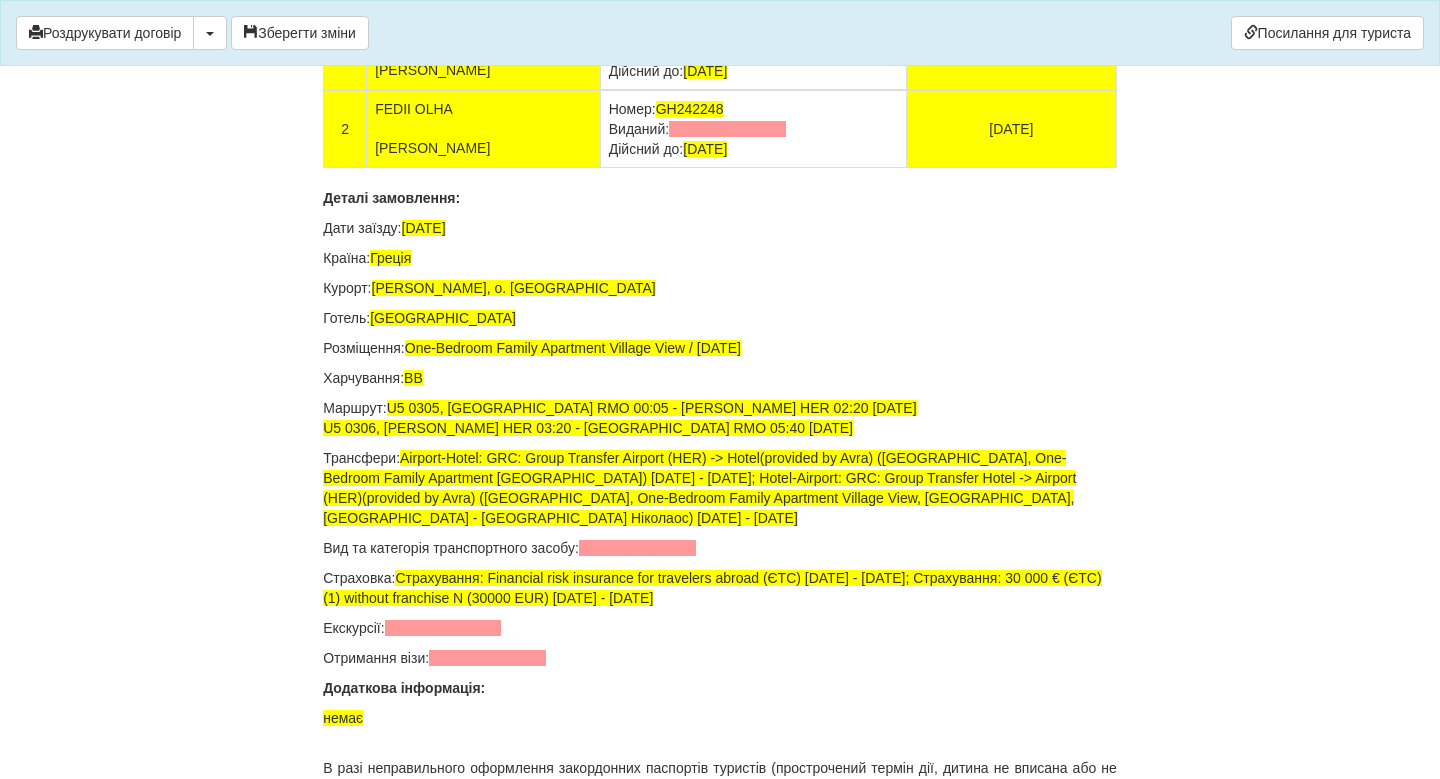 drag, startPoint x: 709, startPoint y: 413, endPoint x: 854, endPoint y: 413, distance: 145 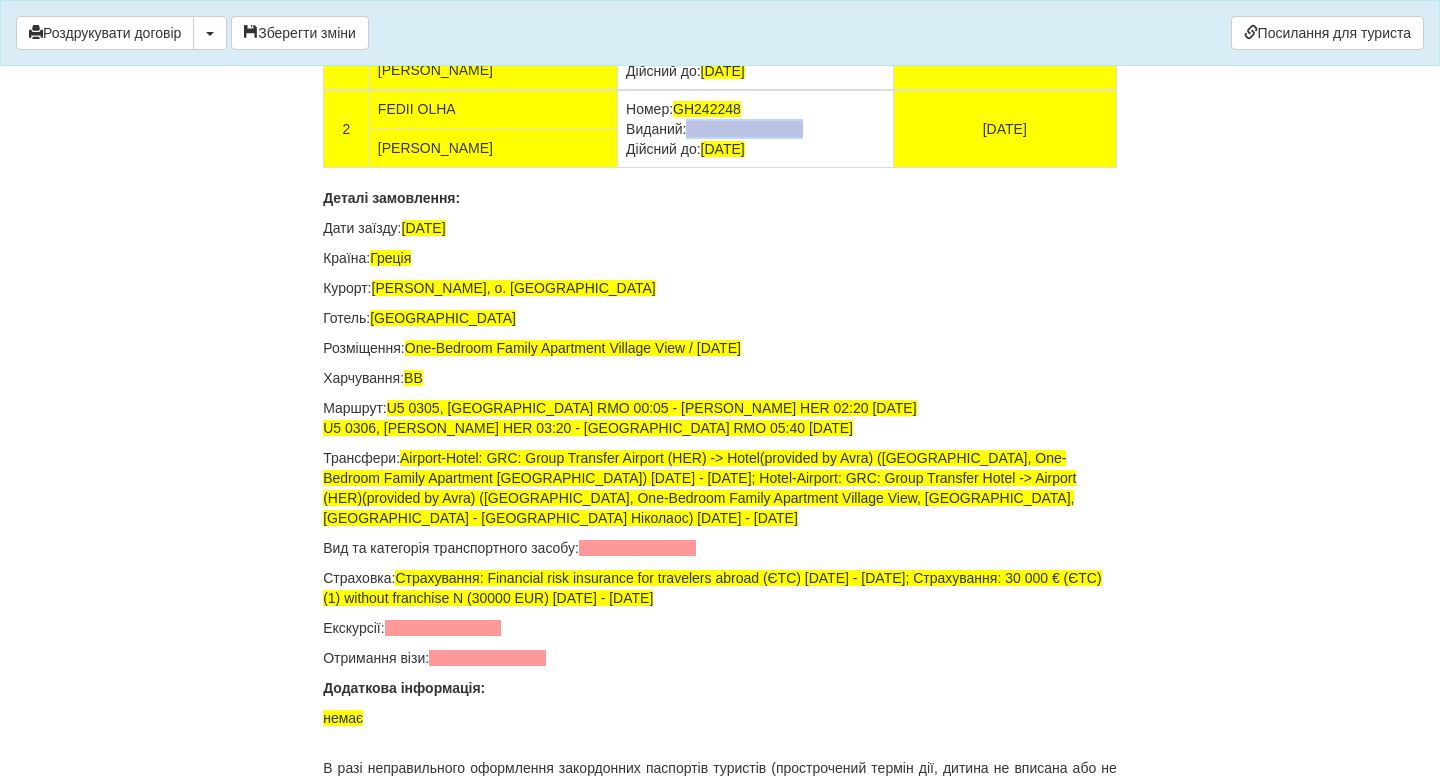 drag, startPoint x: 691, startPoint y: 487, endPoint x: 843, endPoint y: 484, distance: 152.0296 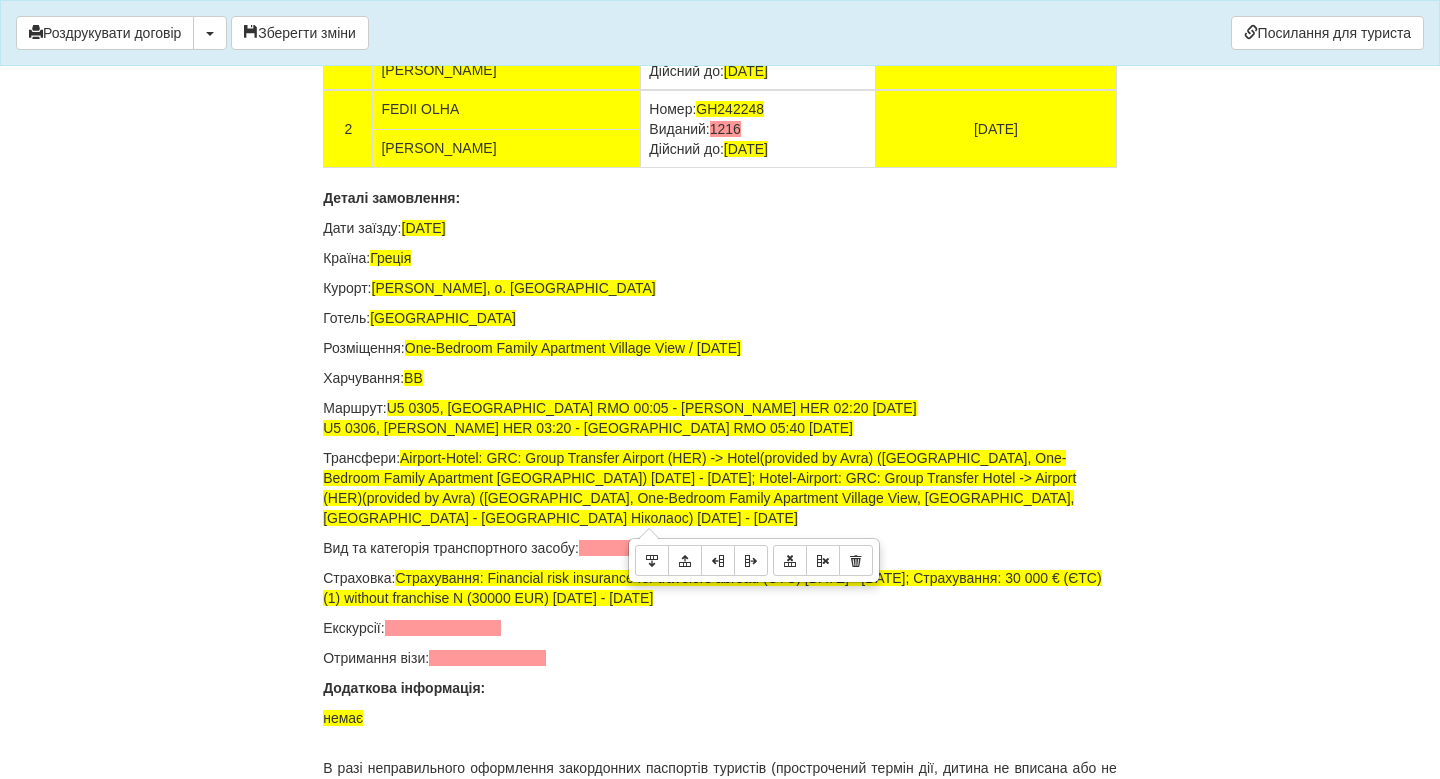 drag, startPoint x: 747, startPoint y: 490, endPoint x: 694, endPoint y: 491, distance: 53.009434 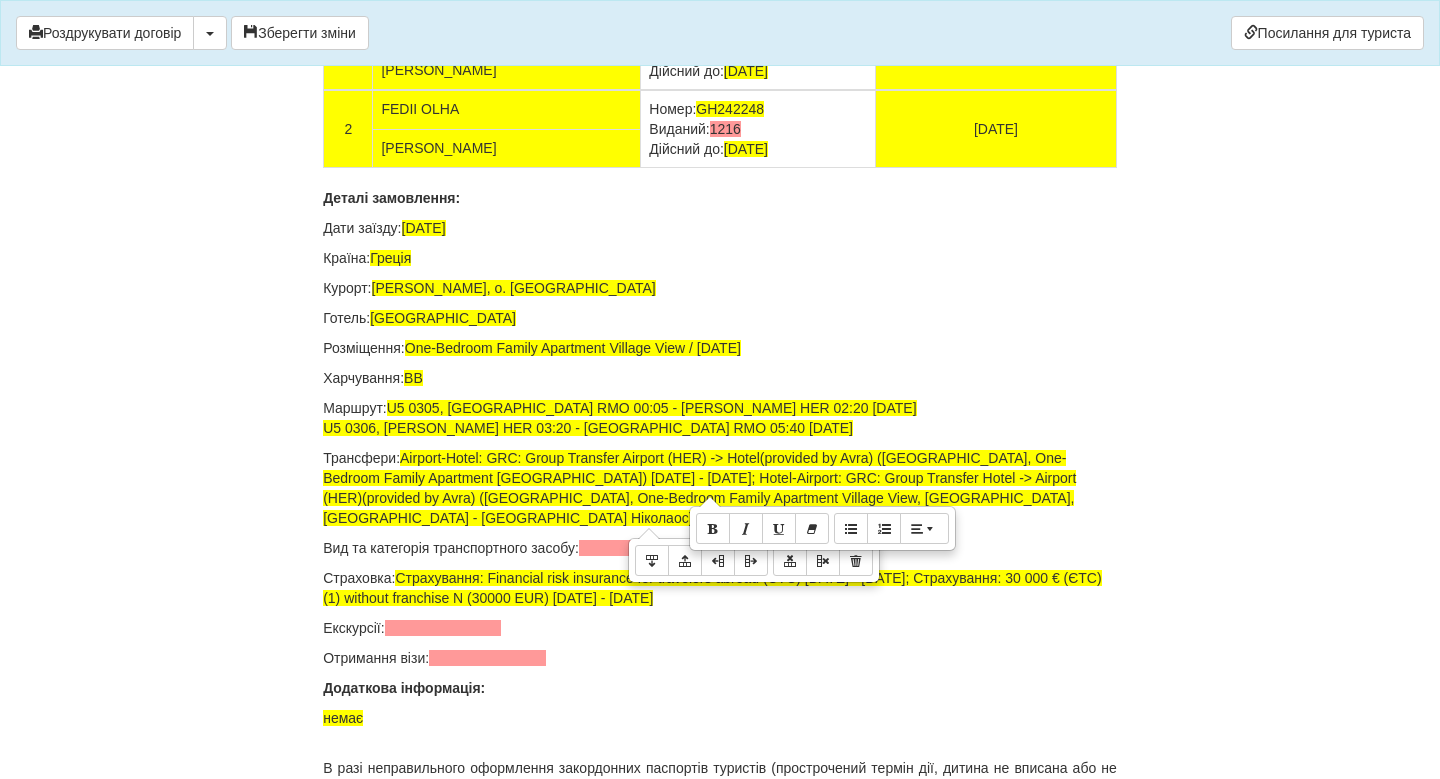 click on "1216" at bounding box center (725, 129) 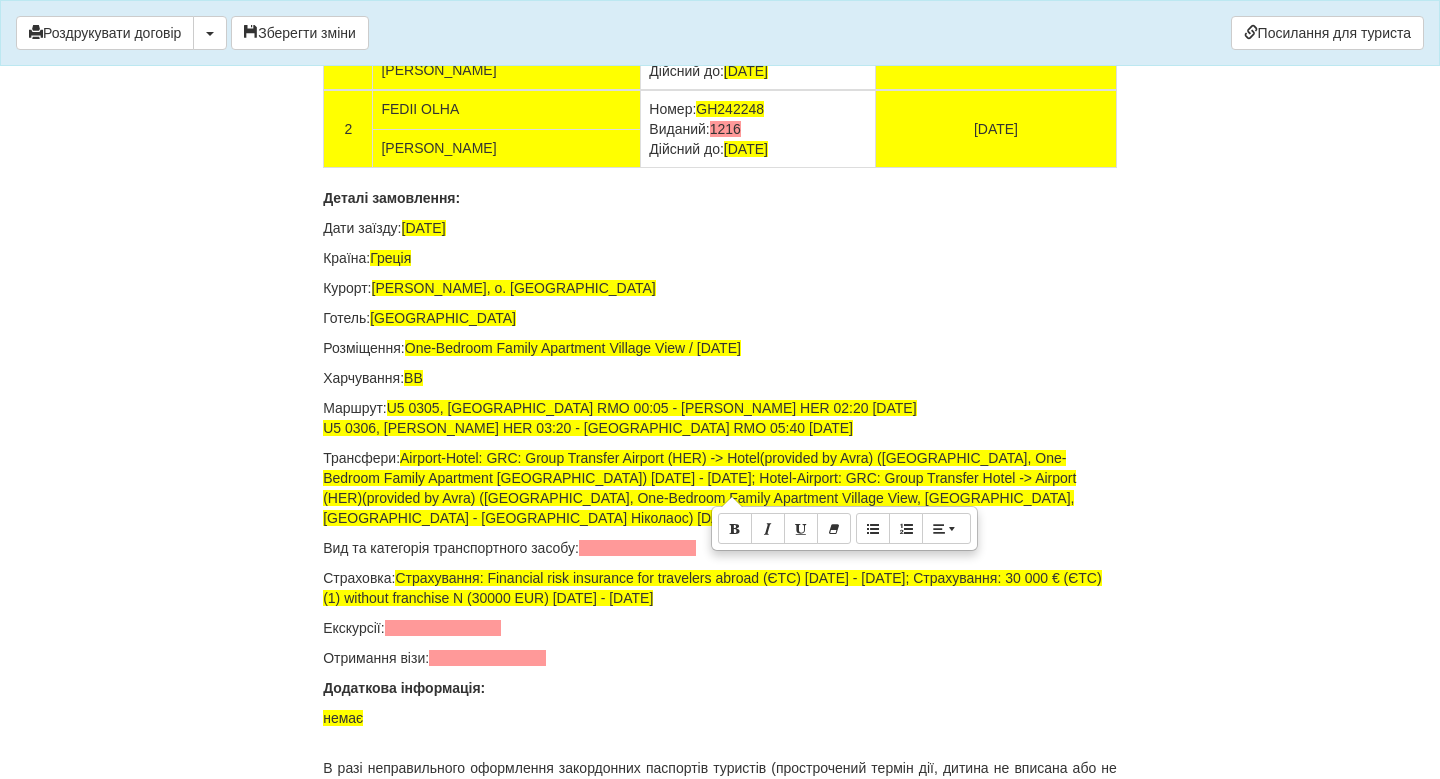 click on "Номер:  GH242248
Виданий:  1216
Дійсний до:  05.12.2033" at bounding box center (758, 129) 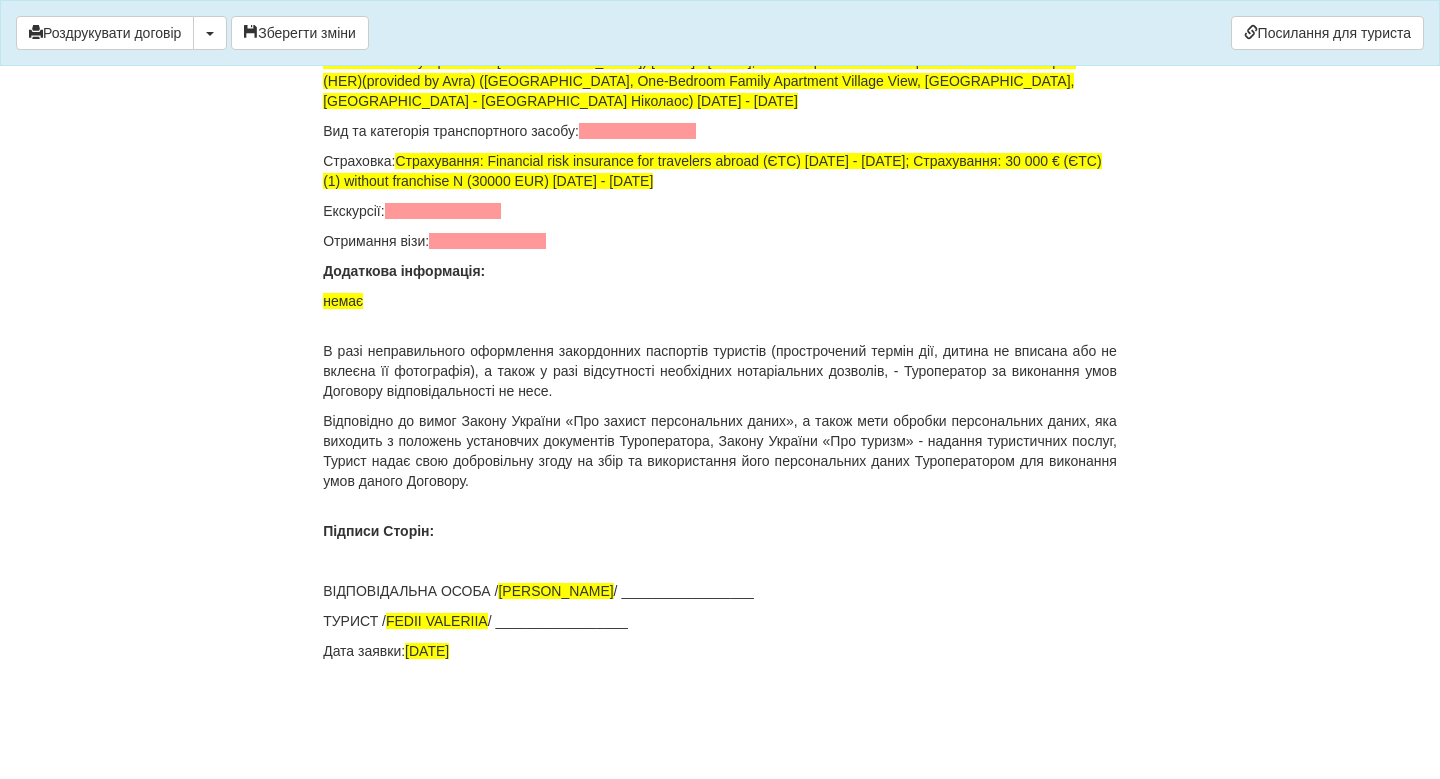 scroll, scrollTop: 13617, scrollLeft: 0, axis: vertical 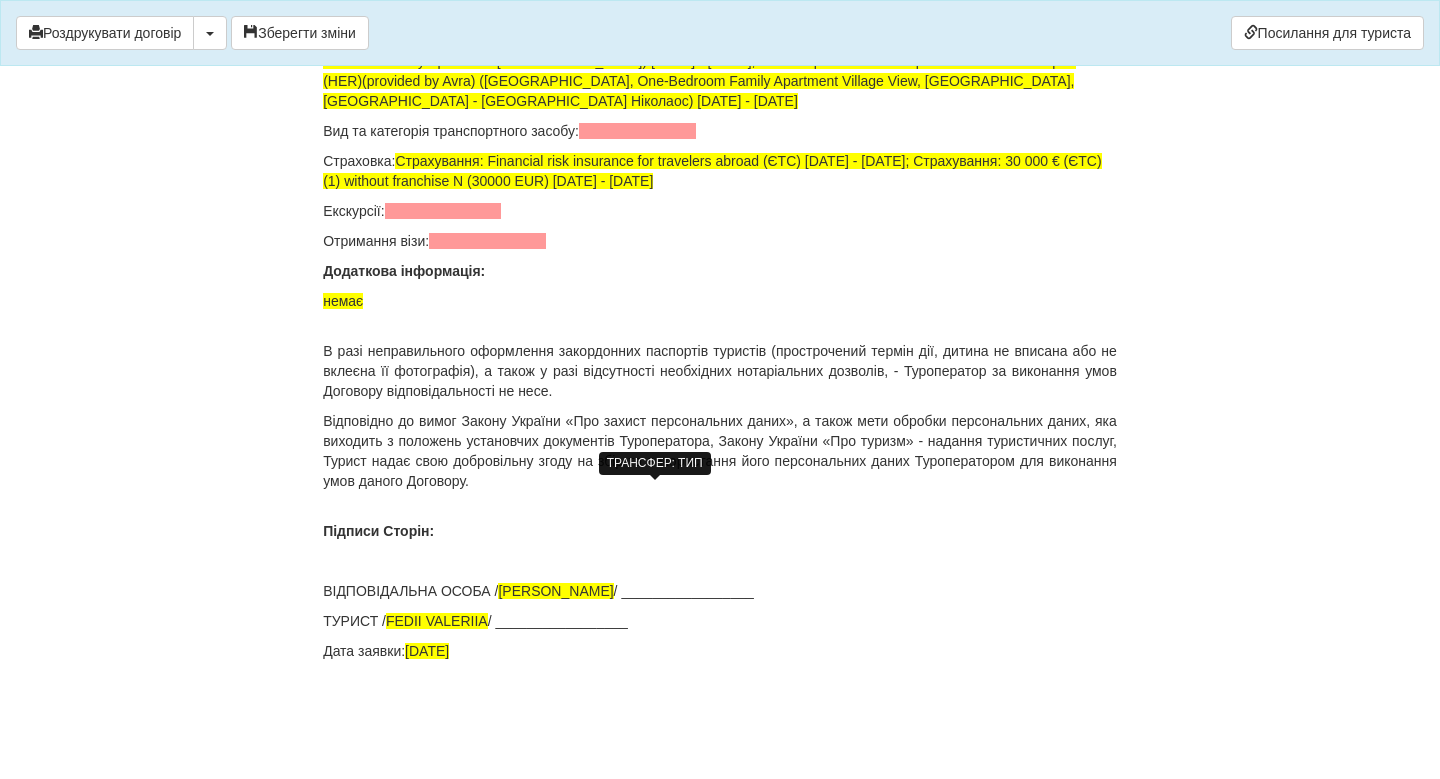 click at bounding box center [637, 131] 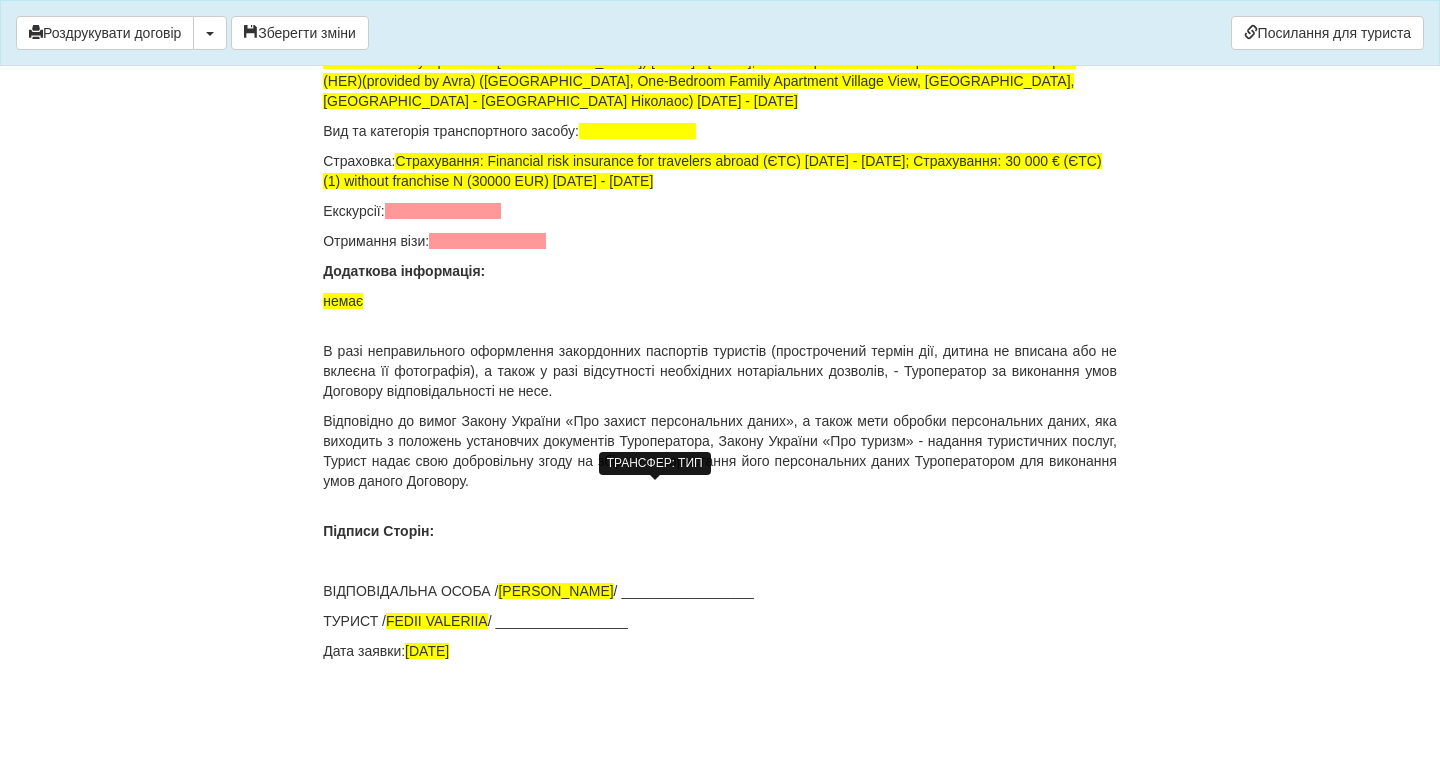 click at bounding box center [637, 131] 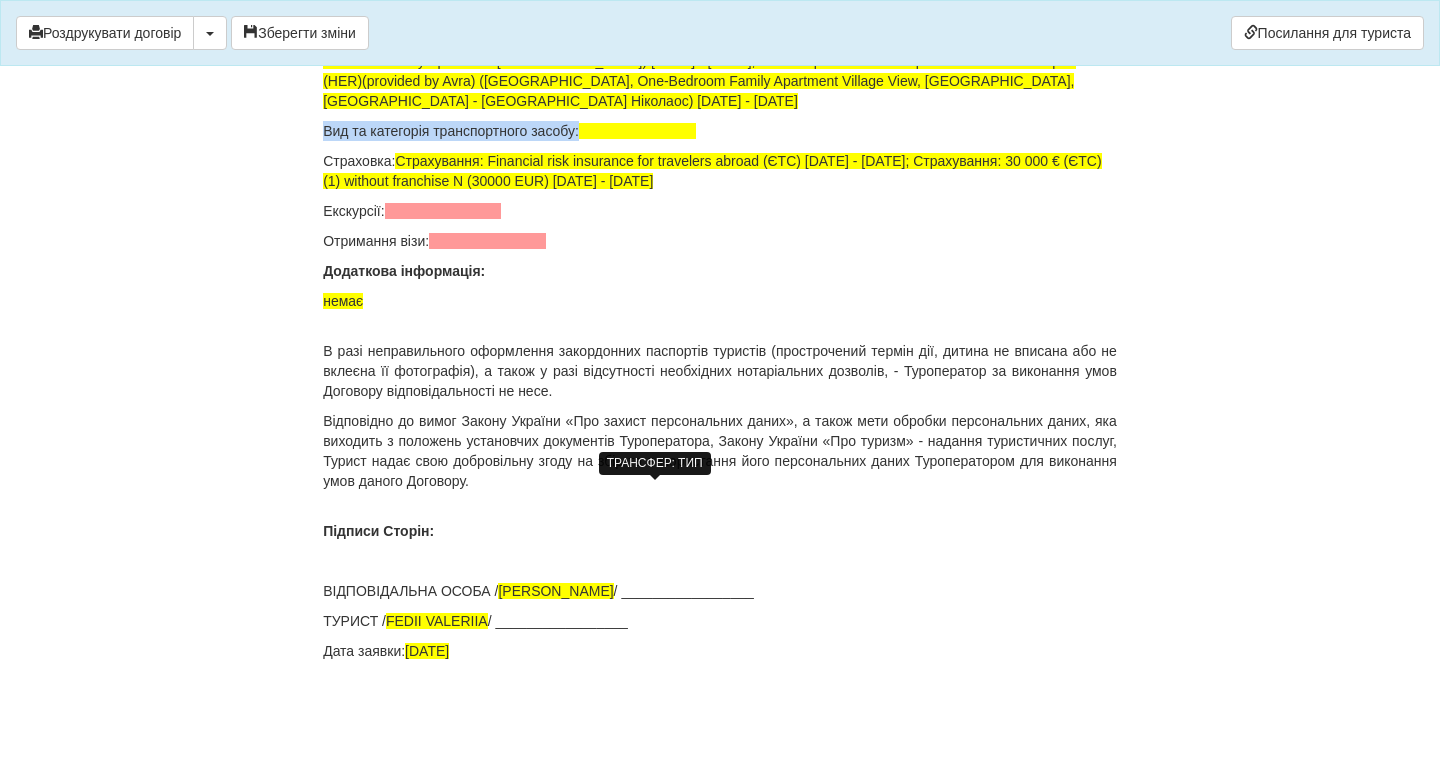 click at bounding box center (637, 131) 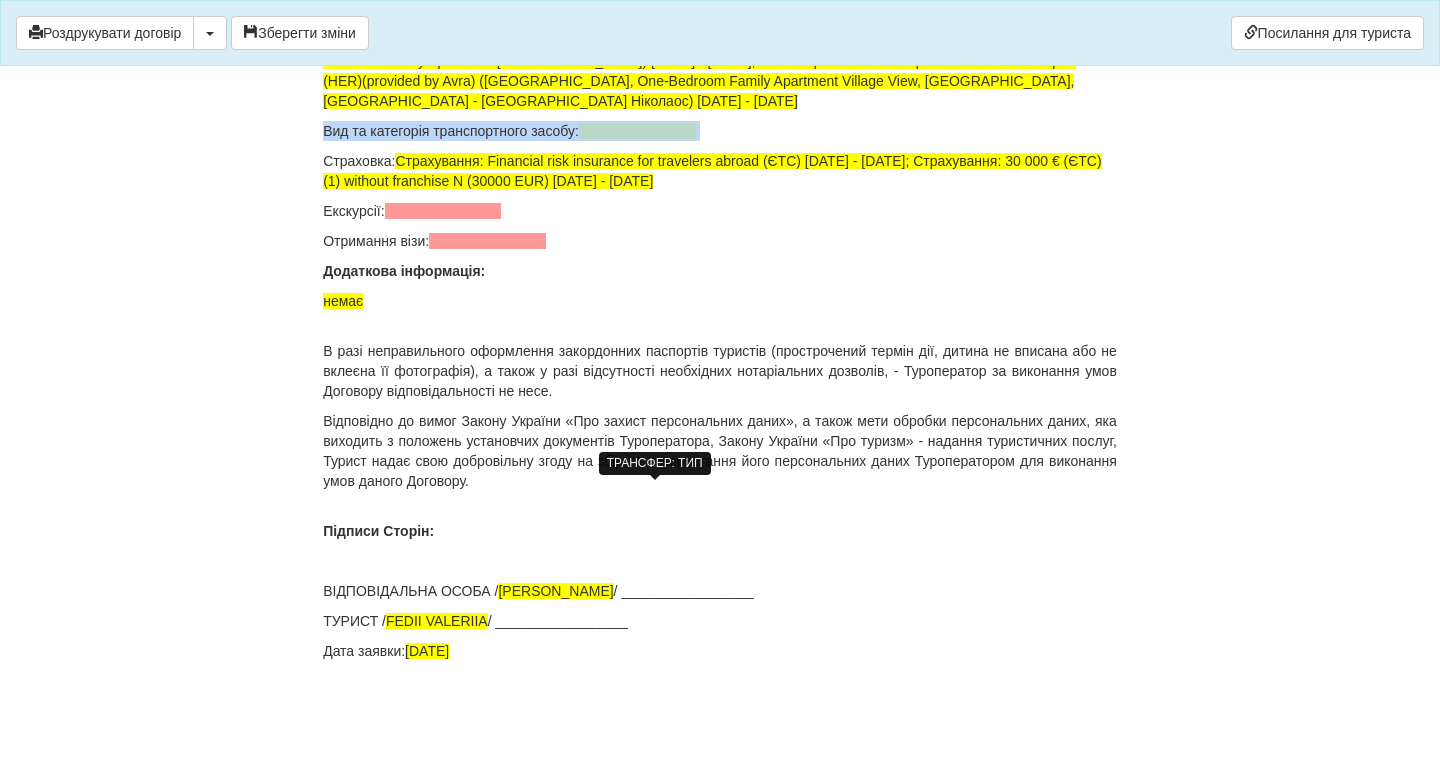 click at bounding box center [637, 131] 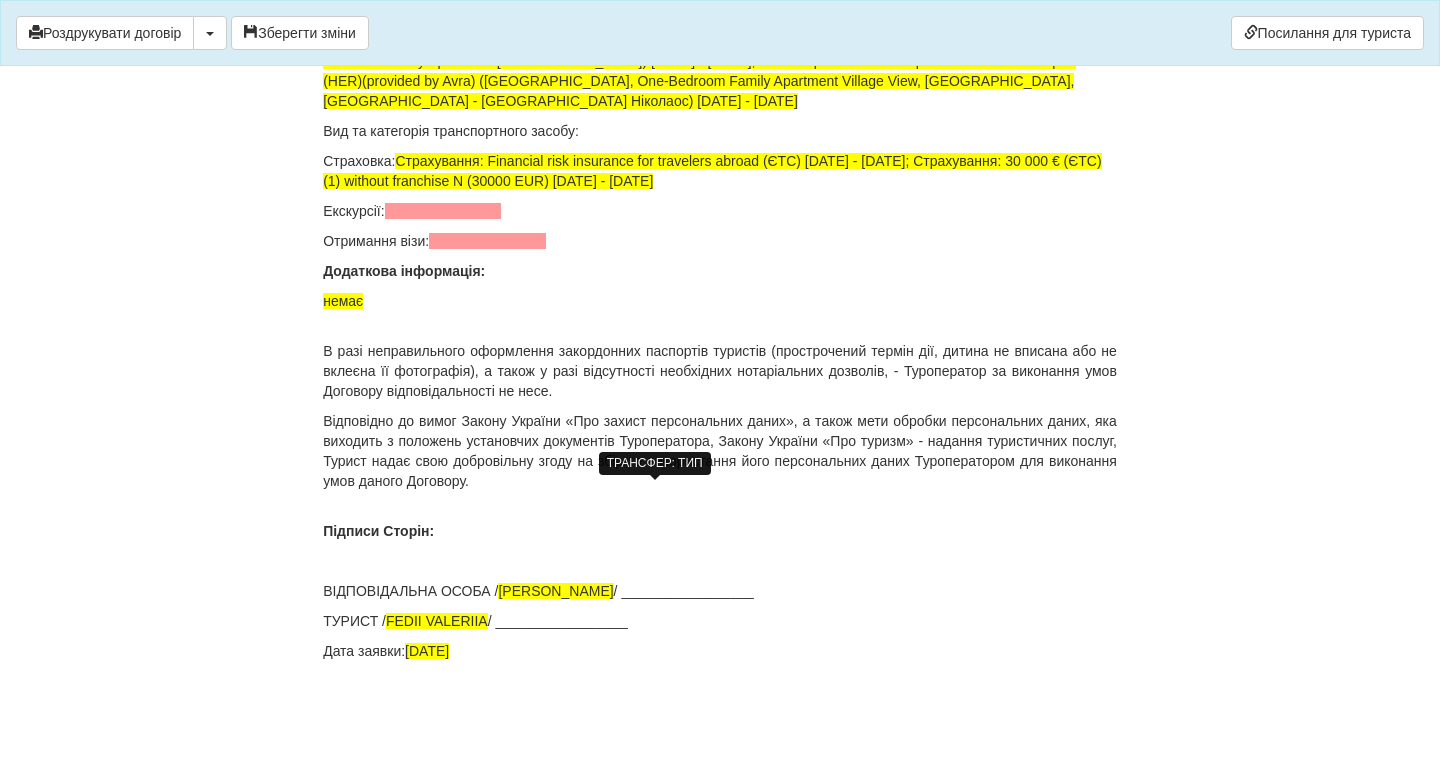 drag, startPoint x: 608, startPoint y: 439, endPoint x: 279, endPoint y: 432, distance: 329.07446 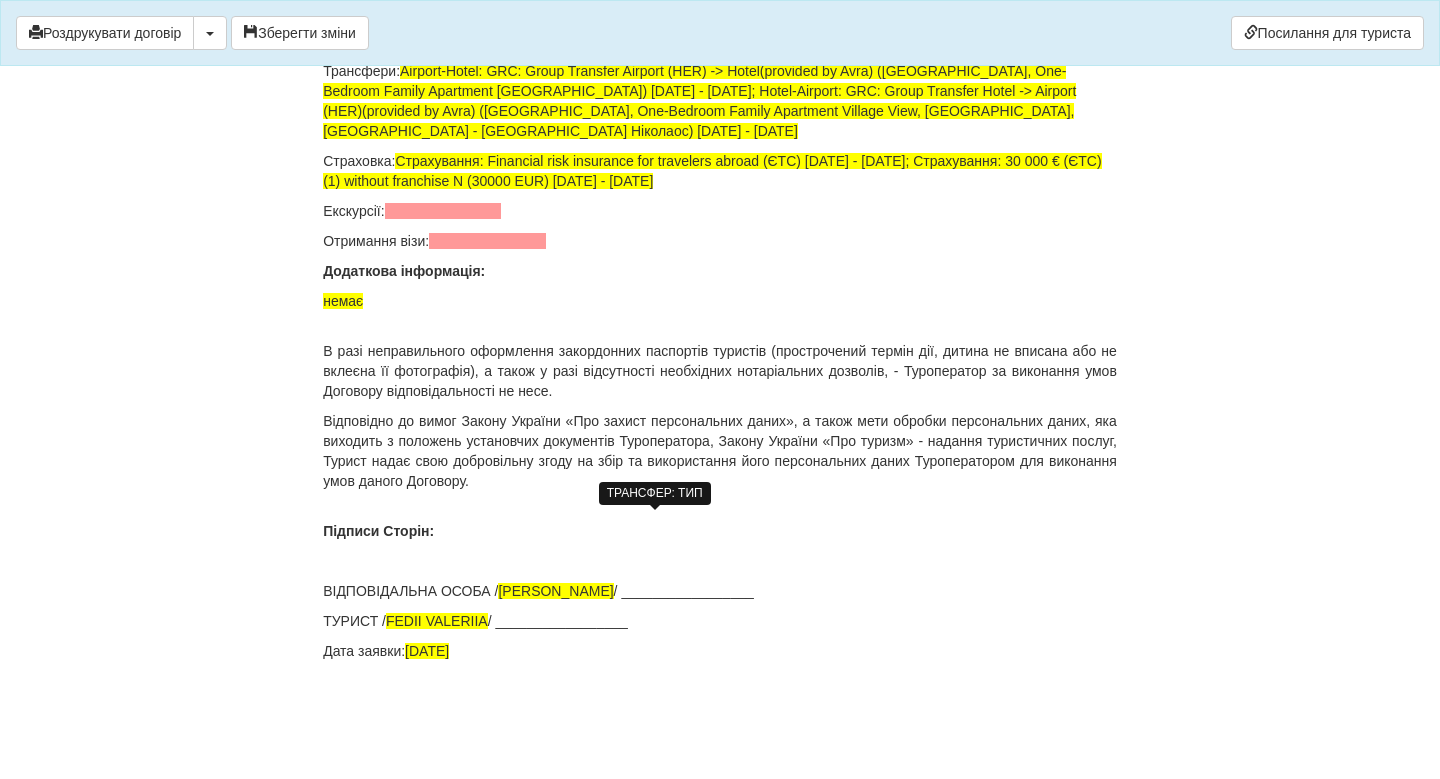 click on "Екскурсії:" at bounding box center (720, 211) 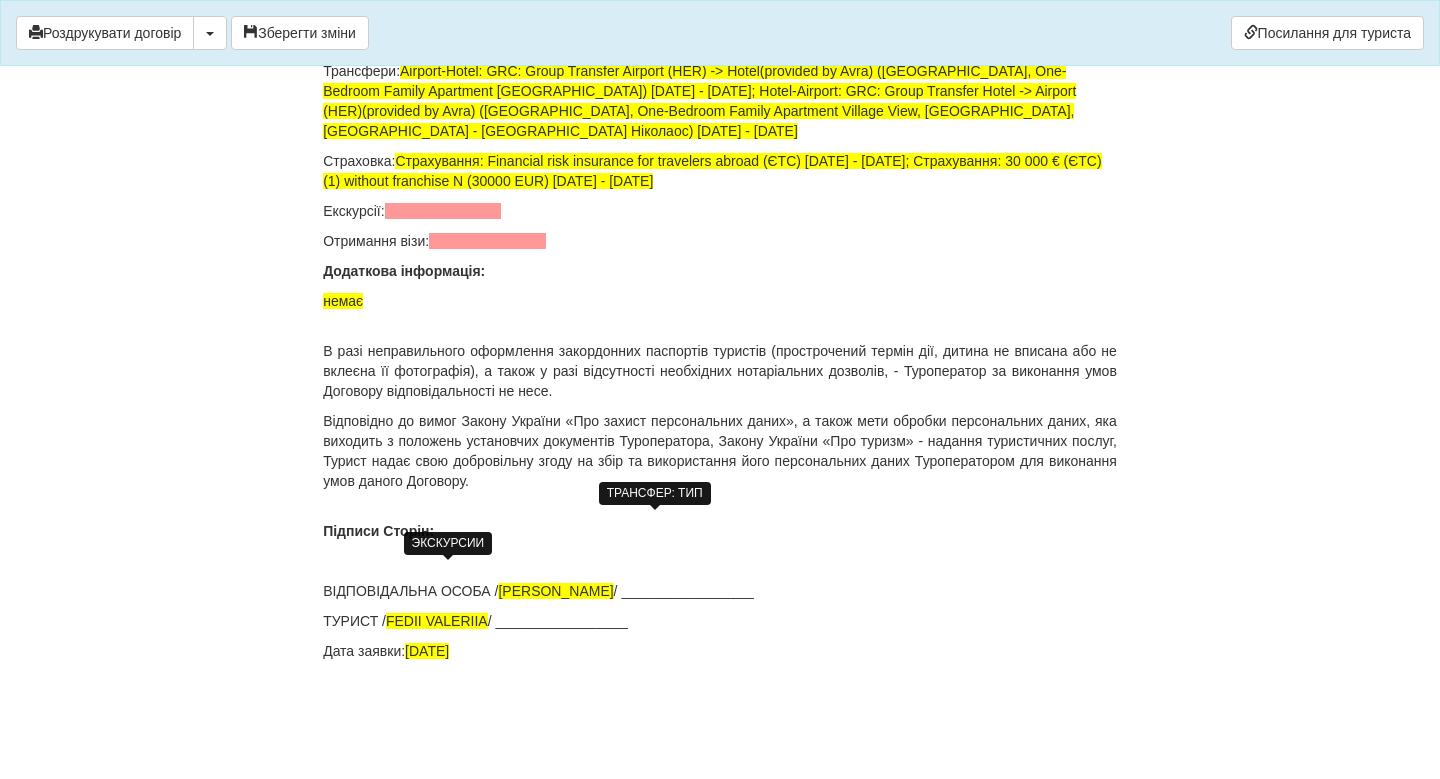 click at bounding box center [443, 211] 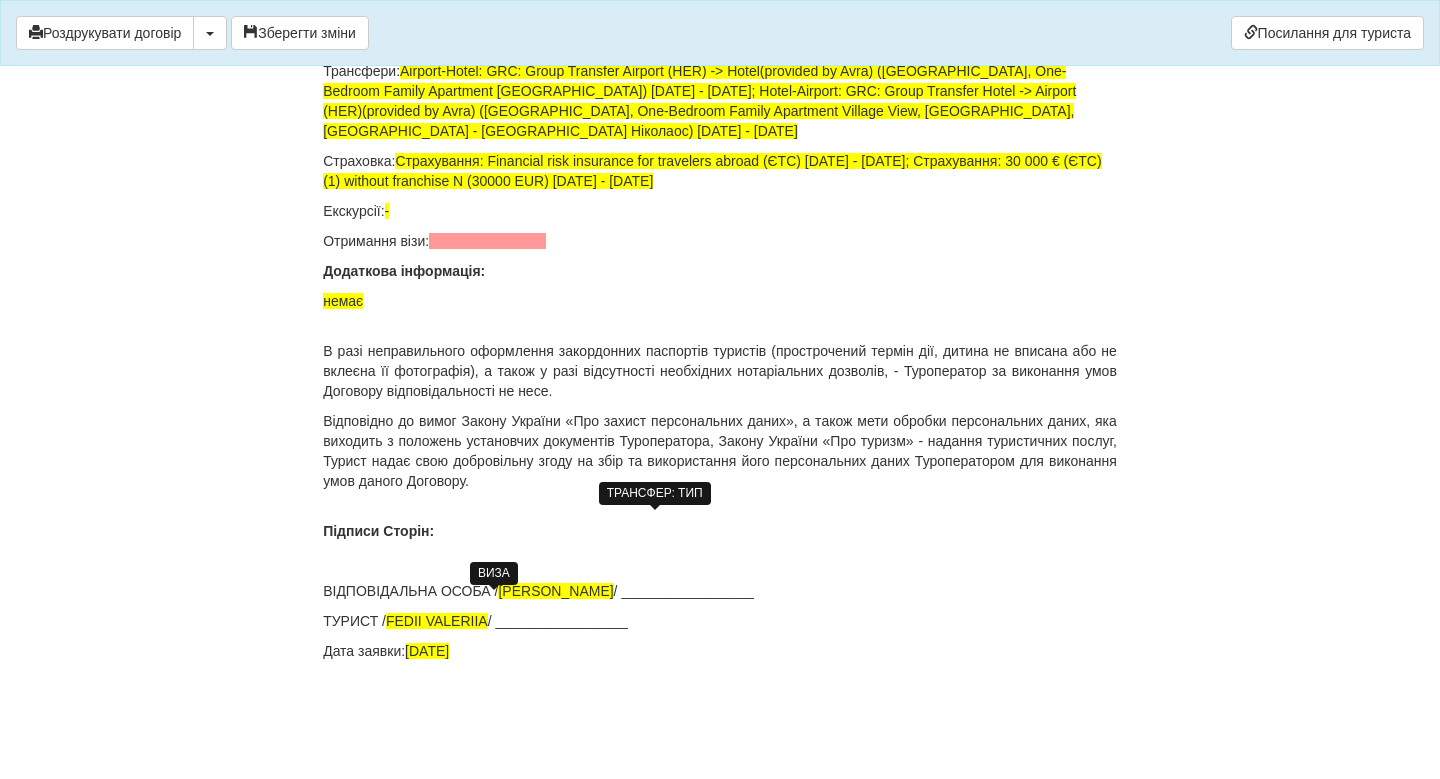 click at bounding box center [487, 241] 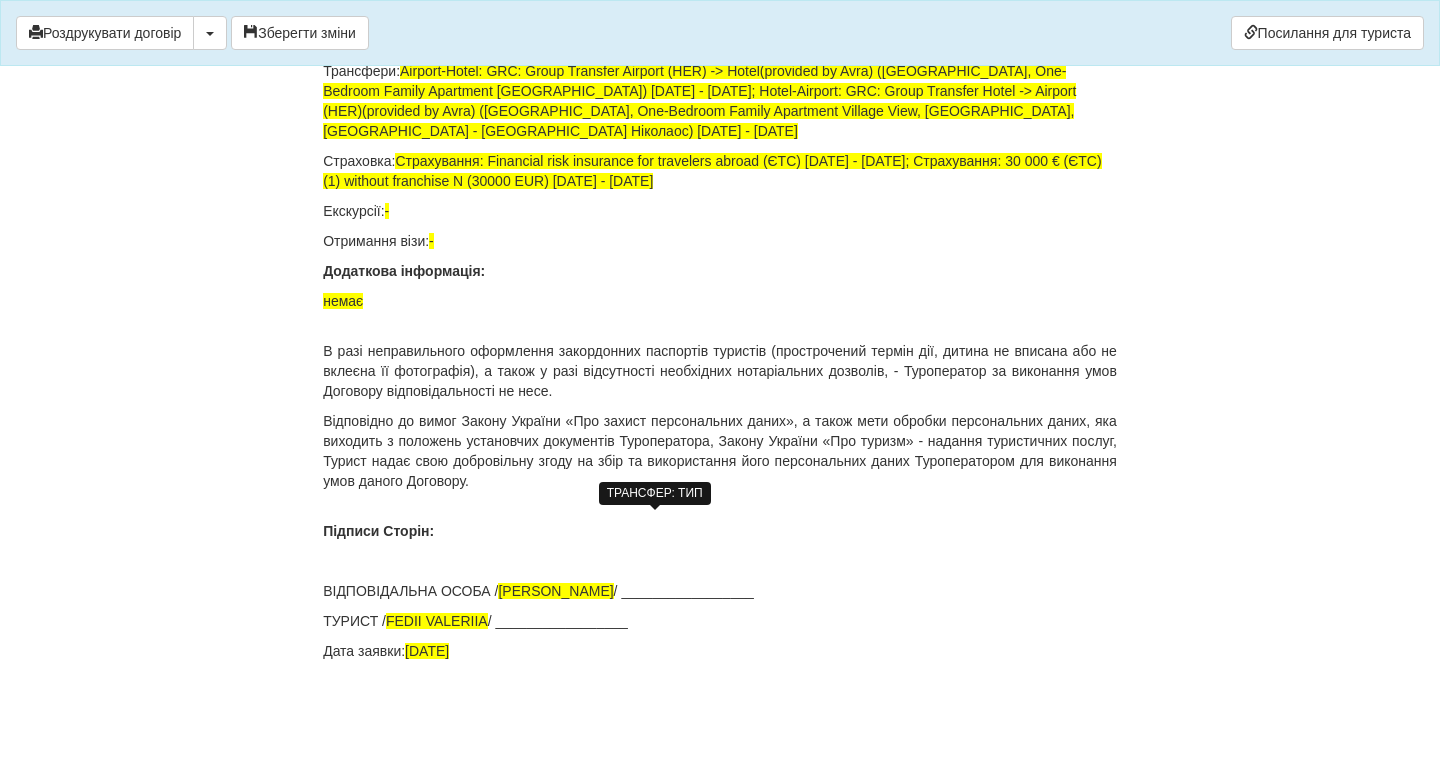 click on "Додаткова інформація:" at bounding box center (720, 271) 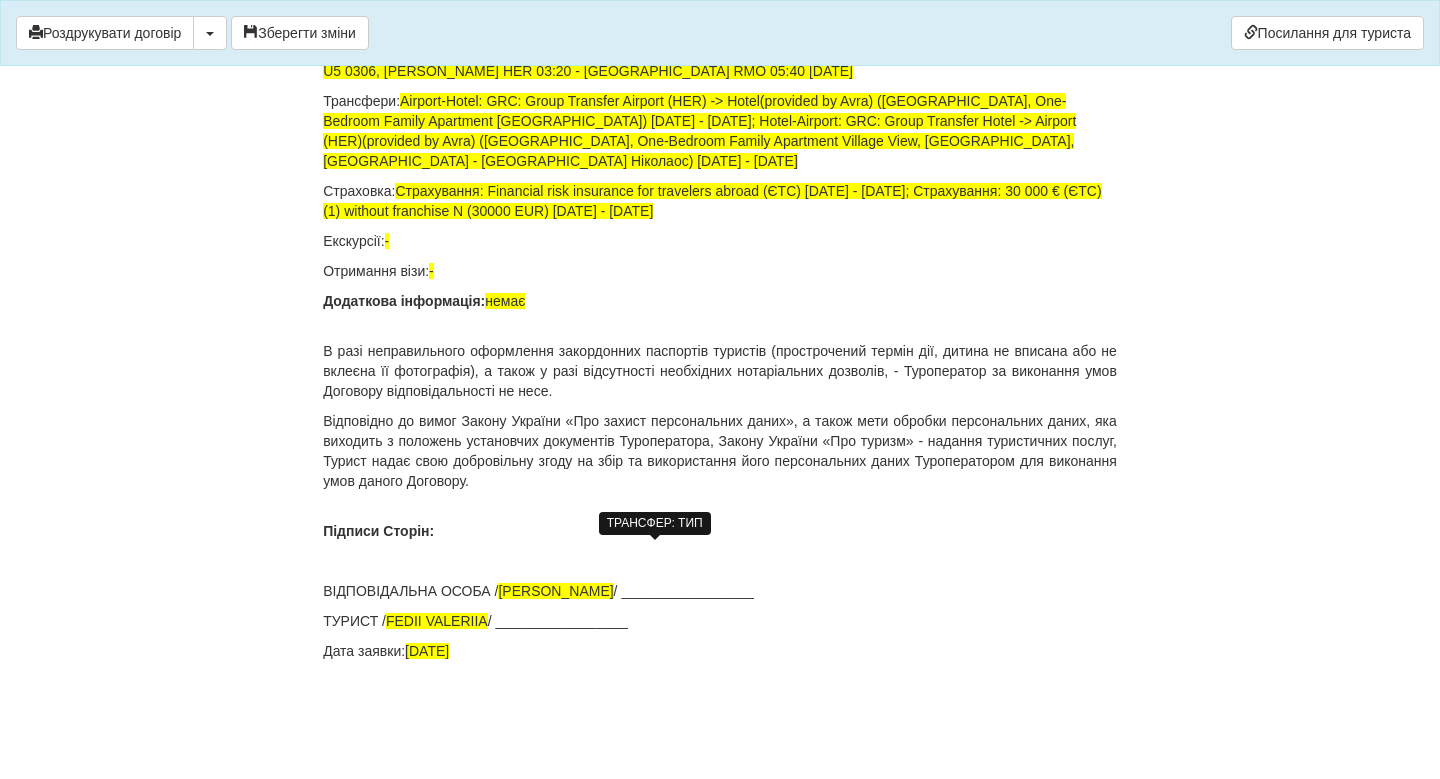 click on "ДОГОВІР ПРО НАДАННЯ ТУРИСТИЧНИХ ПОСЛУГ № 76185228
Цей договір укладений  15.07.2025  р.
В місті  Київ
МІЖ :
Турагентом  ФОП Наливайко Оксана Михайлівна  в особі  Наливайко Оксана Михайлівна , що діє на підставі Агентського договору на реалізацію турпродукту № 7000/16  від  08.11.2018  р.
від імені та за дорученням Туроператора  Товариство з обмеженою відповідальністю «ДЖОІН-АП!» , (надалі –  Туроператор
і Громадянка  FEDII VALERIIA , паспорт громадянина України  FX196901 виданий 21.08.2019 , 1215
Стать
Ім'я
Прiзвище" at bounding box center [720, -6361] 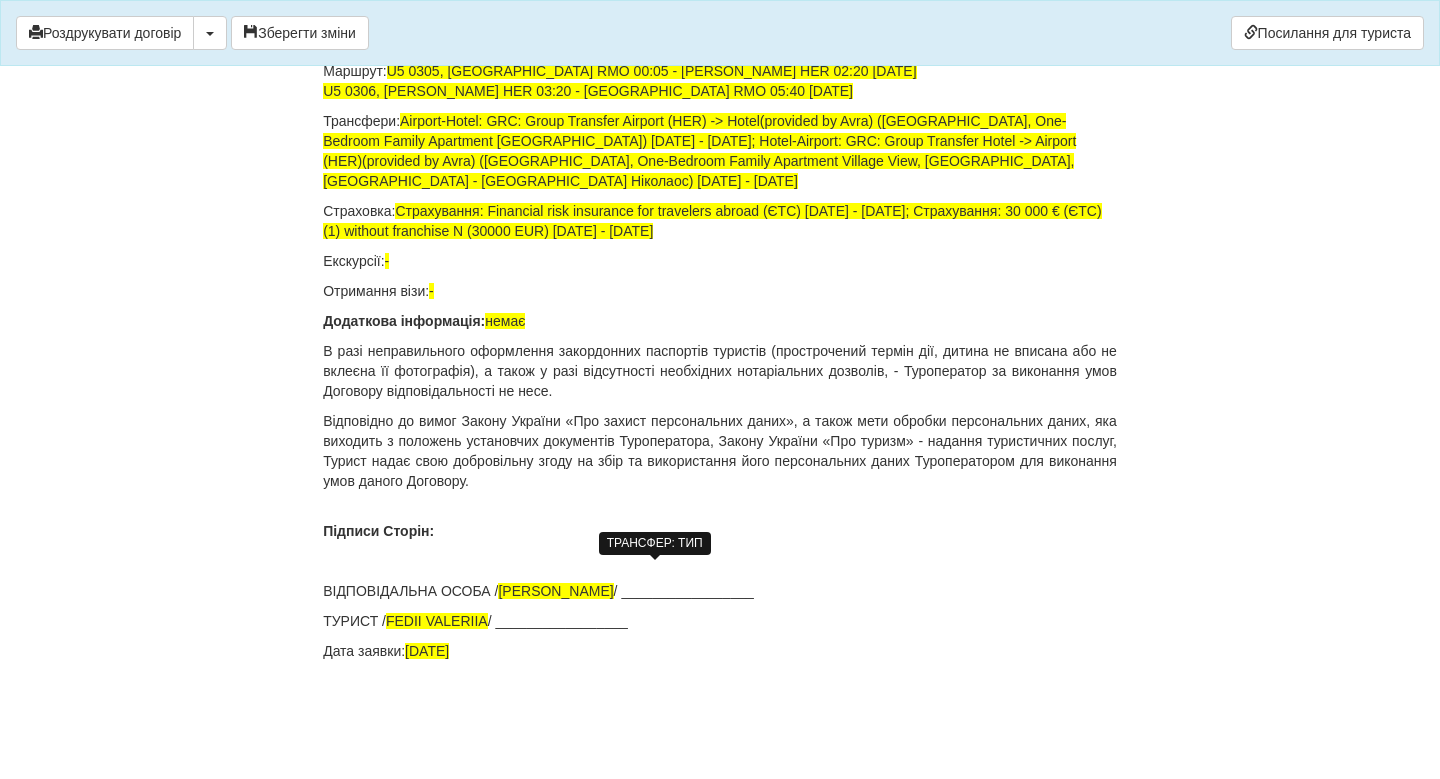 scroll, scrollTop: 13849, scrollLeft: 0, axis: vertical 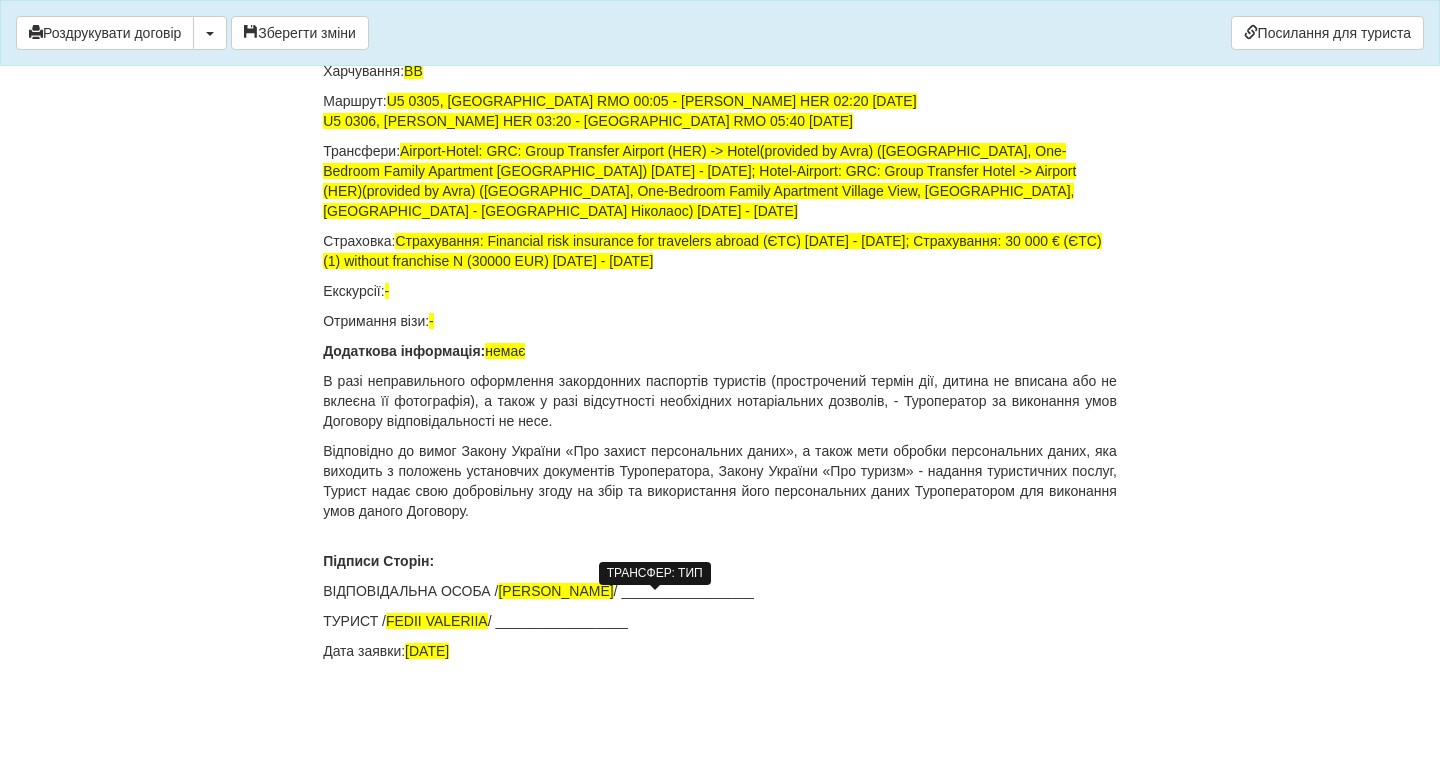 drag, startPoint x: 490, startPoint y: 350, endPoint x: 565, endPoint y: 381, distance: 81.154175 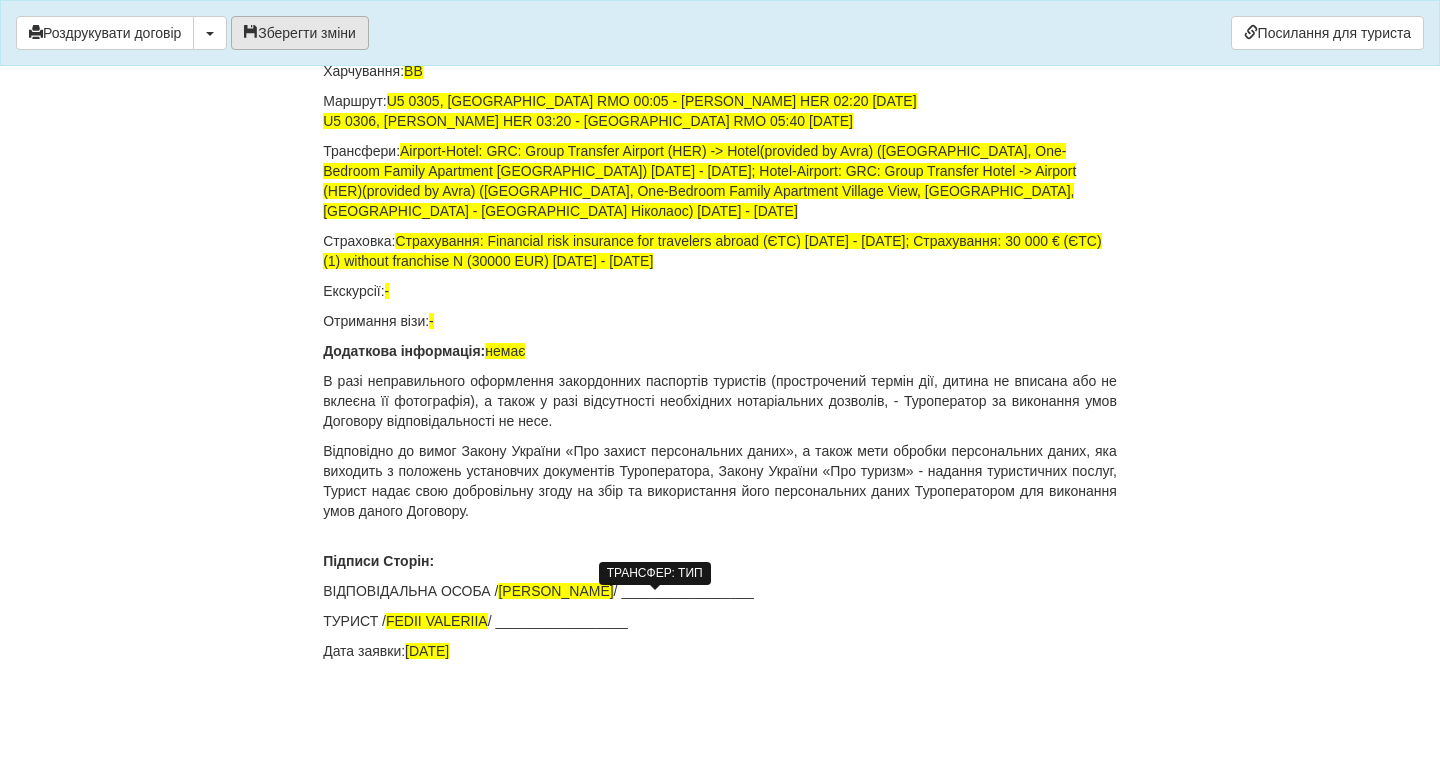 click on "Зберегти зміни" at bounding box center [300, 33] 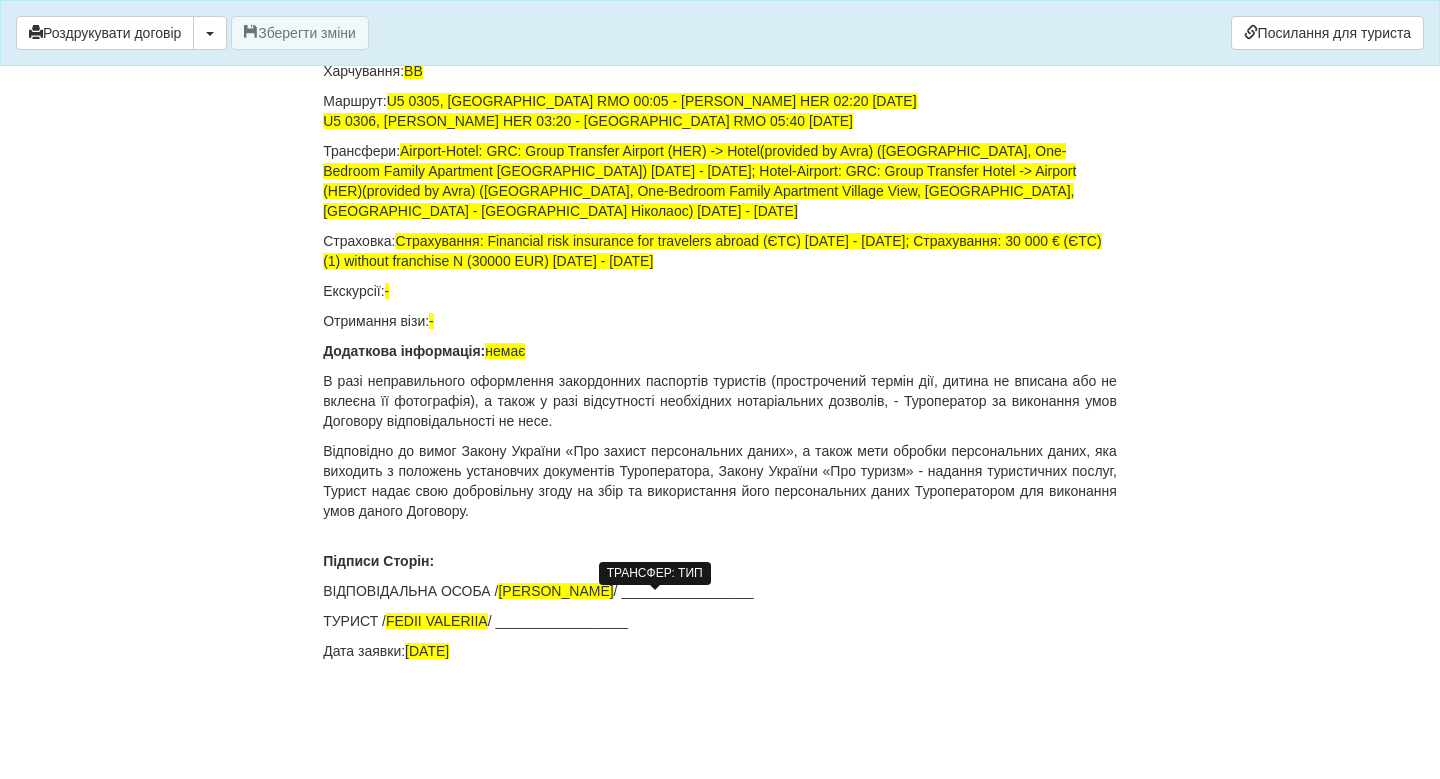 click on "Роздрукувати договір
Скачати PDF
Зберегти зміни
Посилання для туриста" at bounding box center (720, 33) 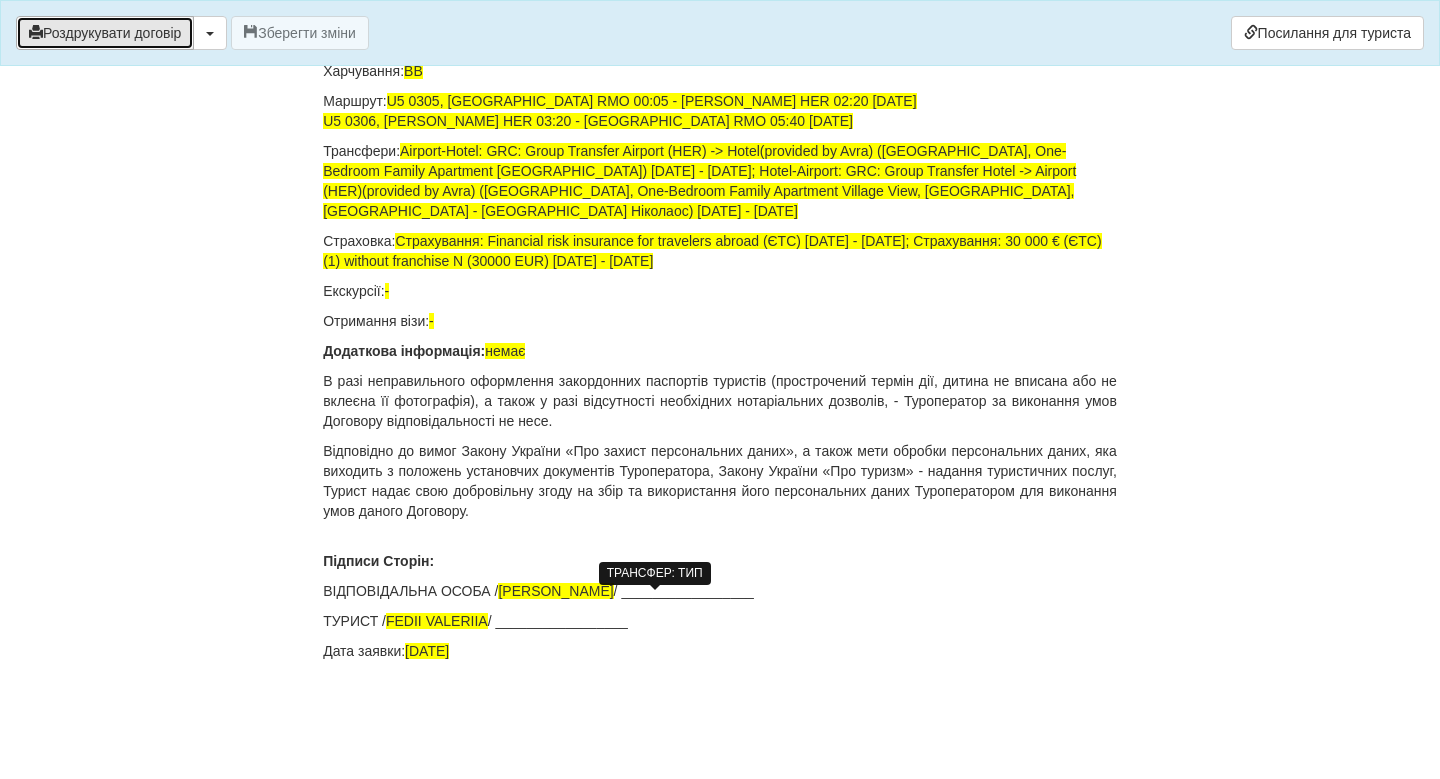 click on "Роздрукувати договір" at bounding box center [105, 33] 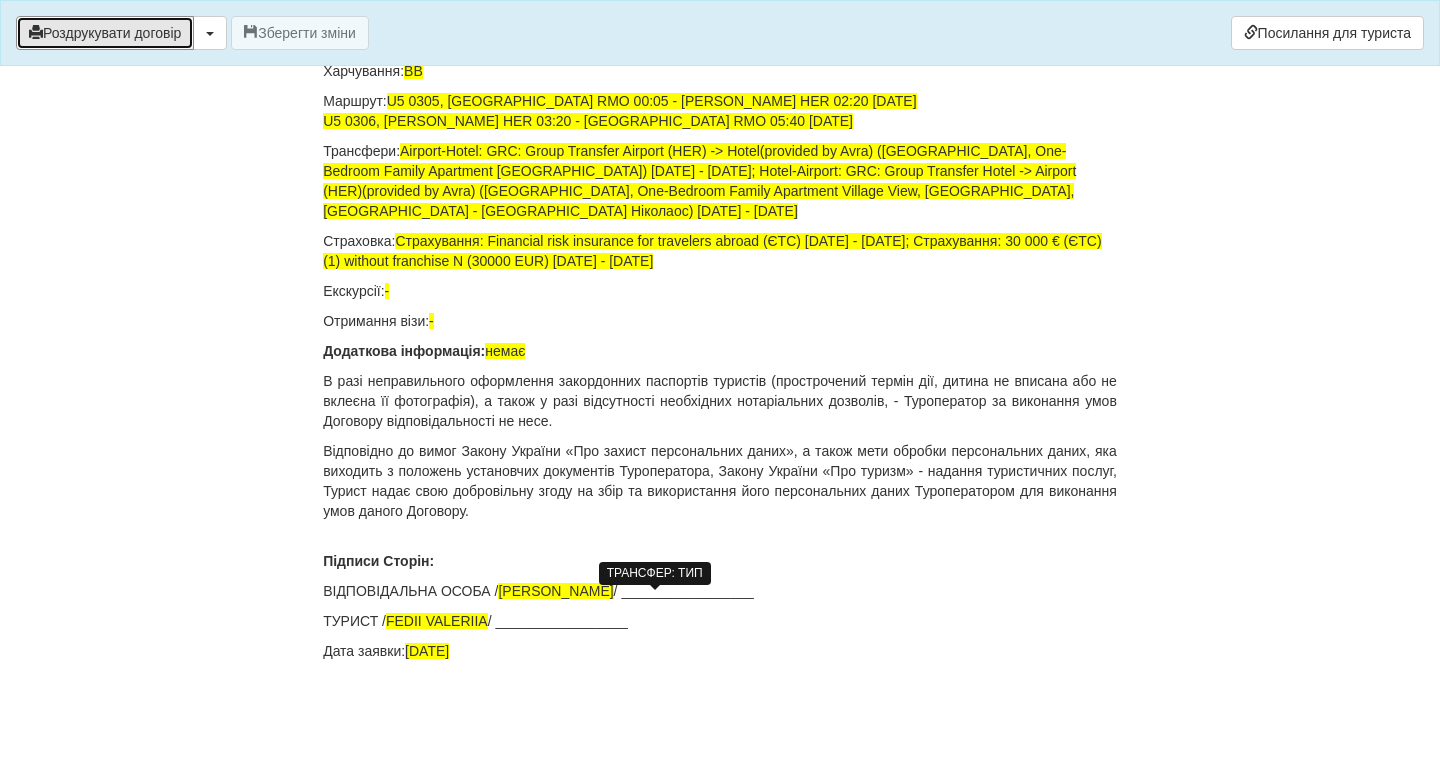 scroll, scrollTop: 13819, scrollLeft: 0, axis: vertical 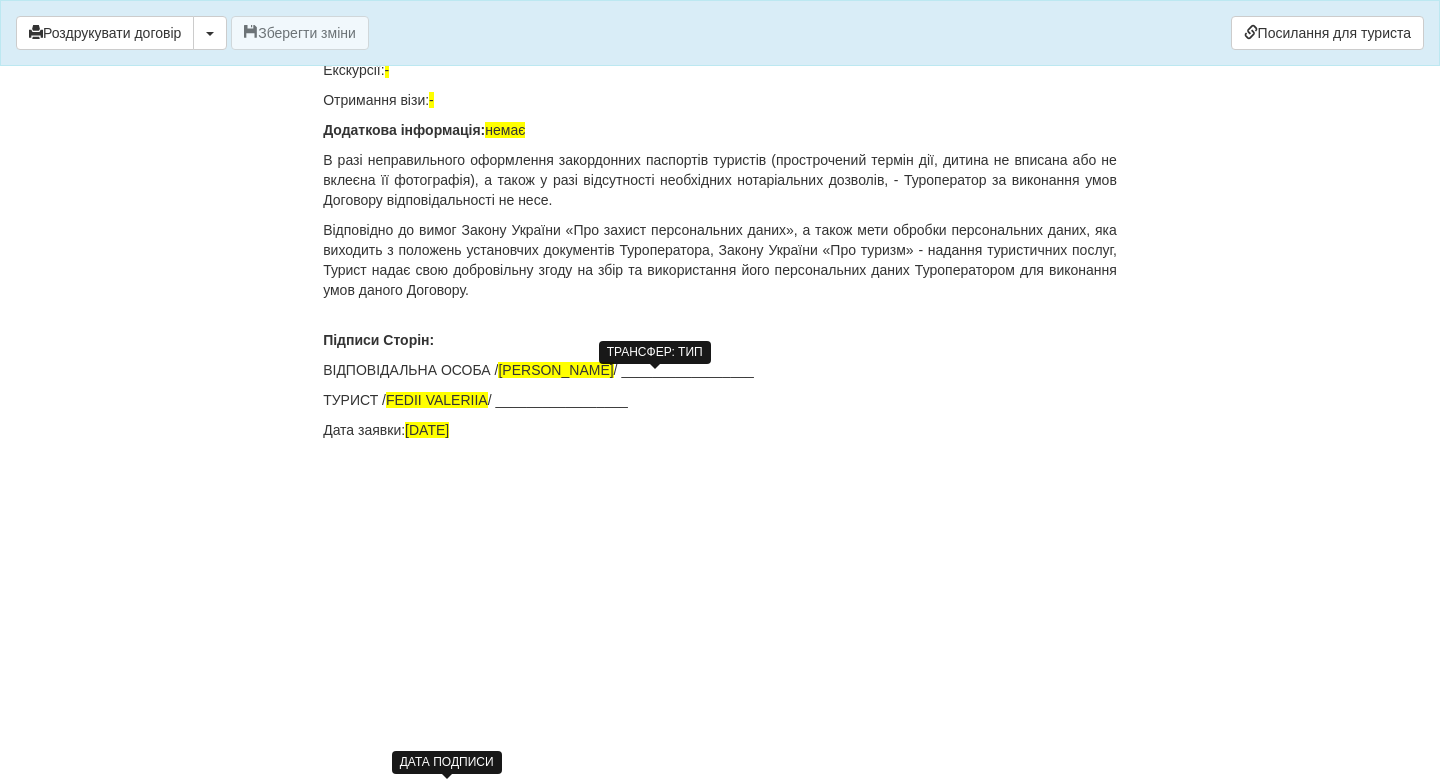 click on "15.07.2025" at bounding box center [427, 430] 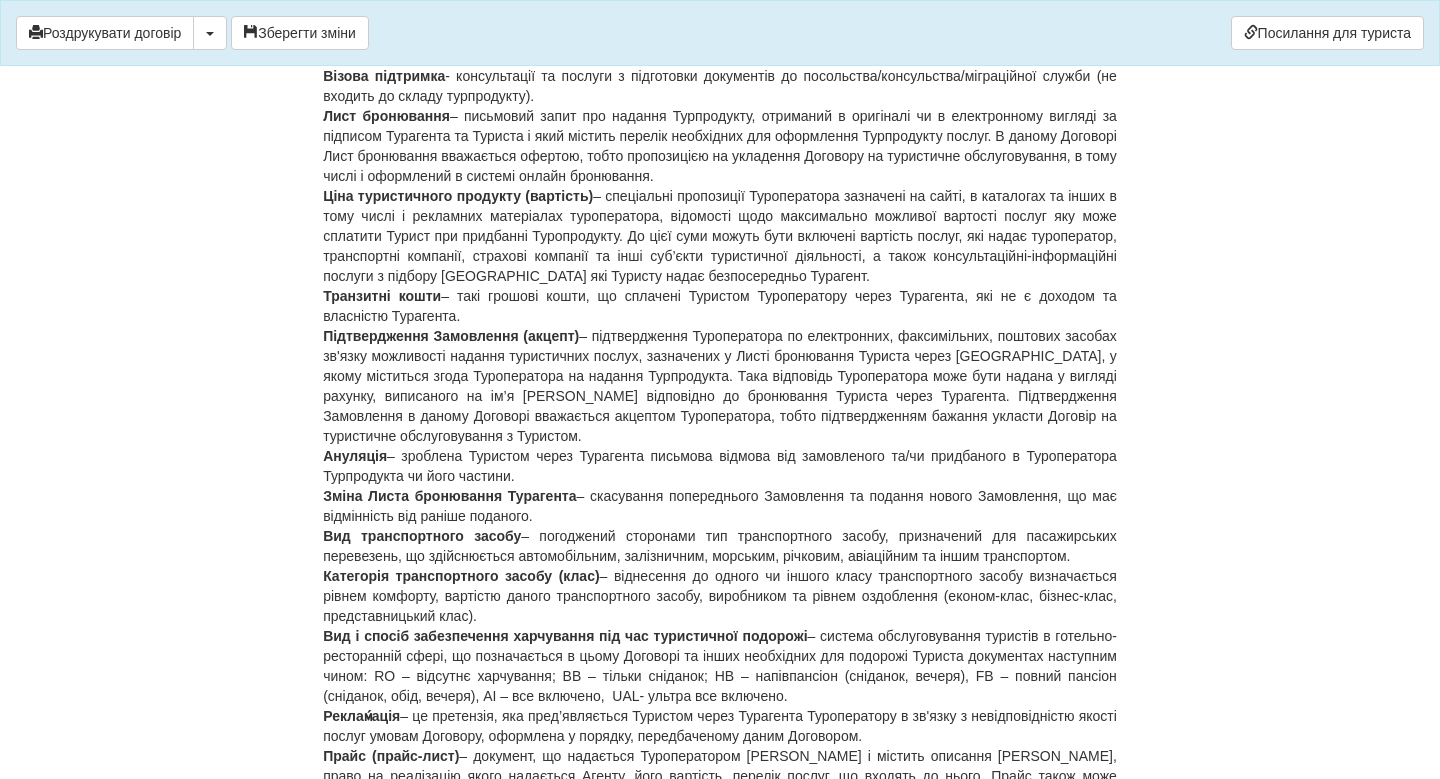 scroll, scrollTop: 0, scrollLeft: 0, axis: both 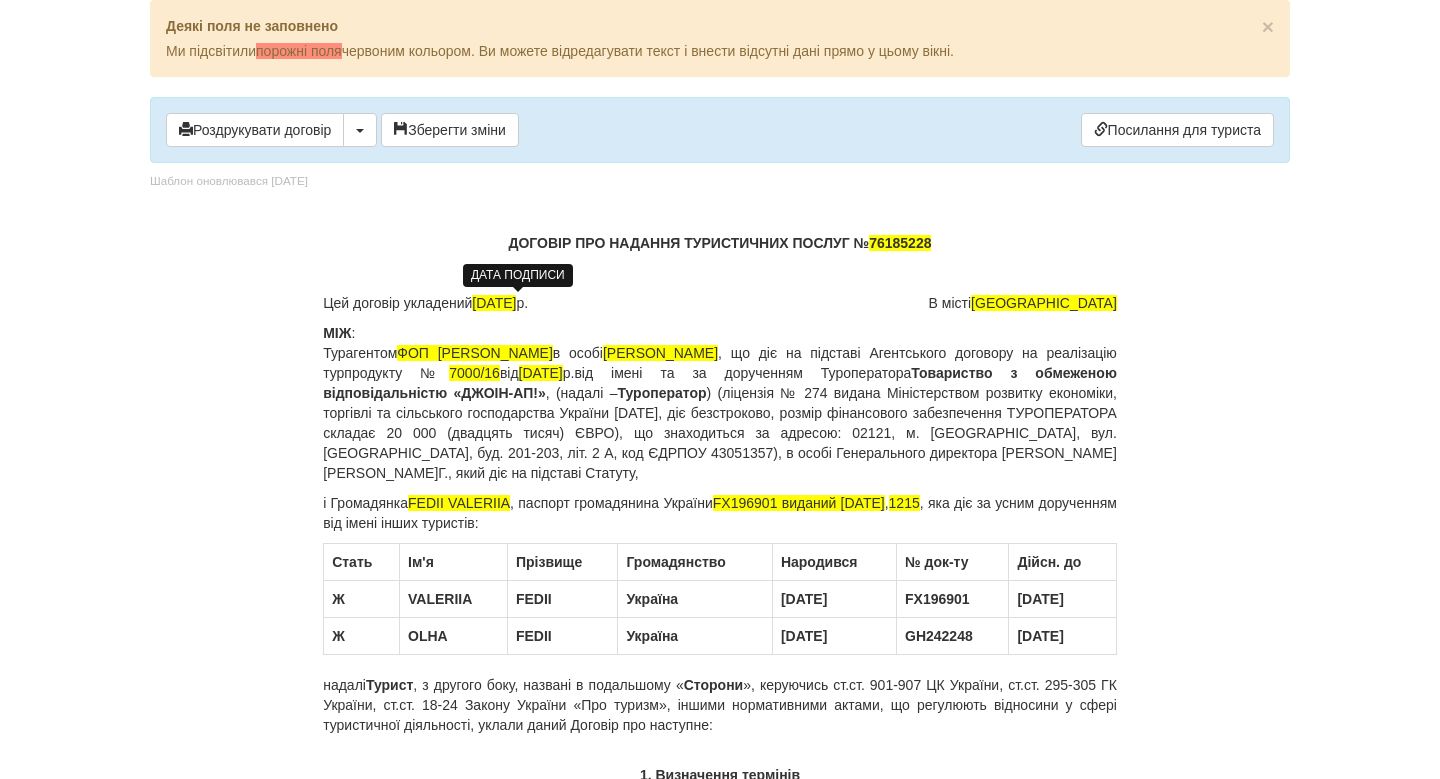 click on "15.07.2025" at bounding box center [494, 303] 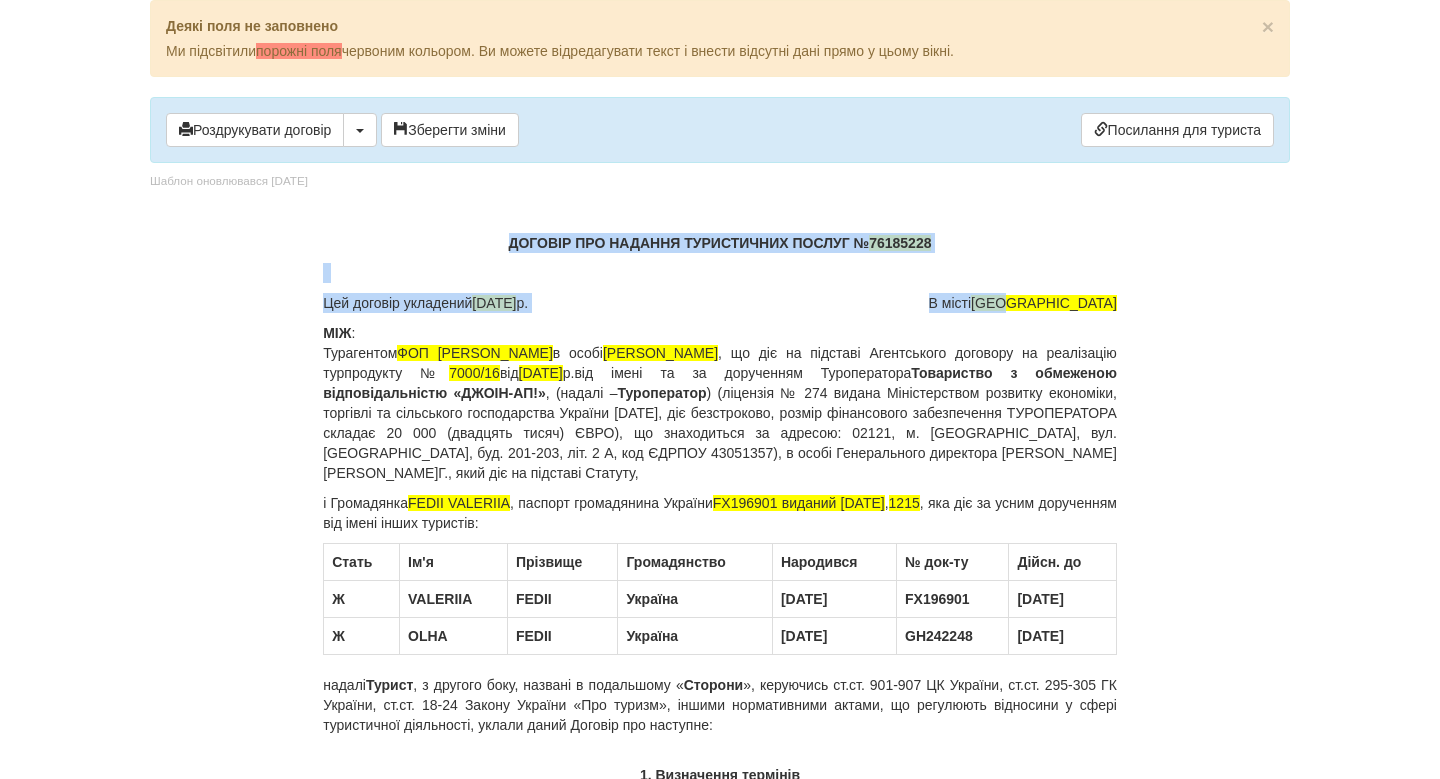 drag, startPoint x: 500, startPoint y: 238, endPoint x: 1141, endPoint y: 305, distance: 644.49207 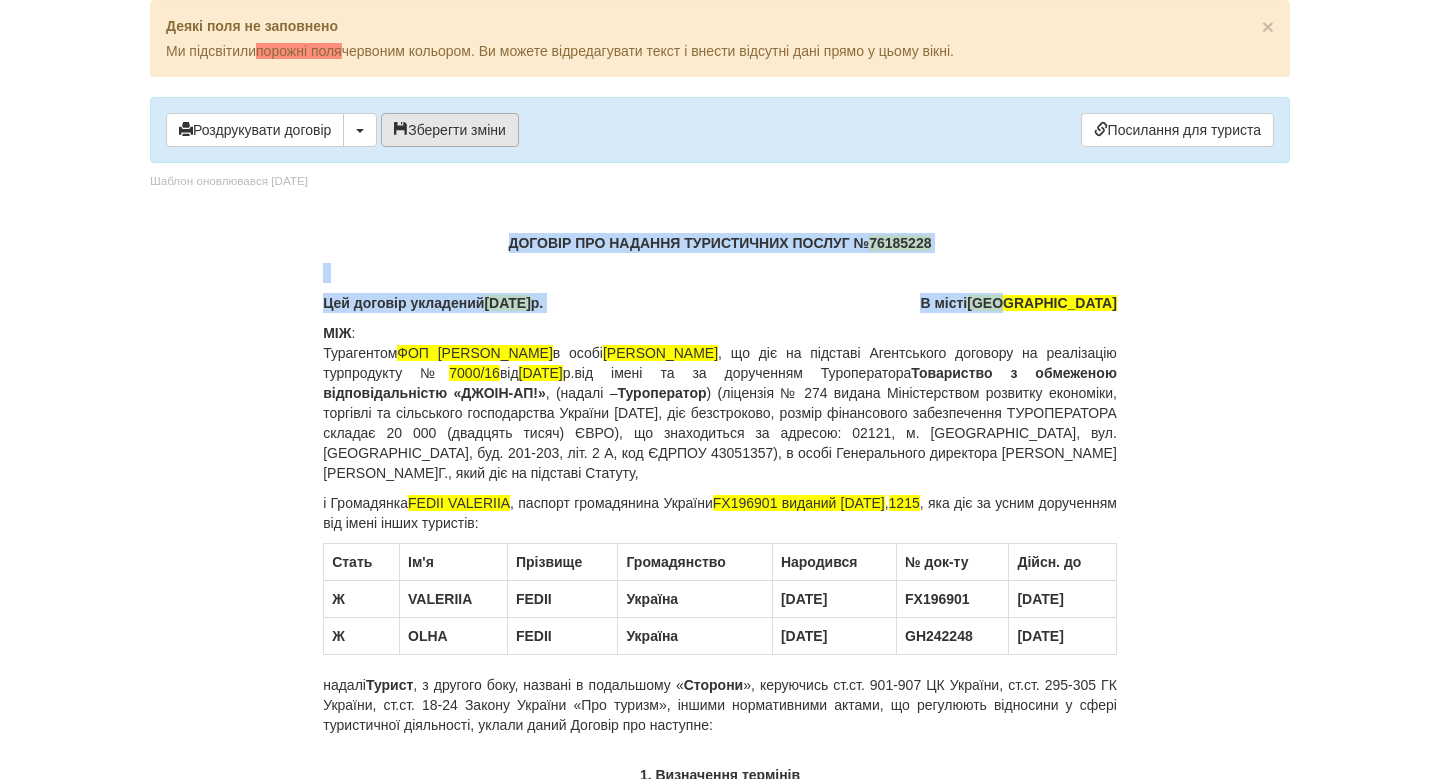 click on "Зберегти зміни" at bounding box center [450, 130] 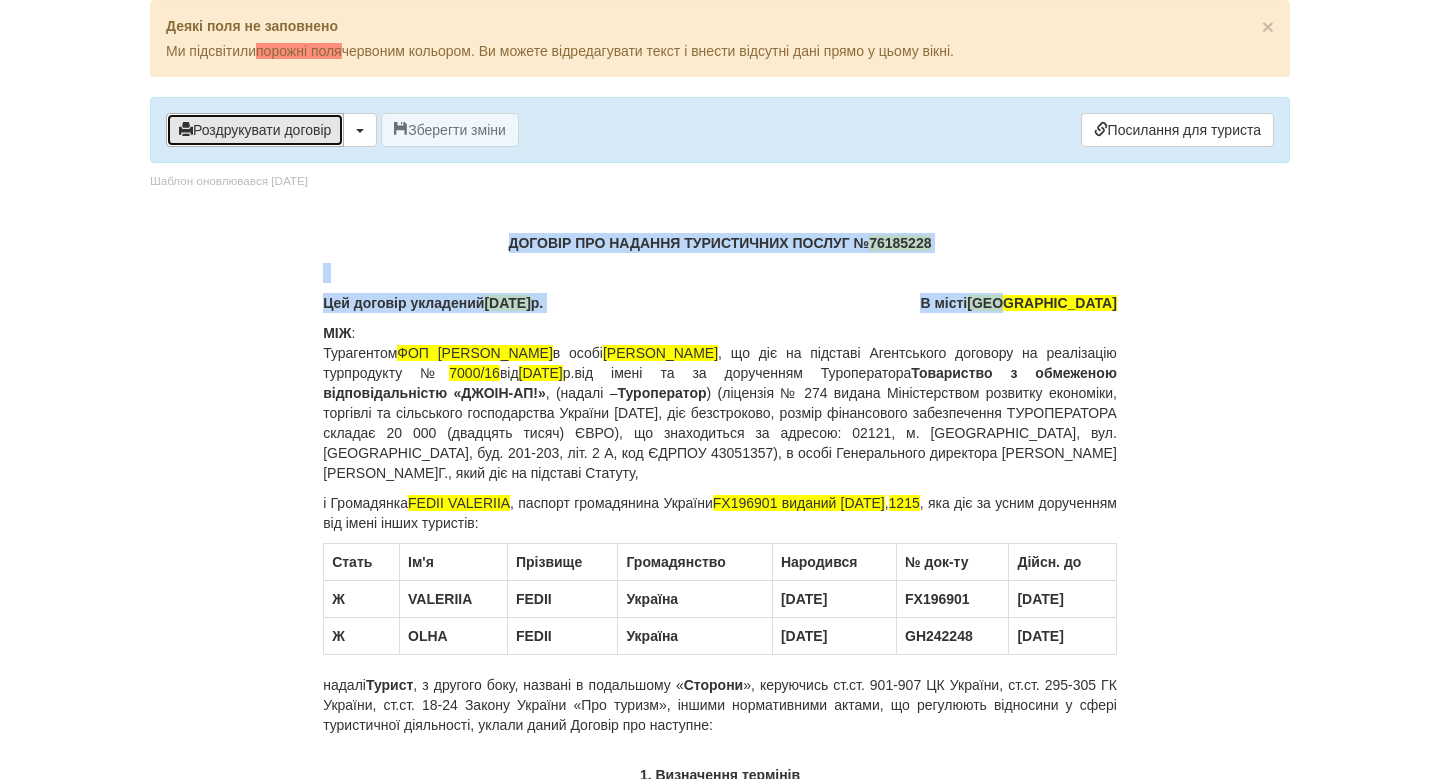 click on "Роздрукувати договір" at bounding box center [255, 130] 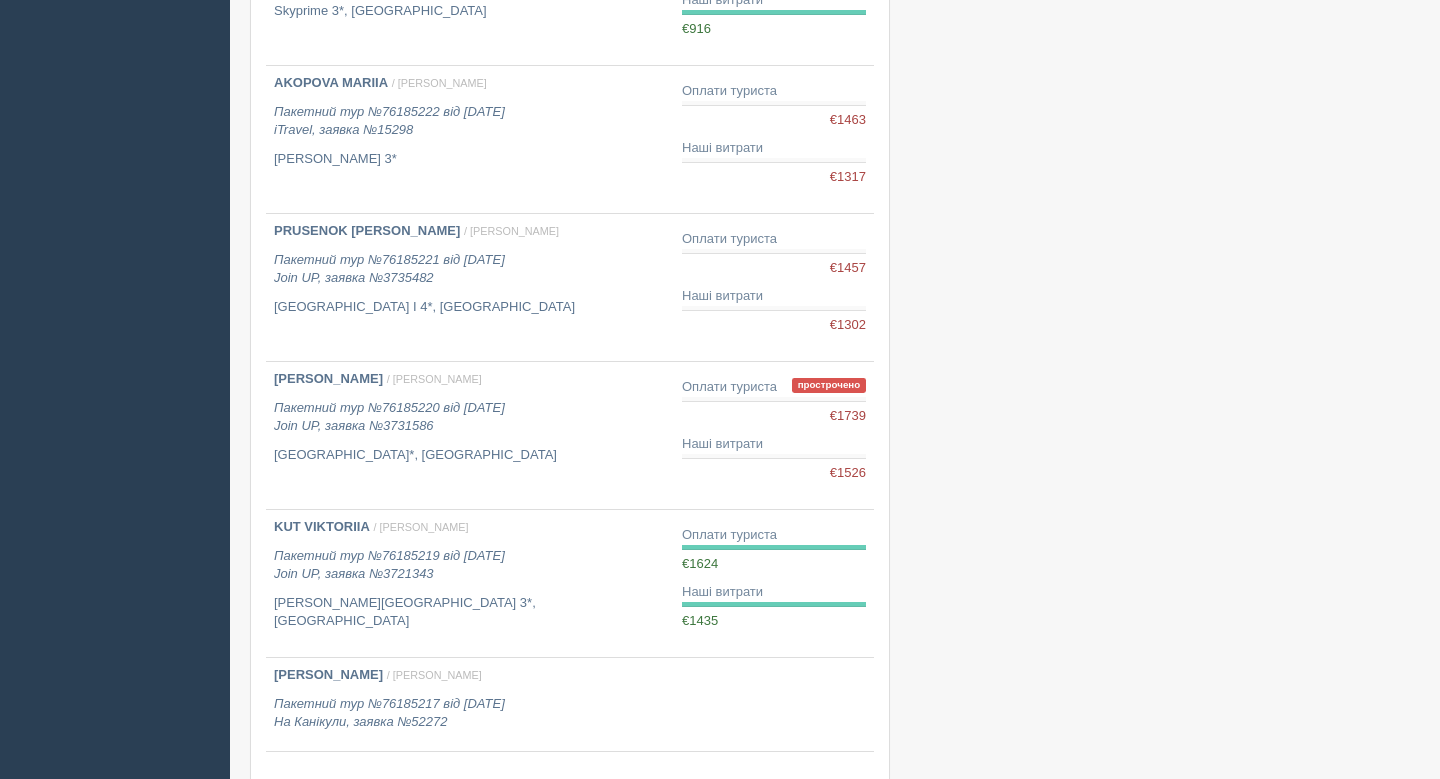 scroll, scrollTop: 973, scrollLeft: 0, axis: vertical 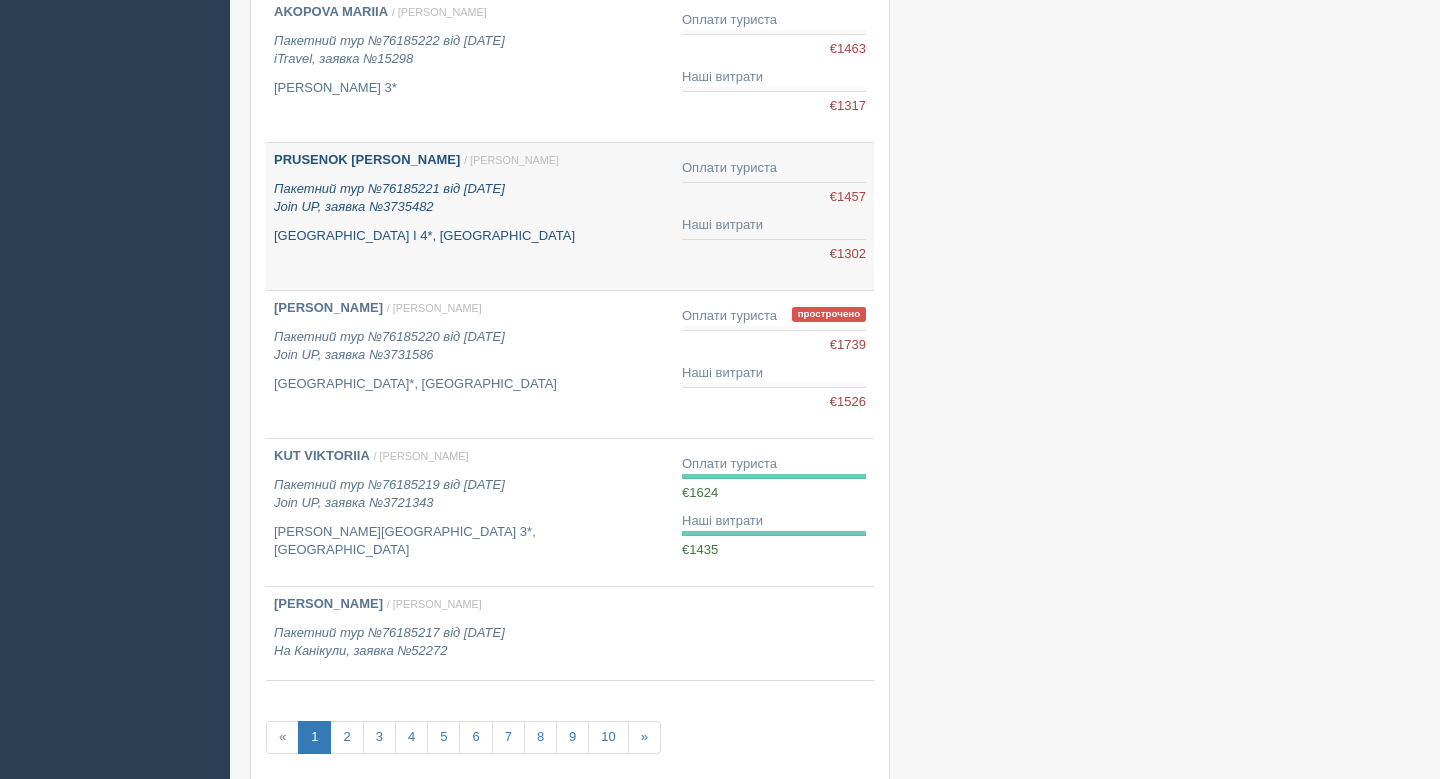 click on "PRUSENOK [PERSON_NAME]
/ [PERSON_NAME]
Пакетний тур №76185221 від [DATE]
Join UP, заявка №3735482
[GEOGRAPHIC_DATA] I 4*, [GEOGRAPHIC_DATA]" at bounding box center [470, 198] 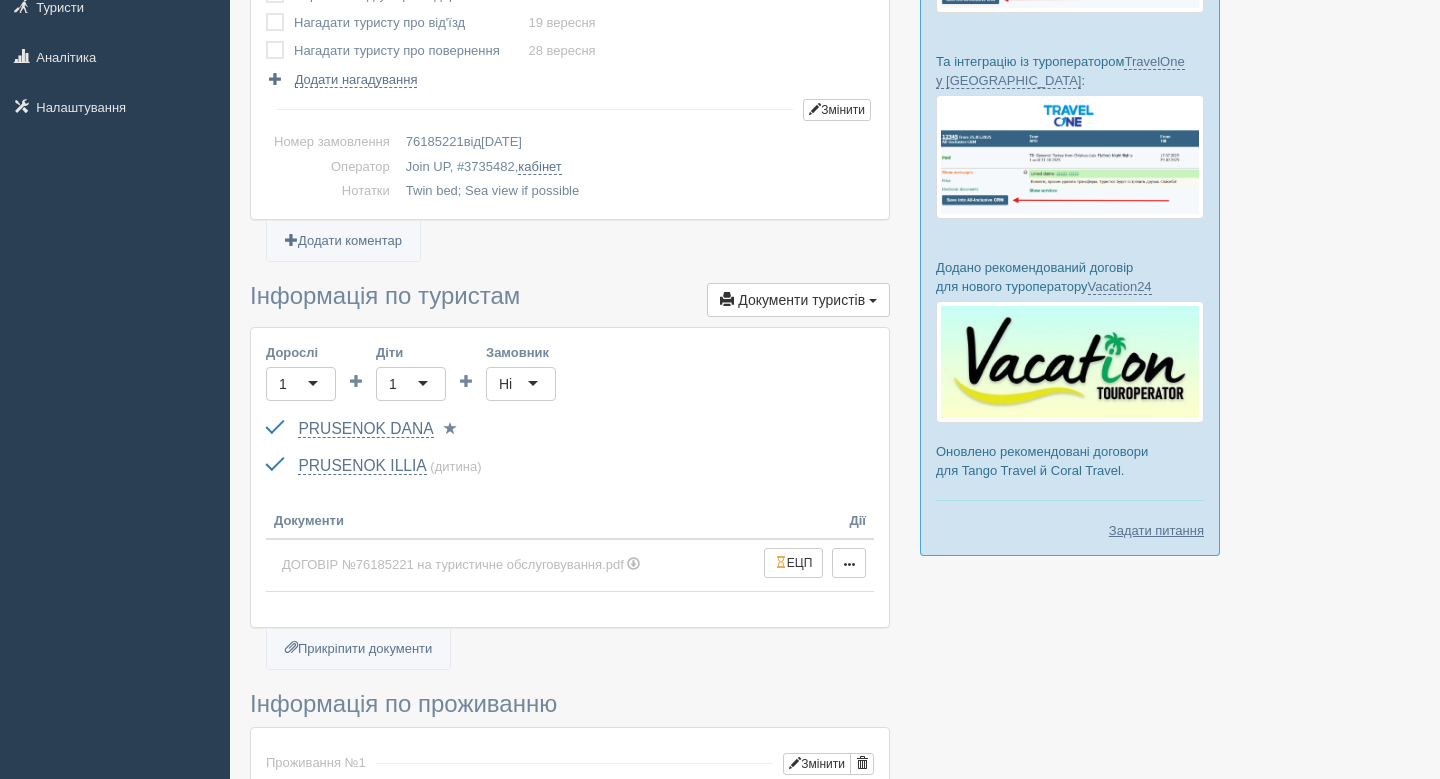 scroll, scrollTop: 628, scrollLeft: 0, axis: vertical 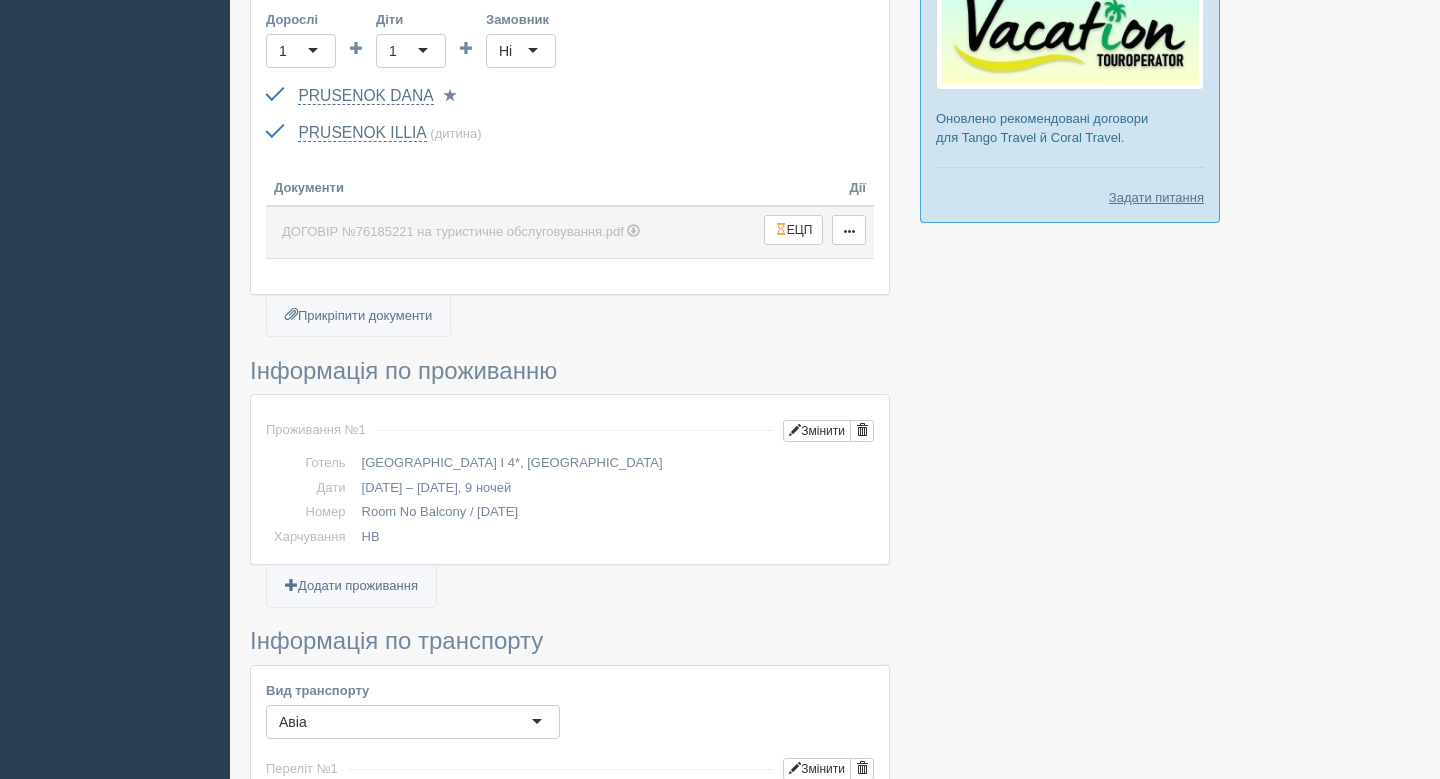 click at bounding box center (633, 230) 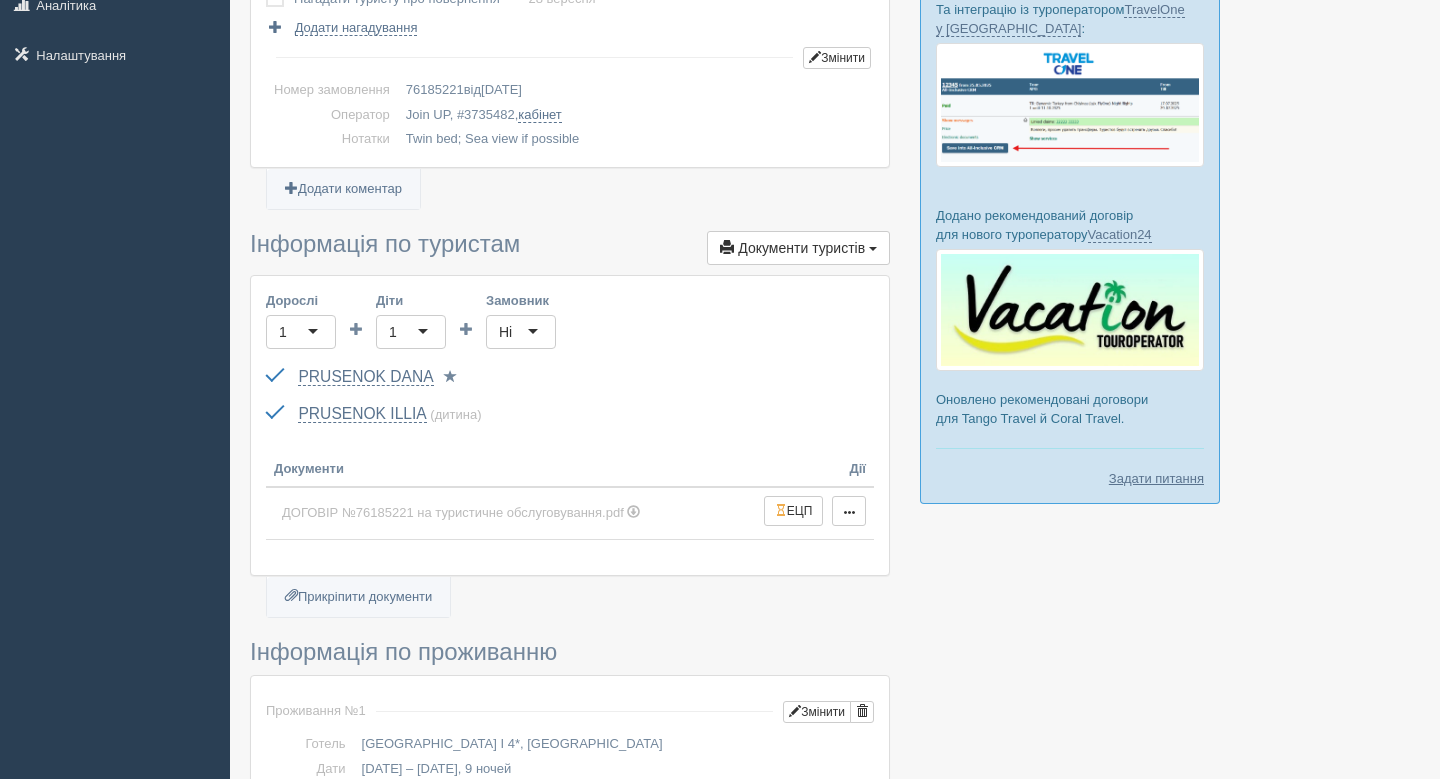 scroll, scrollTop: 0, scrollLeft: 0, axis: both 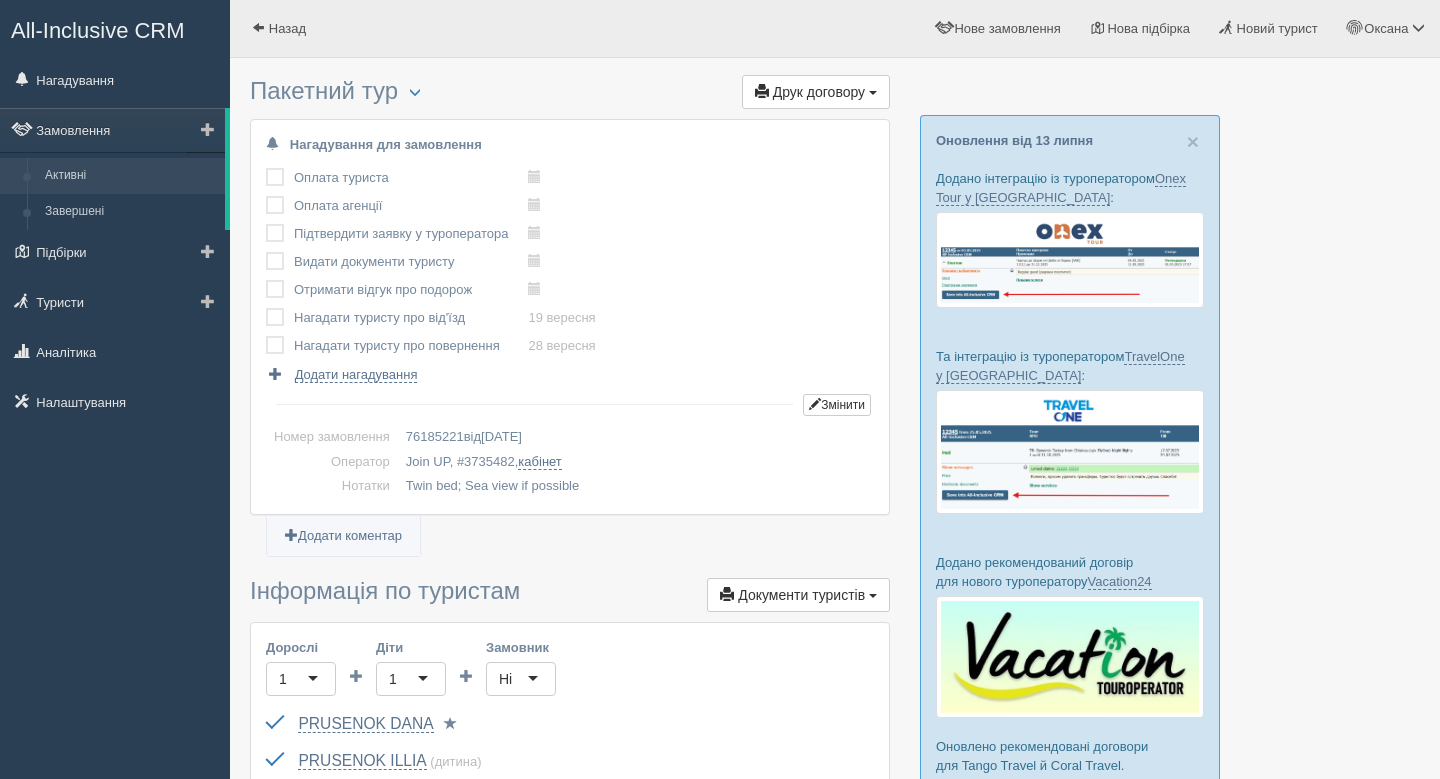 click on "Активні" at bounding box center (130, 176) 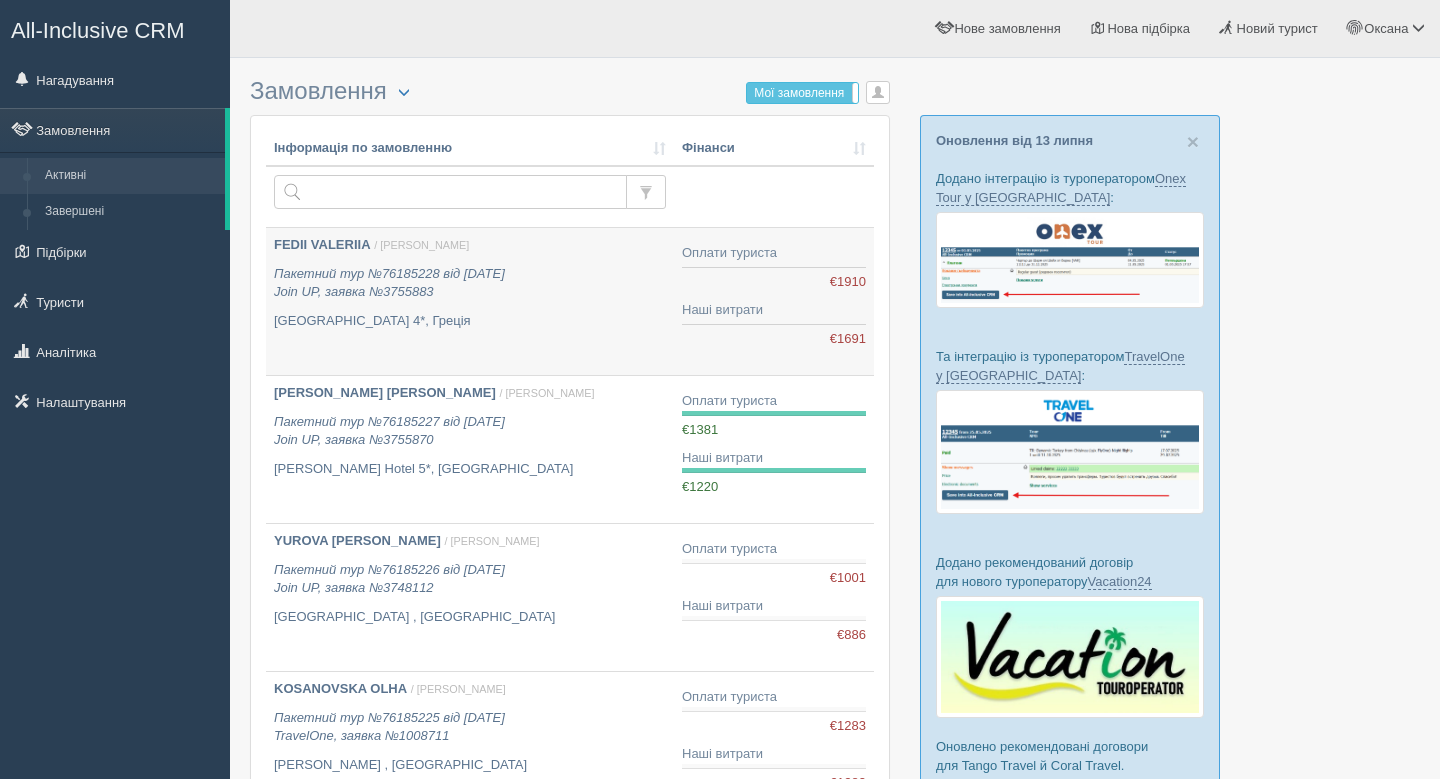 scroll, scrollTop: 0, scrollLeft: 0, axis: both 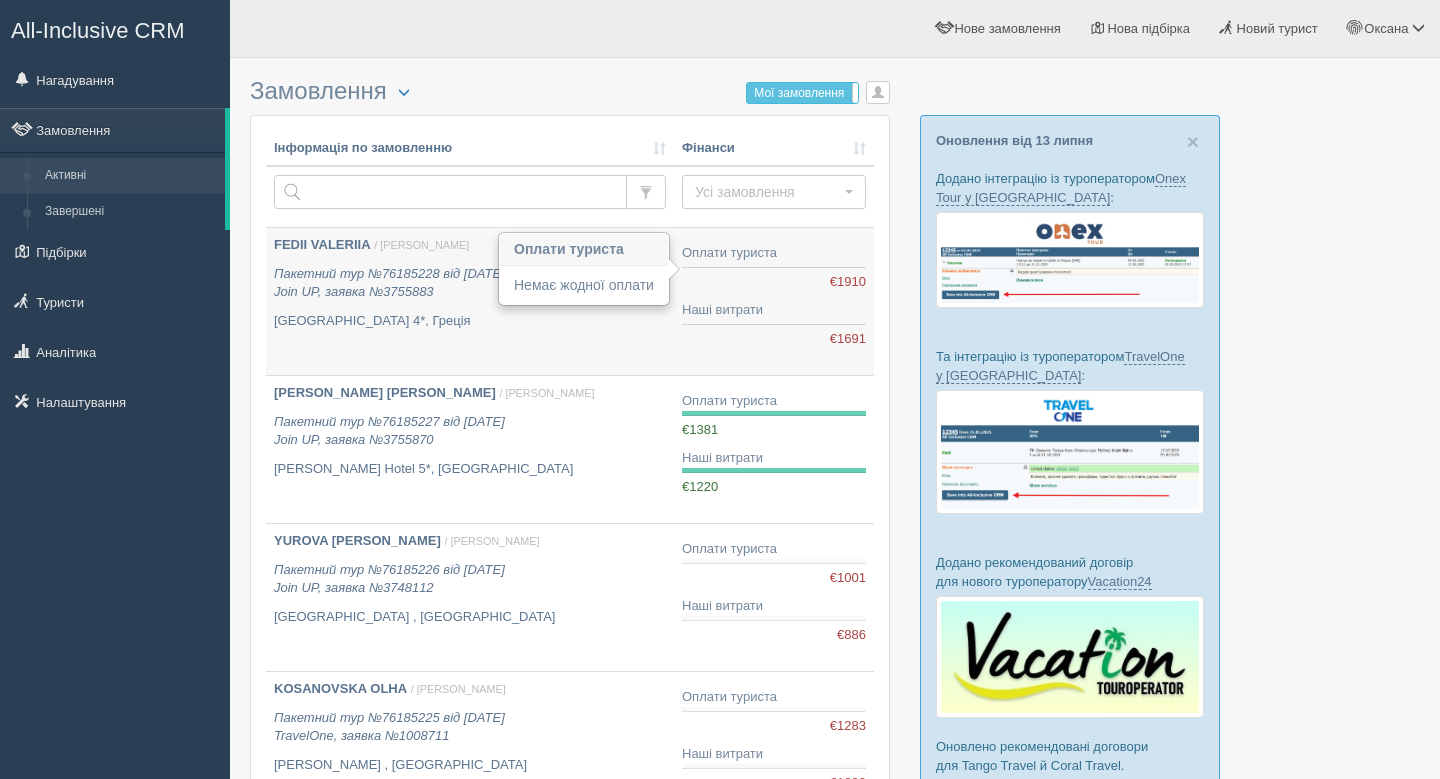 click on "€0,00
€1910" at bounding box center [774, 282] 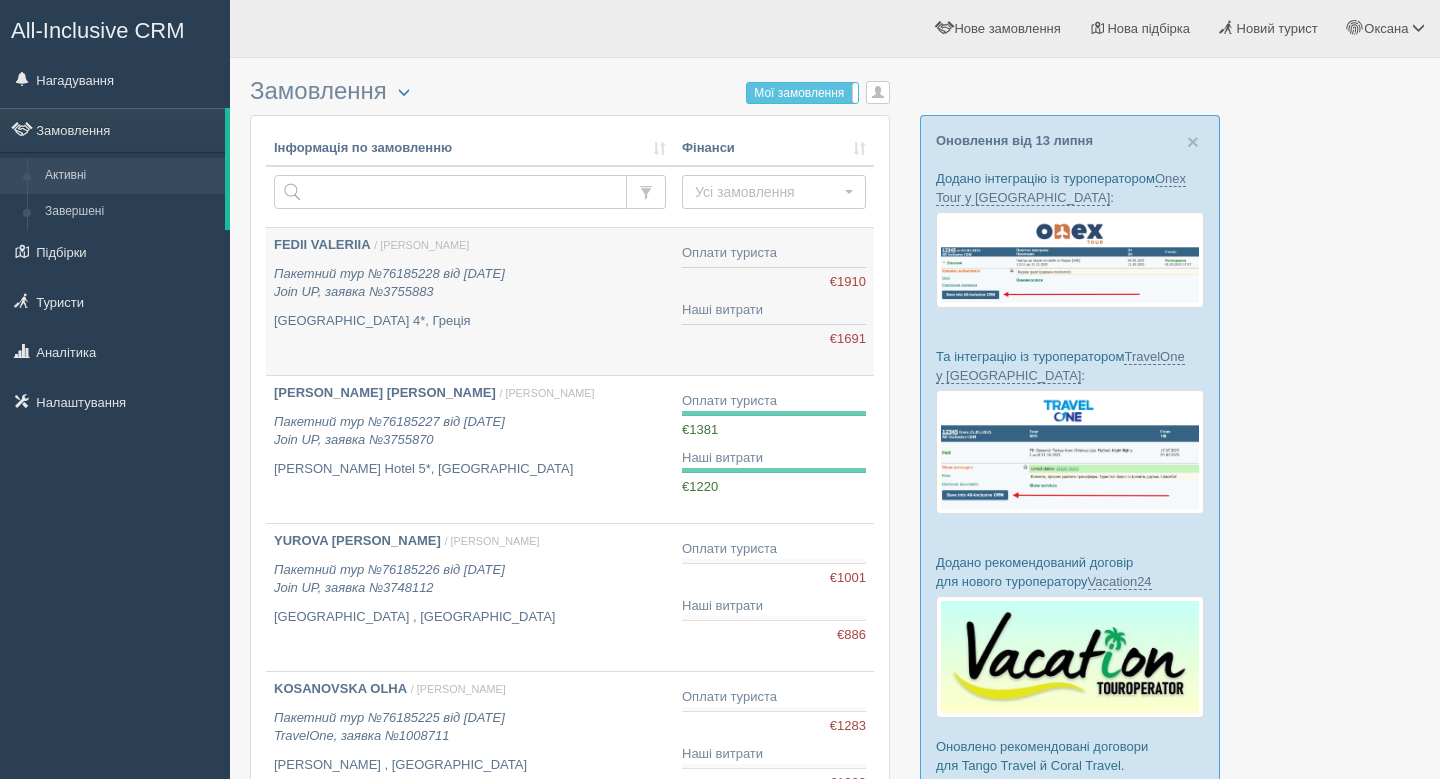 click on "Оплати туриста
€0,00
€1910
Наші витрати
€0,00
€1691" at bounding box center (774, 302) 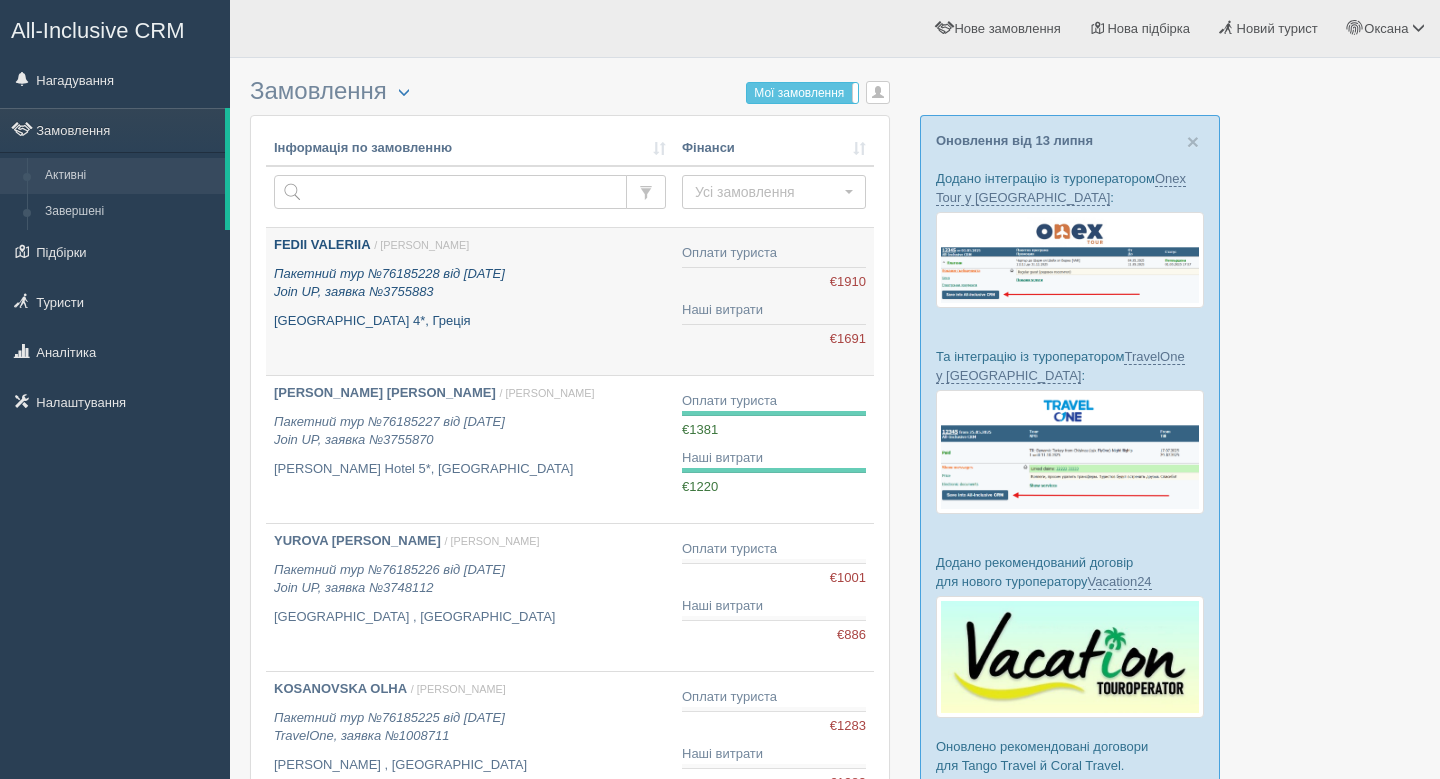 click on "Пакетний тур №76185228 від [DATE]
Join UP, заявка №3755883" at bounding box center (470, 283) 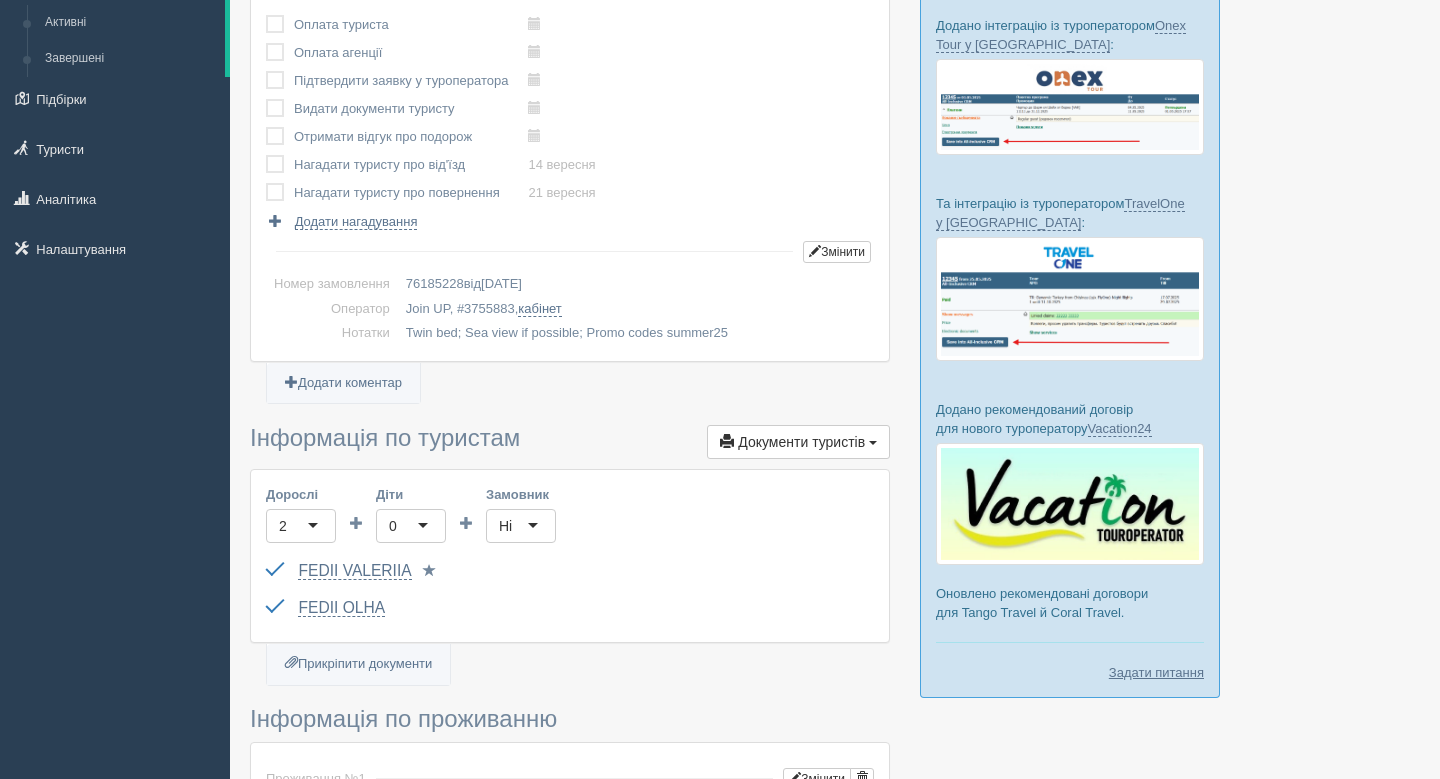 scroll, scrollTop: 477, scrollLeft: 0, axis: vertical 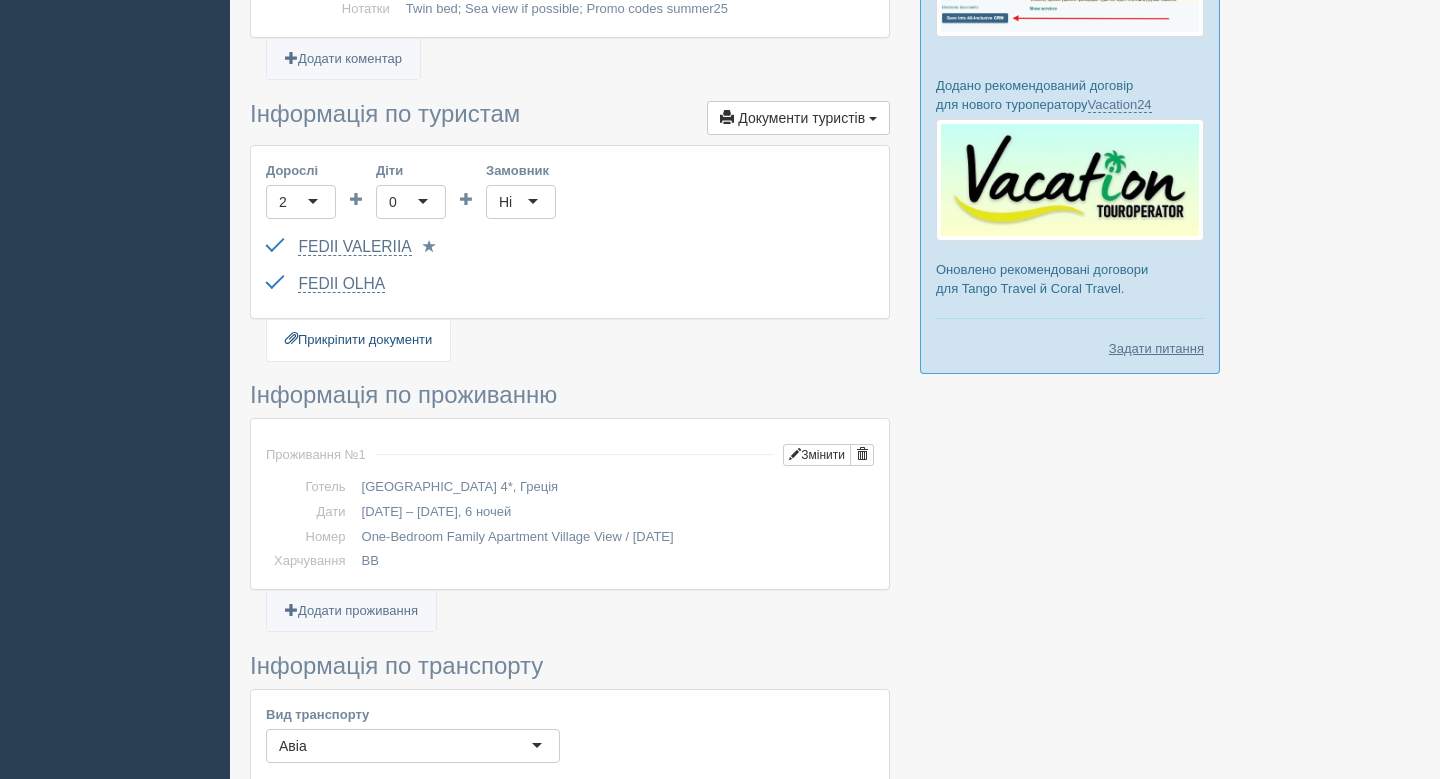 click on "Прикріпити документи" at bounding box center [358, 340] 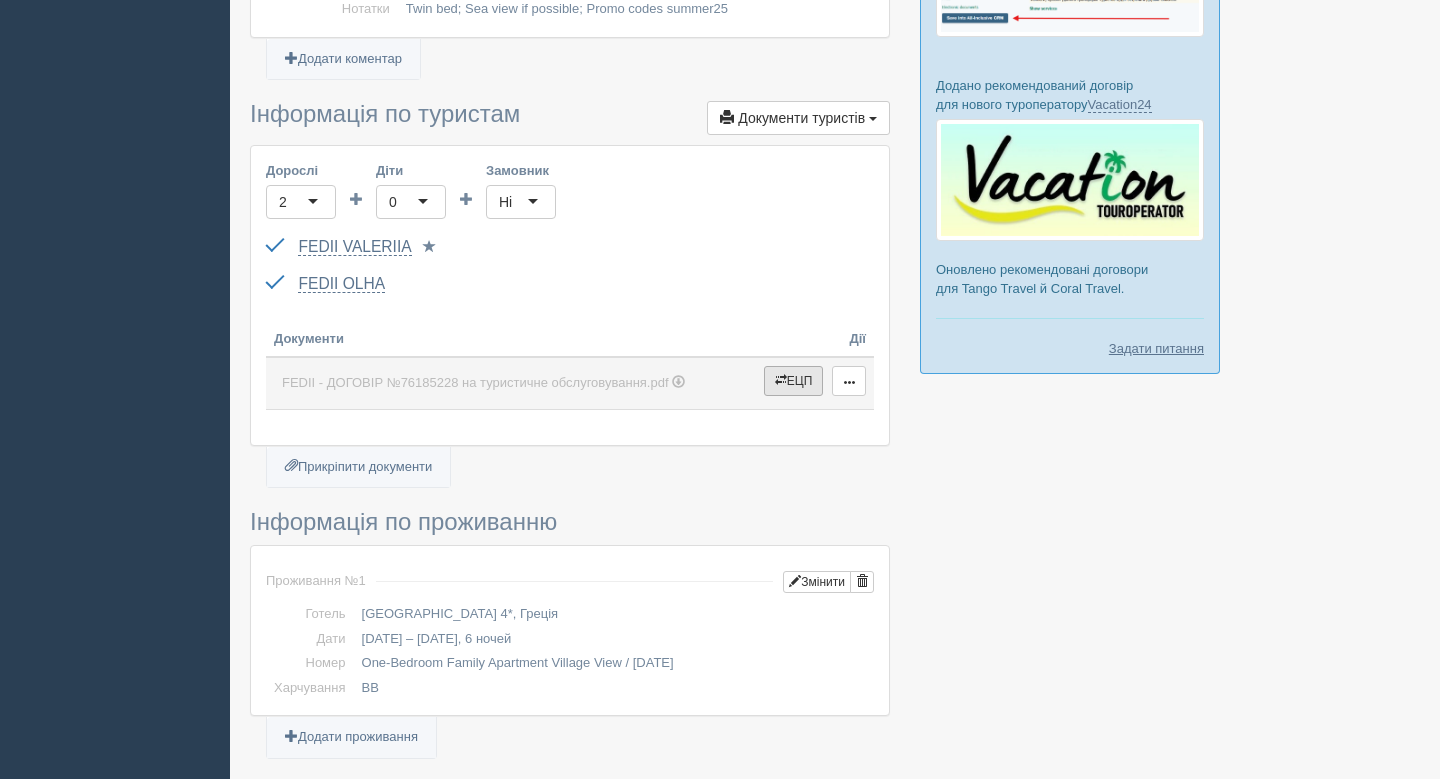 click on "ЕЦП" at bounding box center [794, 381] 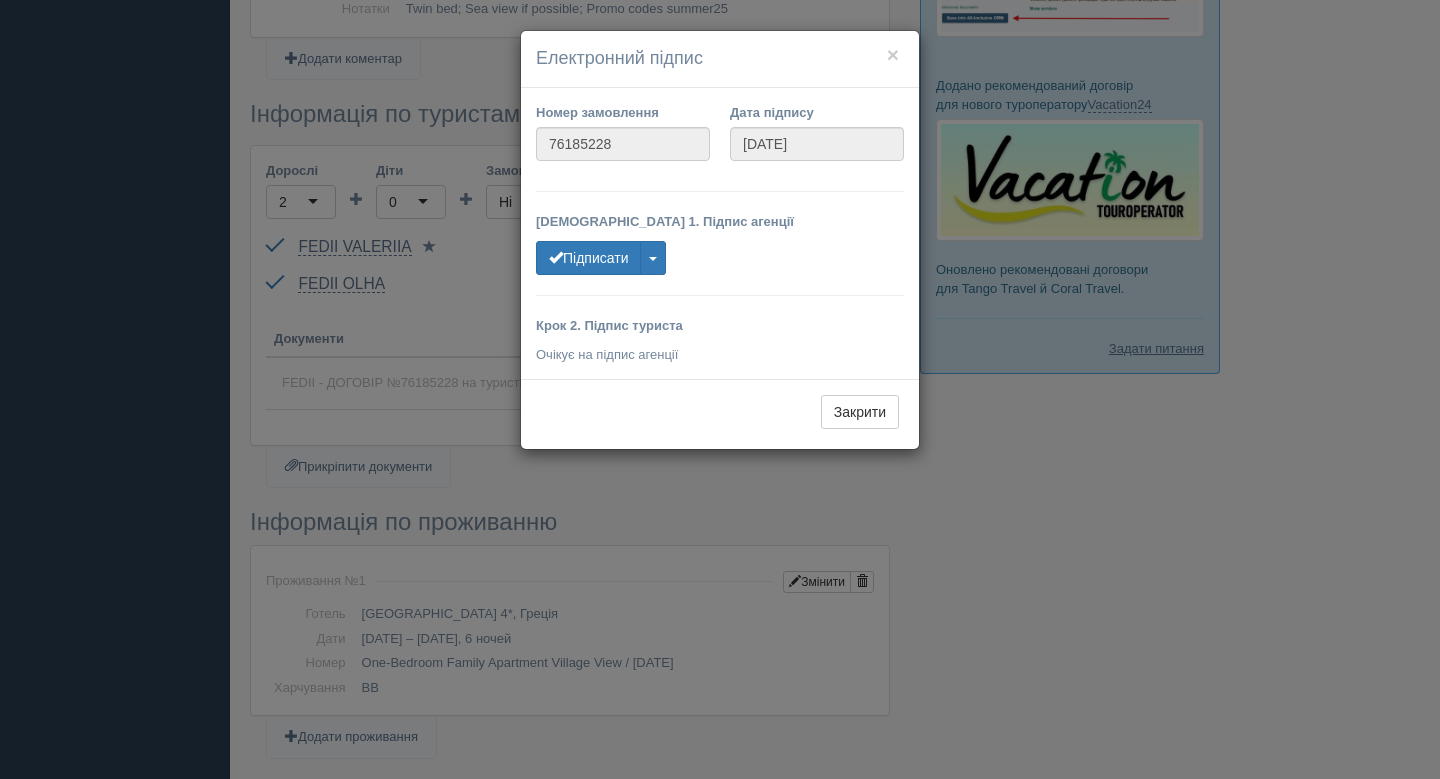 click on "Номер замовлення
76185228
Дата підпису
15.07.2025
Крок 1. Підпис агенції
Підписати
Без нашого підпису
Не вдалось обробити документ =(
Крок 2. Підпис туриста
Очікує на підпис агенції" at bounding box center [720, 233] 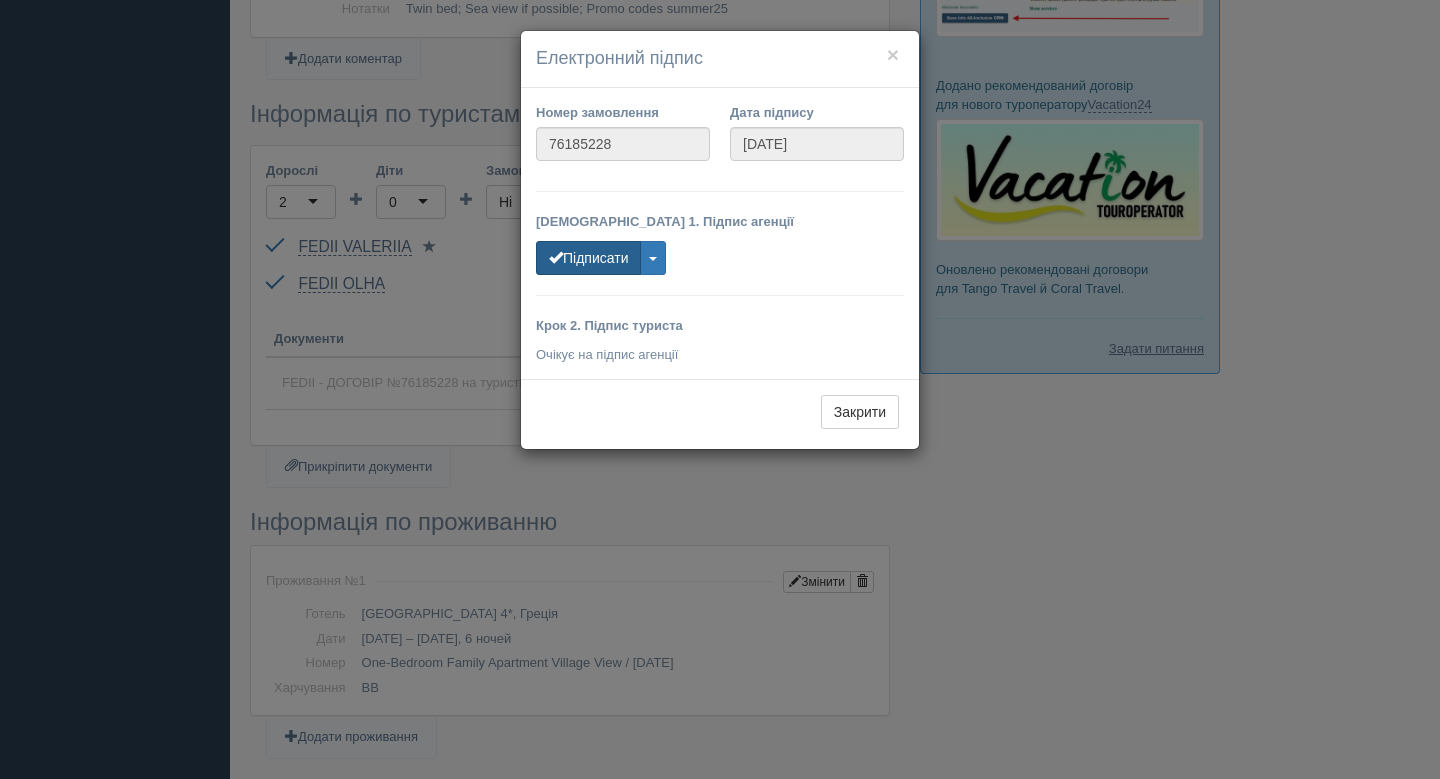 click on "Підписати" at bounding box center [588, 258] 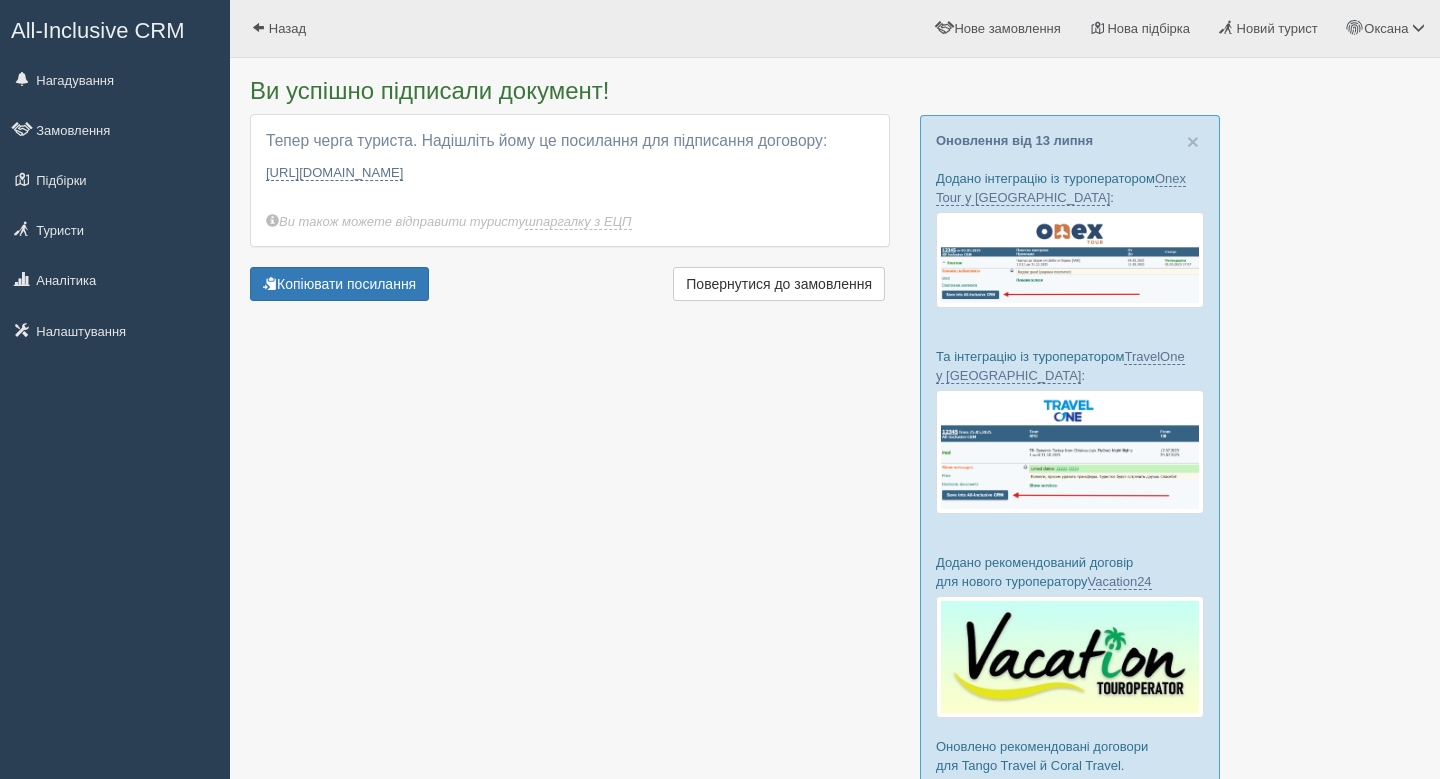 scroll, scrollTop: 0, scrollLeft: 0, axis: both 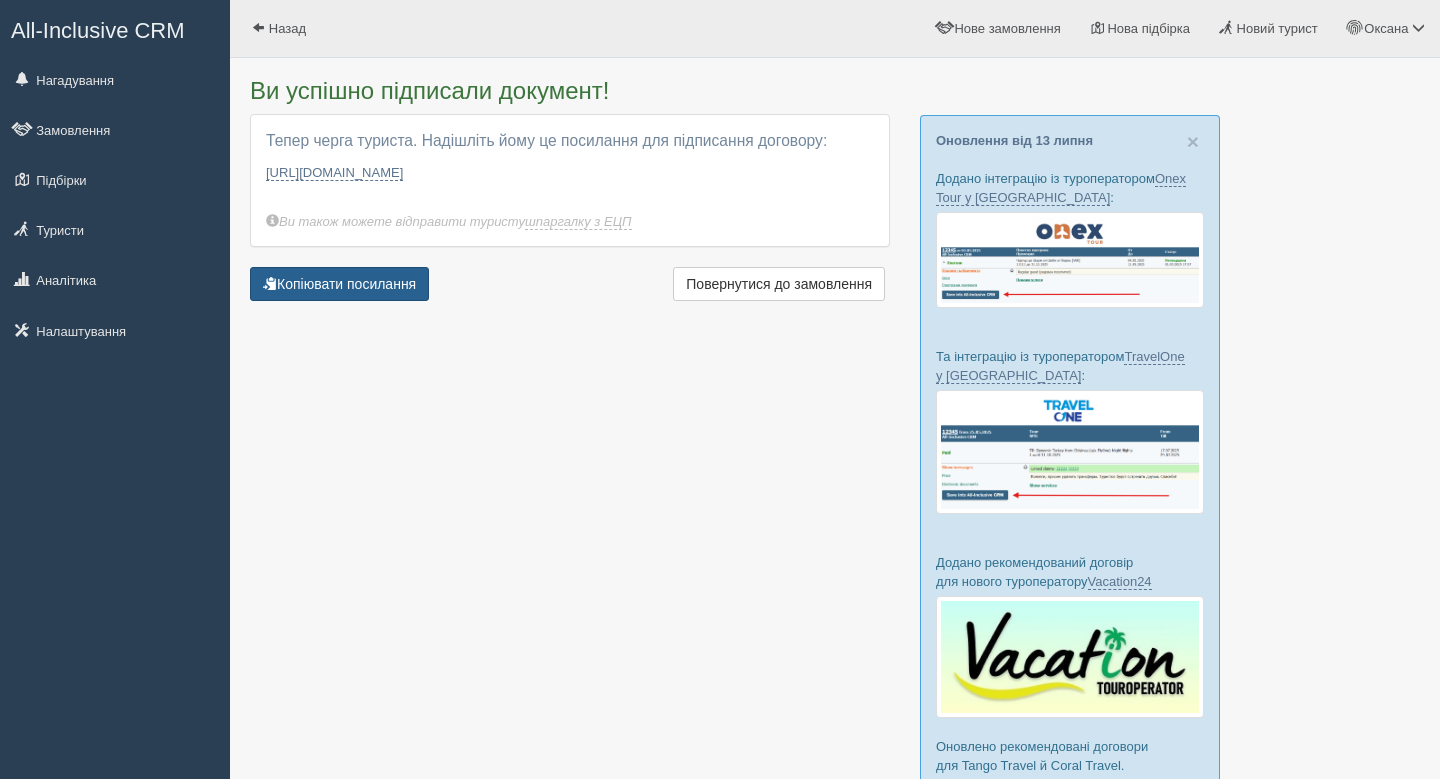 click on "Копіювати посилання" at bounding box center [339, 284] 